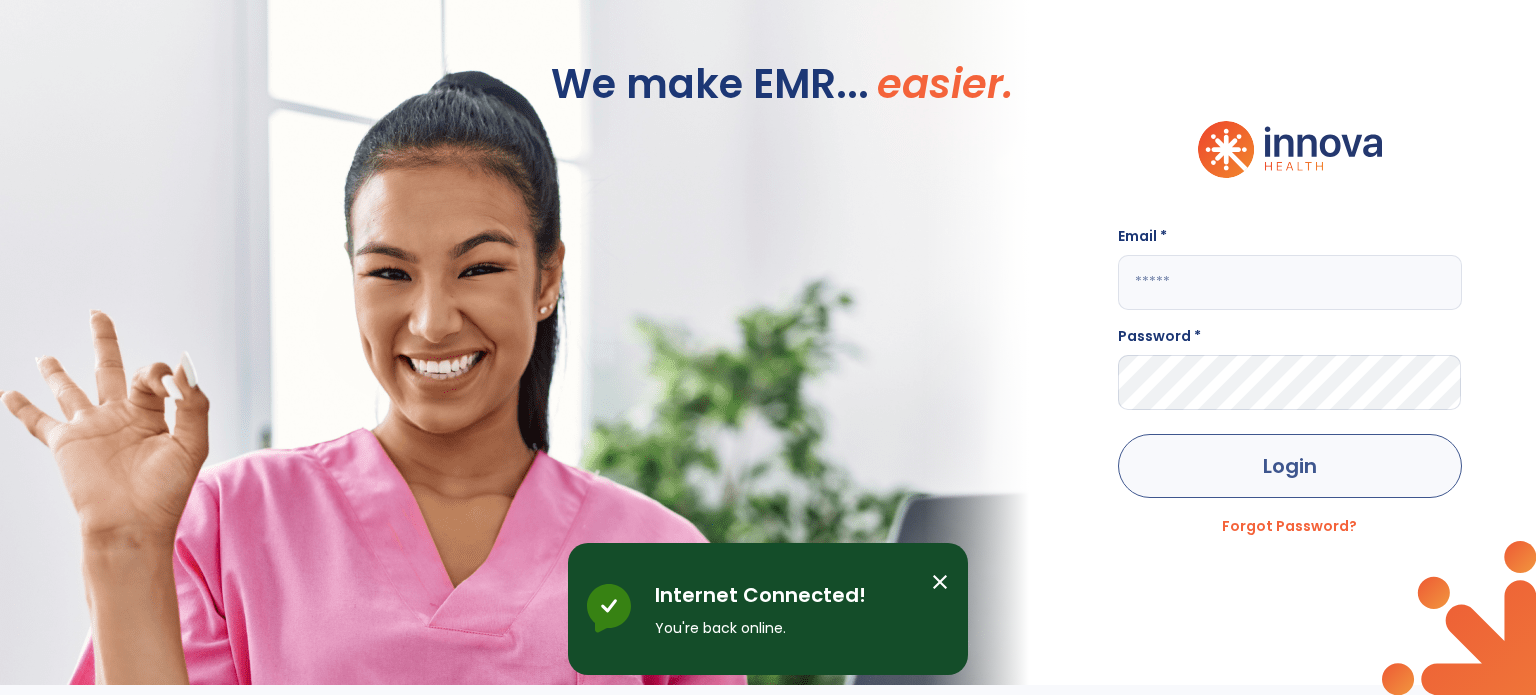 scroll, scrollTop: 0, scrollLeft: 0, axis: both 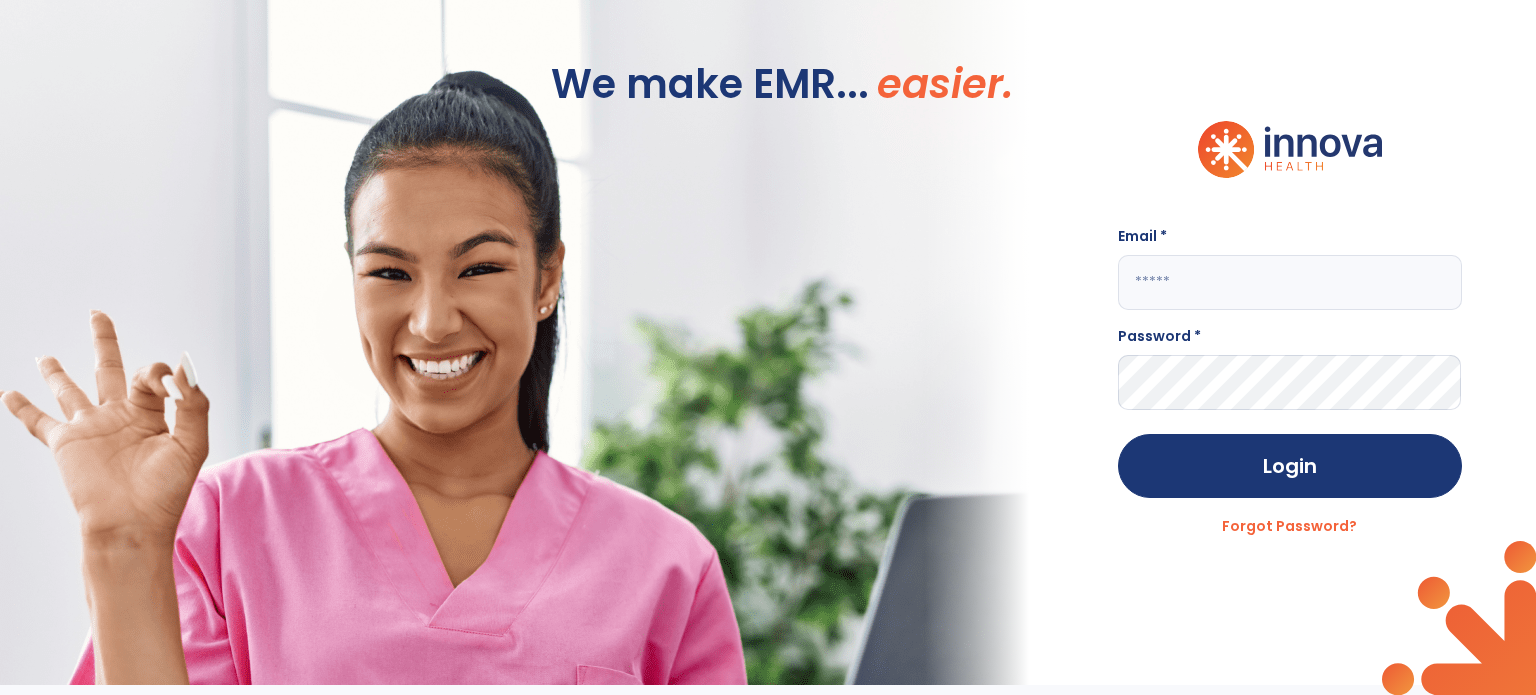 click 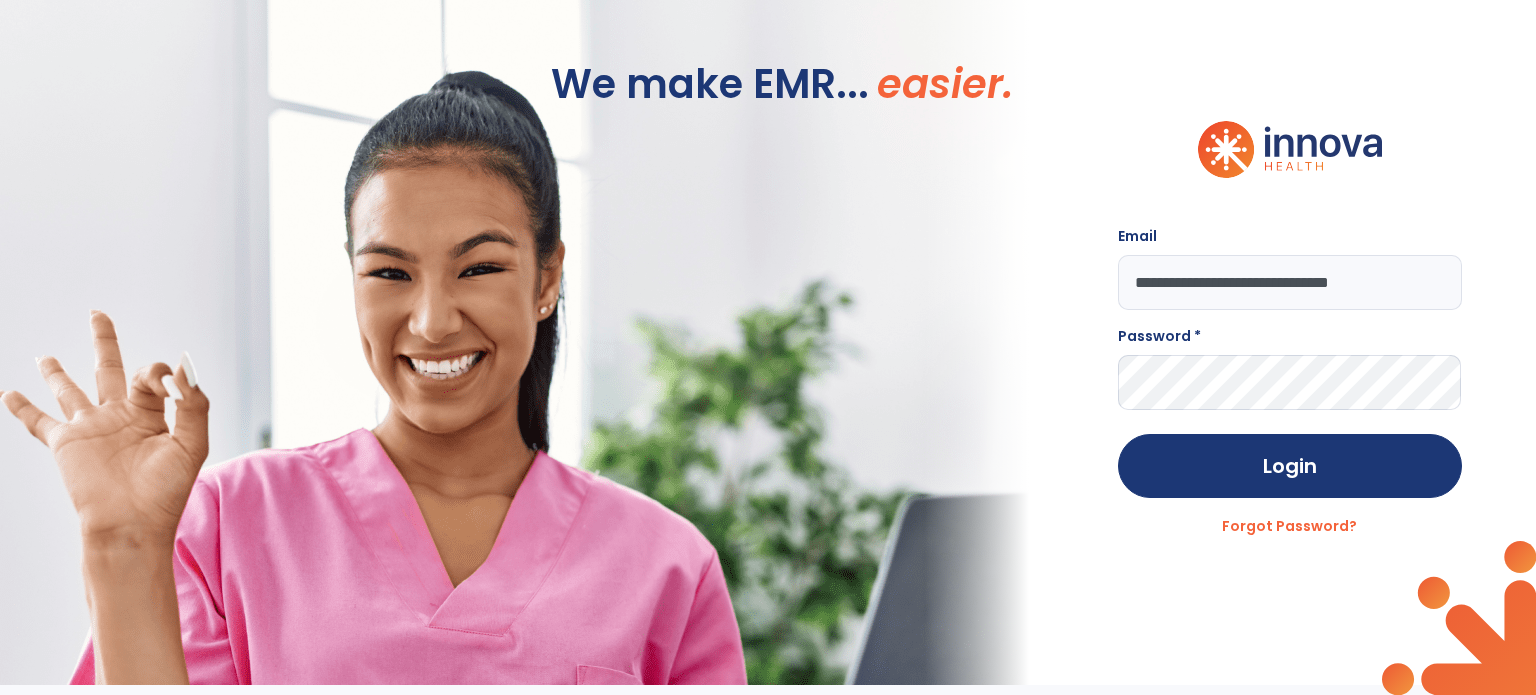 type on "**********" 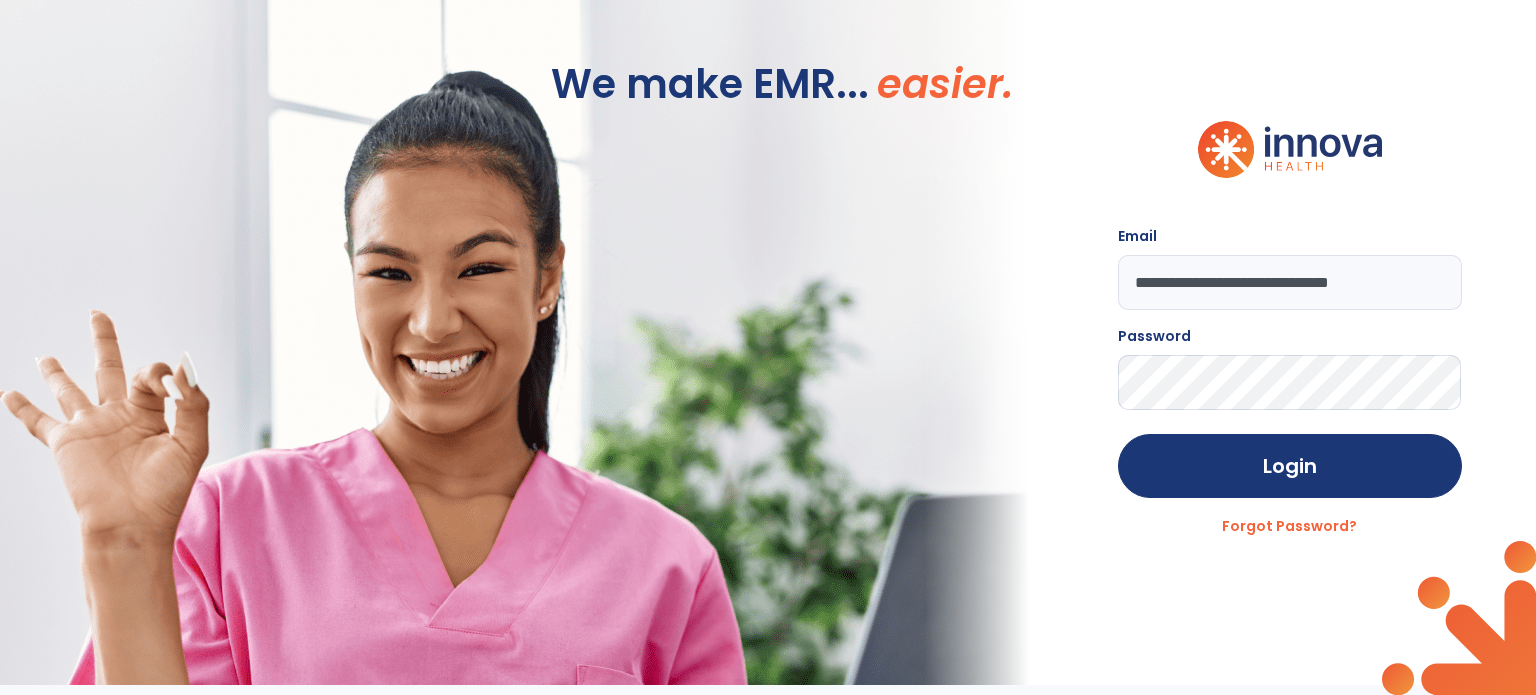 click on "Login" 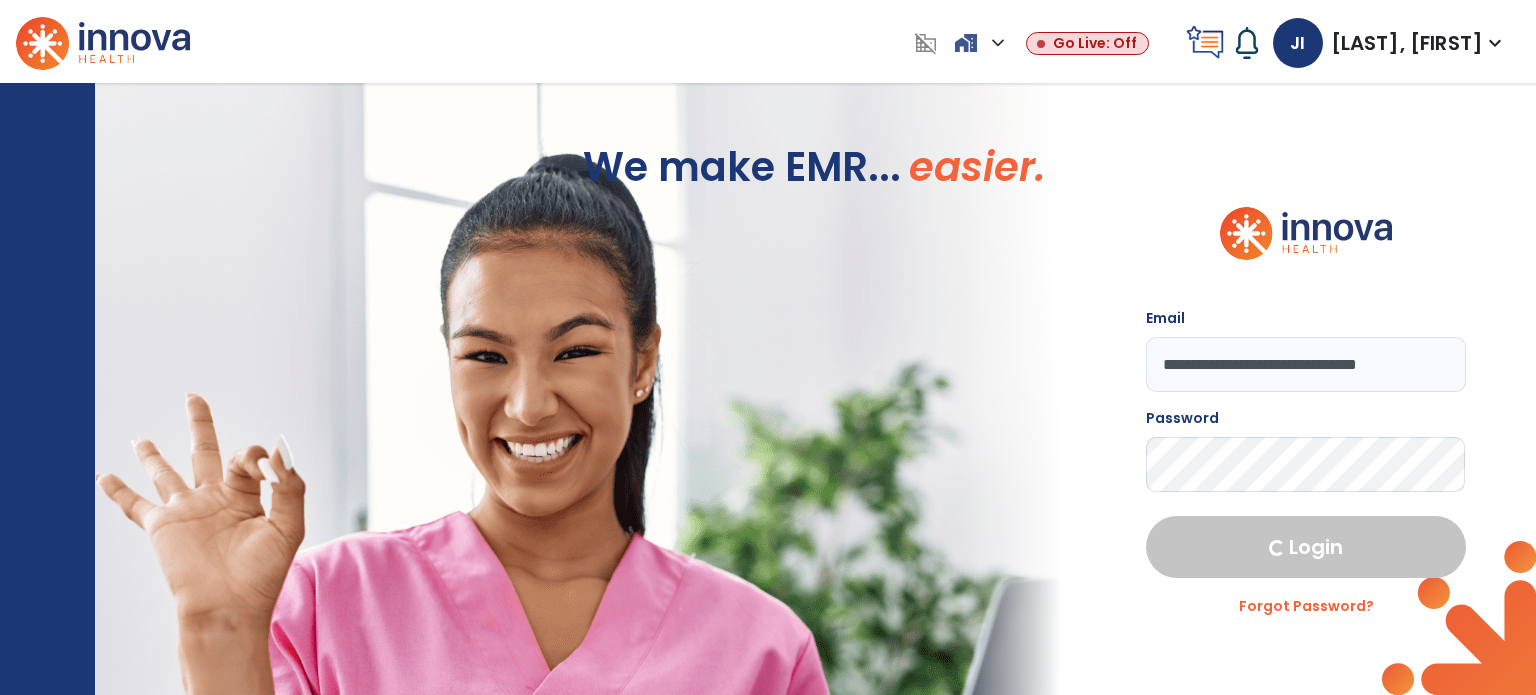 select on "***" 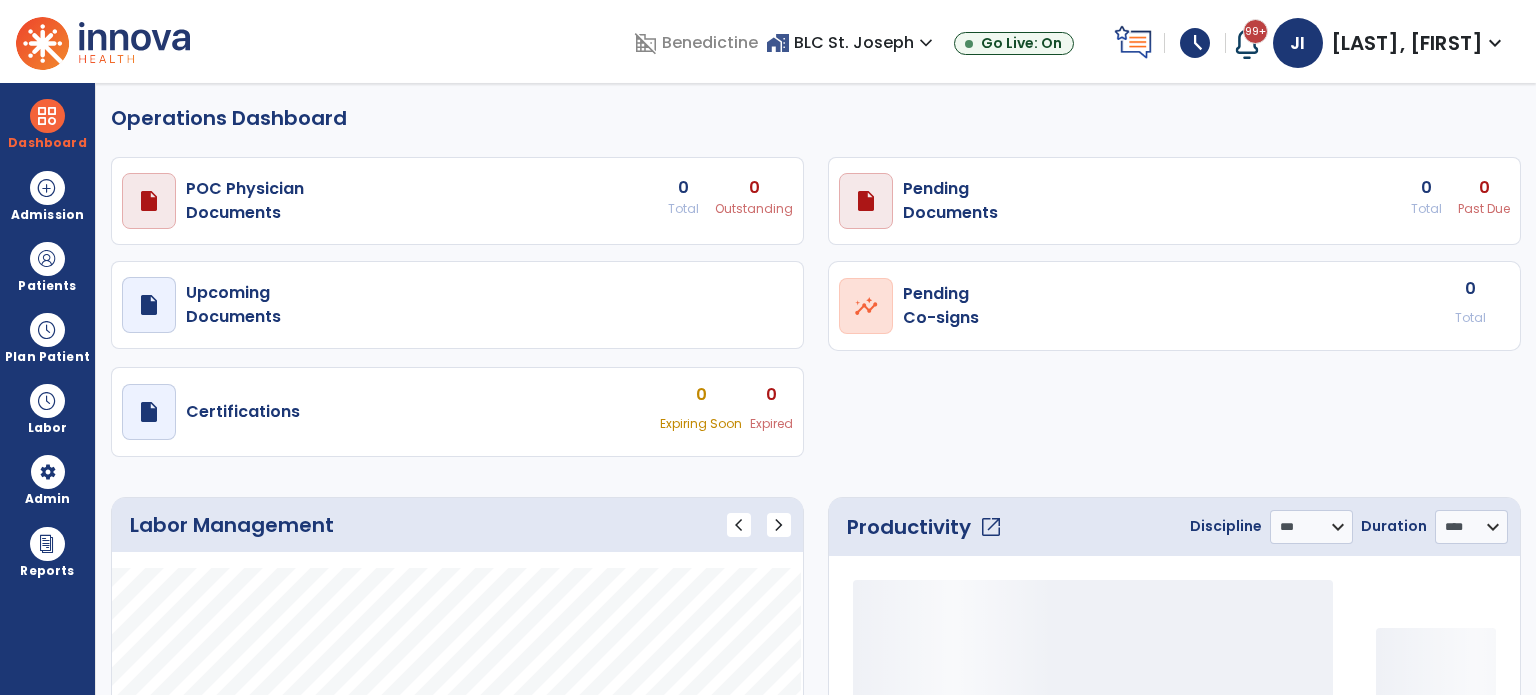 select on "***" 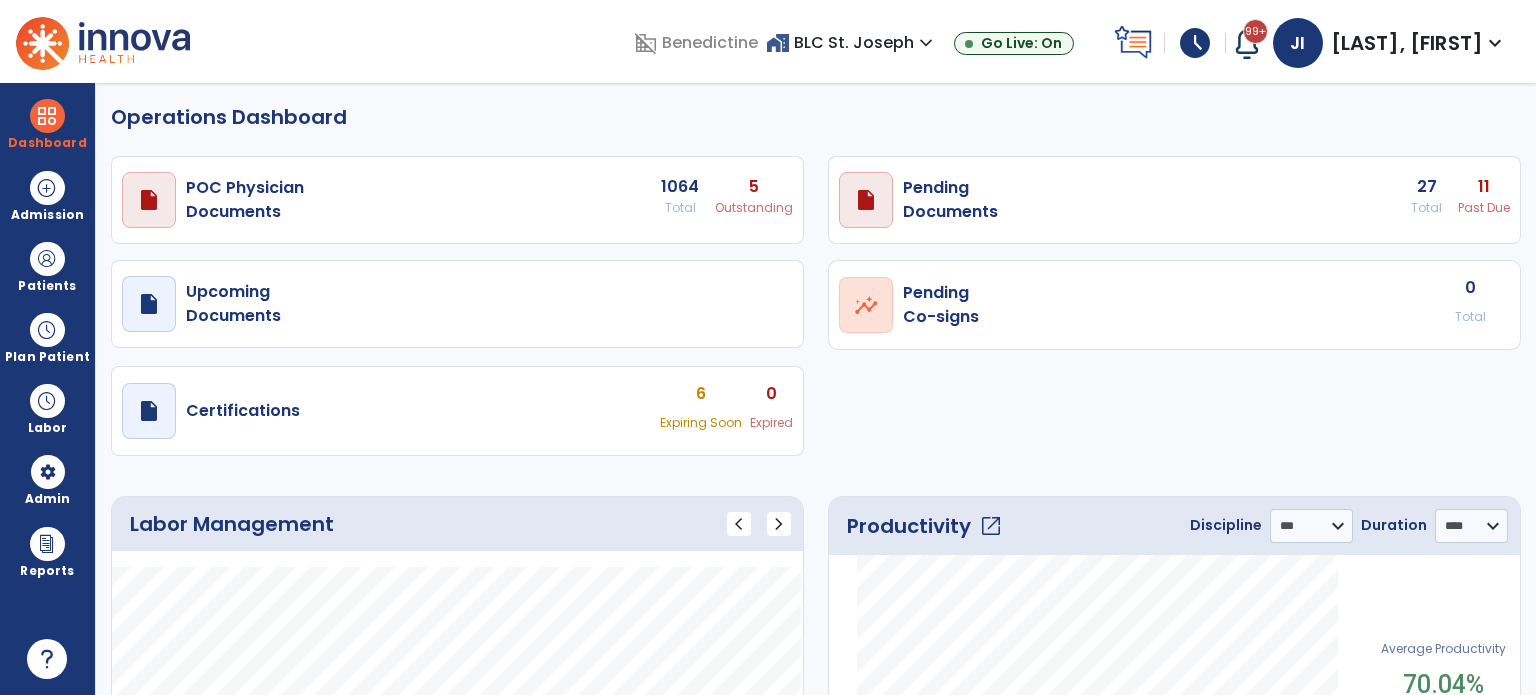 scroll, scrollTop: 0, scrollLeft: 0, axis: both 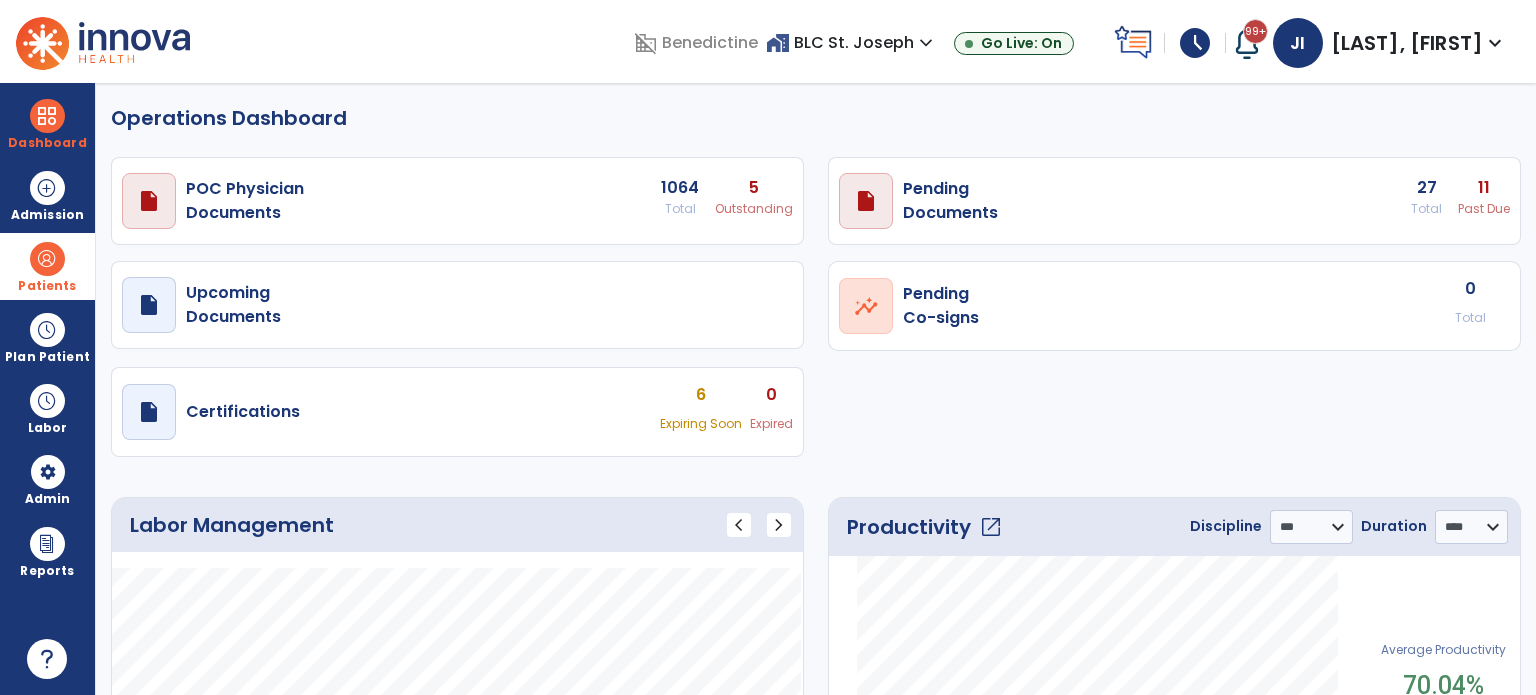 click at bounding box center (47, 259) 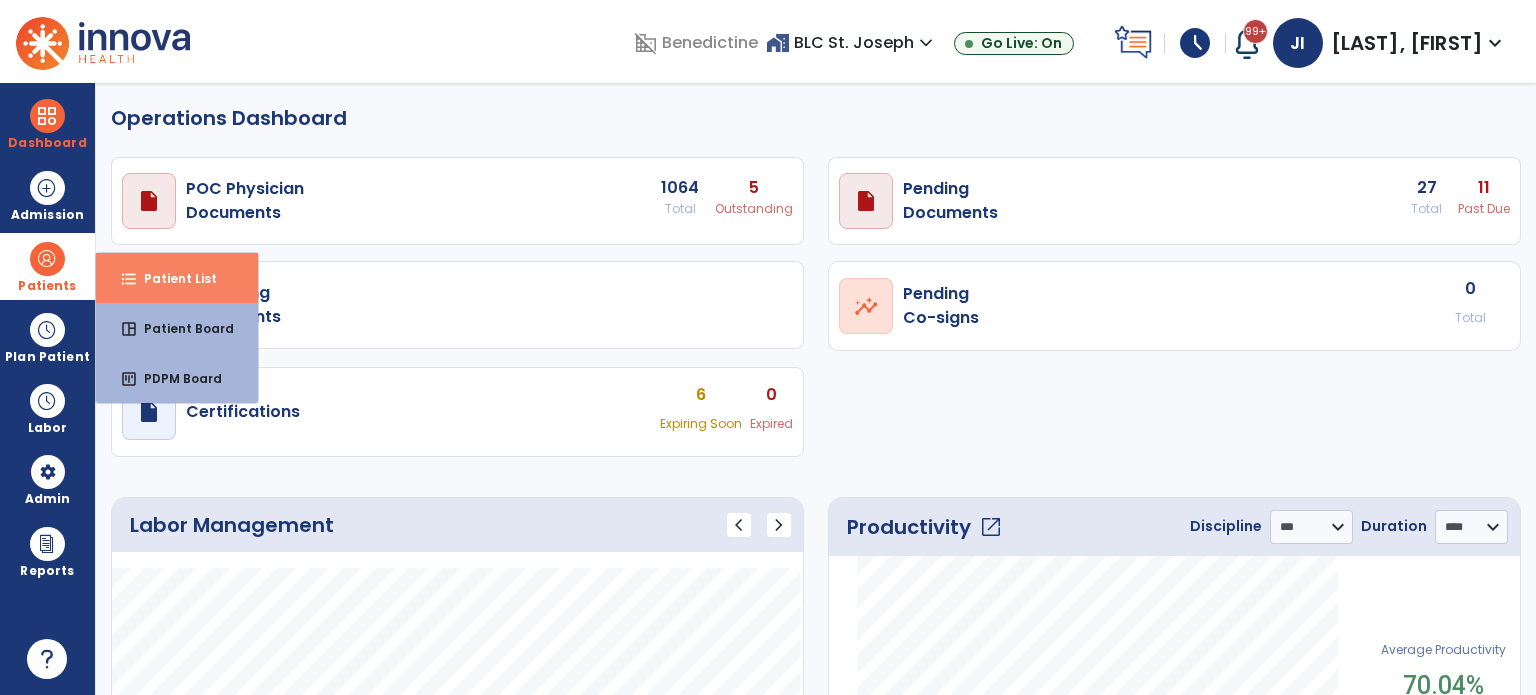 click on "format_list_bulleted  Patient List" at bounding box center (177, 278) 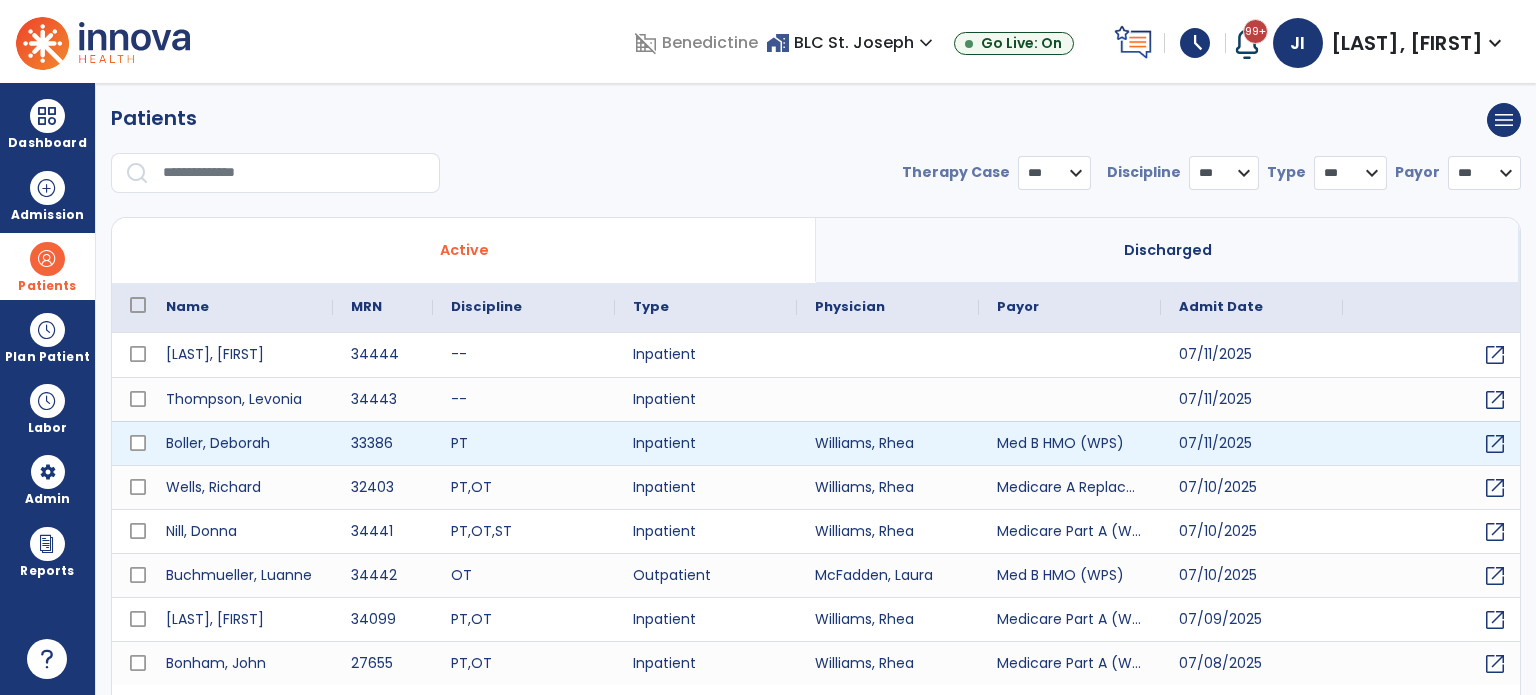 select on "***" 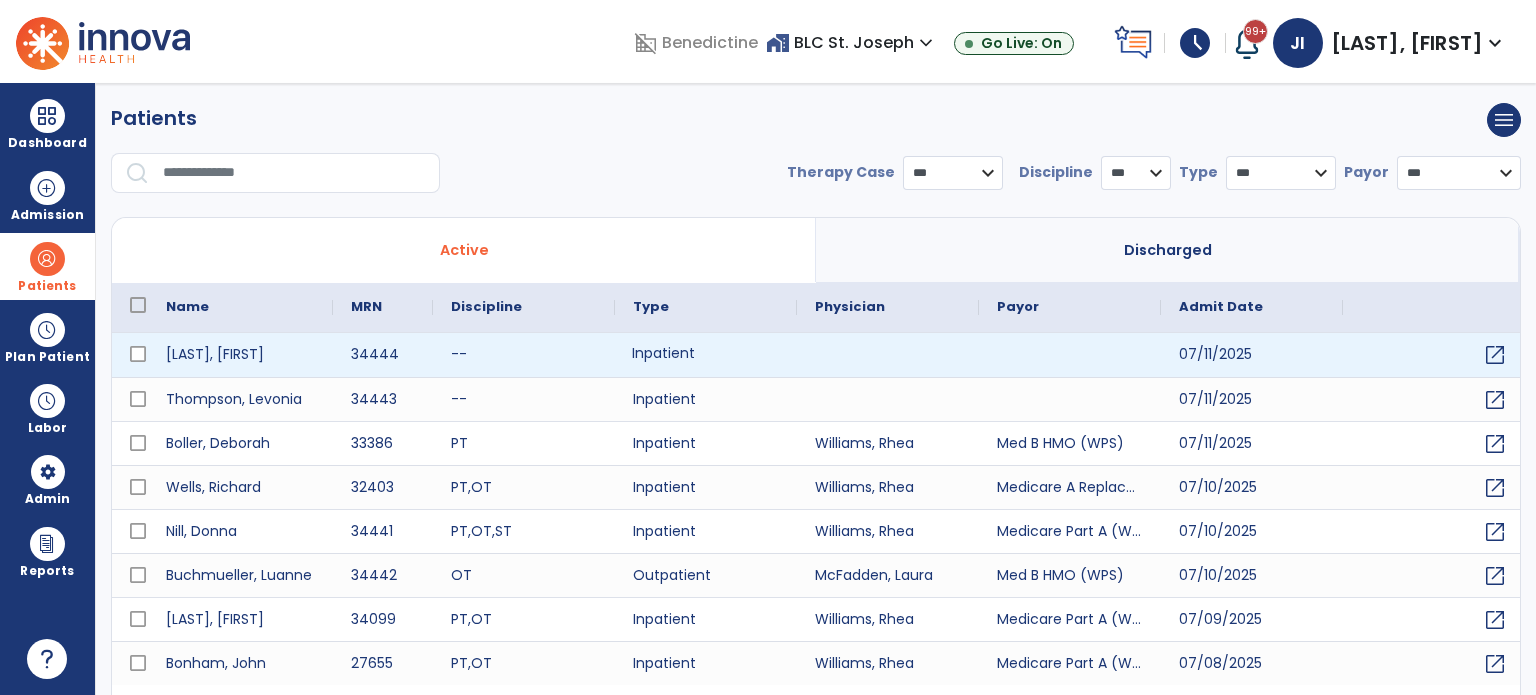 click on "Inpatient" at bounding box center (706, 355) 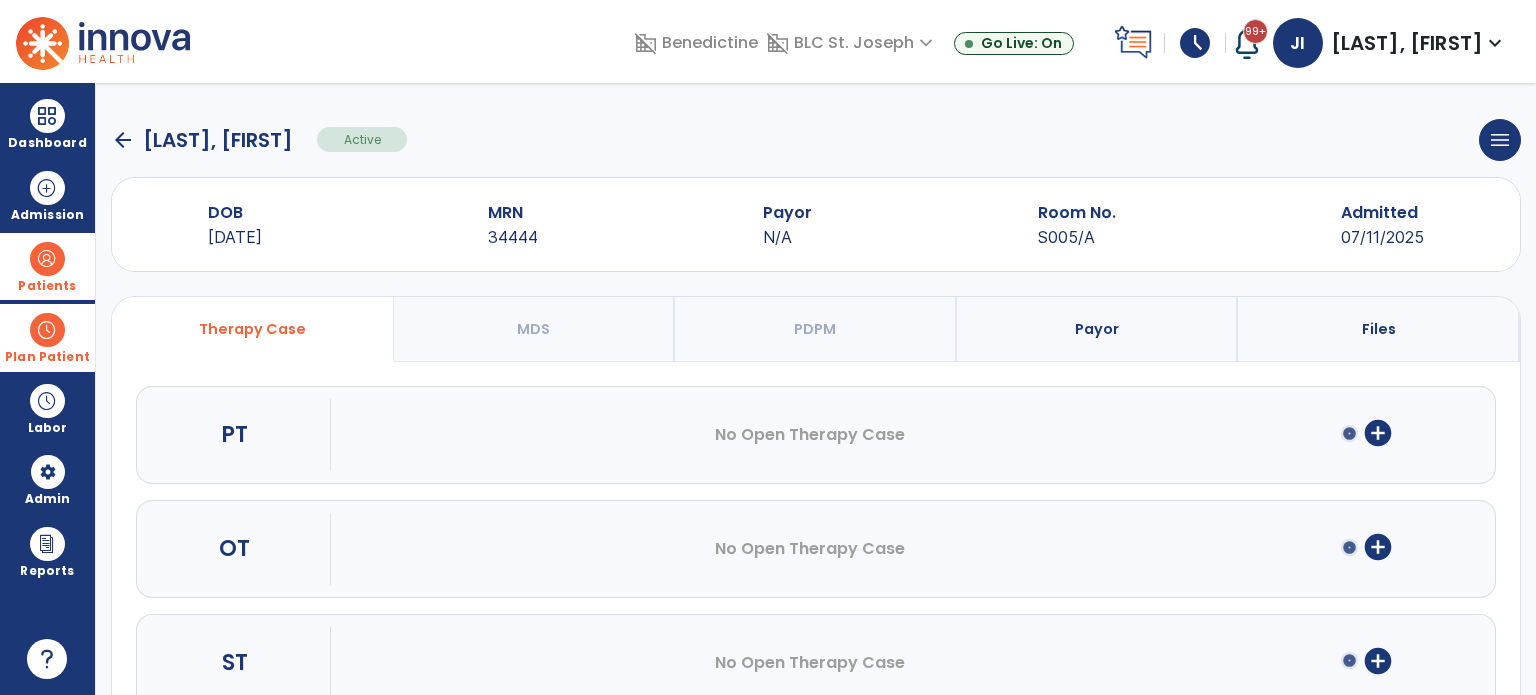 click at bounding box center [47, 330] 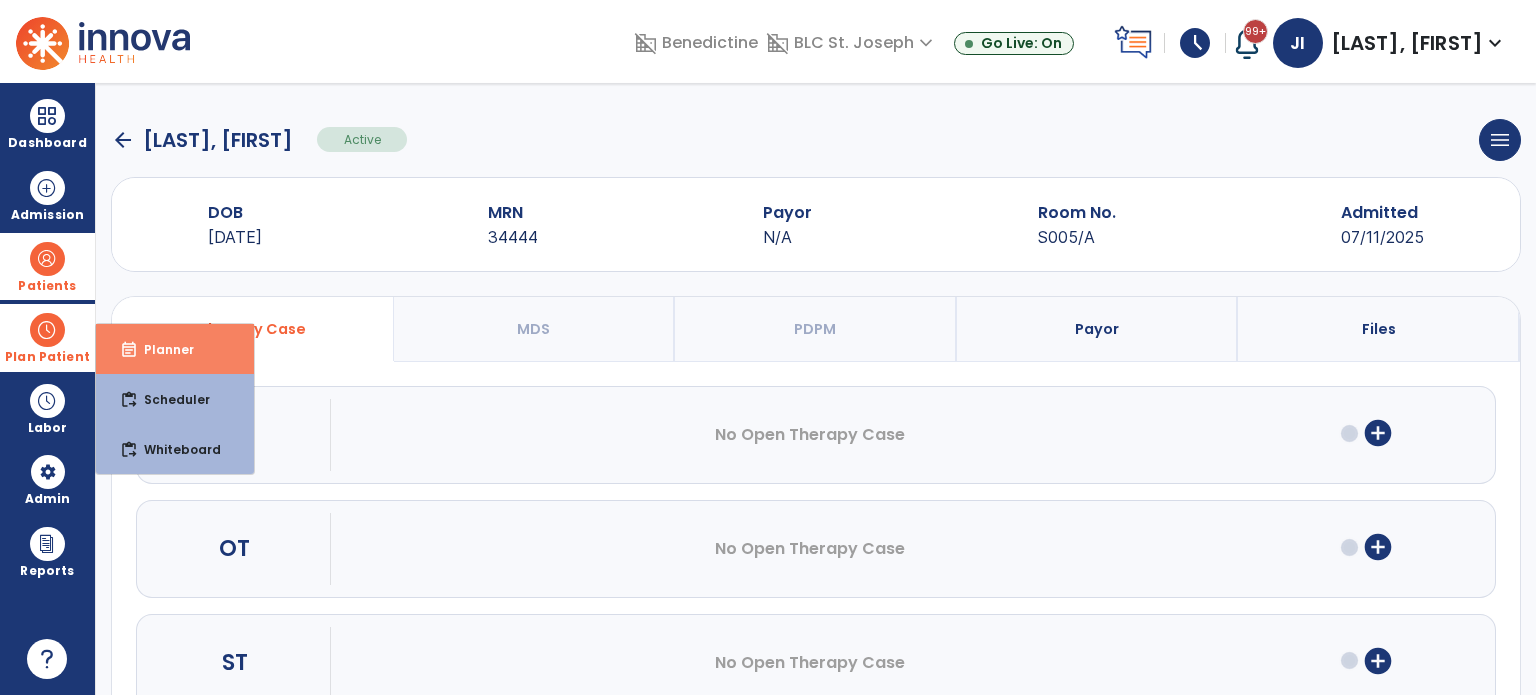 click on "event_note  Planner" at bounding box center [175, 349] 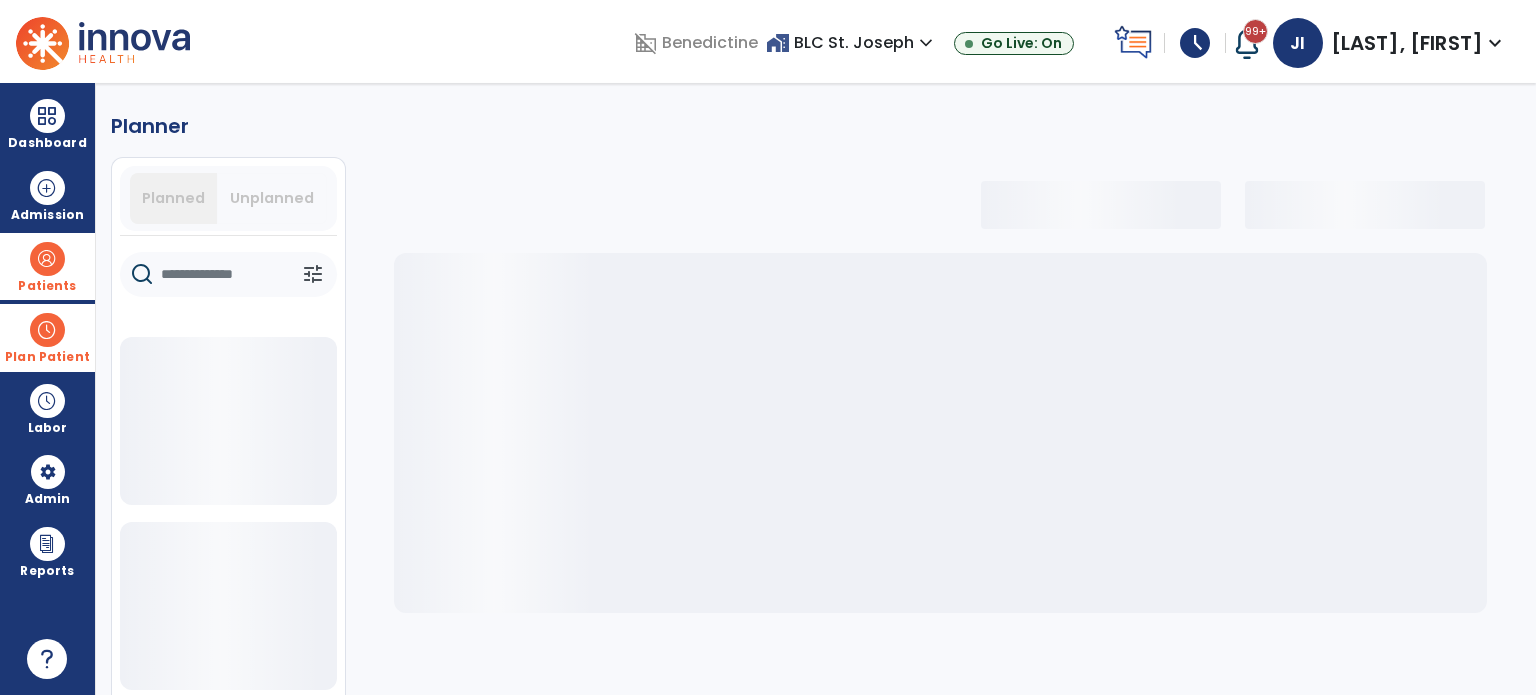 drag, startPoint x: 1399, startPoint y: 491, endPoint x: 1377, endPoint y: 507, distance: 27.202942 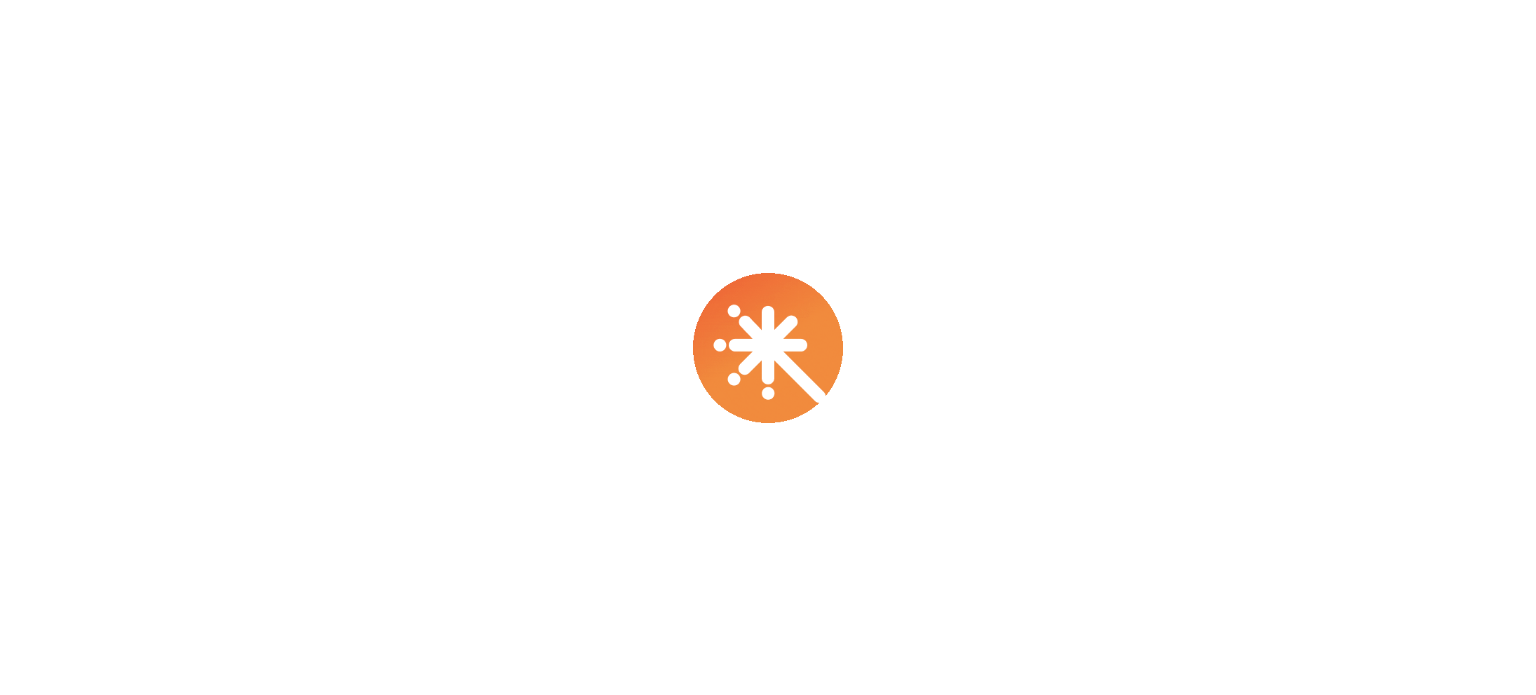 scroll, scrollTop: 0, scrollLeft: 0, axis: both 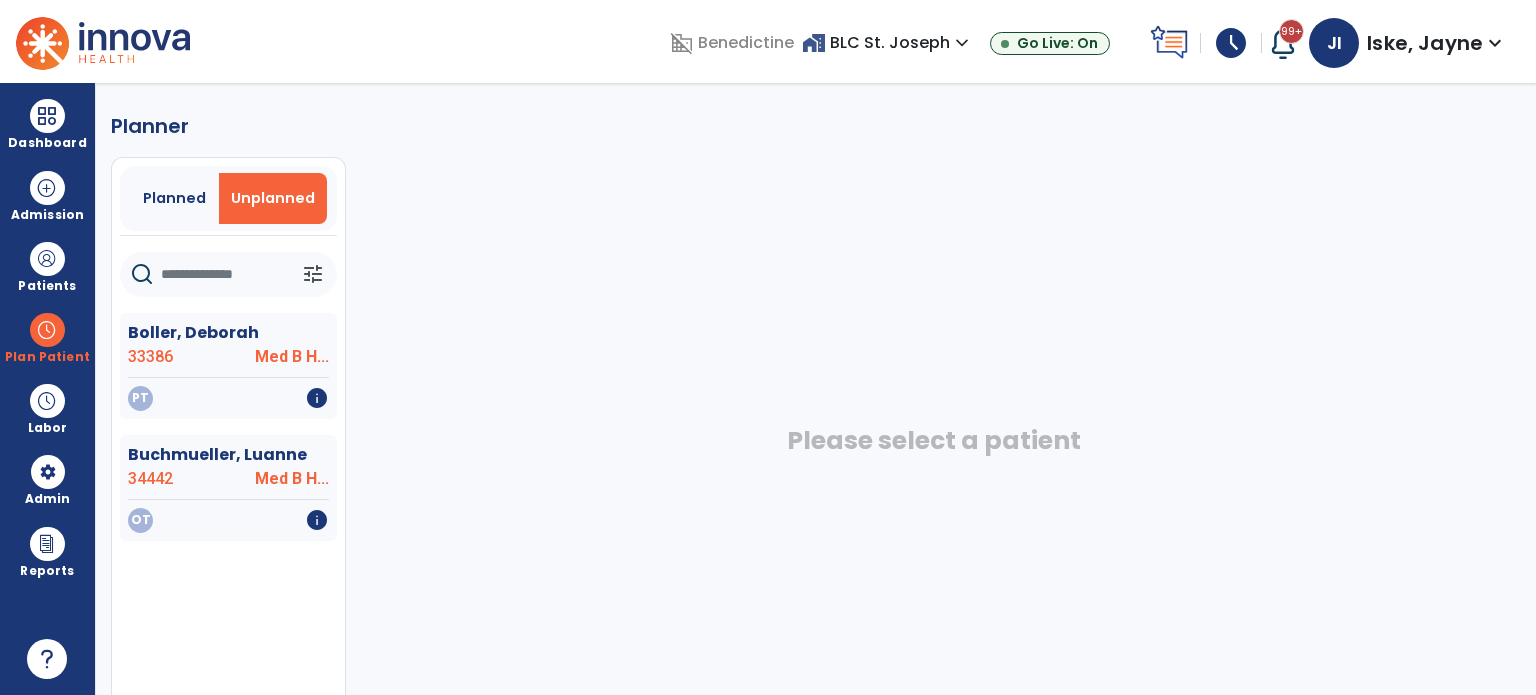 click on "PT   info" 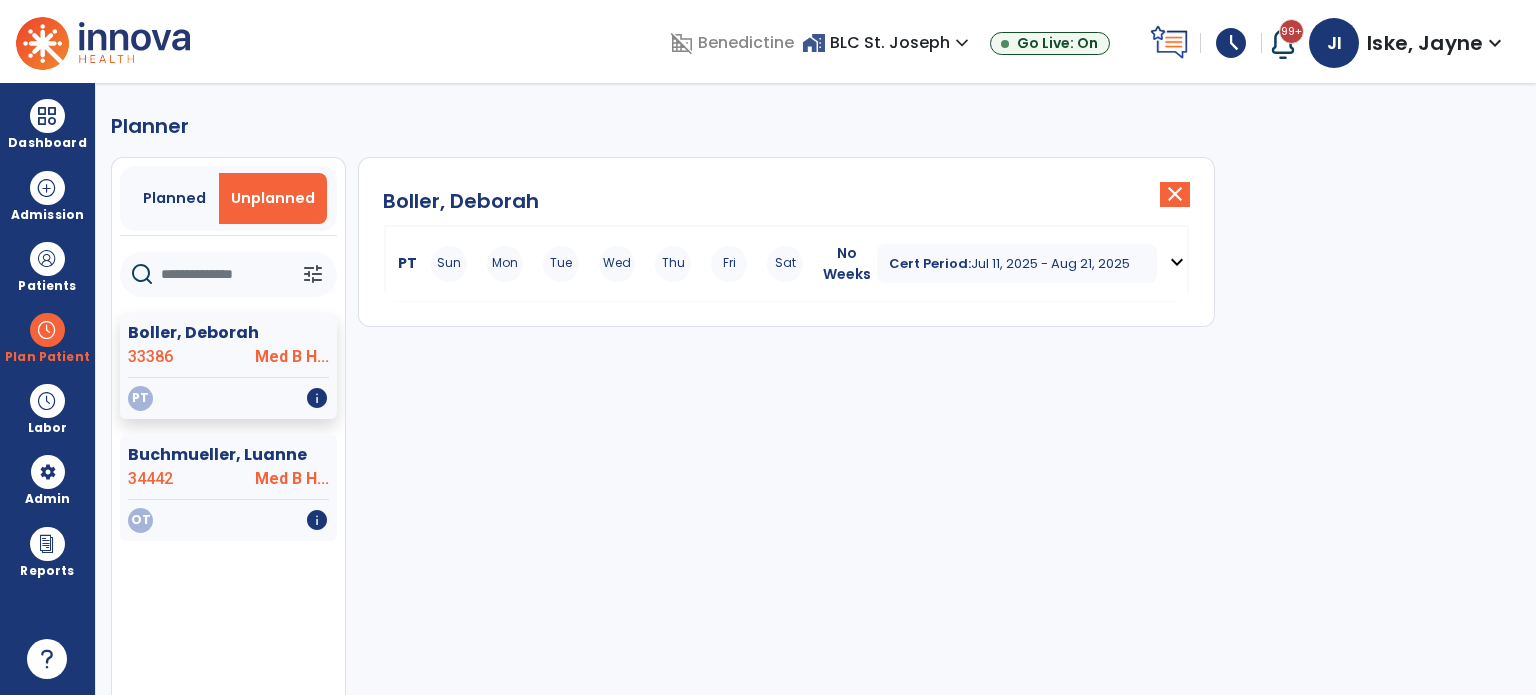 click on "Jul 11, 2025 - Aug 21, 2025" at bounding box center [1050, 263] 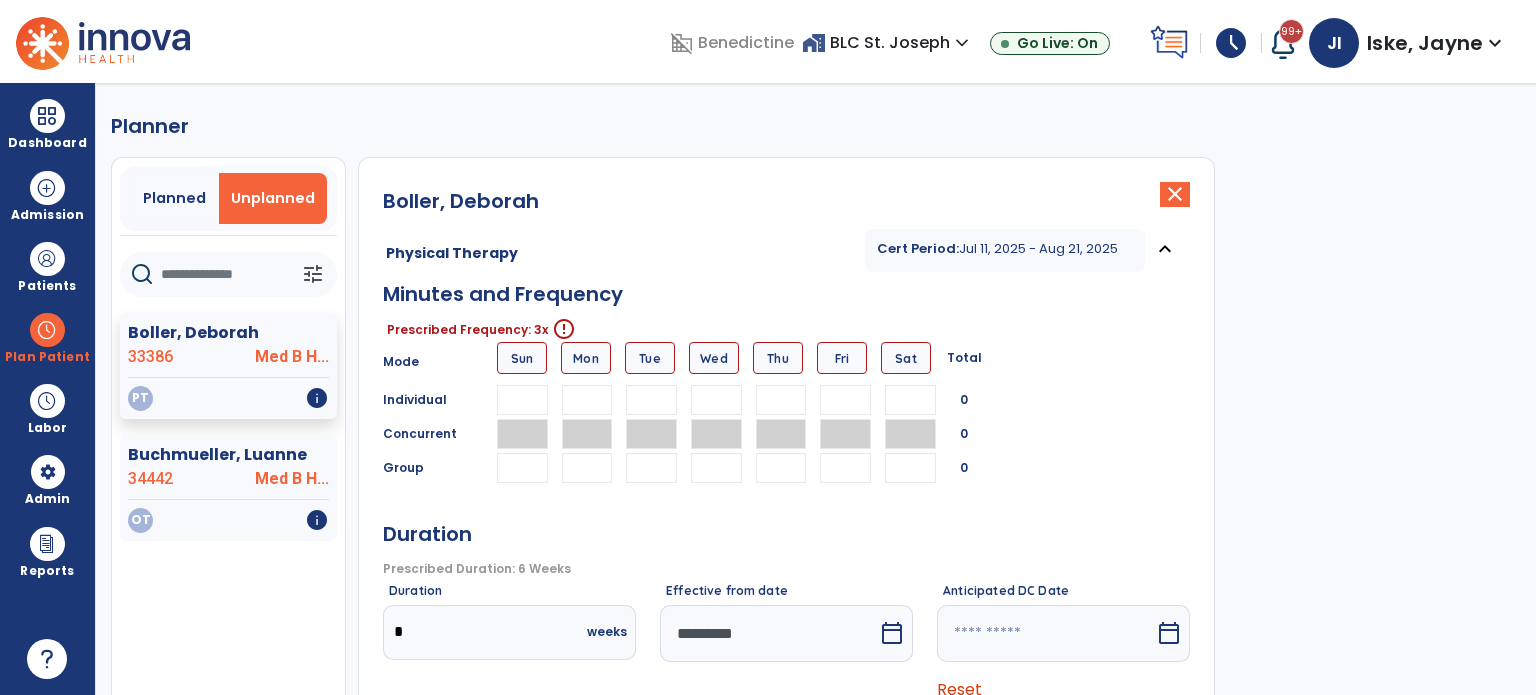 click at bounding box center [587, 400] 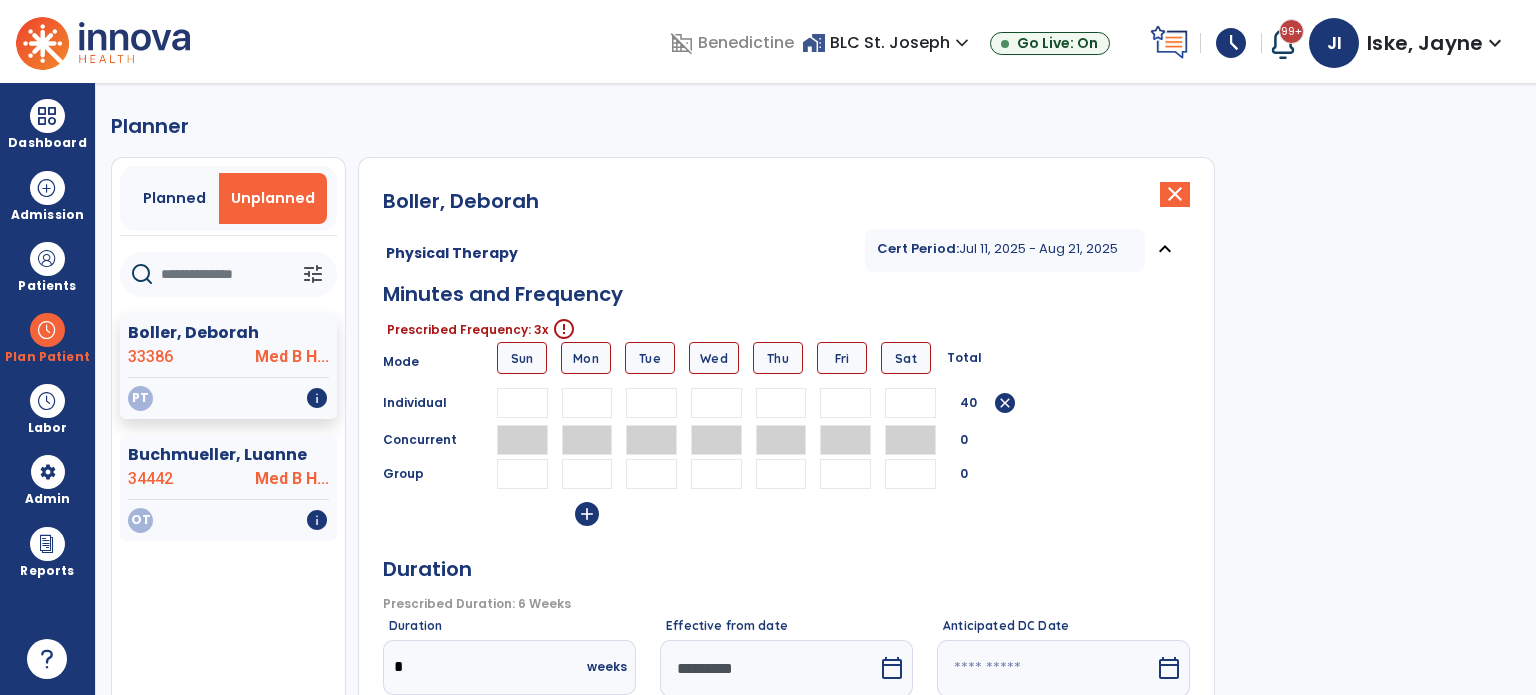 type on "**" 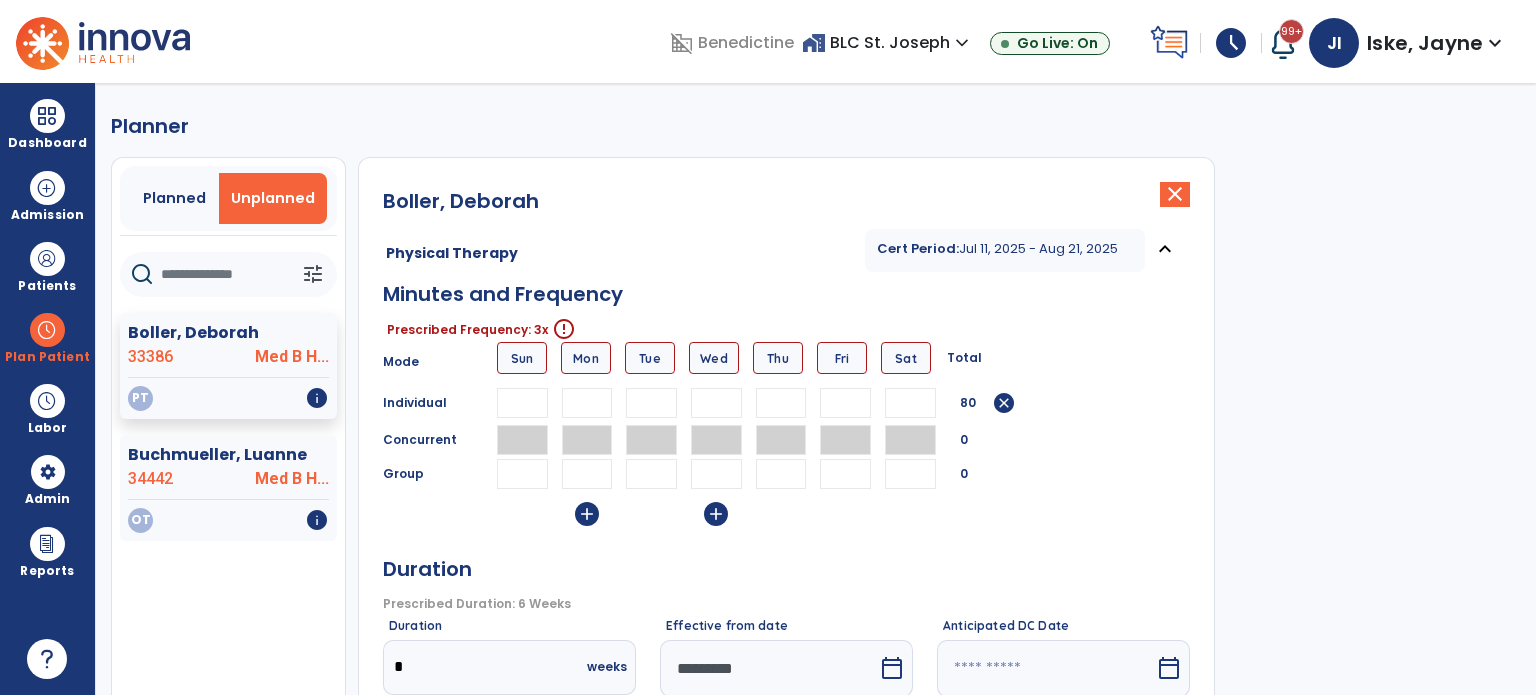 type on "**" 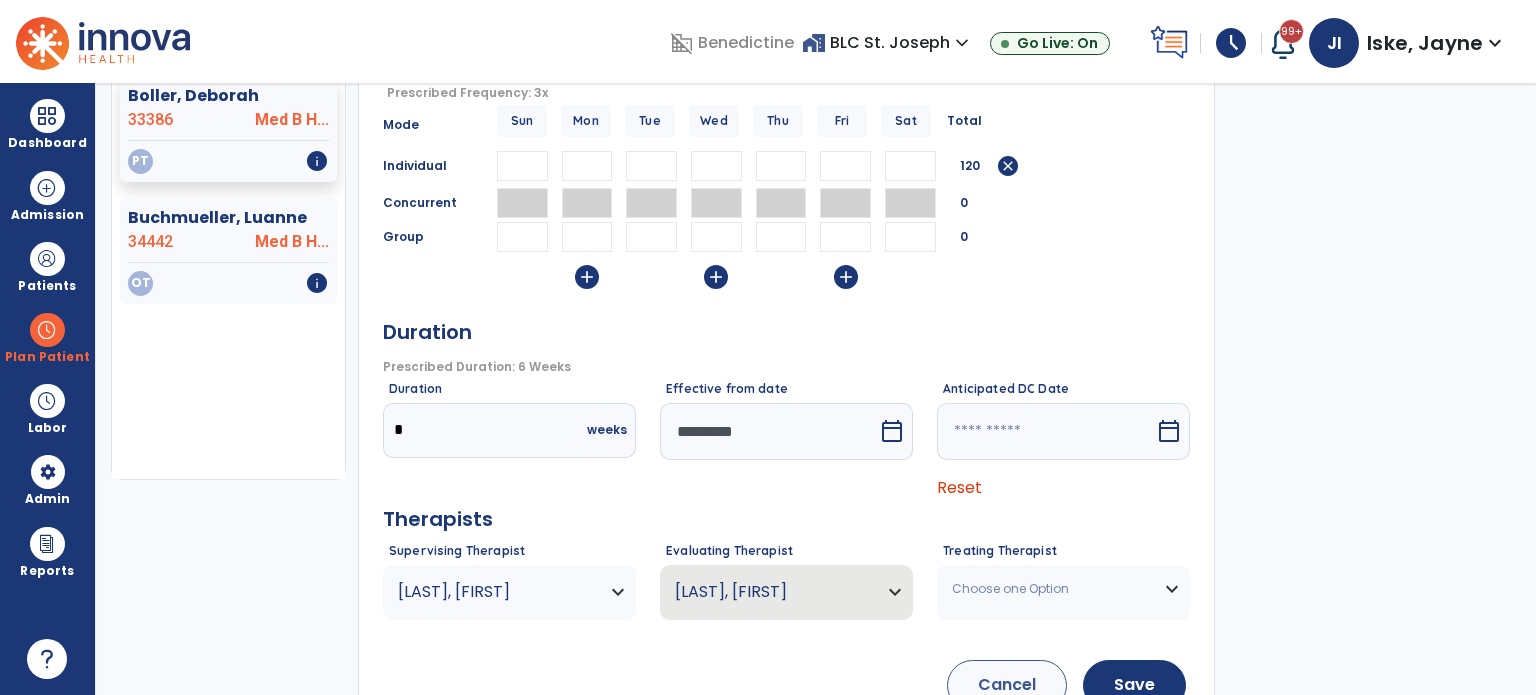scroll, scrollTop: 300, scrollLeft: 0, axis: vertical 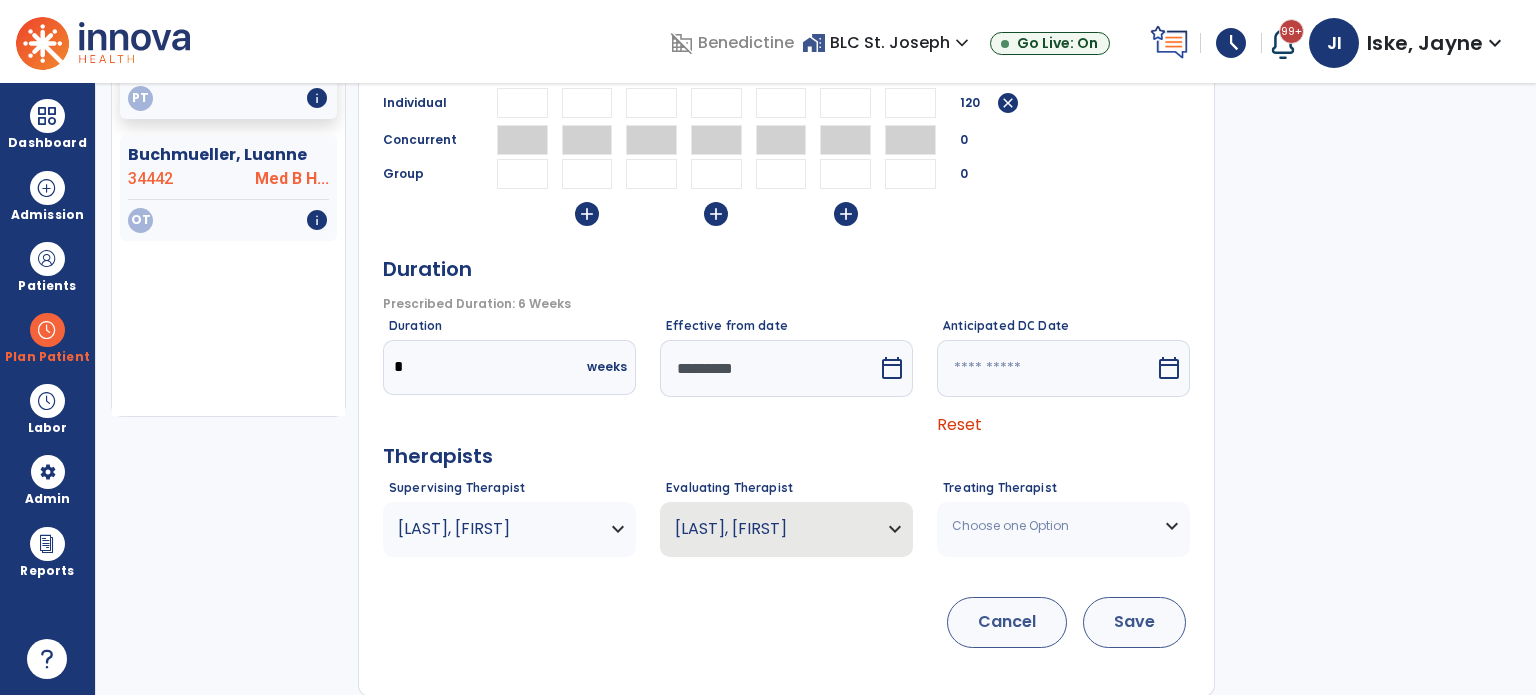 type on "**" 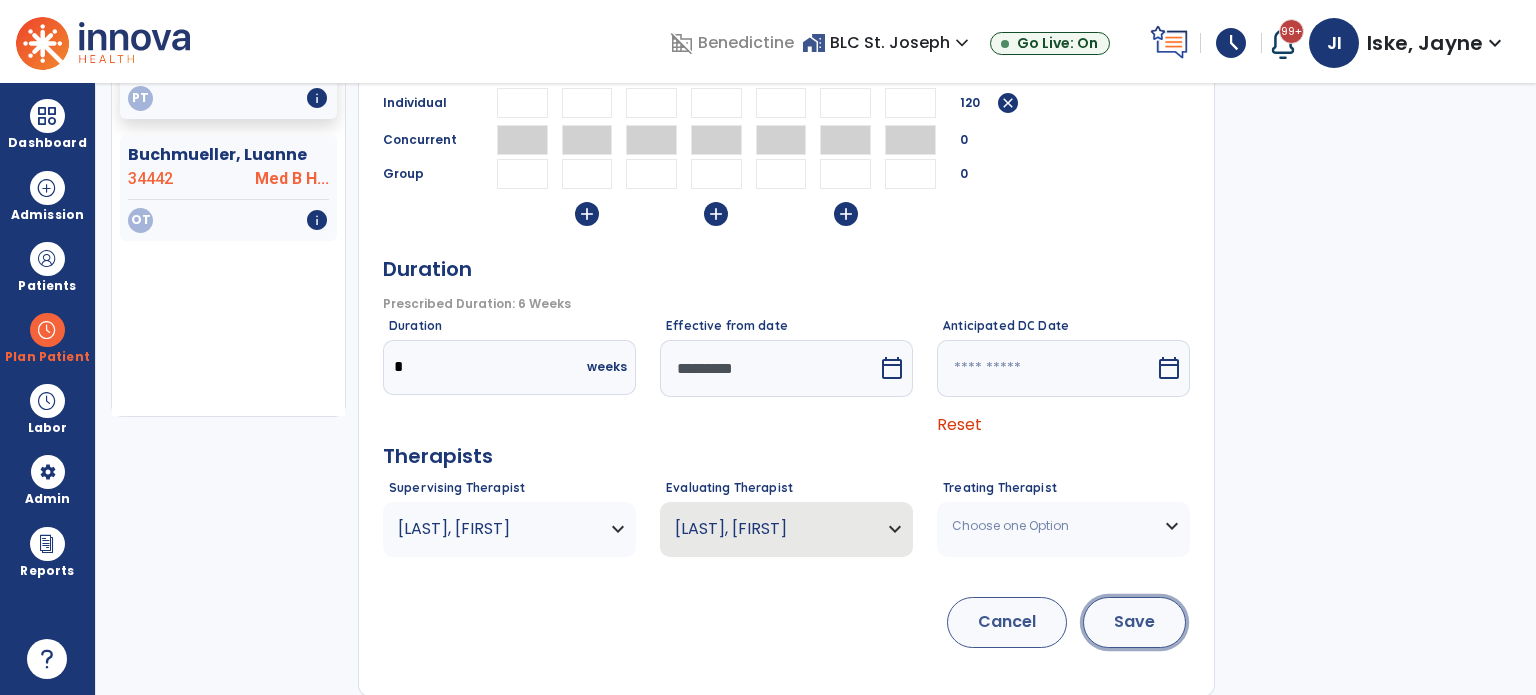 click on "Save" at bounding box center [1134, 622] 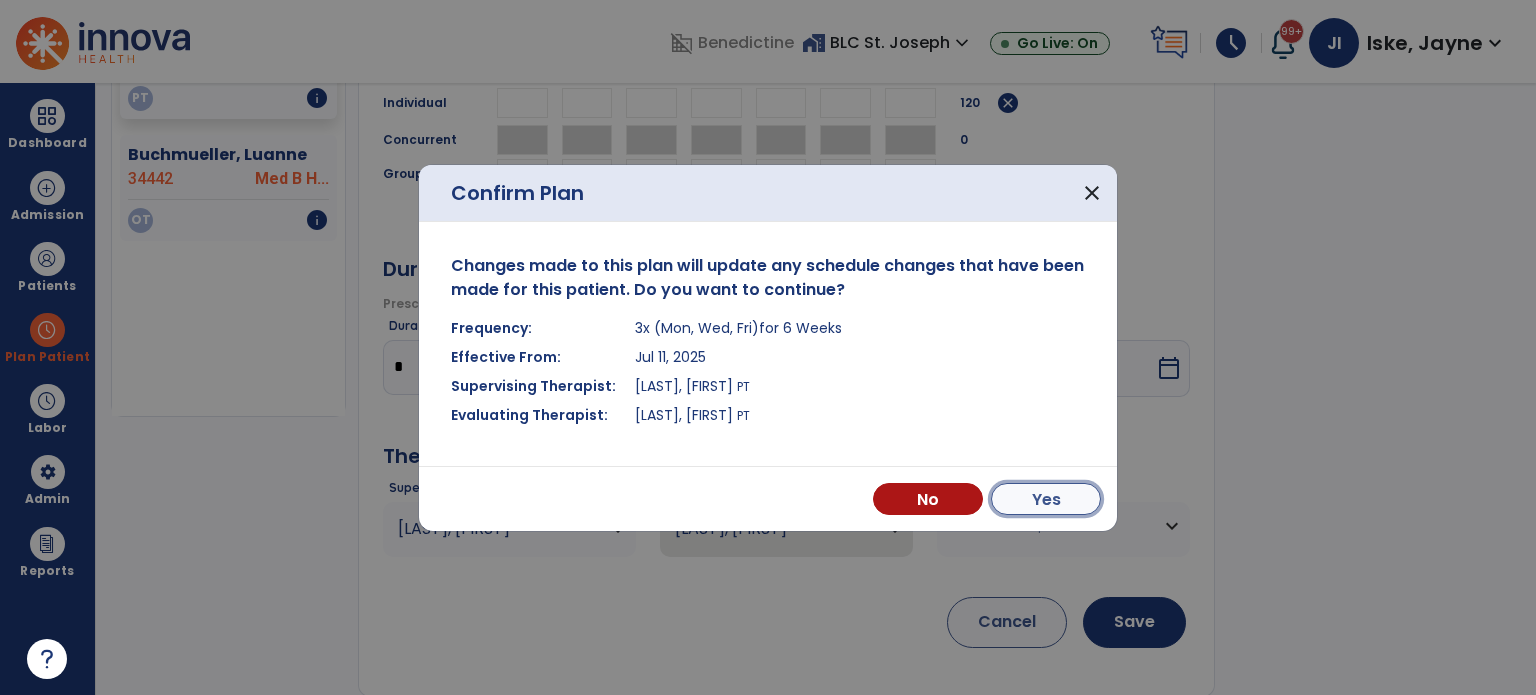 click on "Yes" at bounding box center [1046, 499] 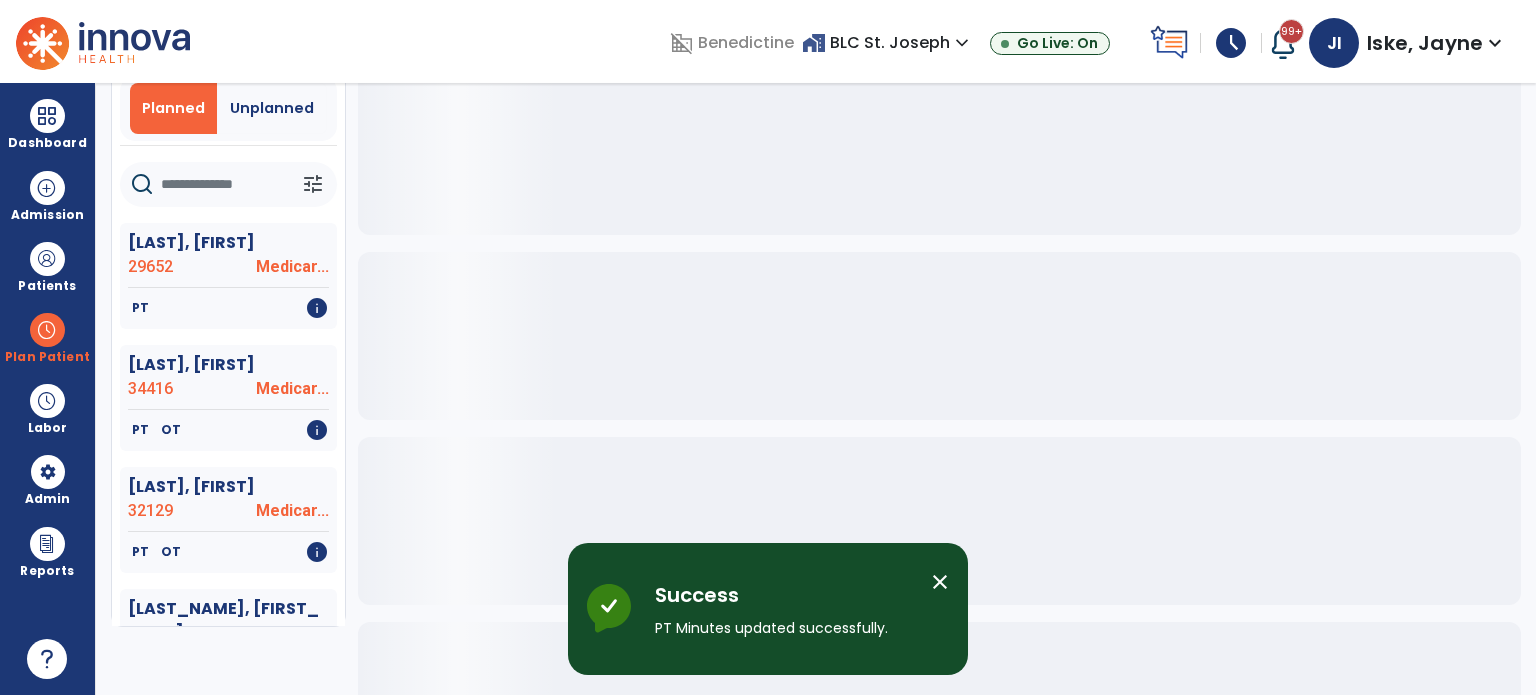 scroll, scrollTop: 0, scrollLeft: 0, axis: both 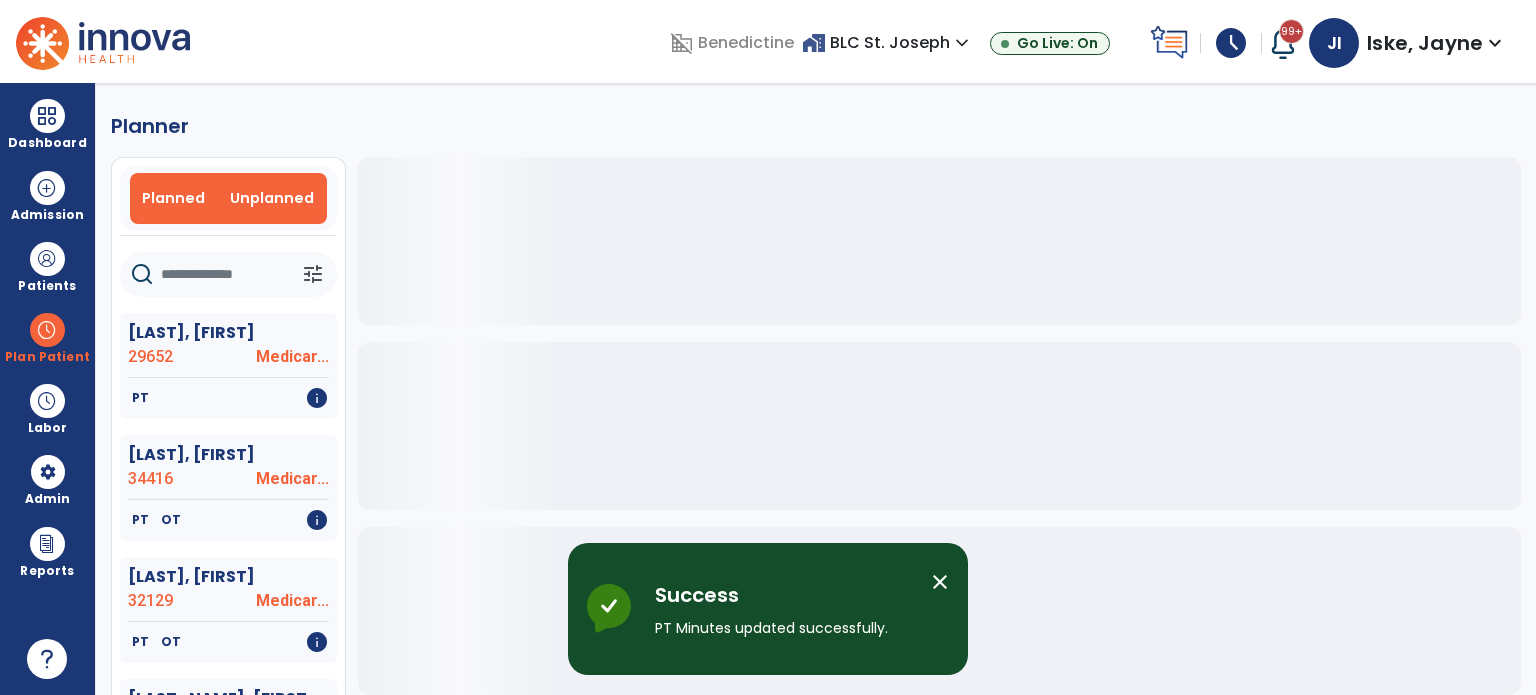 click on "Unplanned" at bounding box center [272, 198] 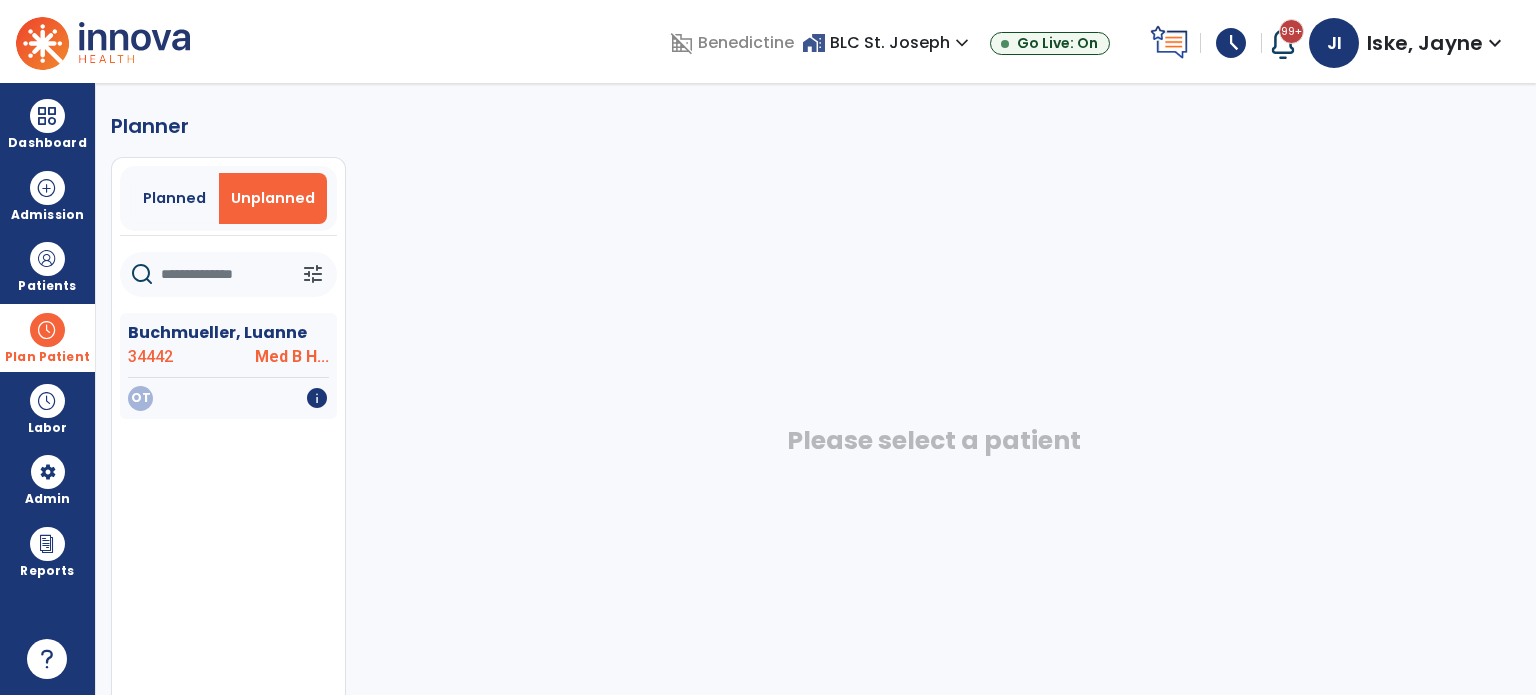click at bounding box center [47, 330] 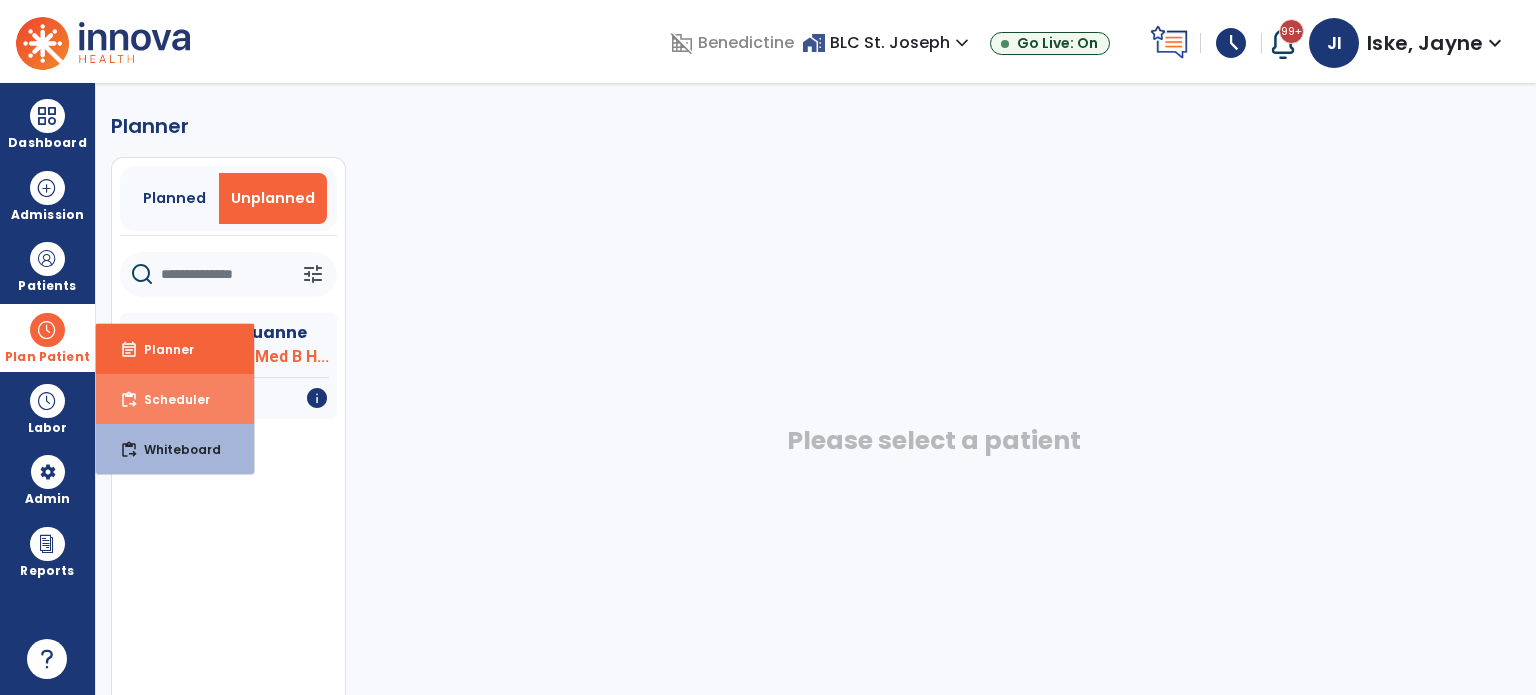 click on "Scheduler" at bounding box center [169, 399] 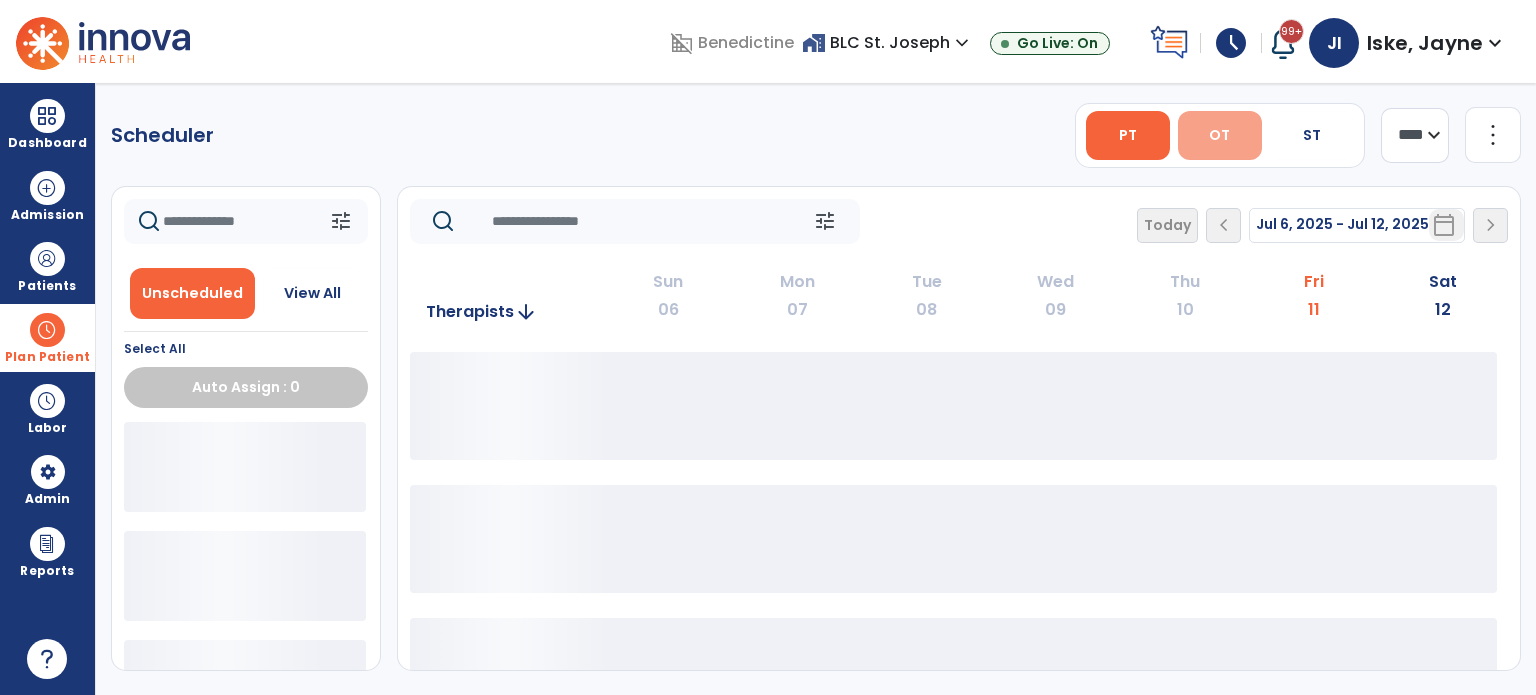 click on "OT" at bounding box center (1219, 135) 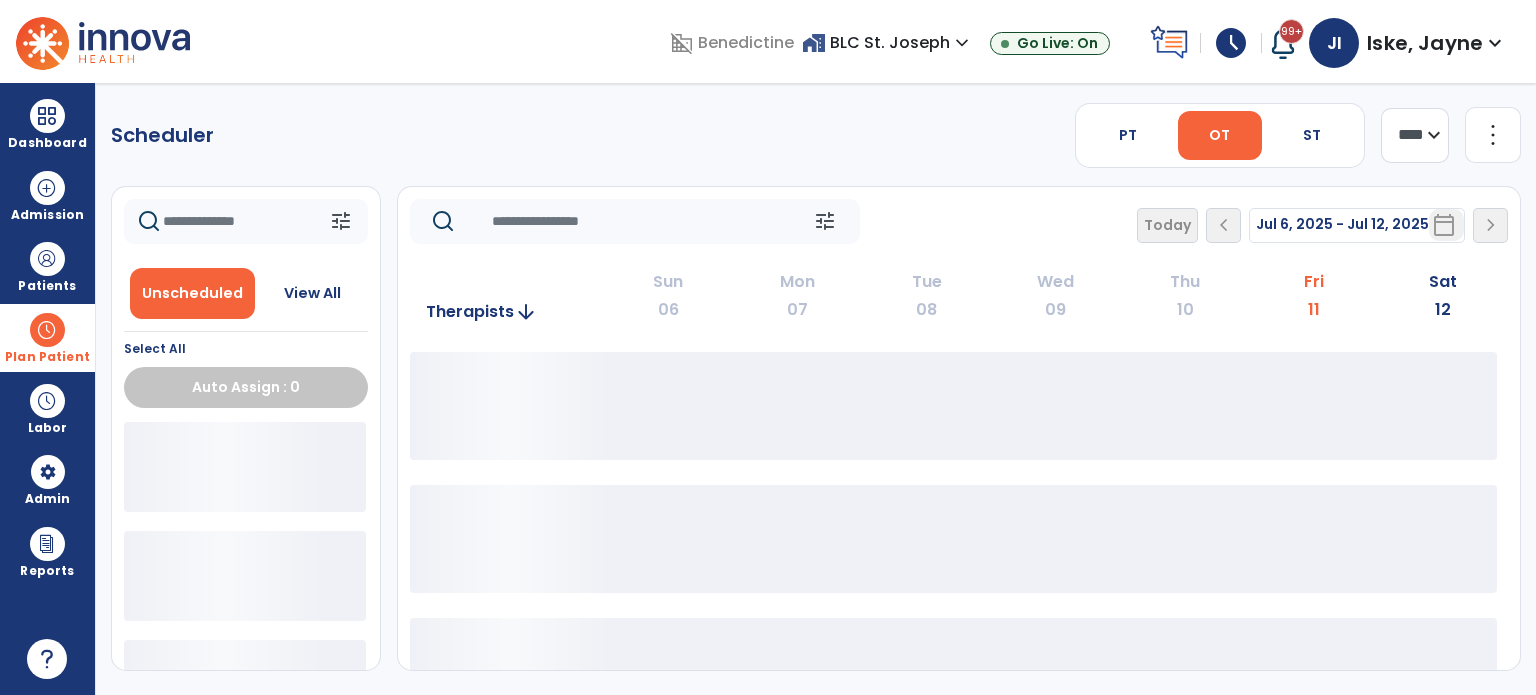 click on "**** ***" 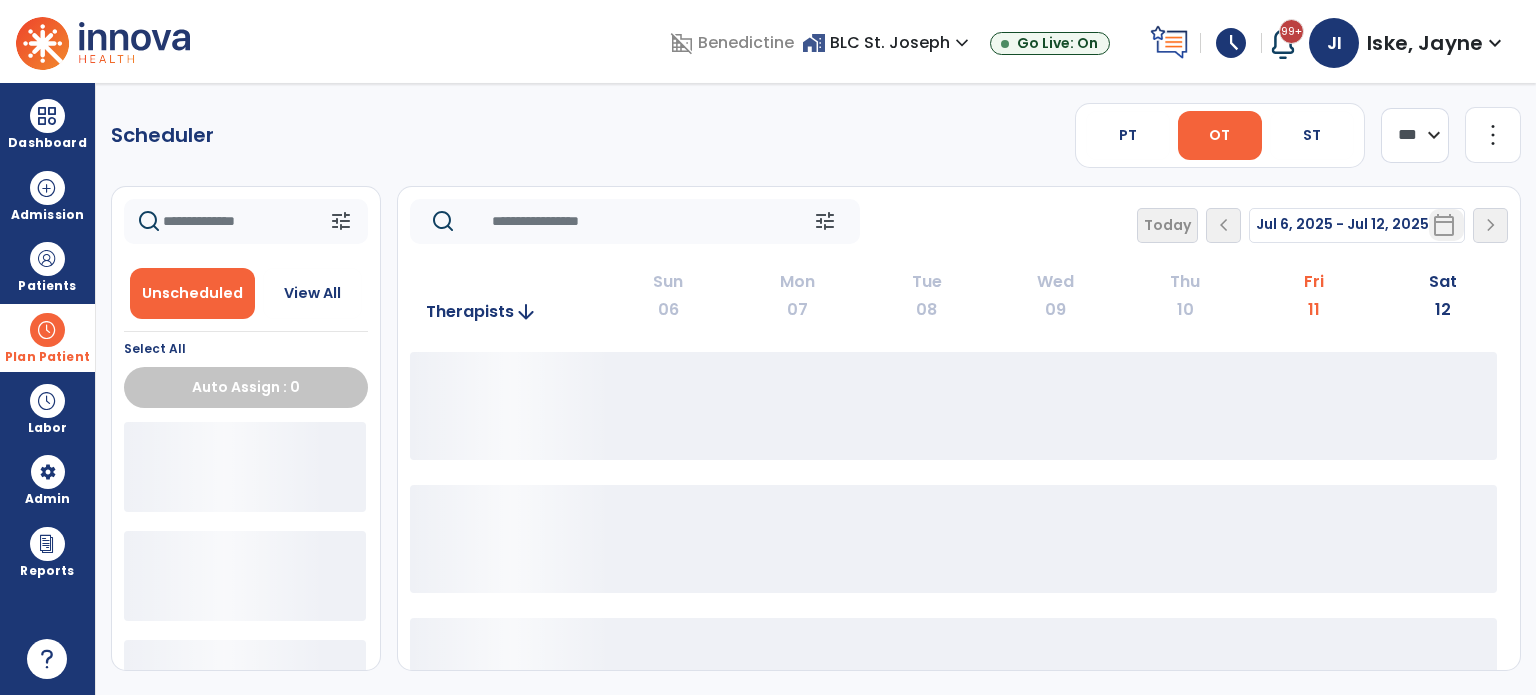 click on "**** ***" 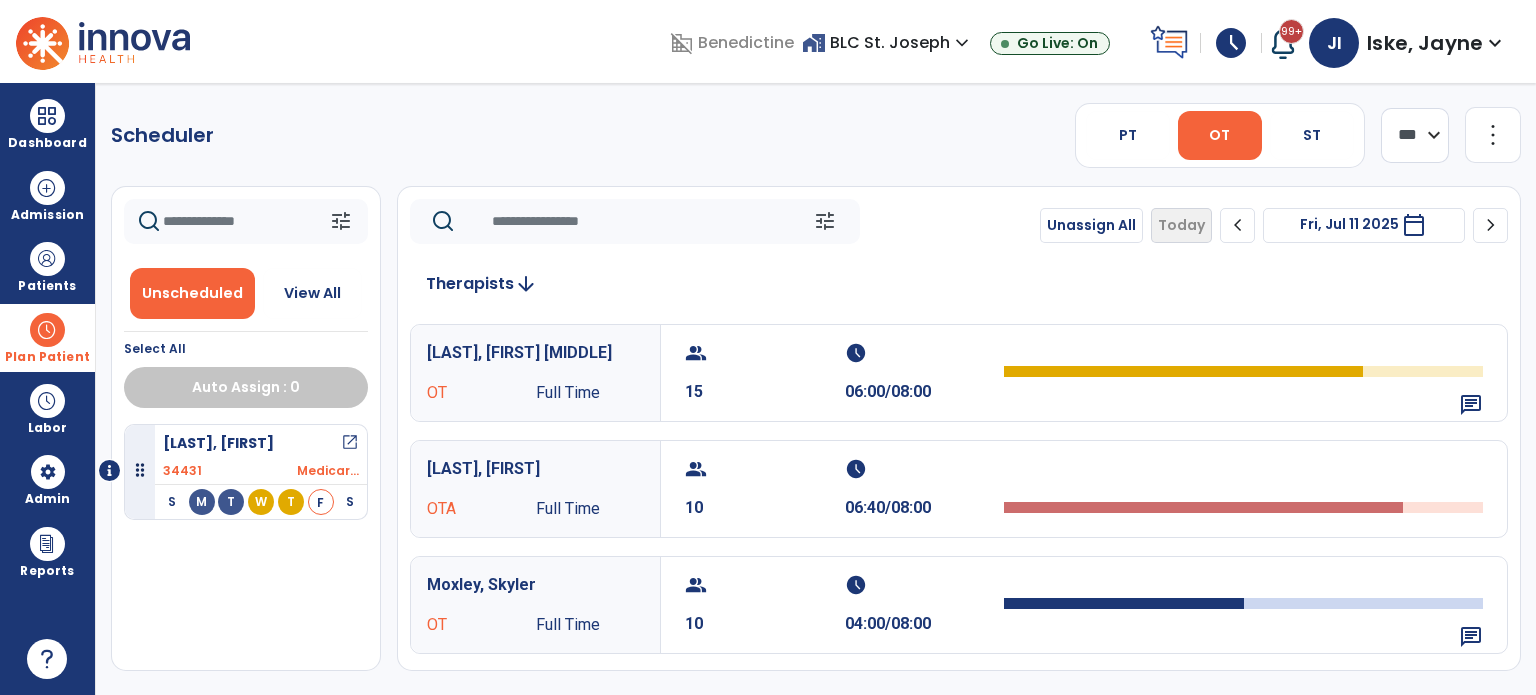 click on "chevron_right" 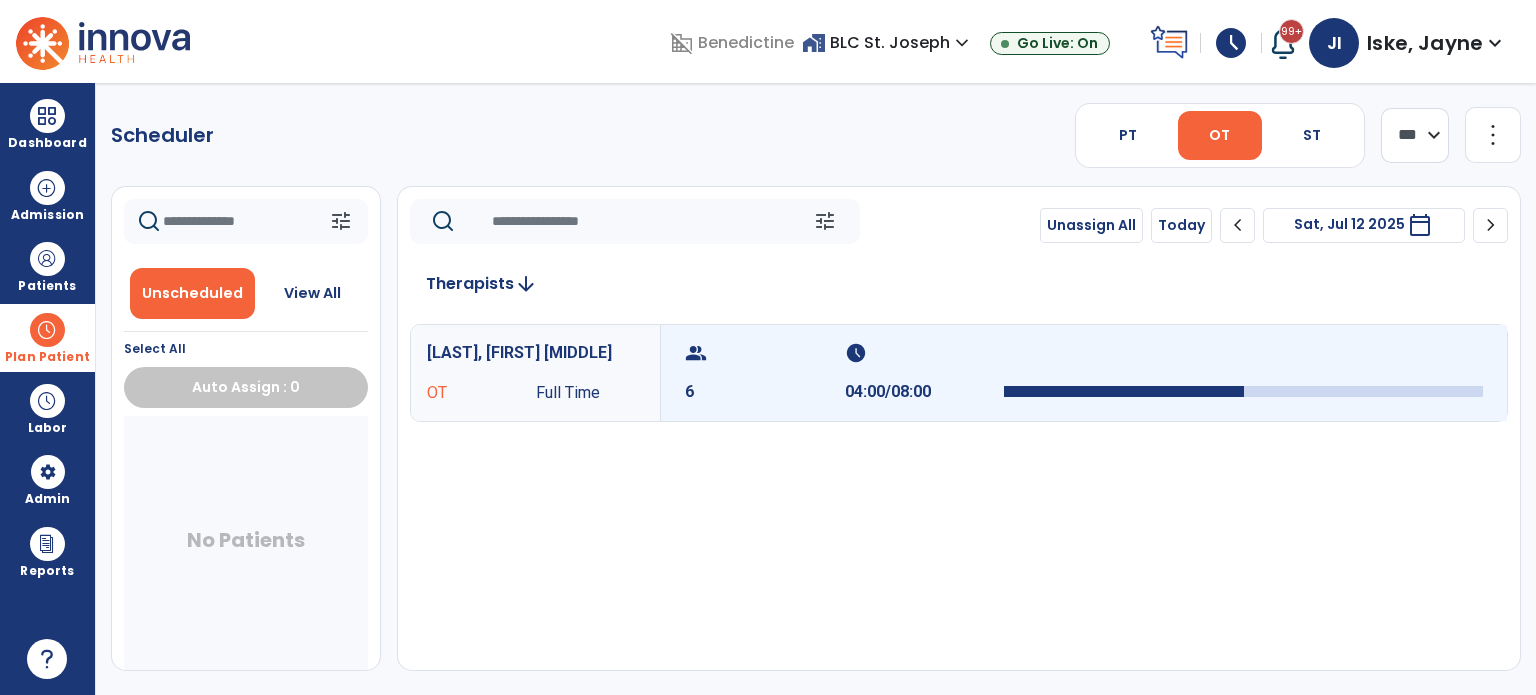 click on "schedule  04:00/08:00" at bounding box center (925, 373) 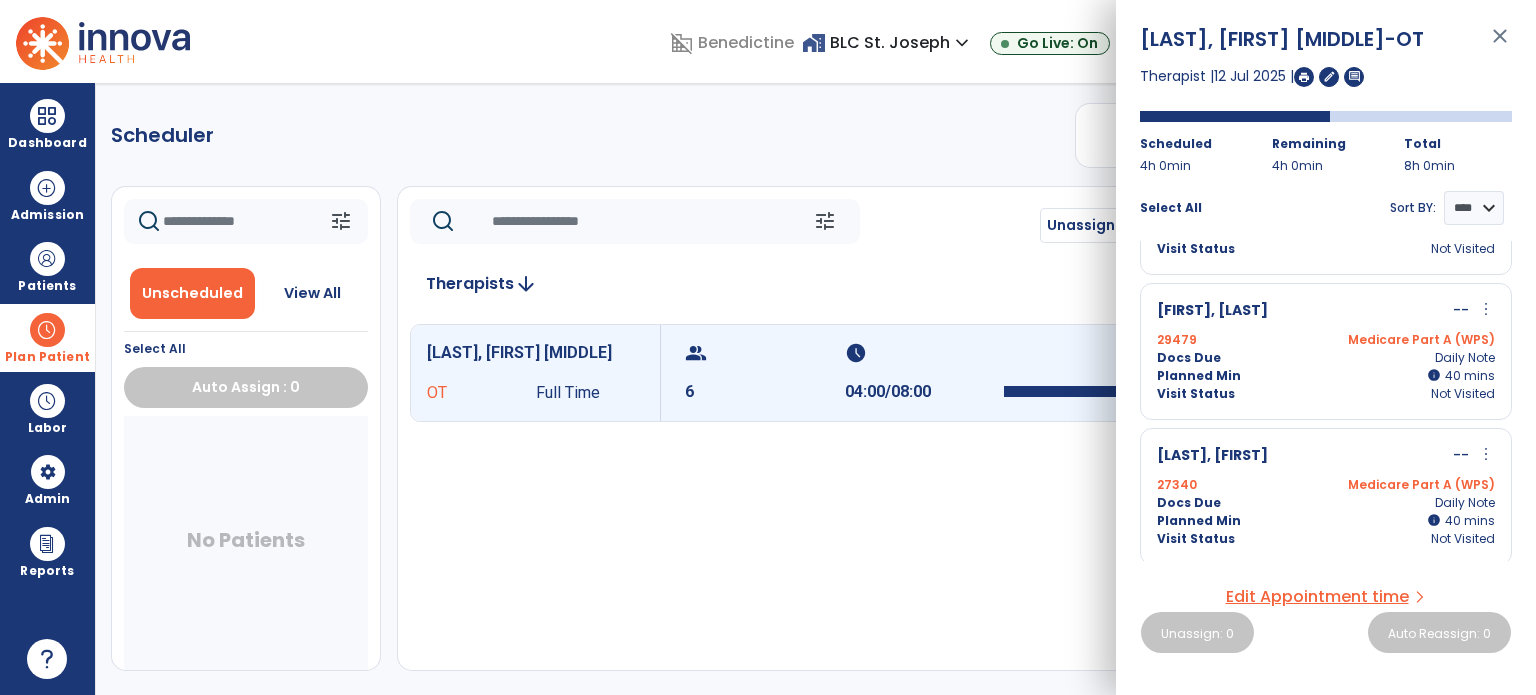 scroll, scrollTop: 0, scrollLeft: 0, axis: both 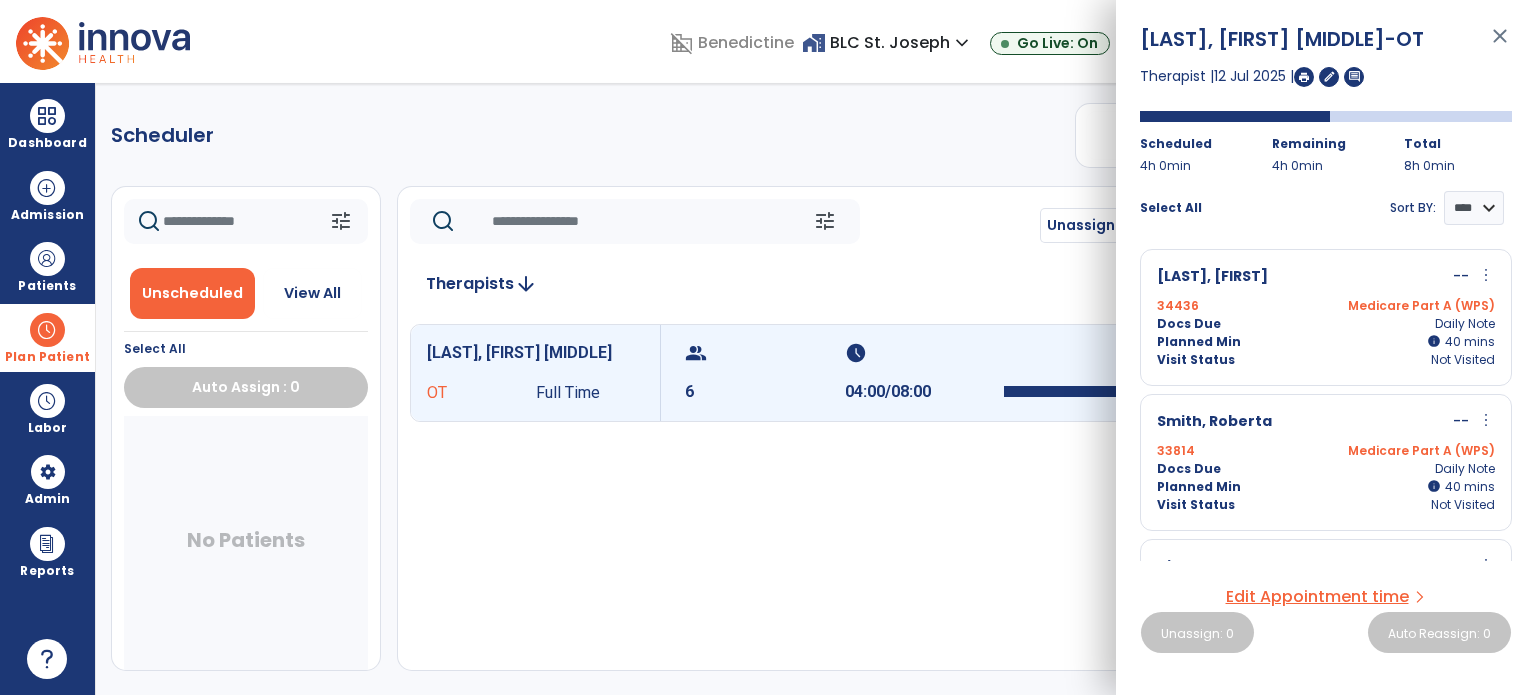 click on "close" at bounding box center (1500, 45) 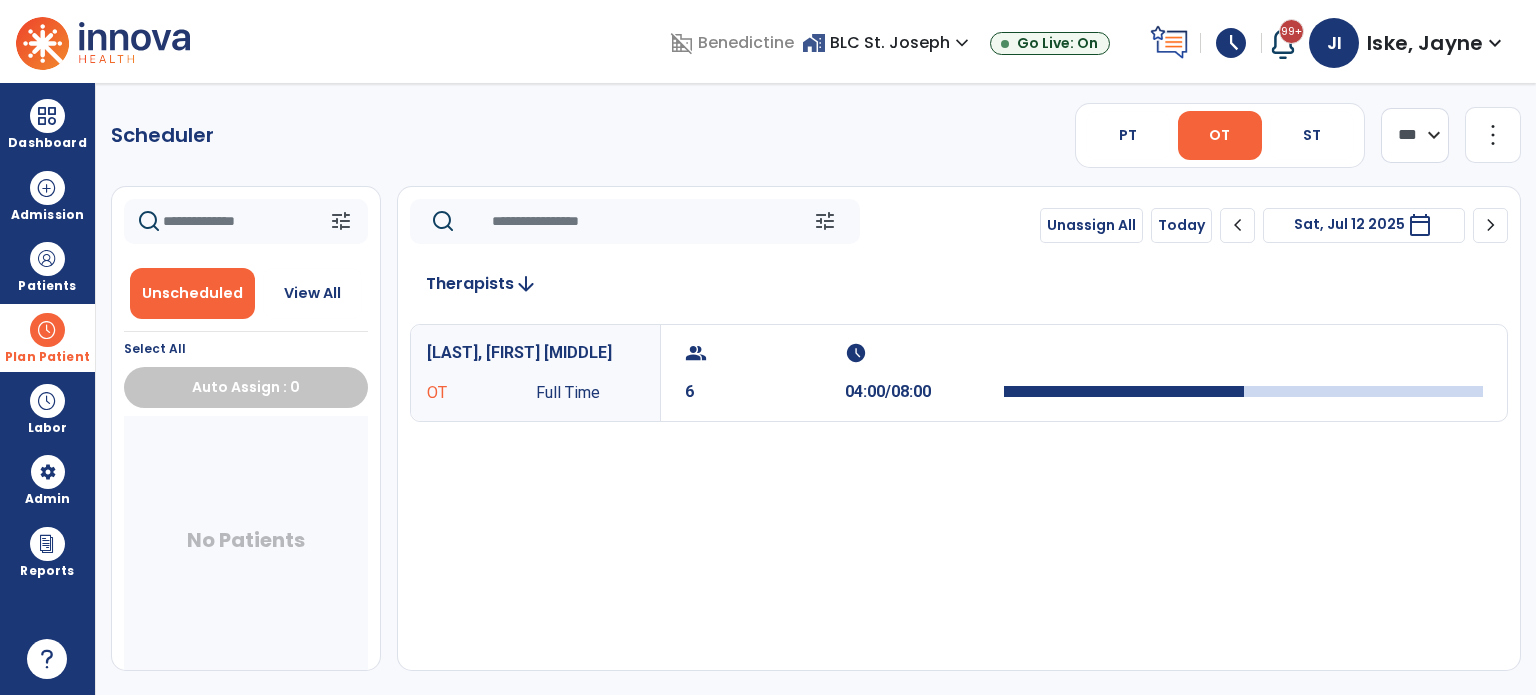click at bounding box center (47, 330) 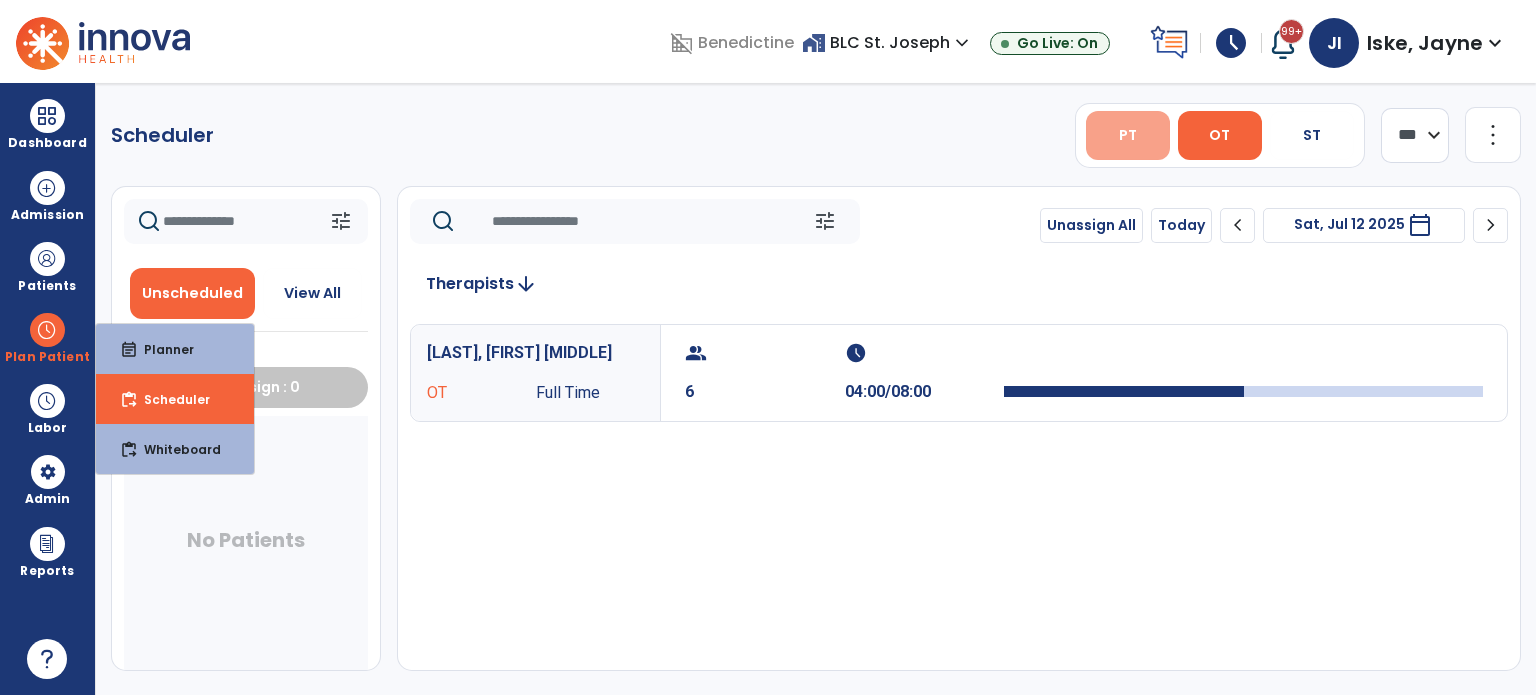 click on "PT" at bounding box center [1128, 135] 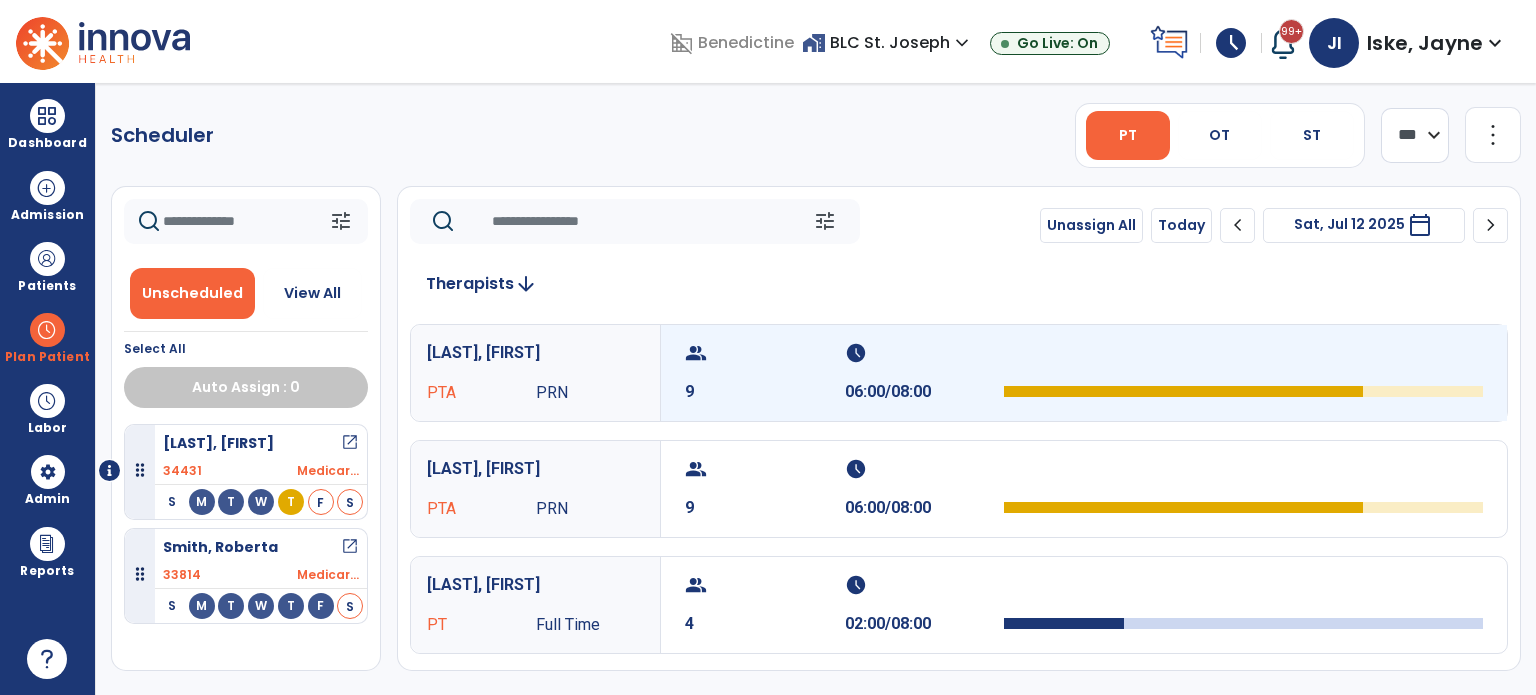 click on "group  9" at bounding box center [765, 373] 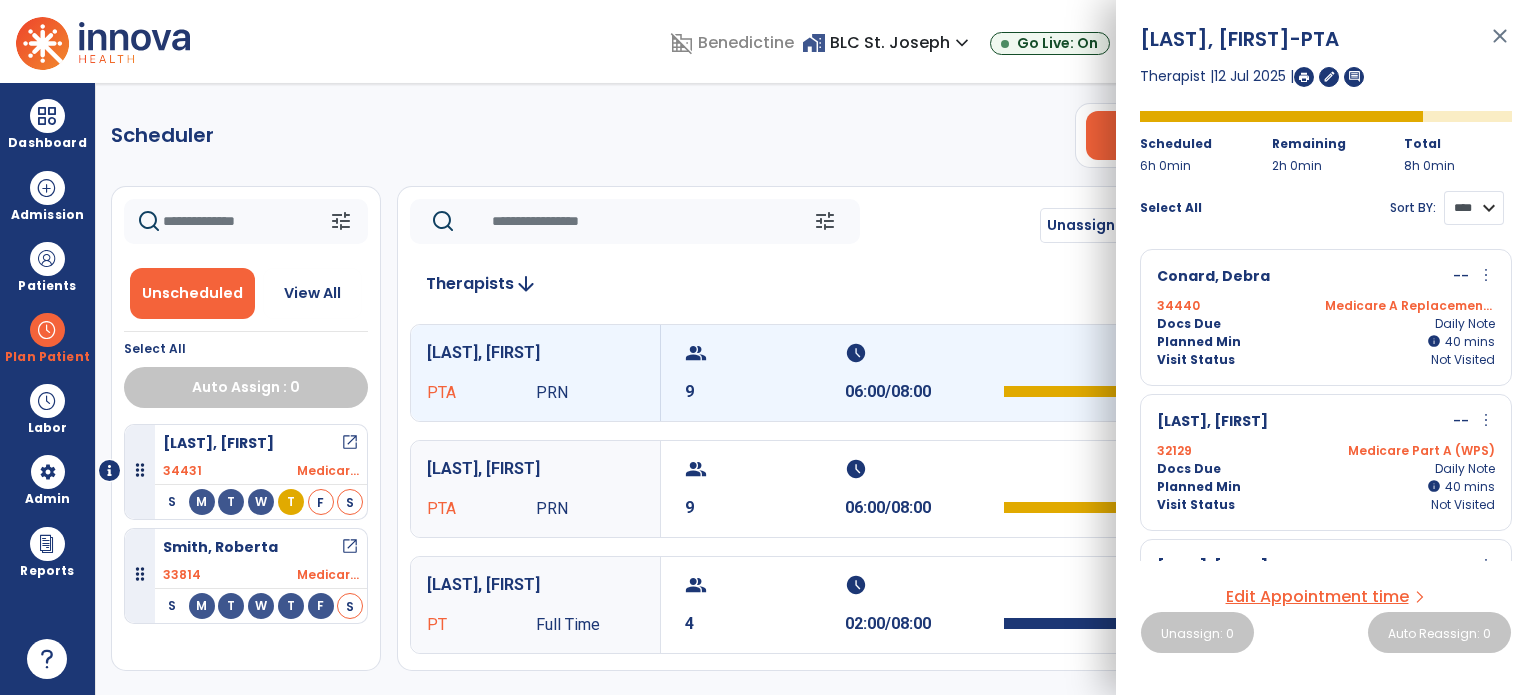 click on "**** ****" at bounding box center [1474, 208] 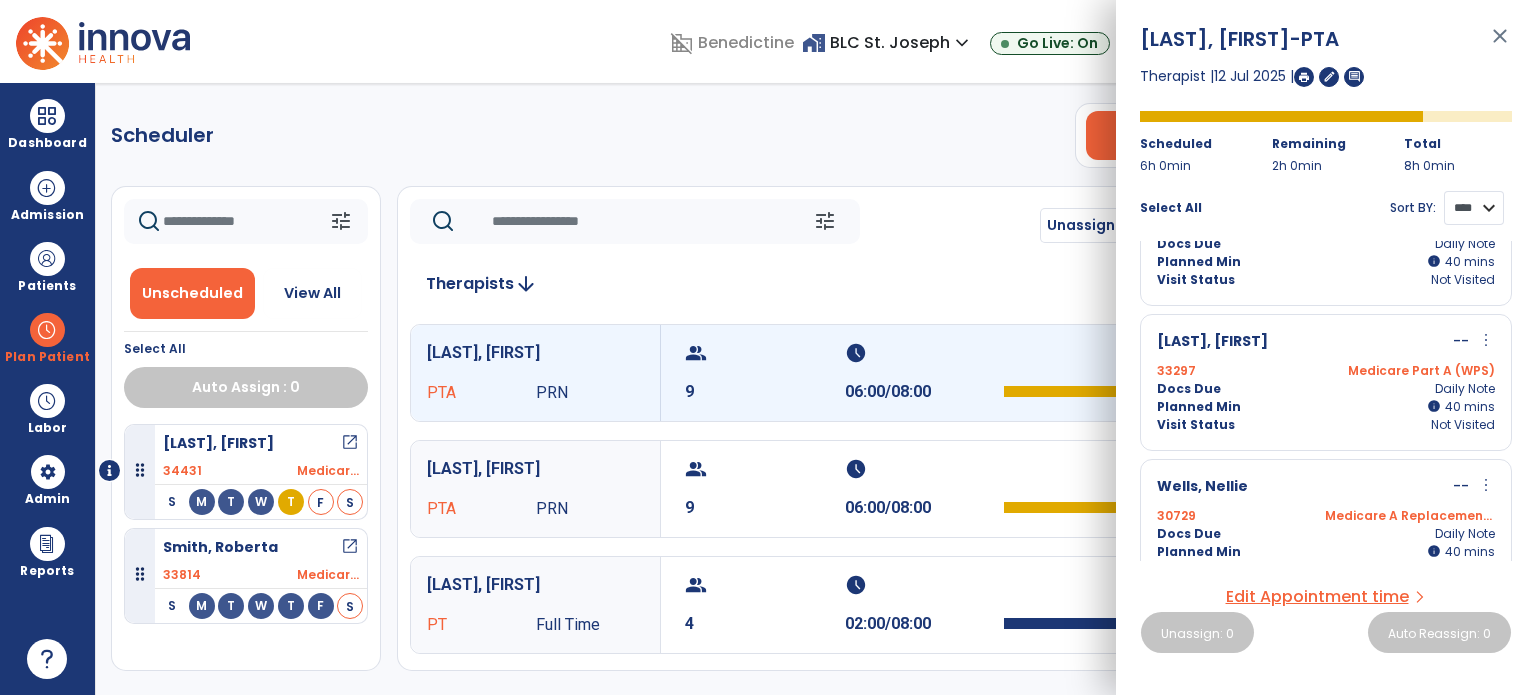 scroll, scrollTop: 979, scrollLeft: 0, axis: vertical 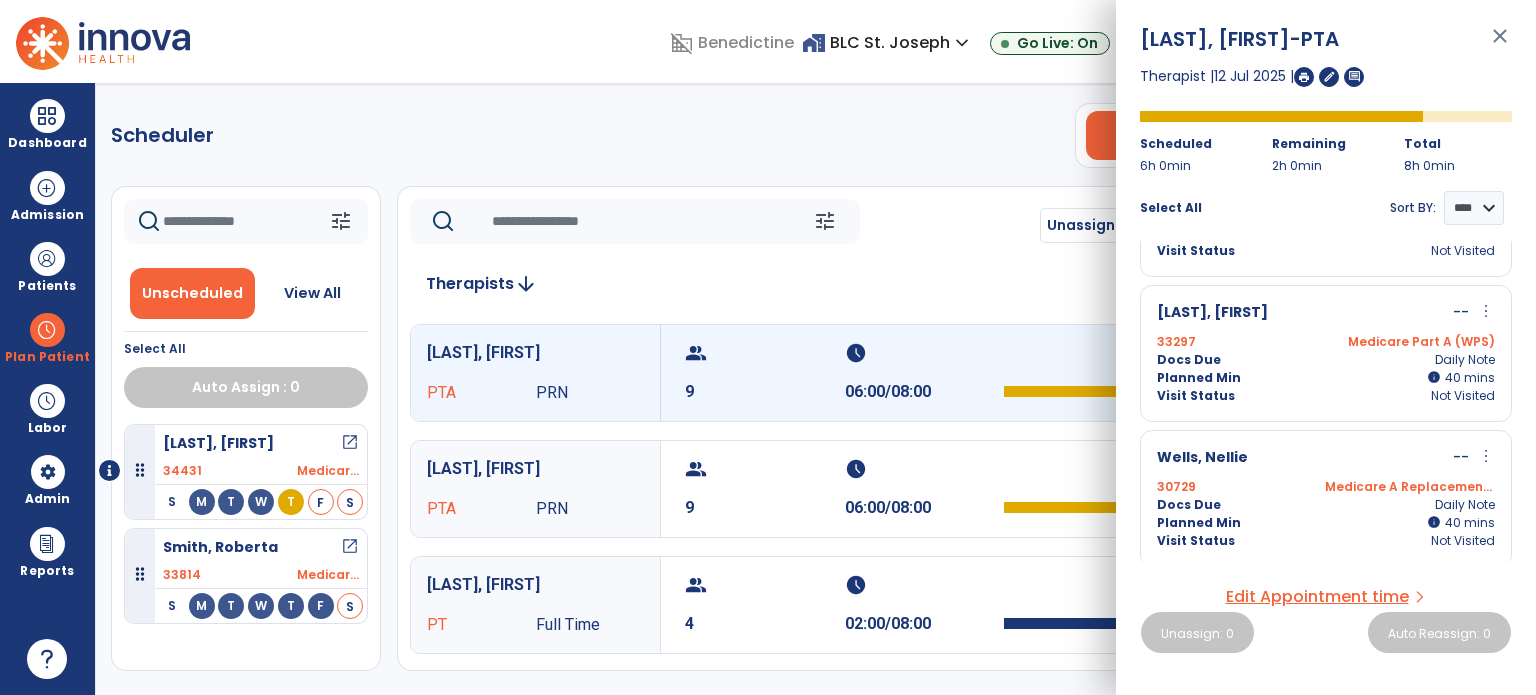 click on "Medicare Part A (WPS)" at bounding box center (1410, 342) 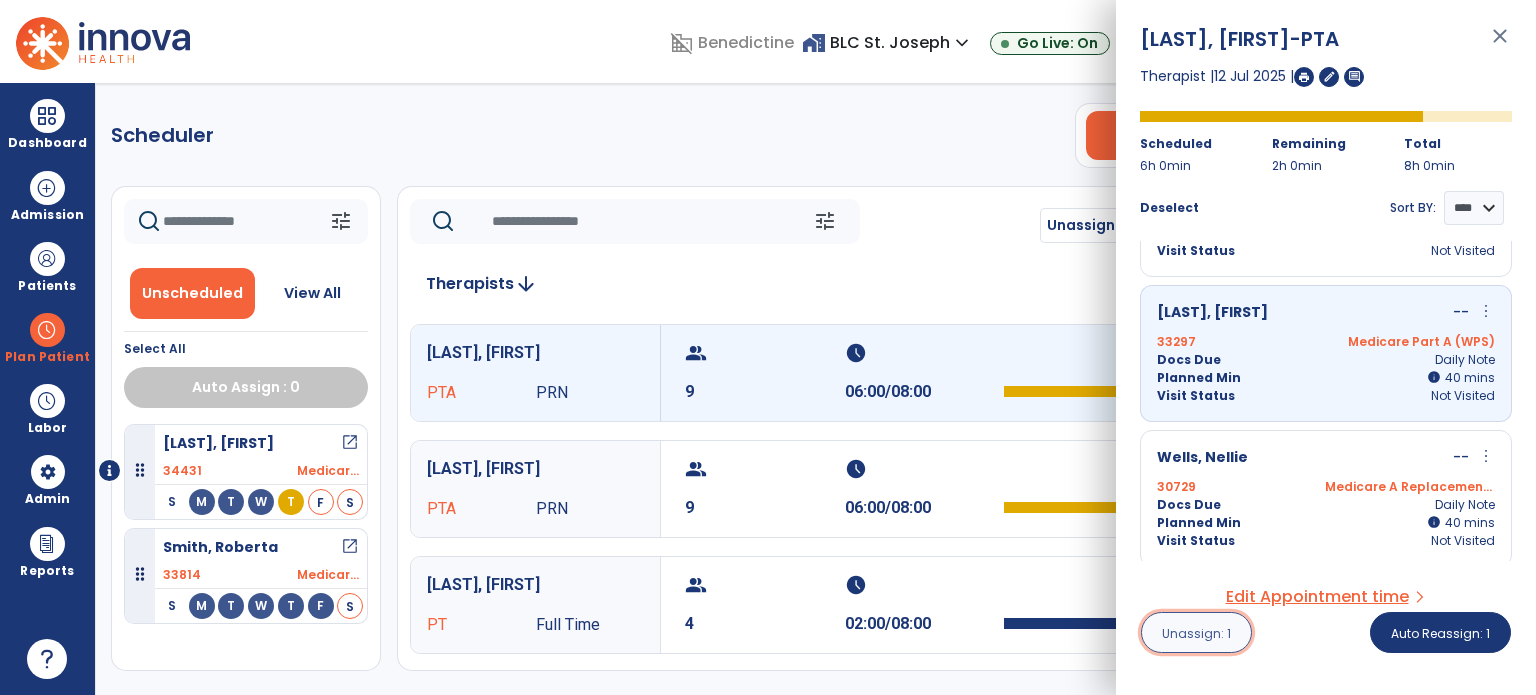 click on "Unassign: 1" at bounding box center (1196, 633) 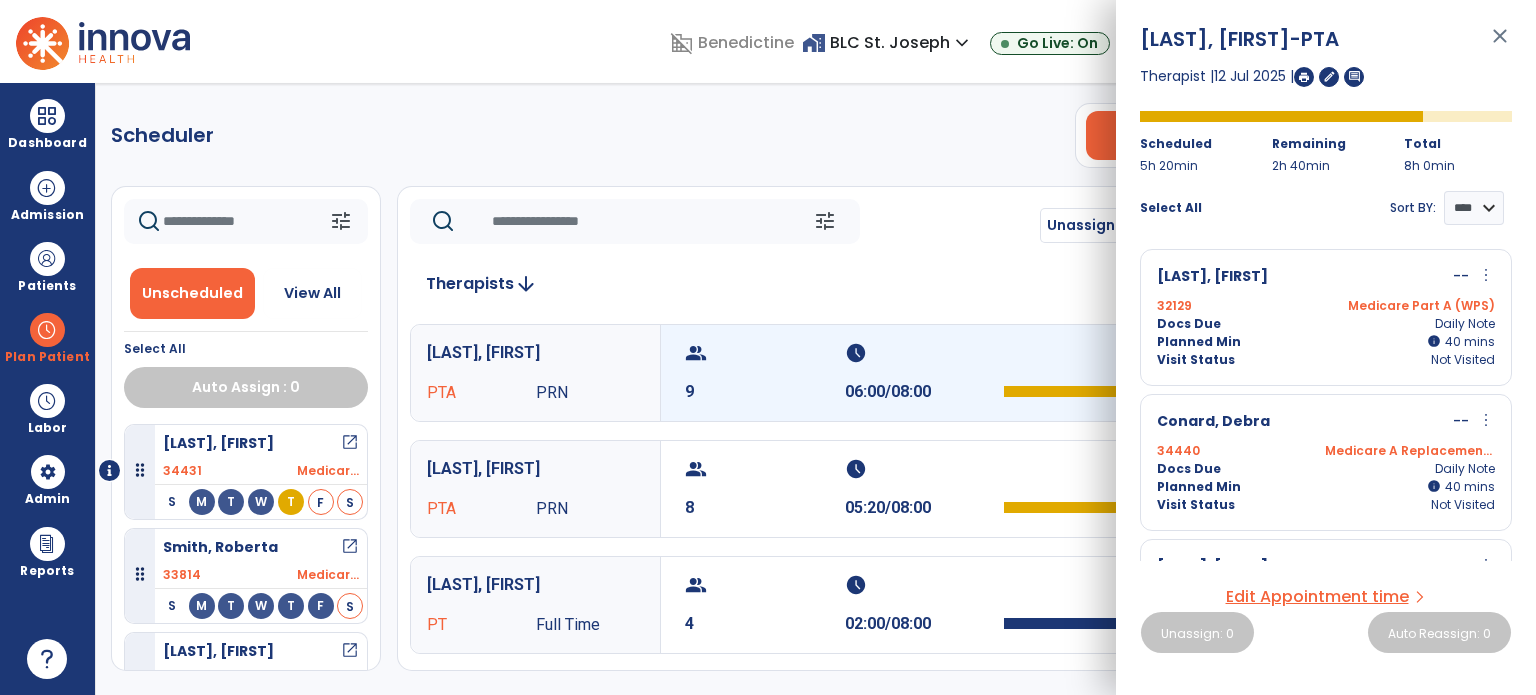 click on "group  9" at bounding box center (765, 373) 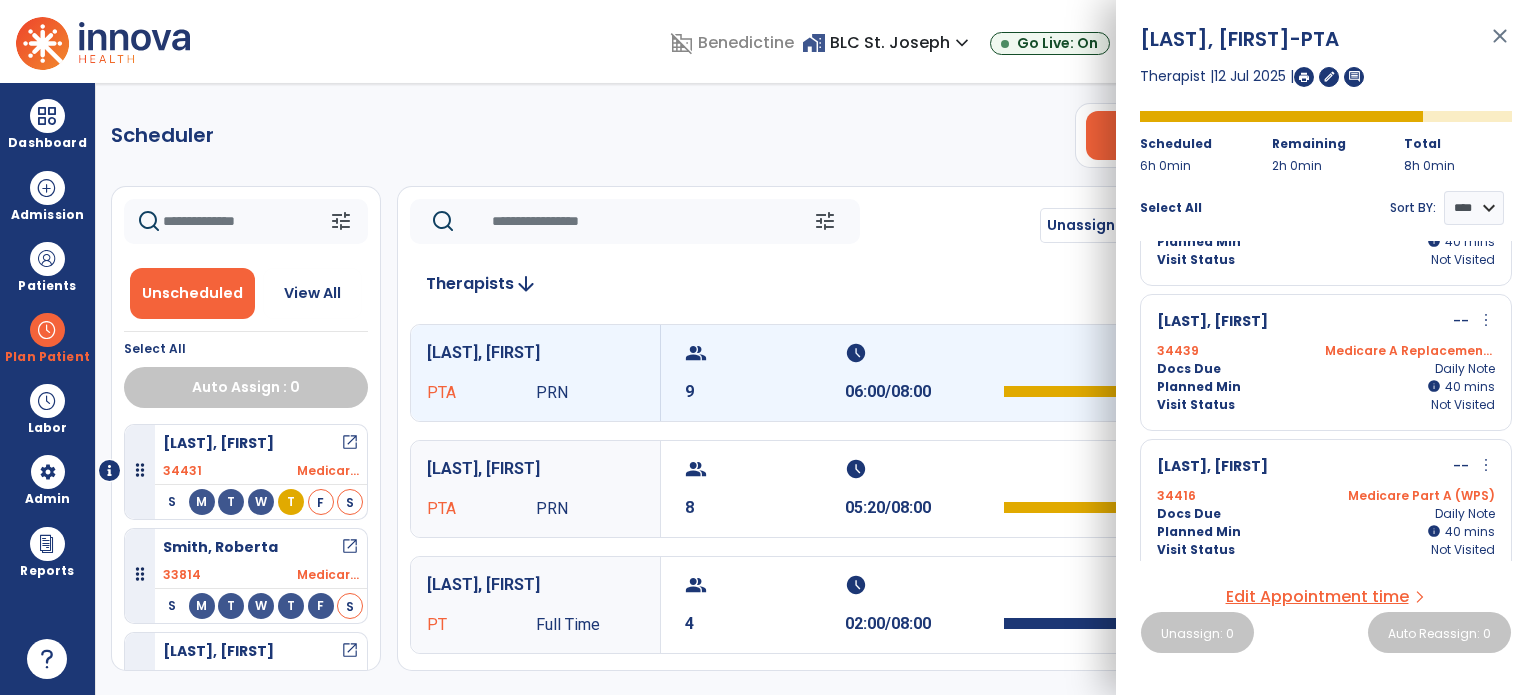 scroll, scrollTop: 200, scrollLeft: 0, axis: vertical 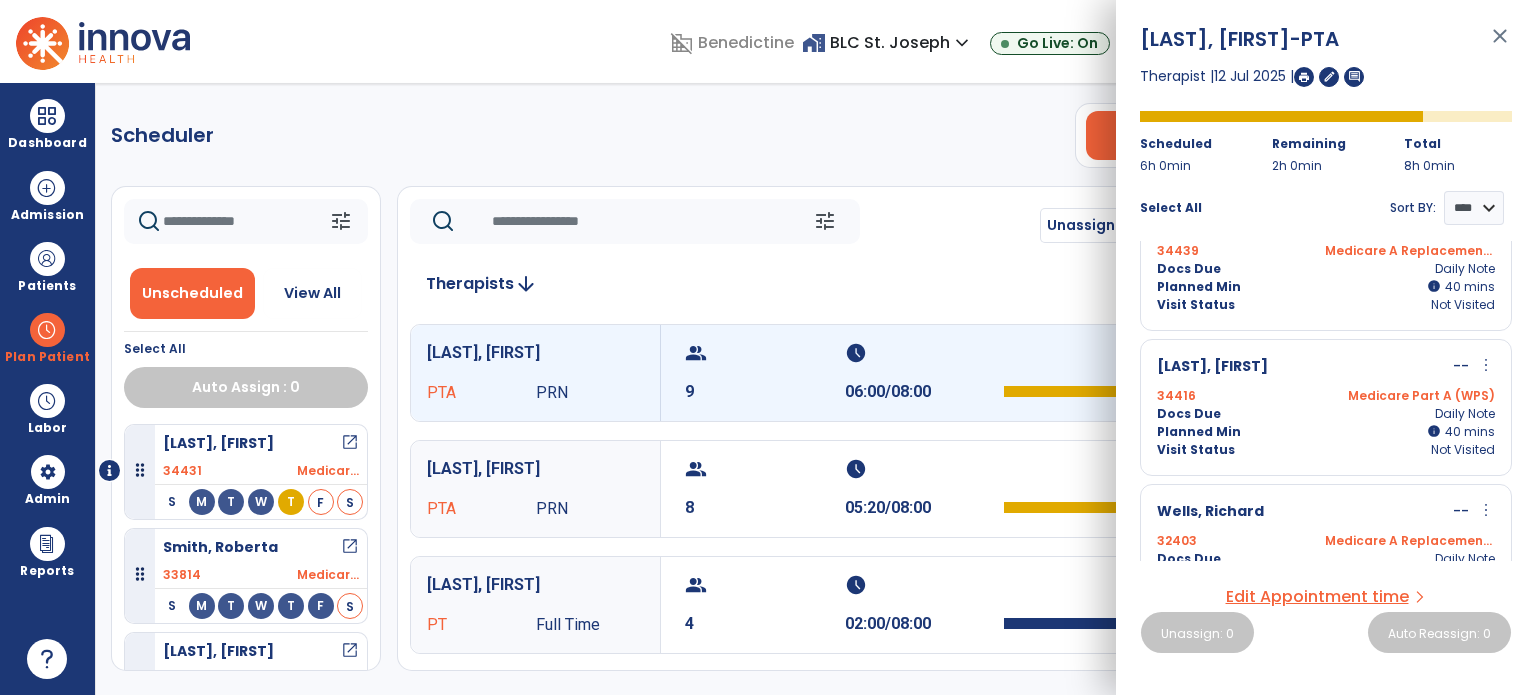 click on "Planned Min  info   40 I 40 mins" at bounding box center [1326, 287] 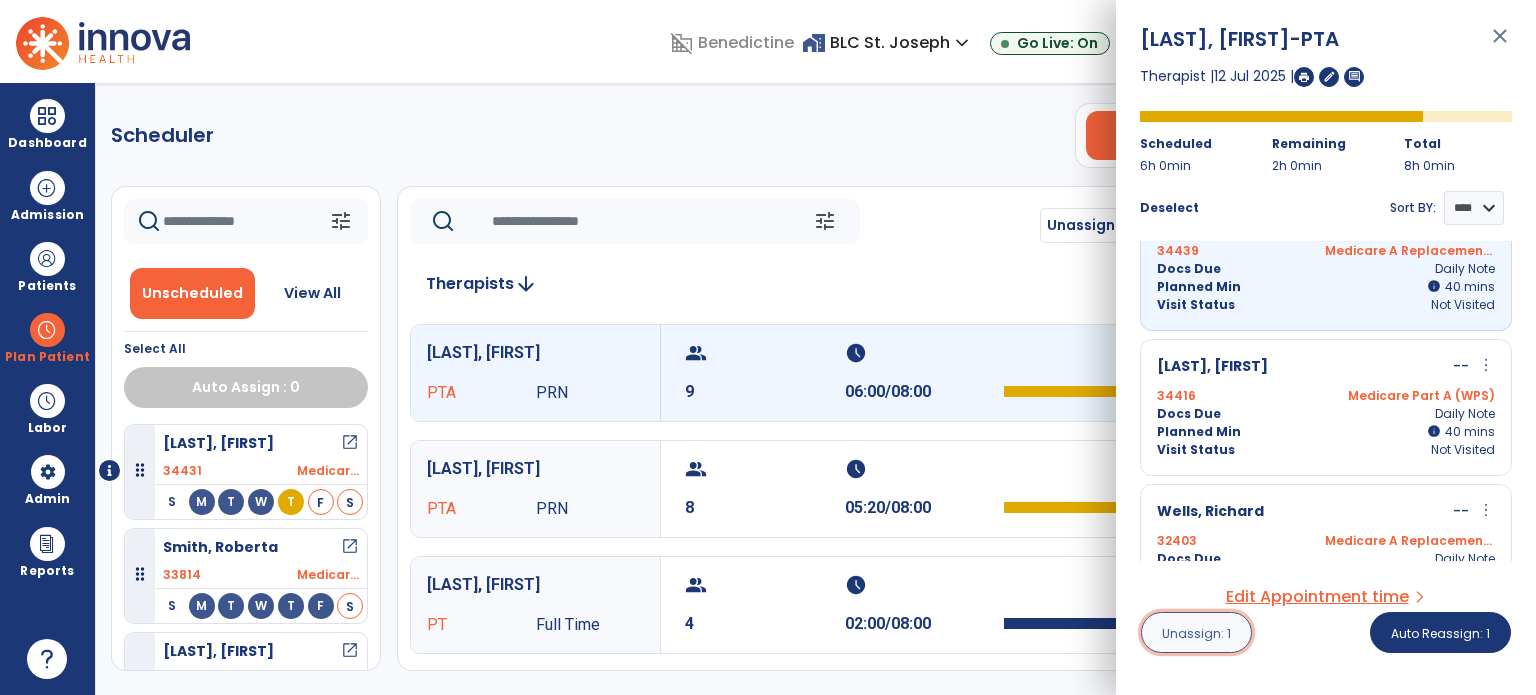 click on "Unassign: 1" at bounding box center [1196, 633] 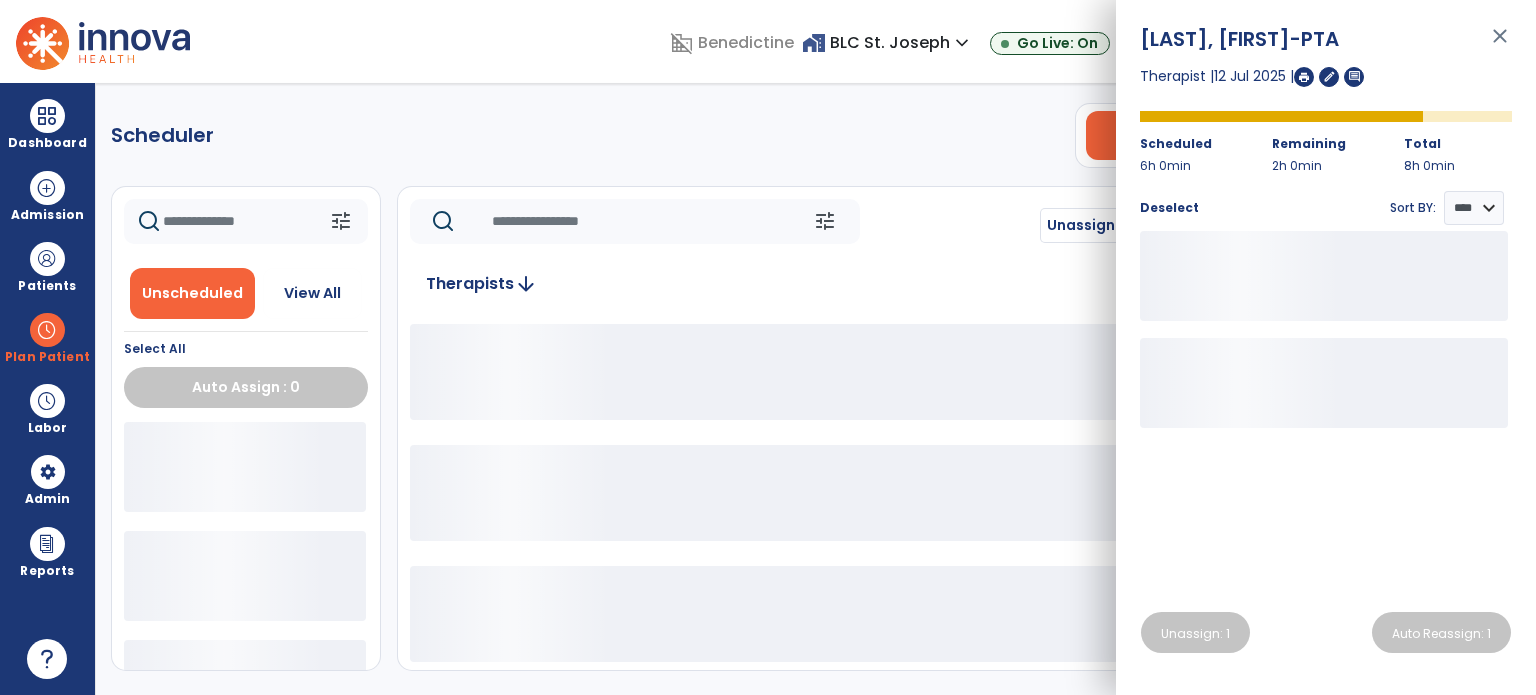 click on "close" at bounding box center (1500, 45) 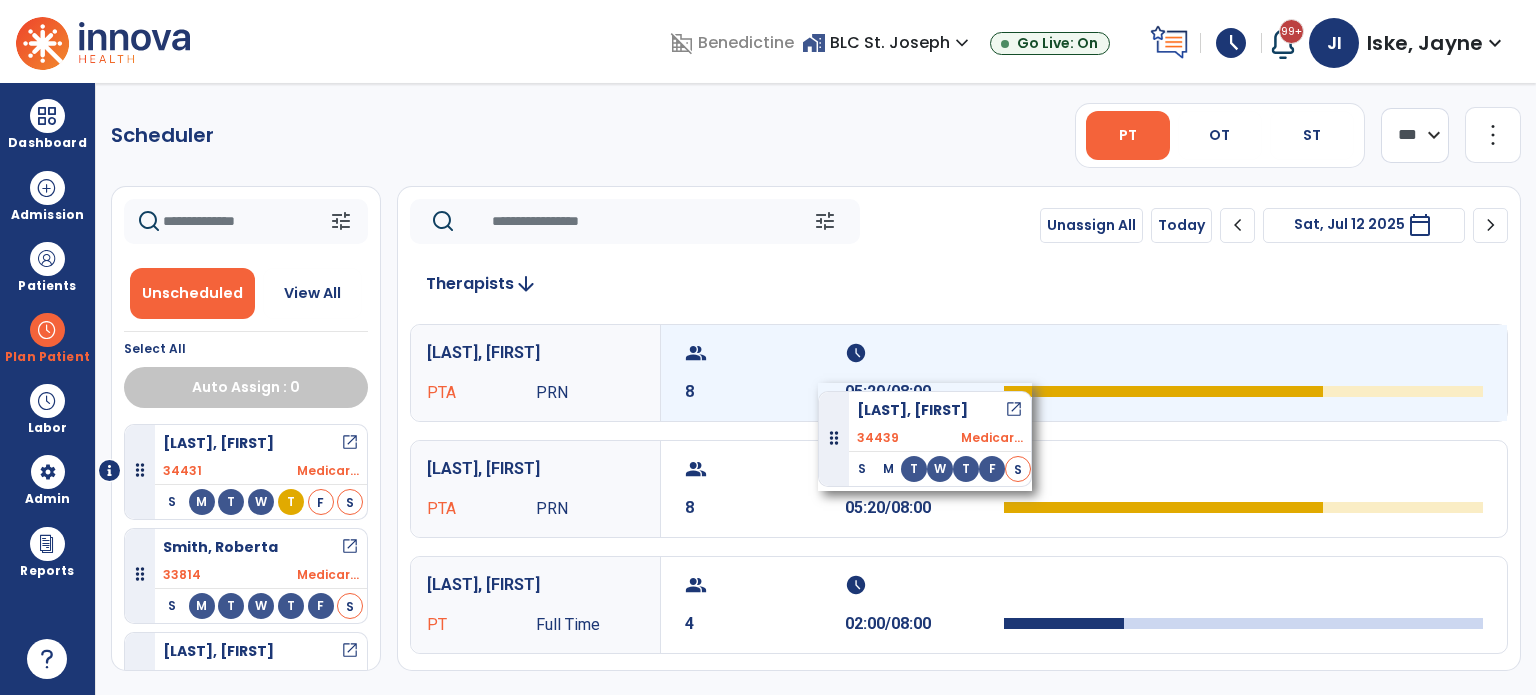 drag, startPoint x: 253, startPoint y: 558, endPoint x: 818, endPoint y: 383, distance: 591.4812 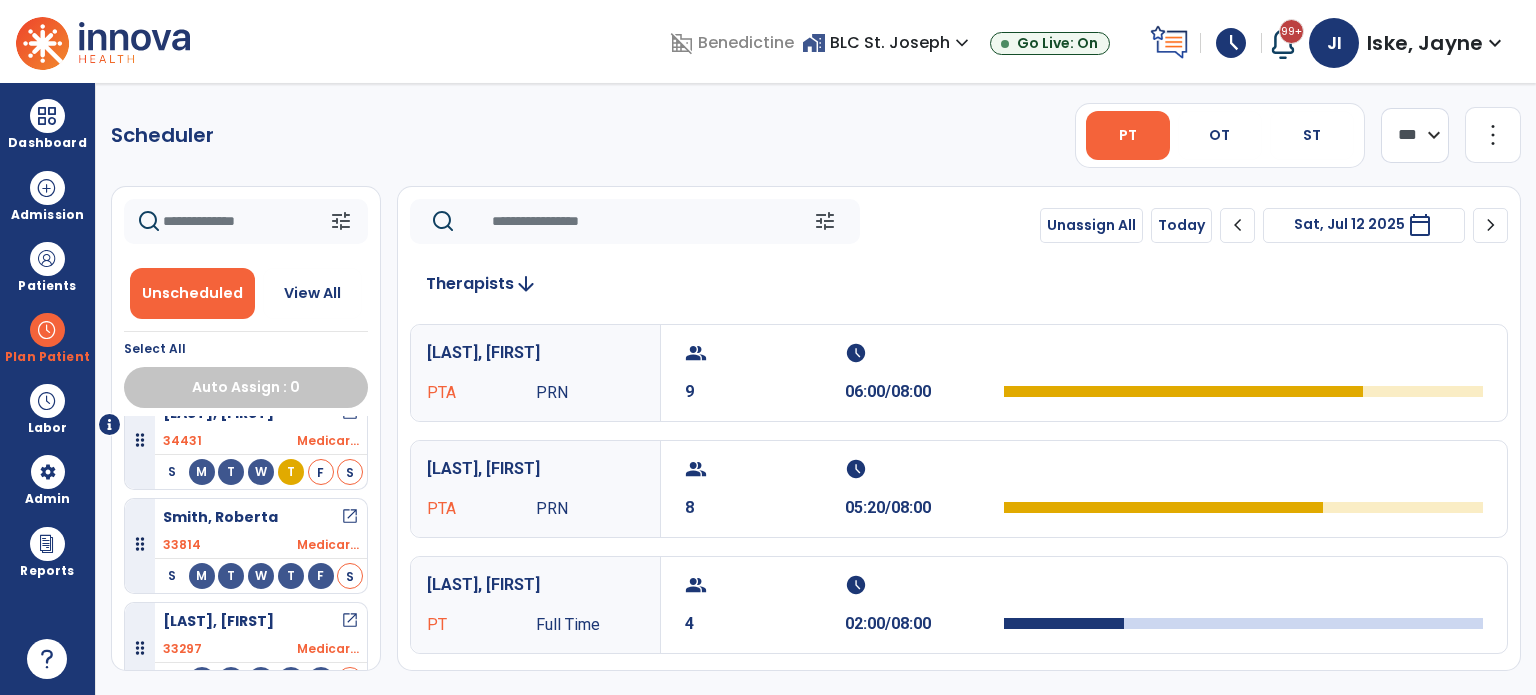 scroll, scrollTop: 46, scrollLeft: 0, axis: vertical 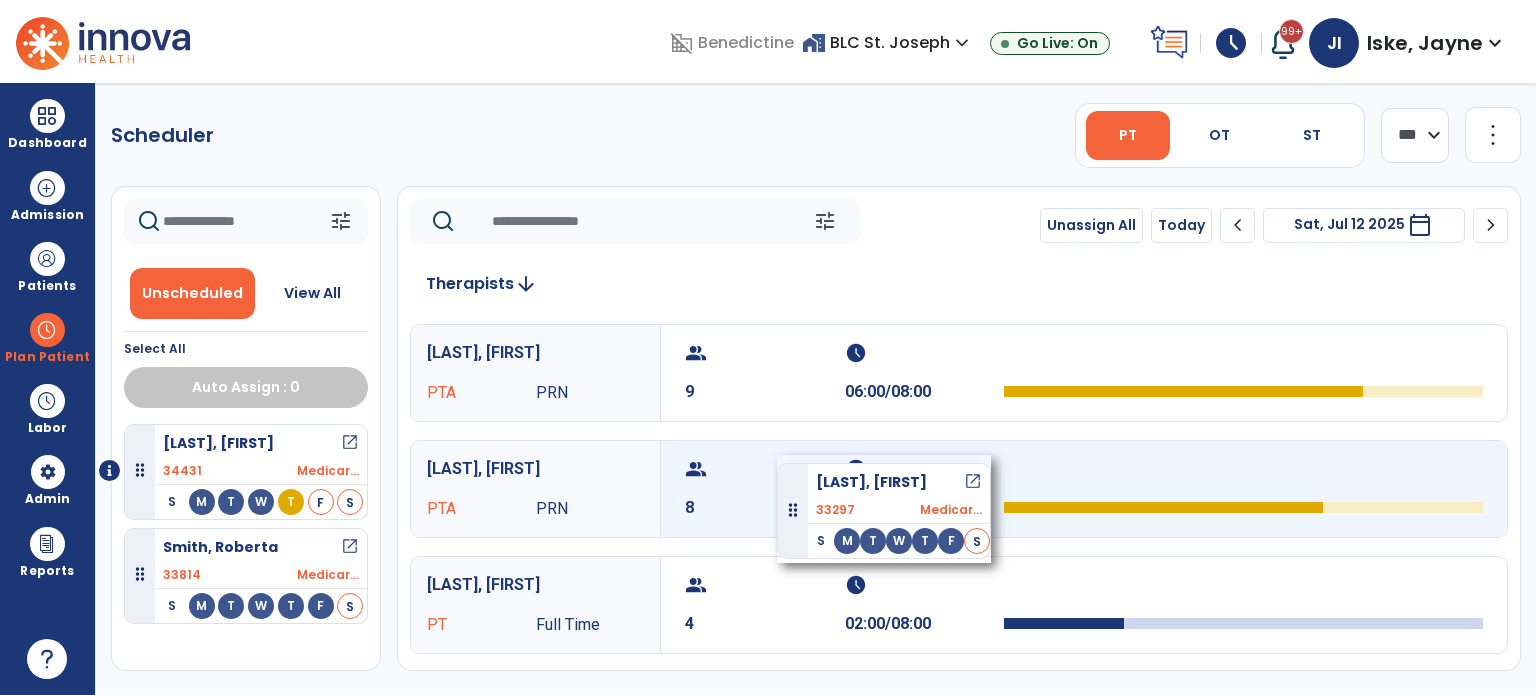 drag, startPoint x: 246, startPoint y: 617, endPoint x: 777, endPoint y: 455, distance: 555.1621 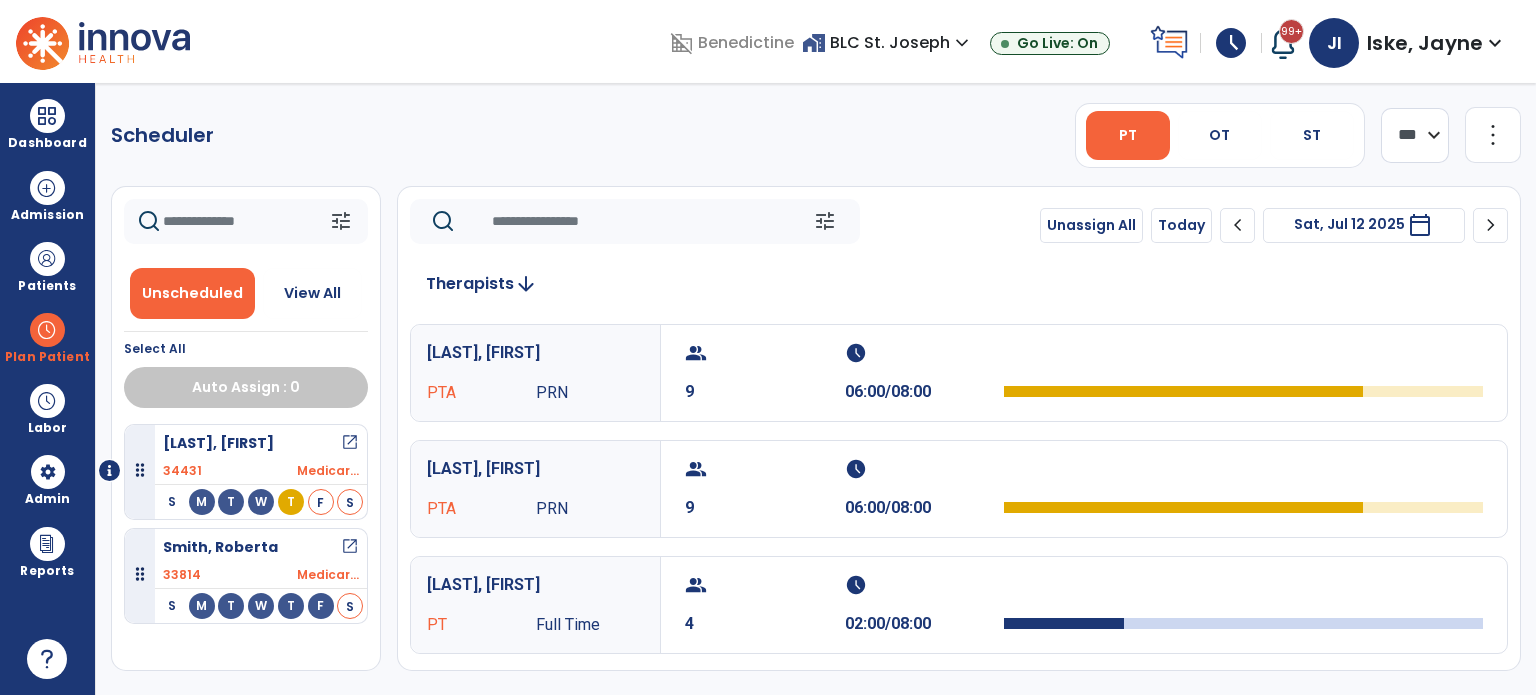 click on "group" at bounding box center [762, 469] 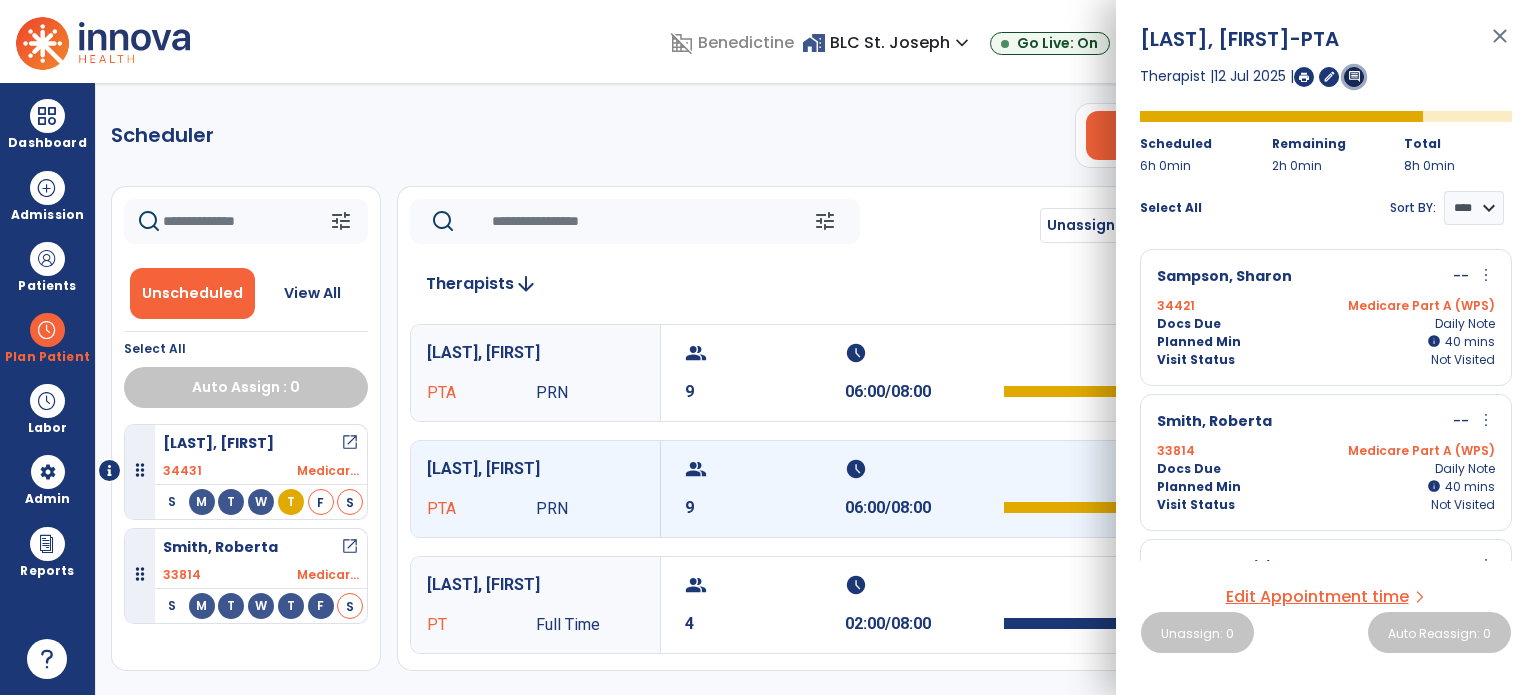 click on "comment" at bounding box center (1354, 77) 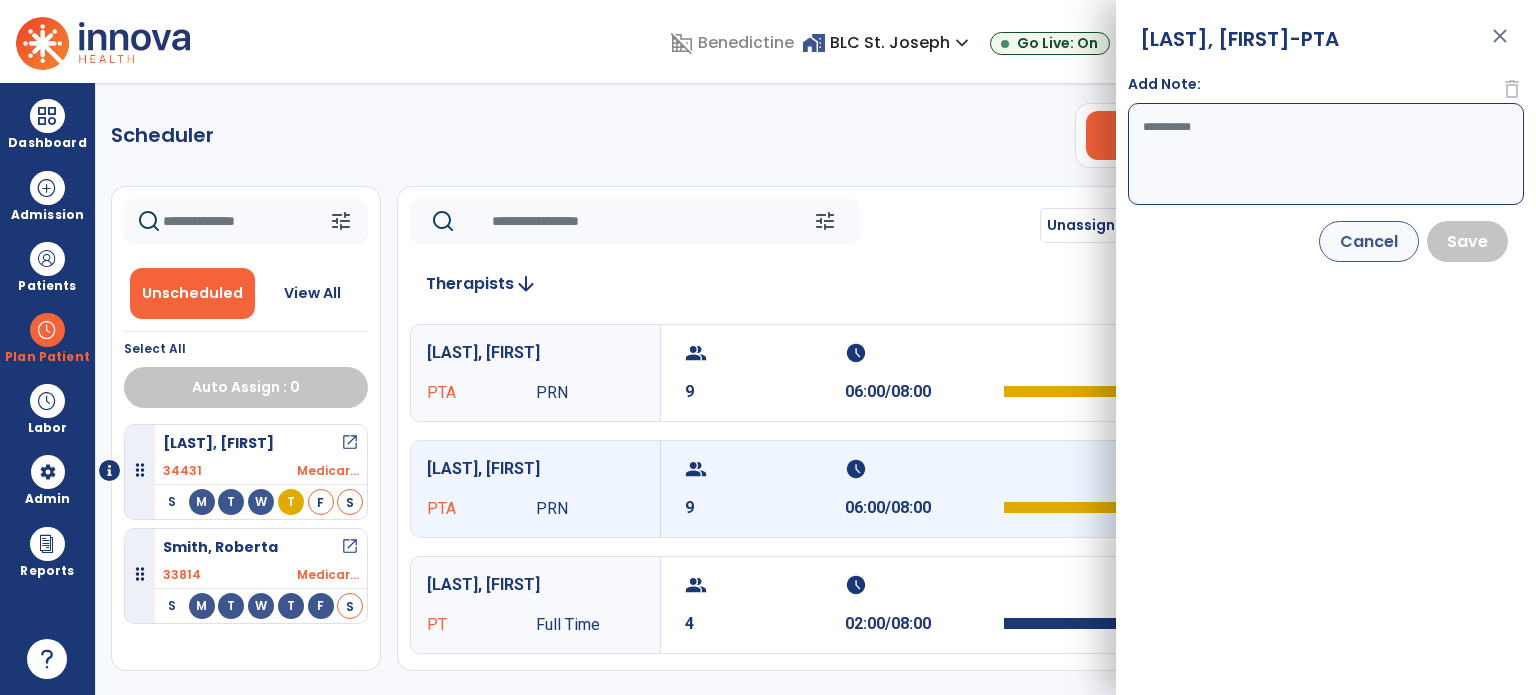 click on "Add Note:" at bounding box center [1326, 154] 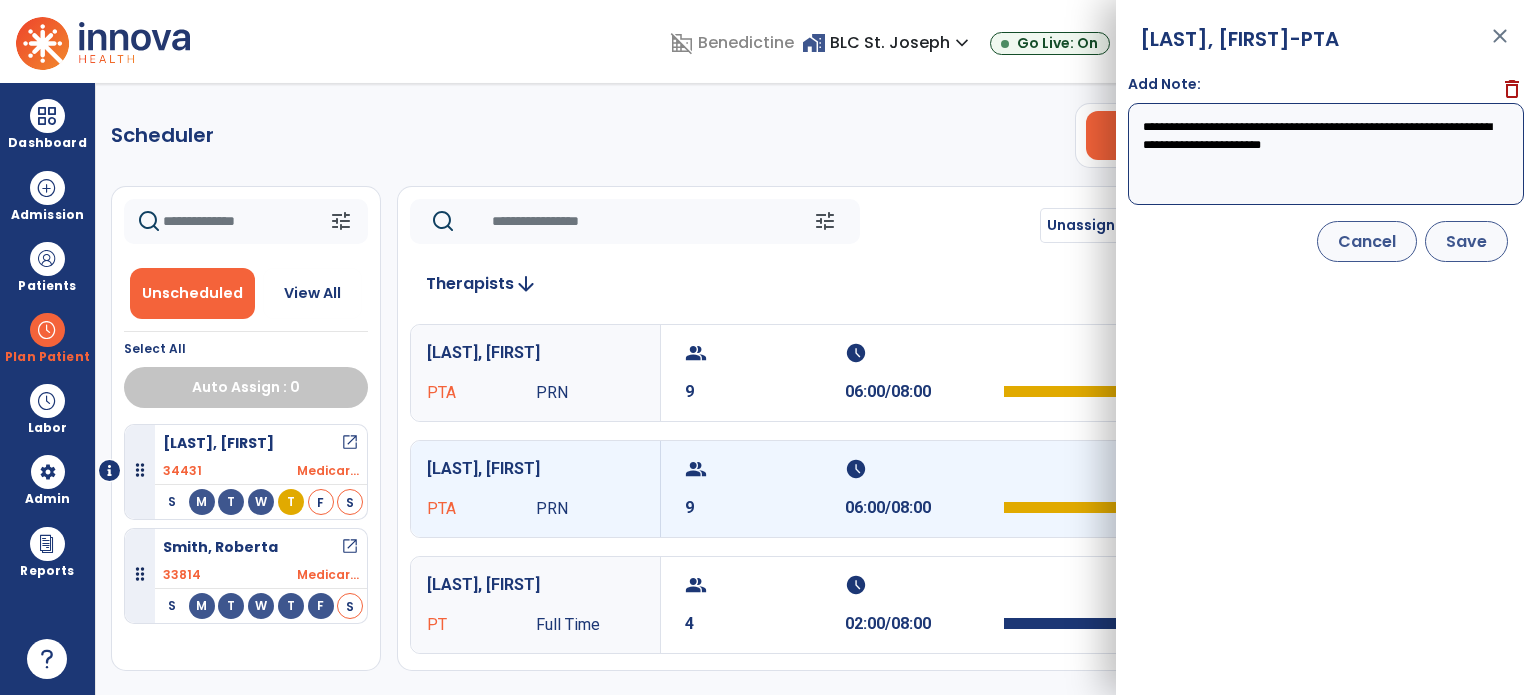 type on "**********" 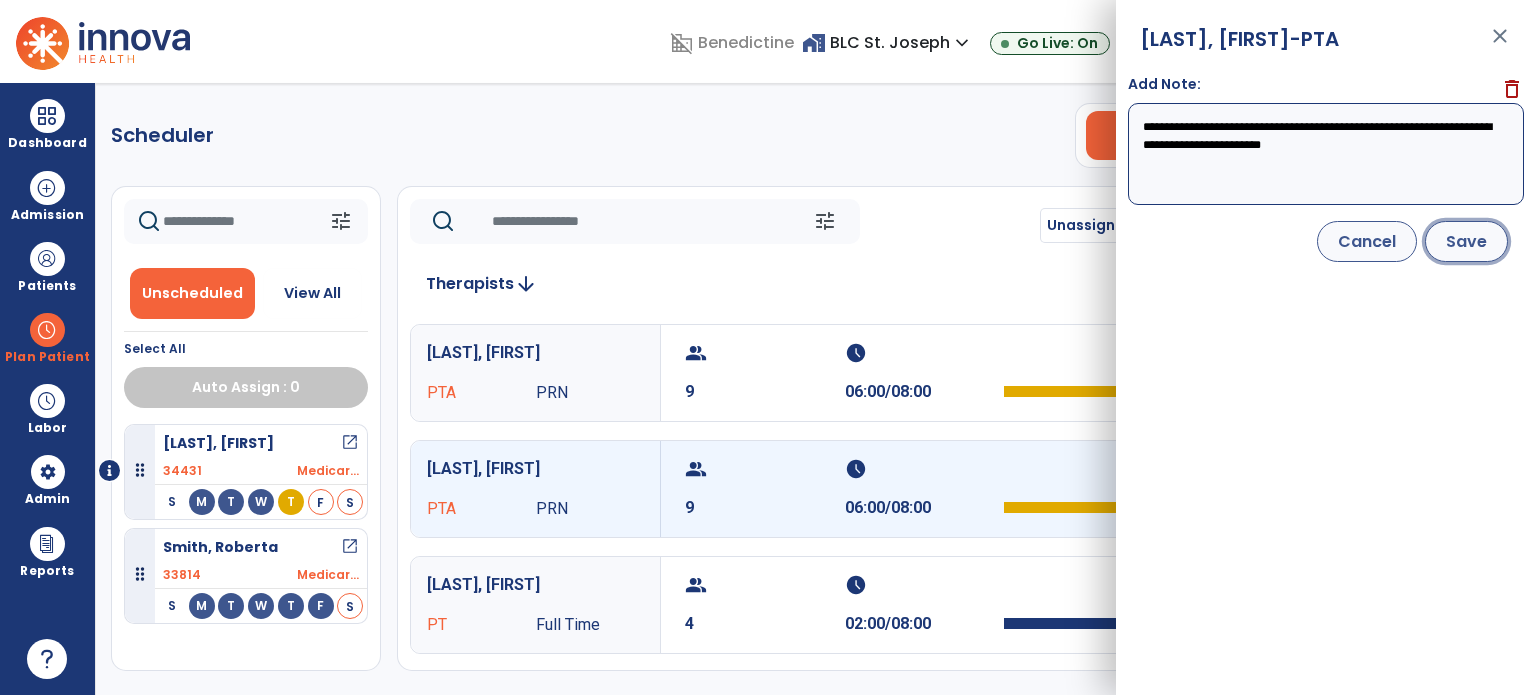 click on "Save" at bounding box center [1466, 241] 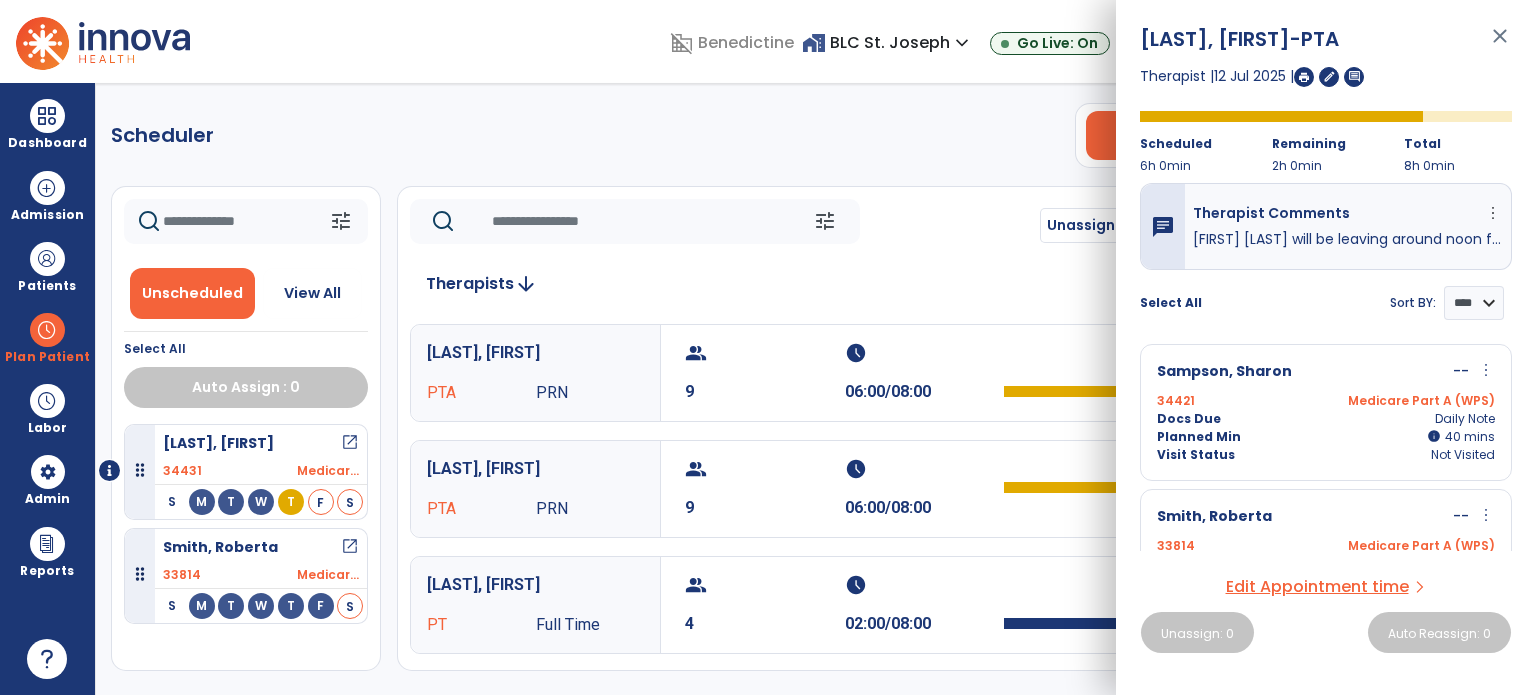 click on "Select All   Sort BY:  **** ****" at bounding box center (1326, 295) 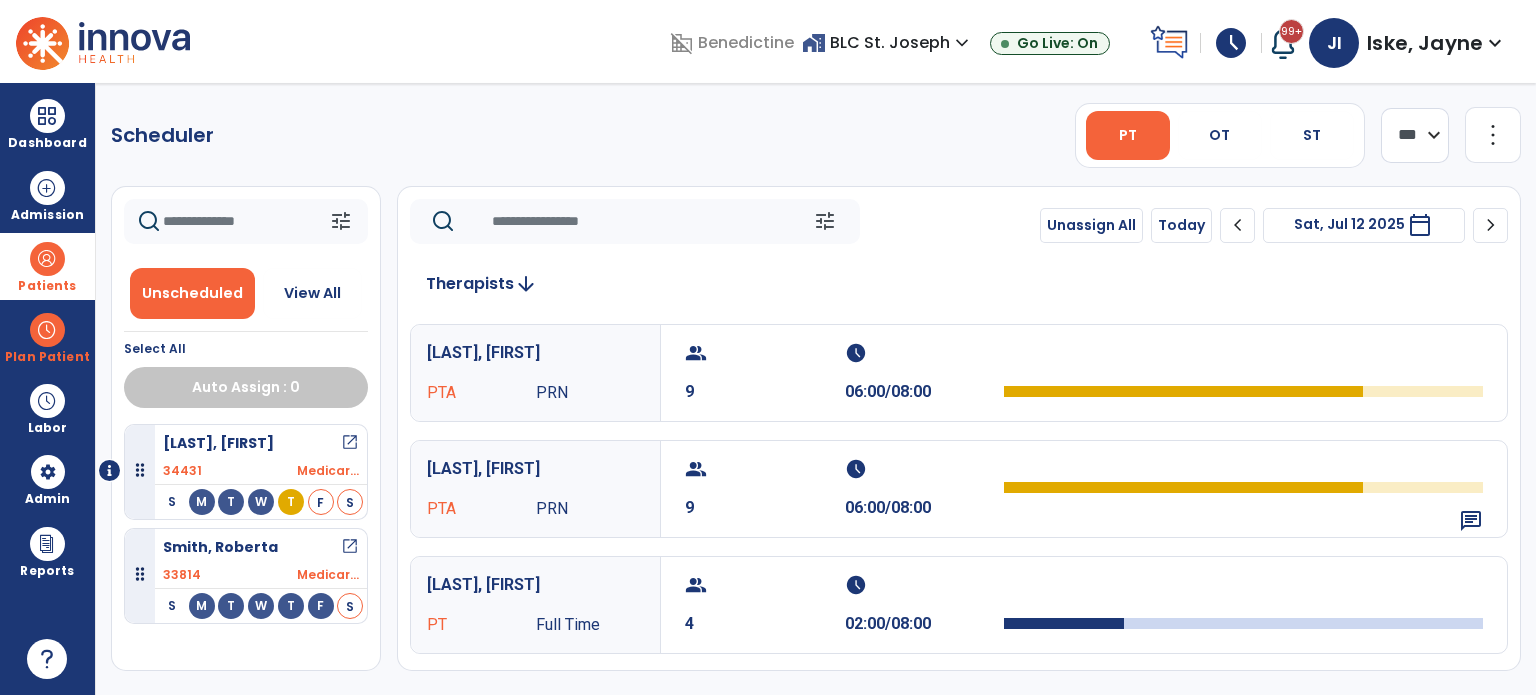 click at bounding box center (47, 259) 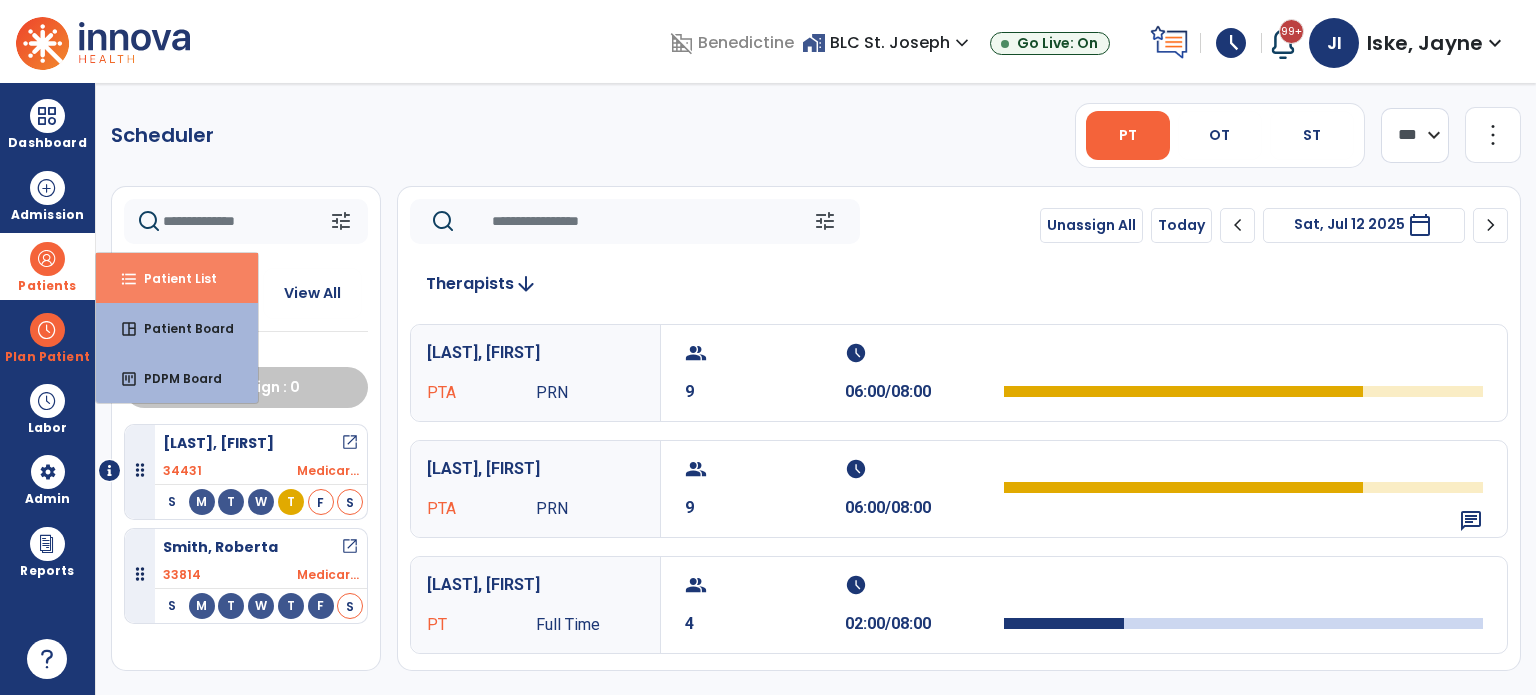 click on "Patient List" at bounding box center [172, 278] 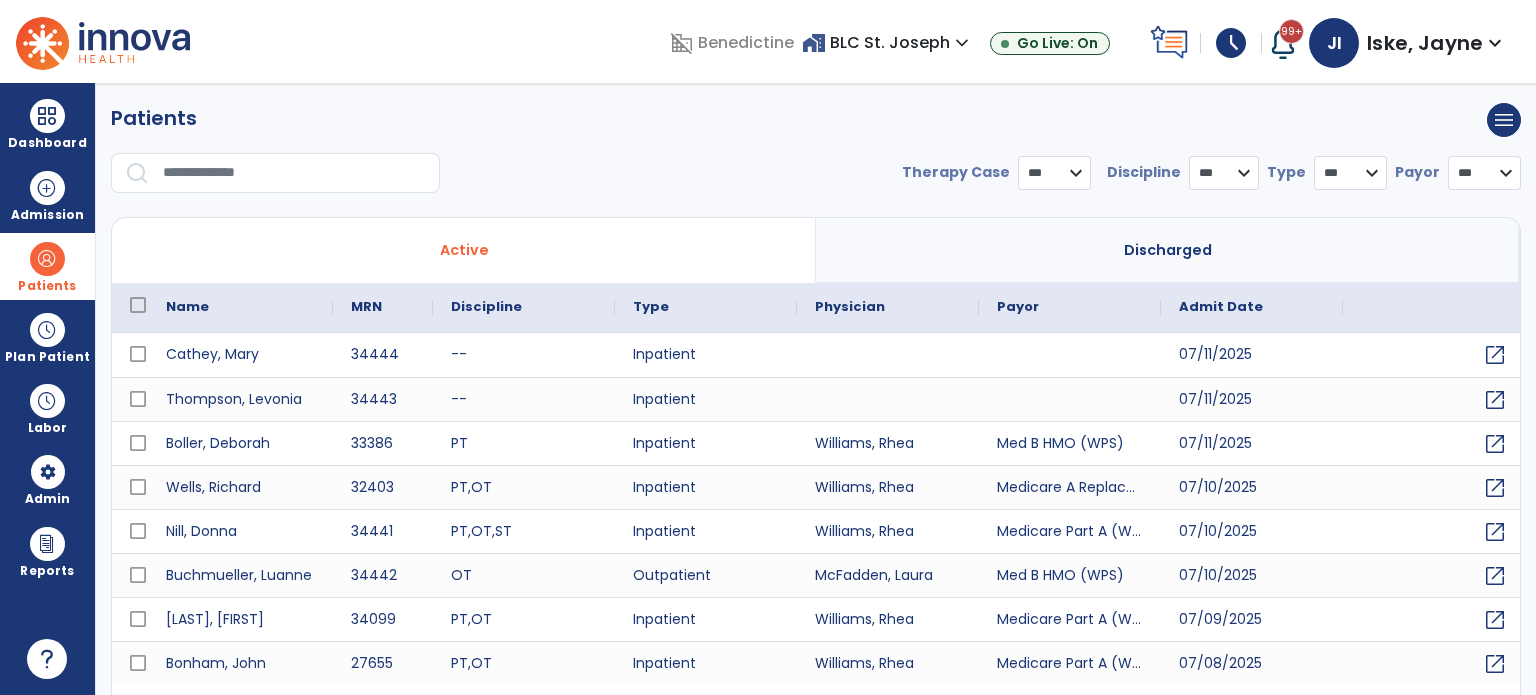 select on "***" 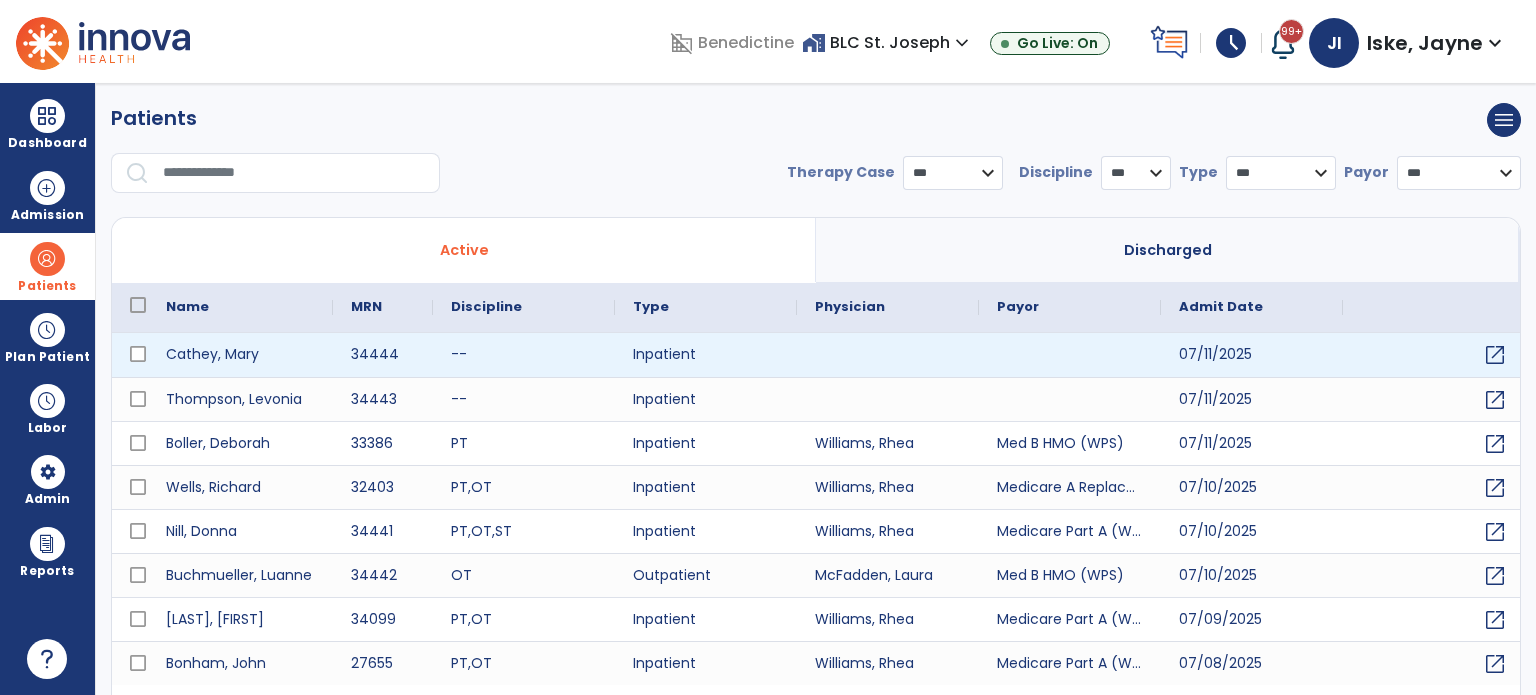 click at bounding box center [888, 355] 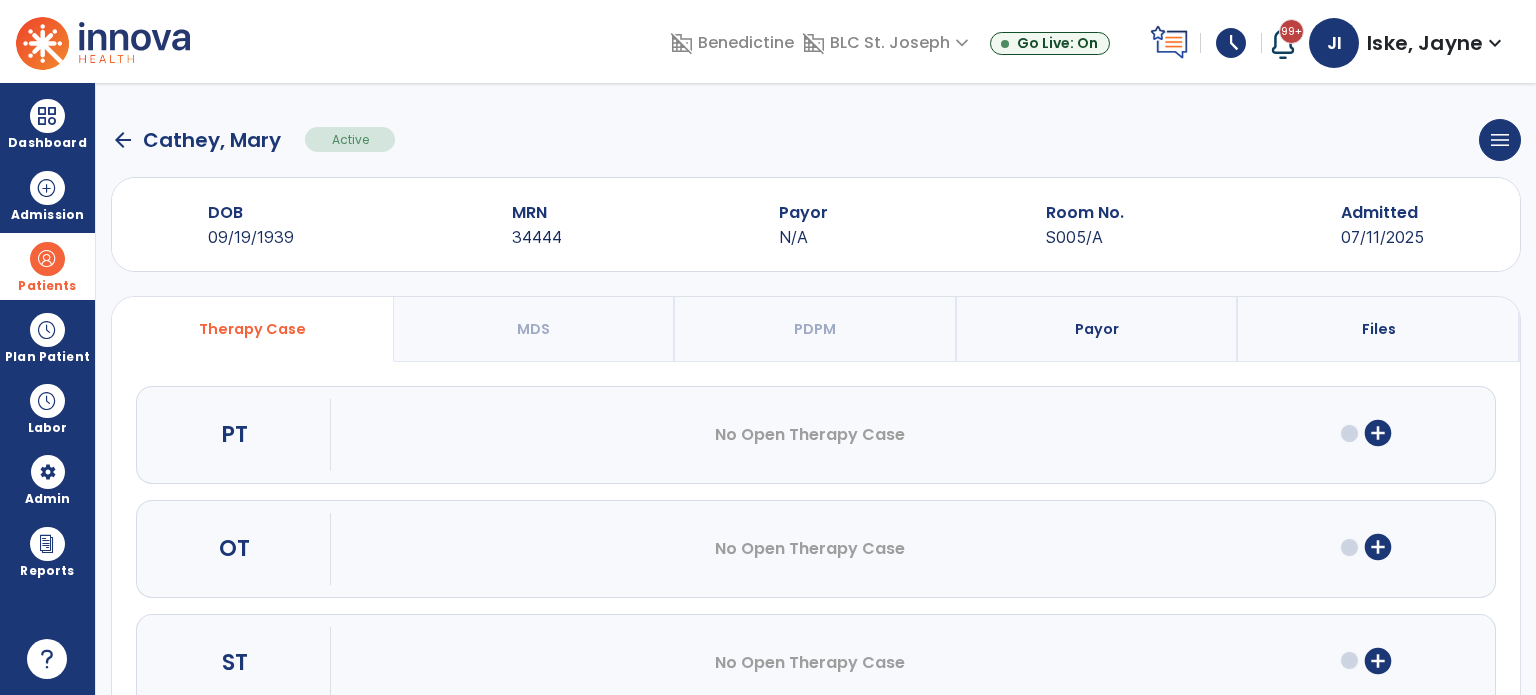 click on "add_circle" at bounding box center [1378, 433] 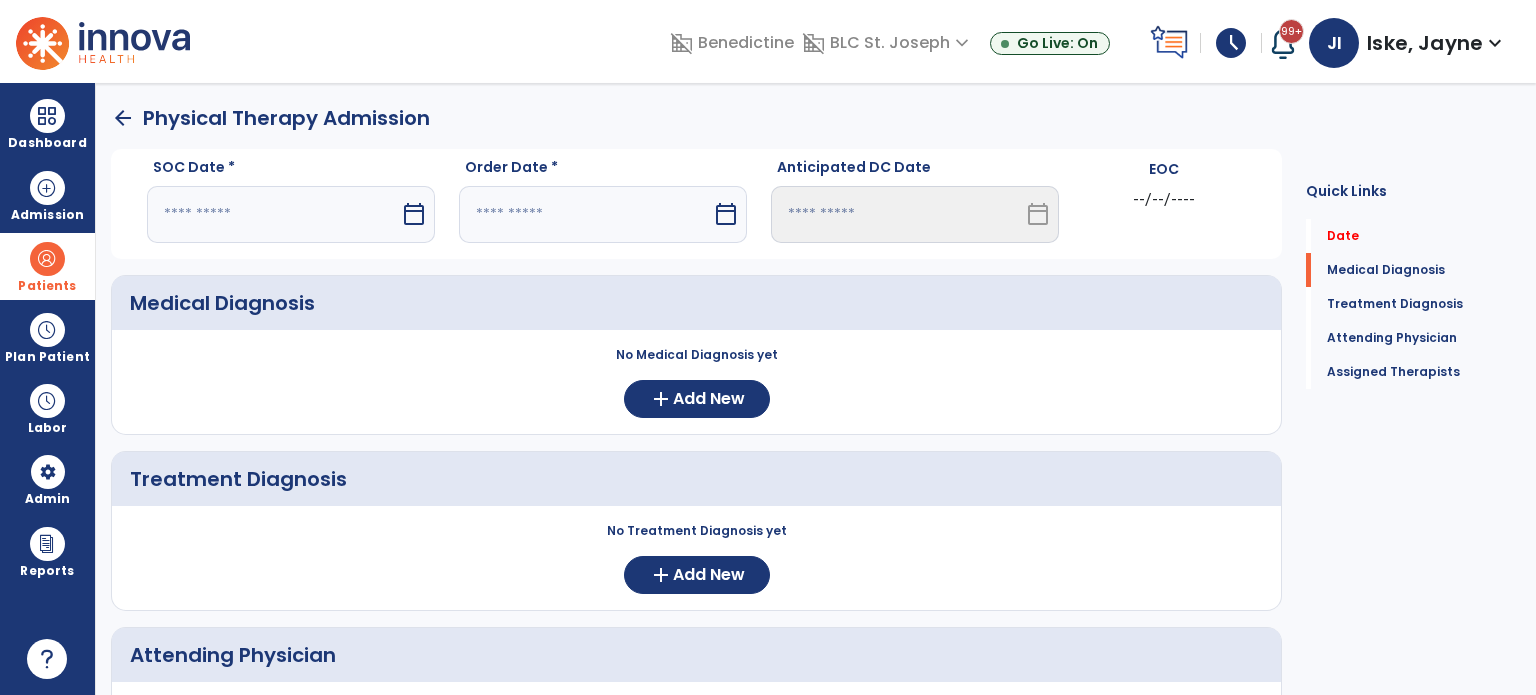 click on "calendar_today" at bounding box center [414, 214] 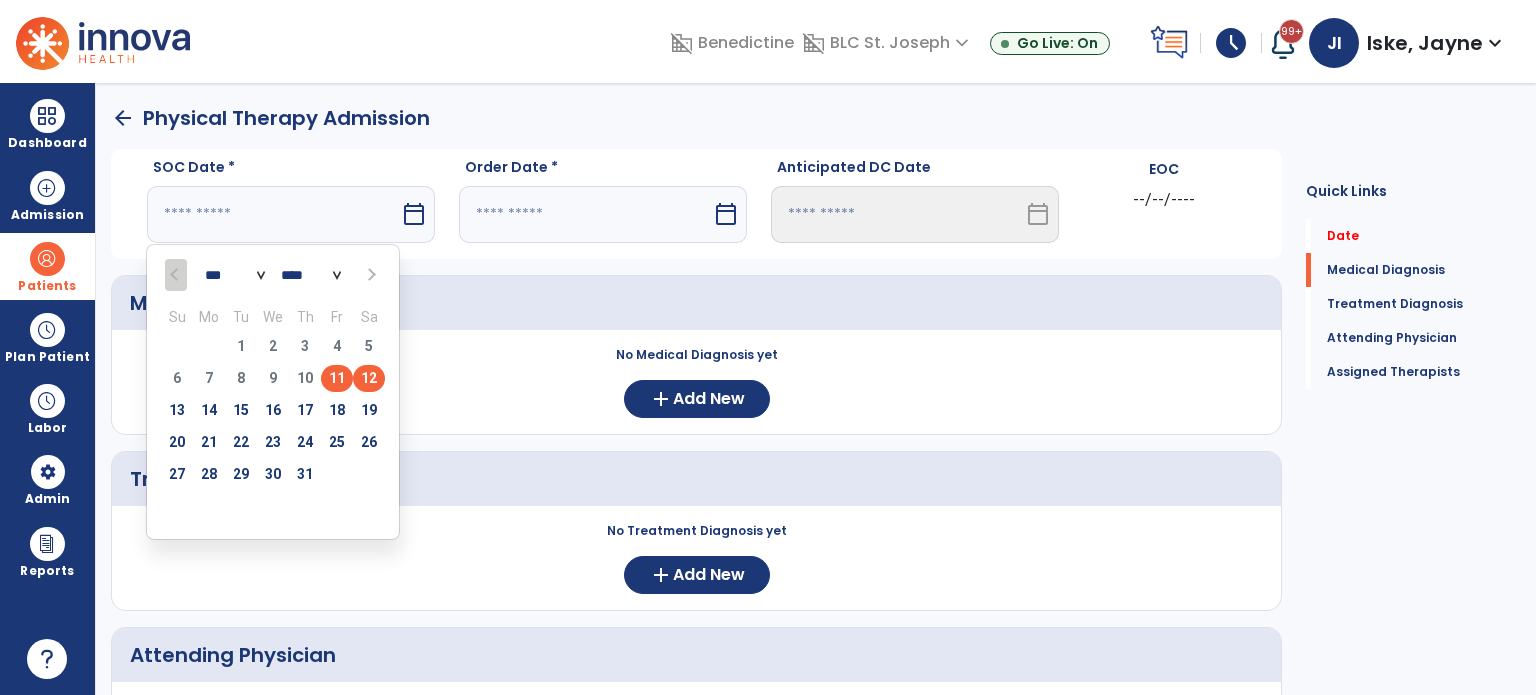 click on "12" at bounding box center [369, 378] 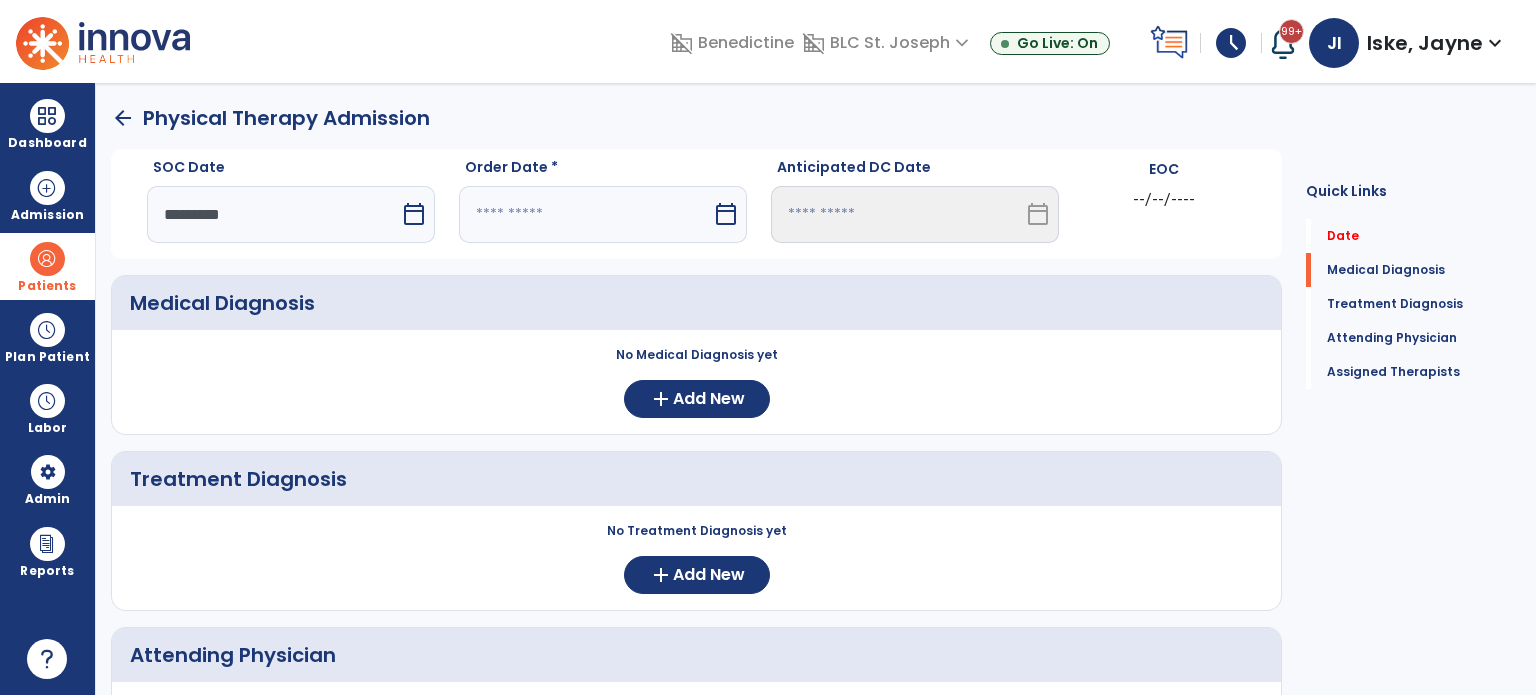 click on "calendar_today" at bounding box center (726, 214) 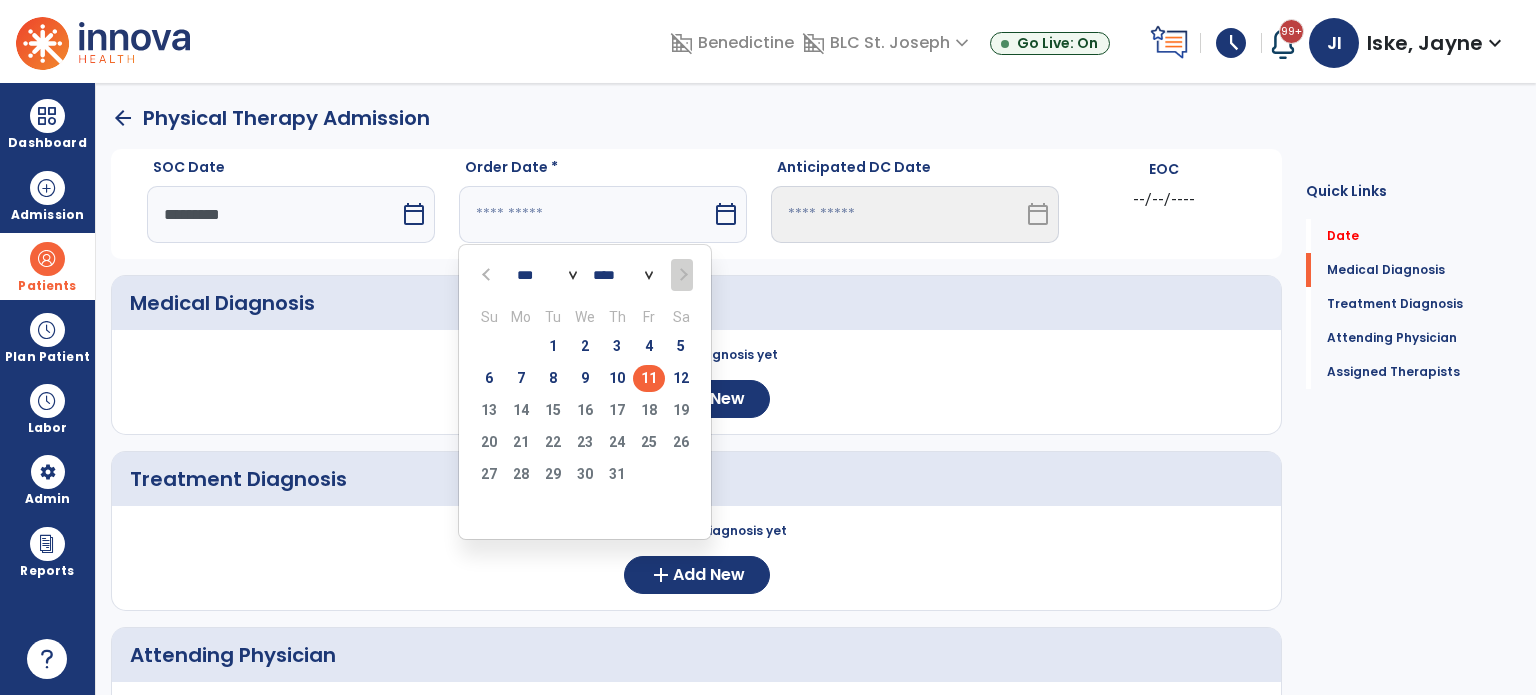 click on "11" at bounding box center [649, 378] 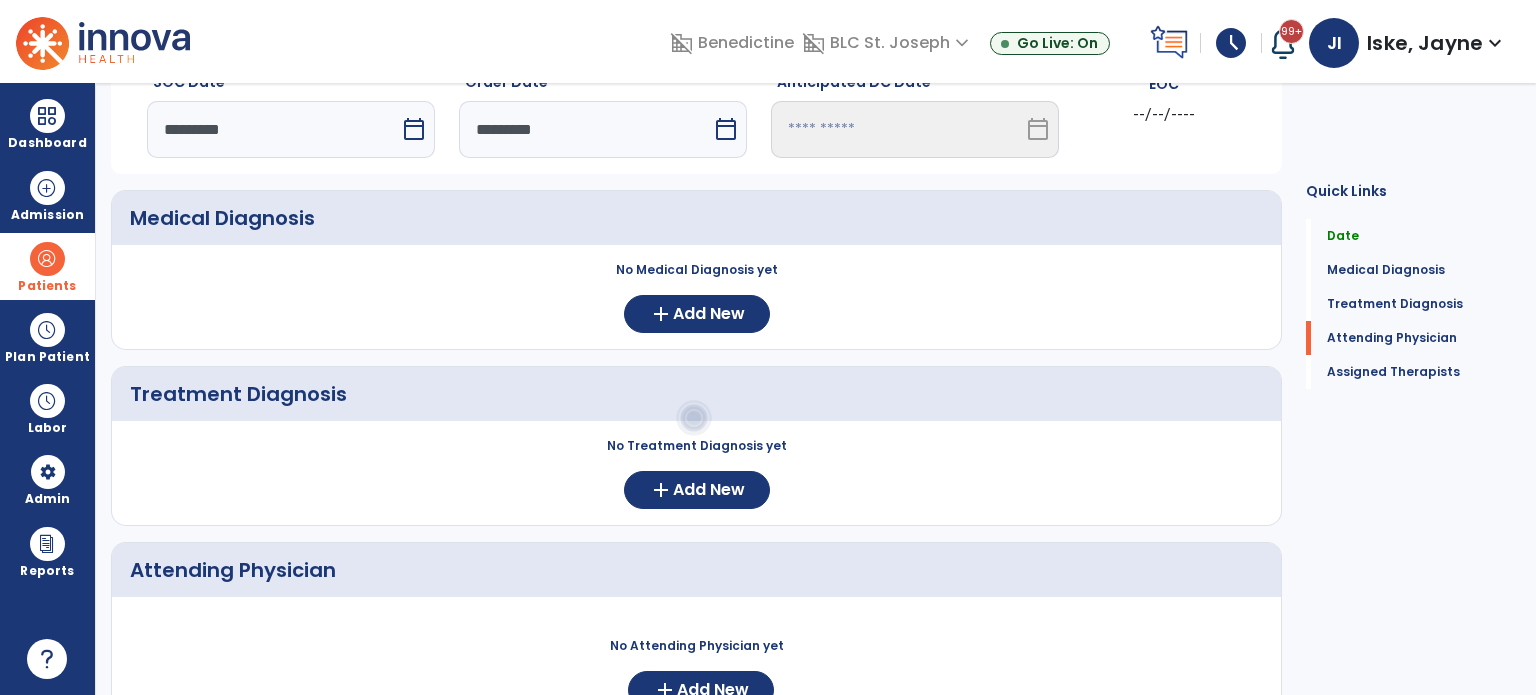 scroll, scrollTop: 452, scrollLeft: 0, axis: vertical 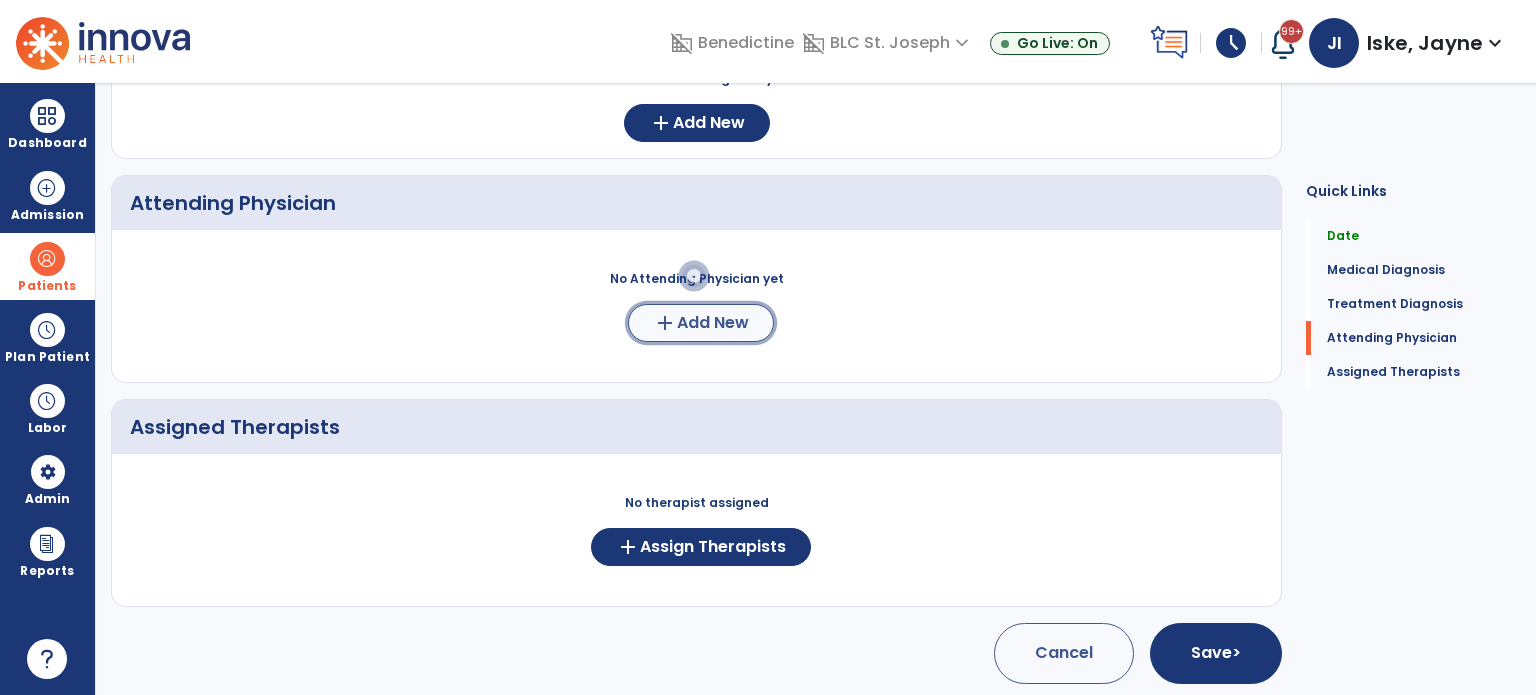 click on "add  Add New" 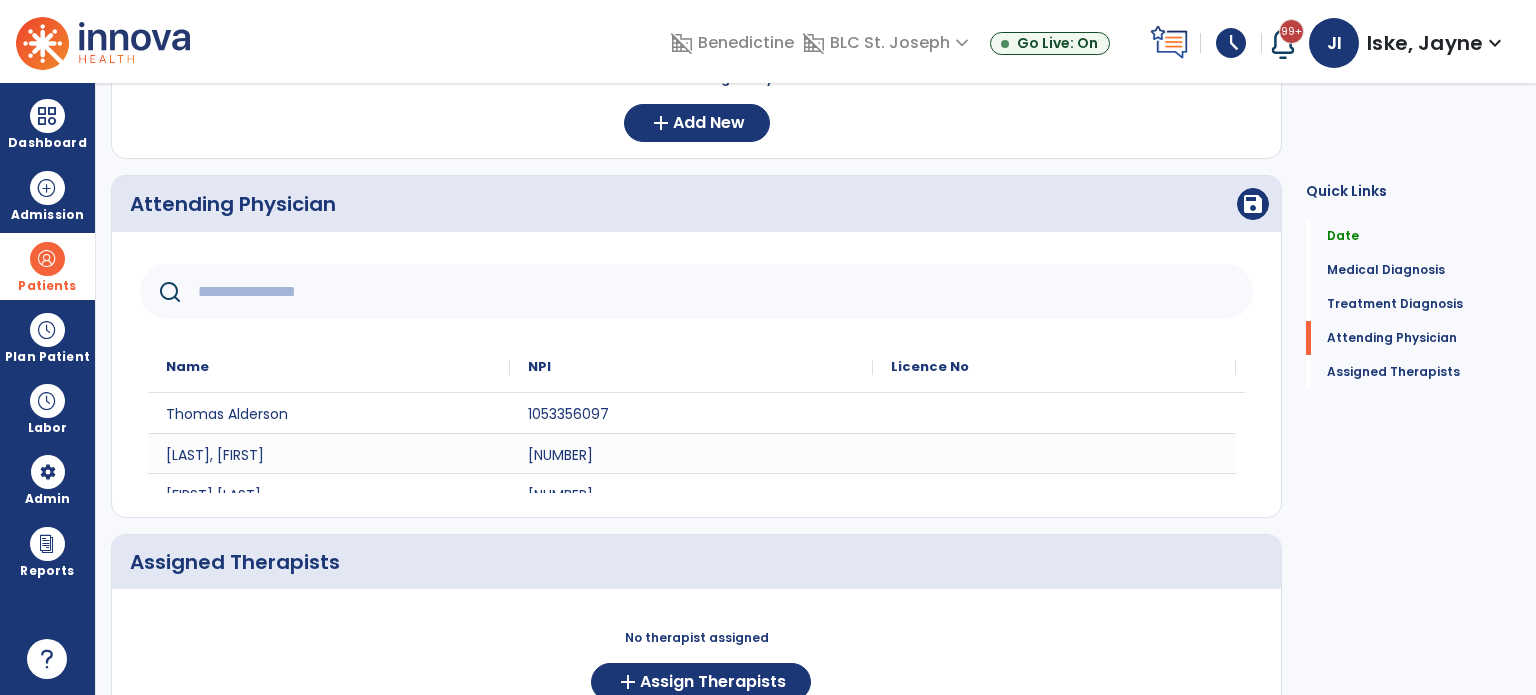 click 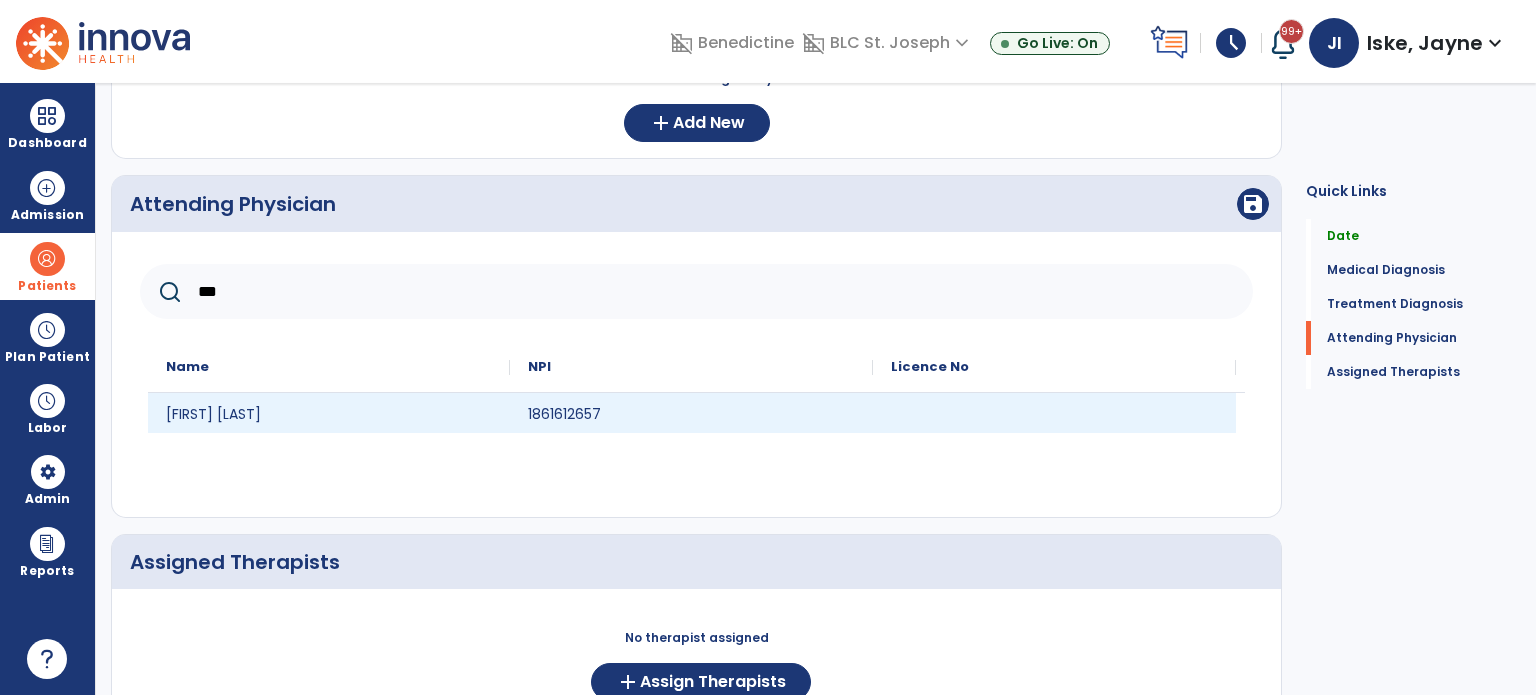 type on "***" 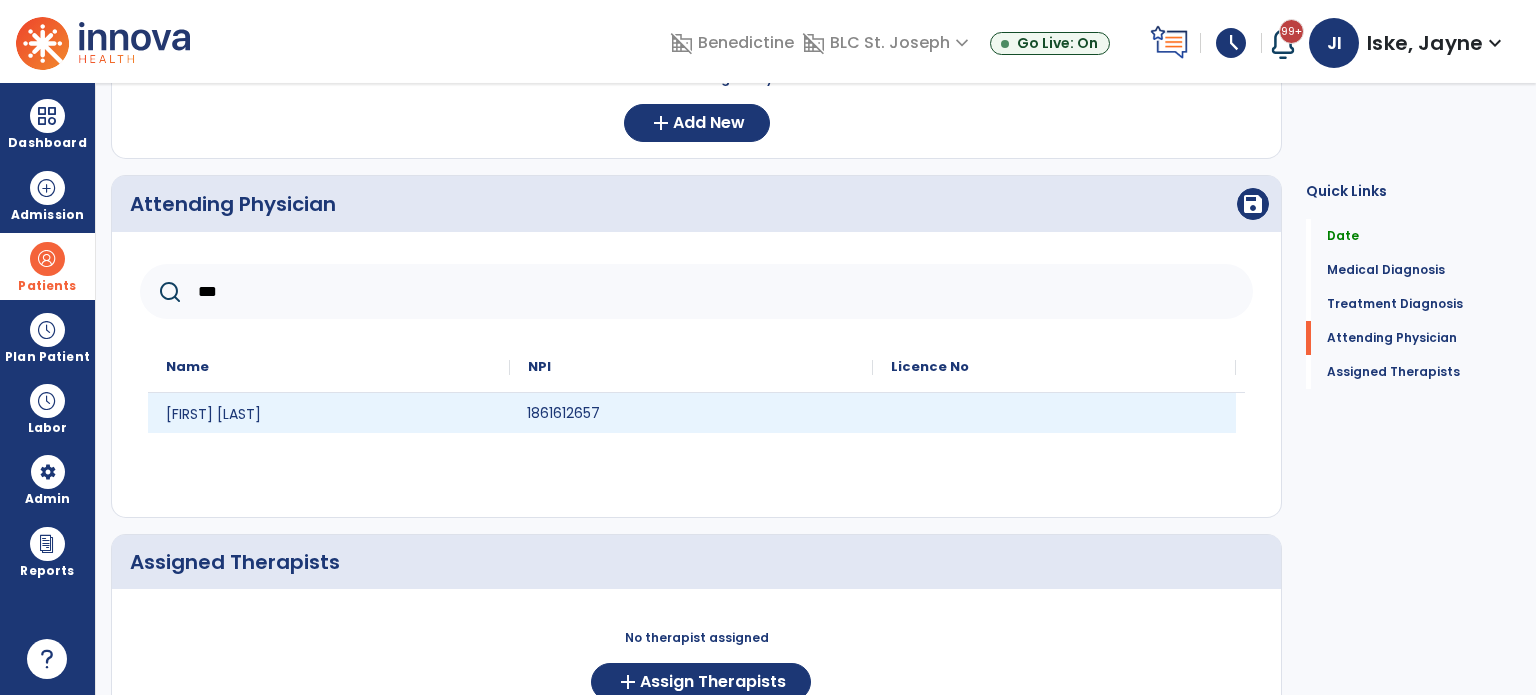 click on "1861612657" 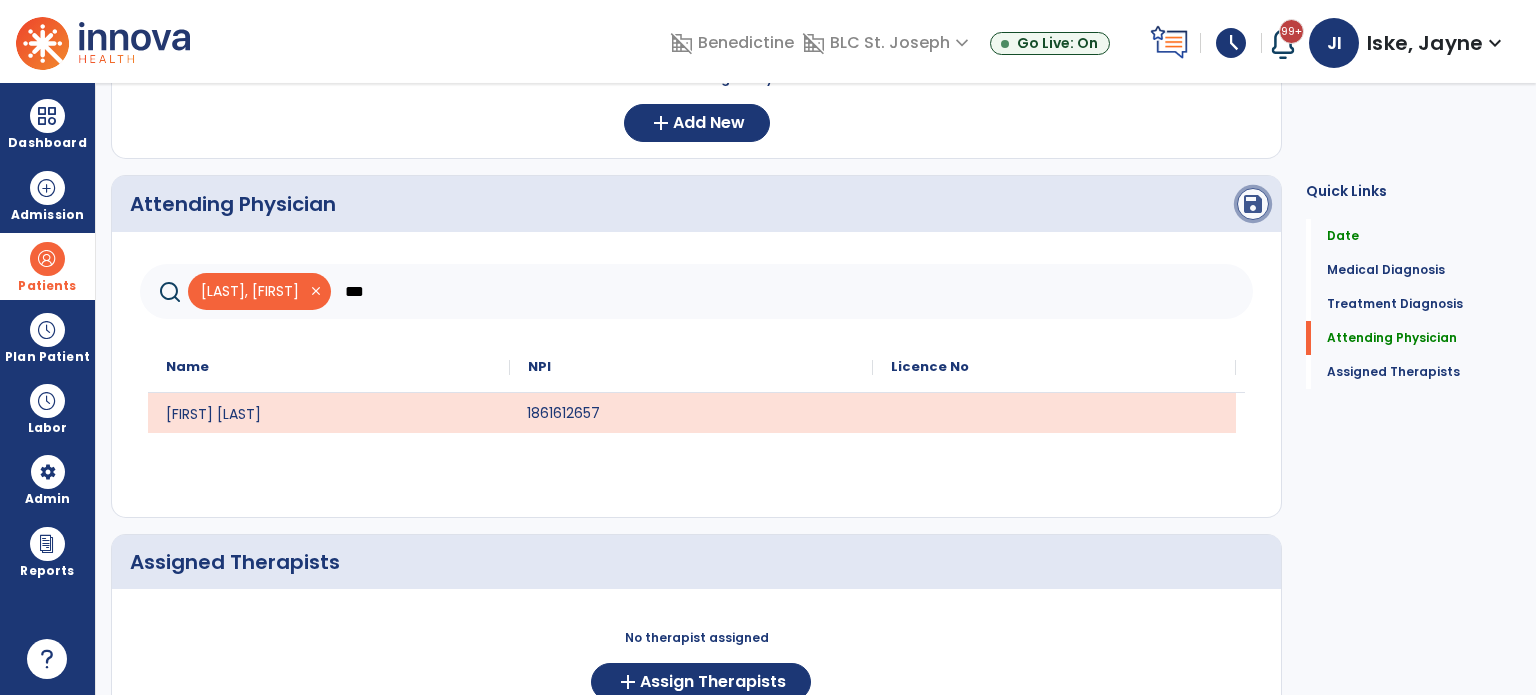 click on "save" 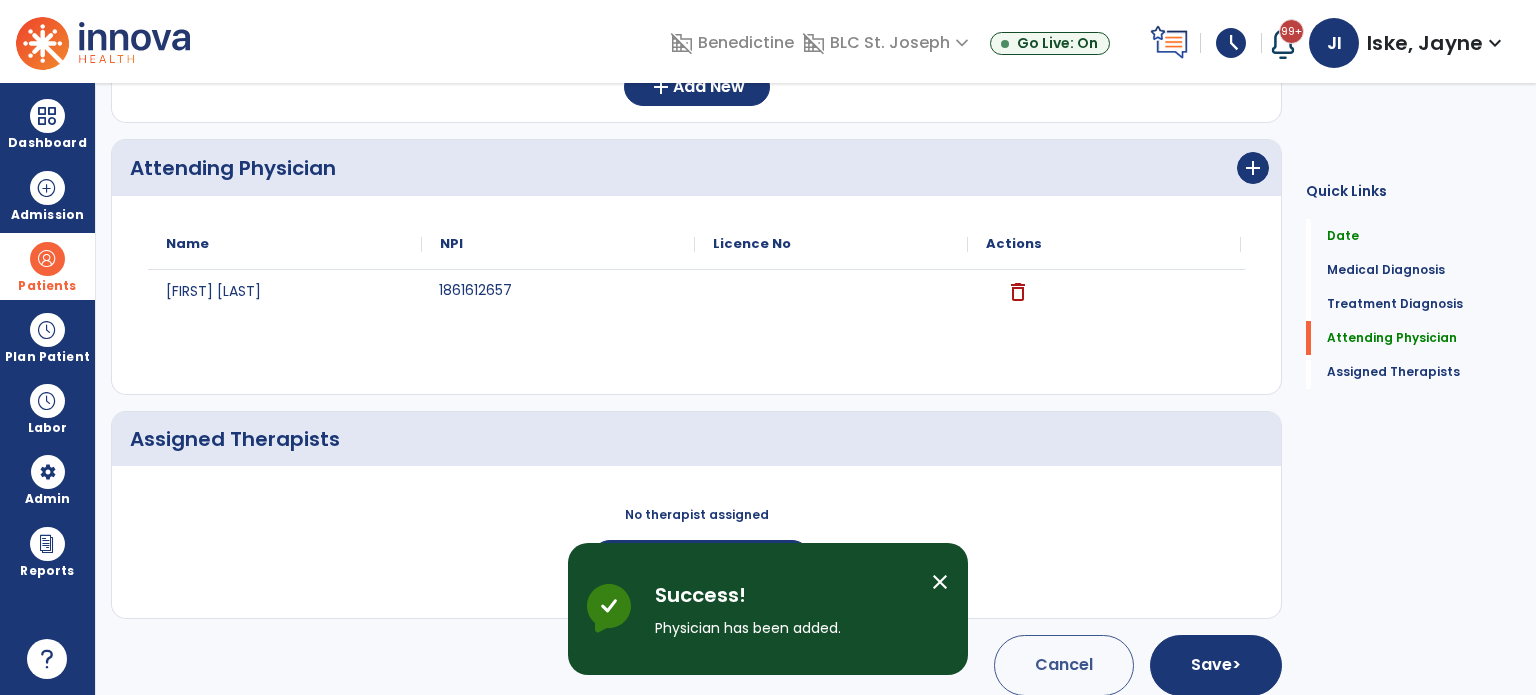 scroll, scrollTop: 500, scrollLeft: 0, axis: vertical 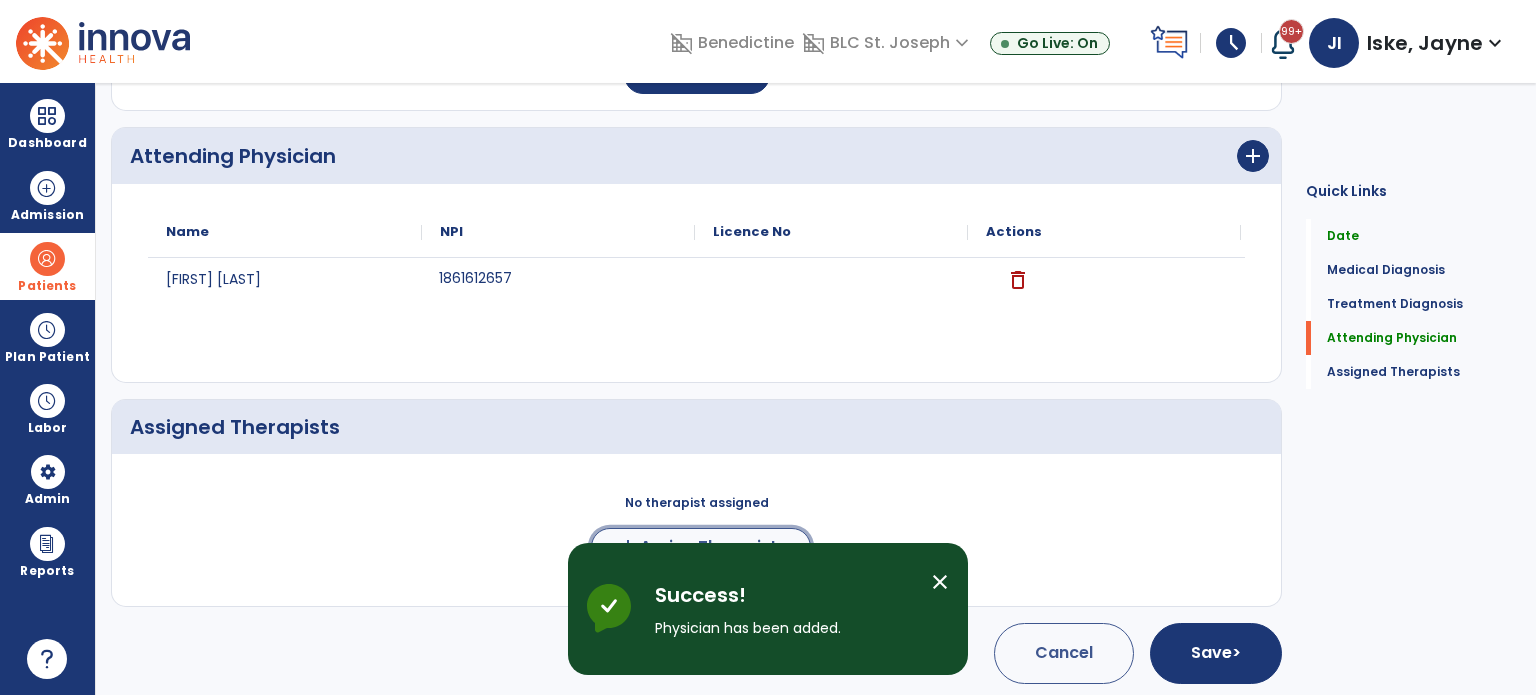 click on "Assign Therapists" 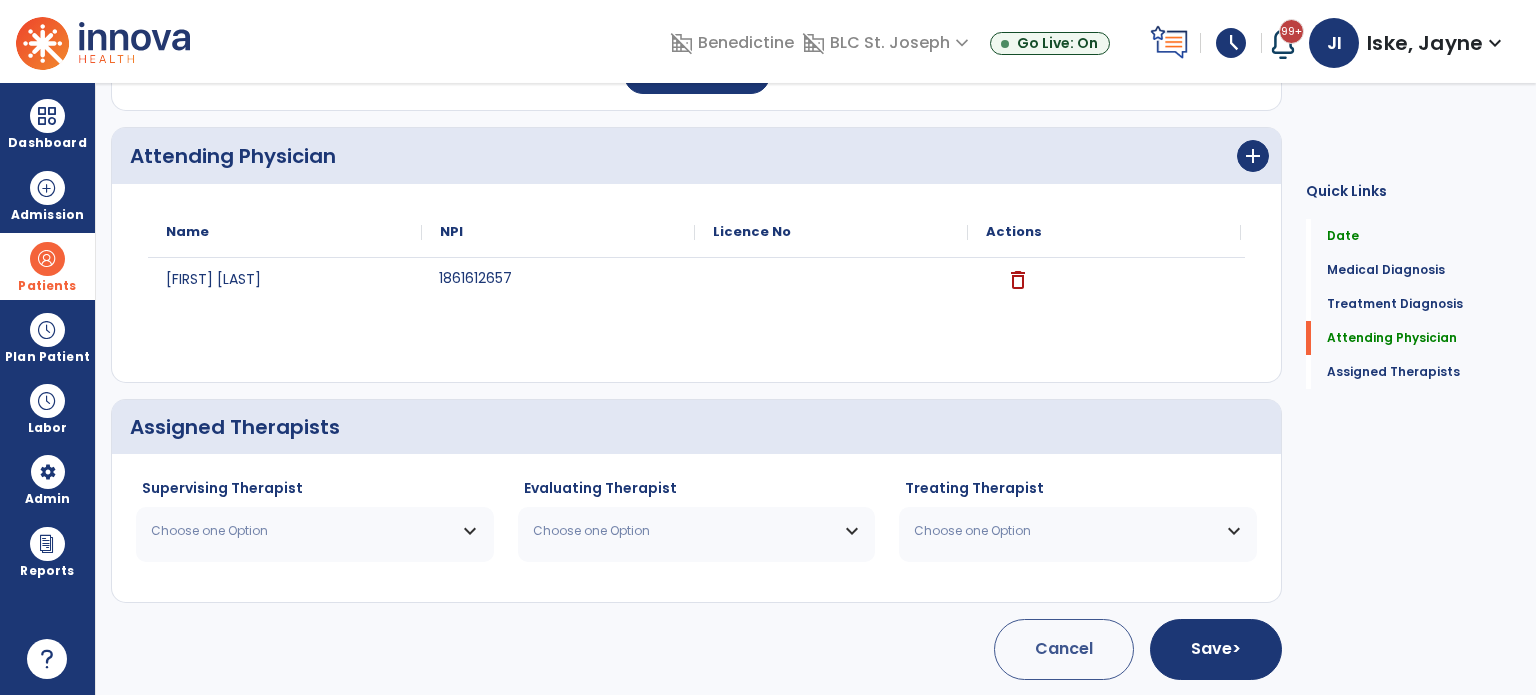 scroll, scrollTop: 497, scrollLeft: 0, axis: vertical 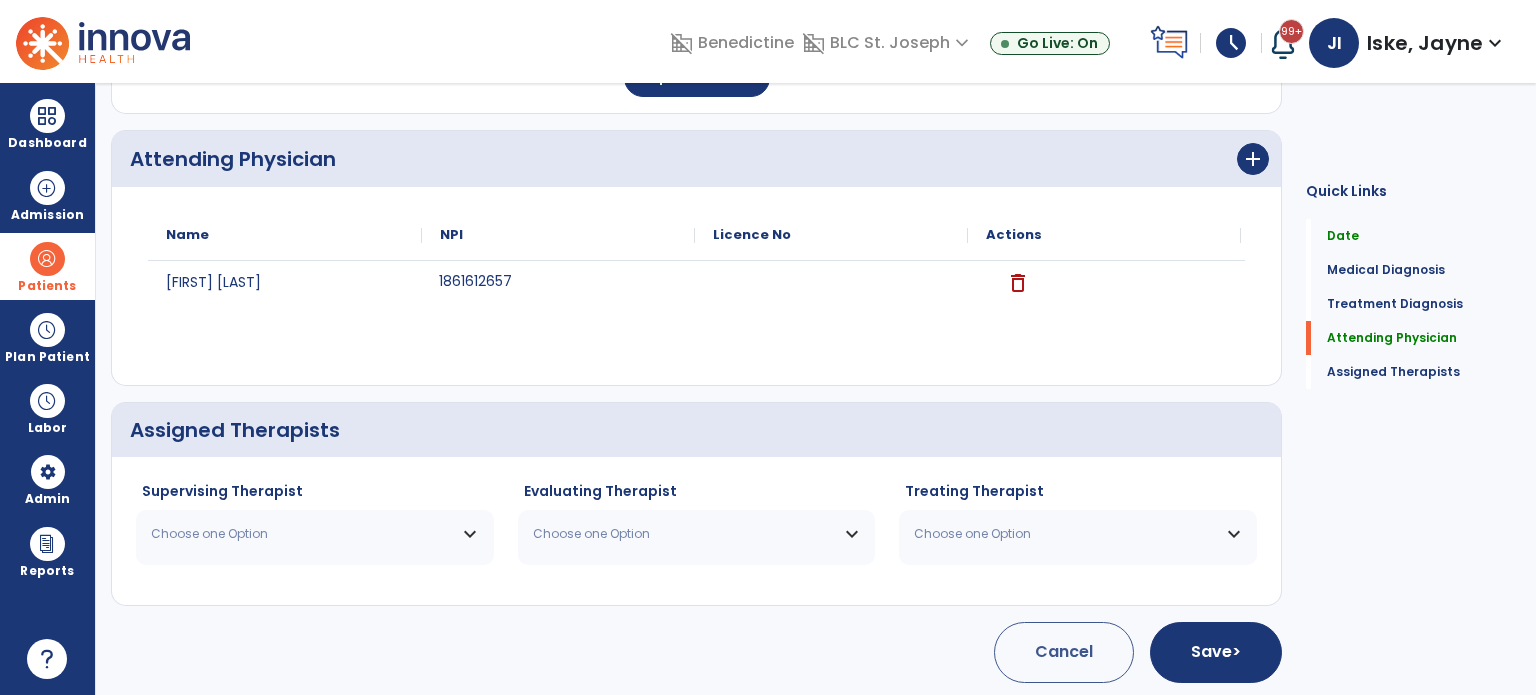 click on "Choose one Option" at bounding box center (315, 534) 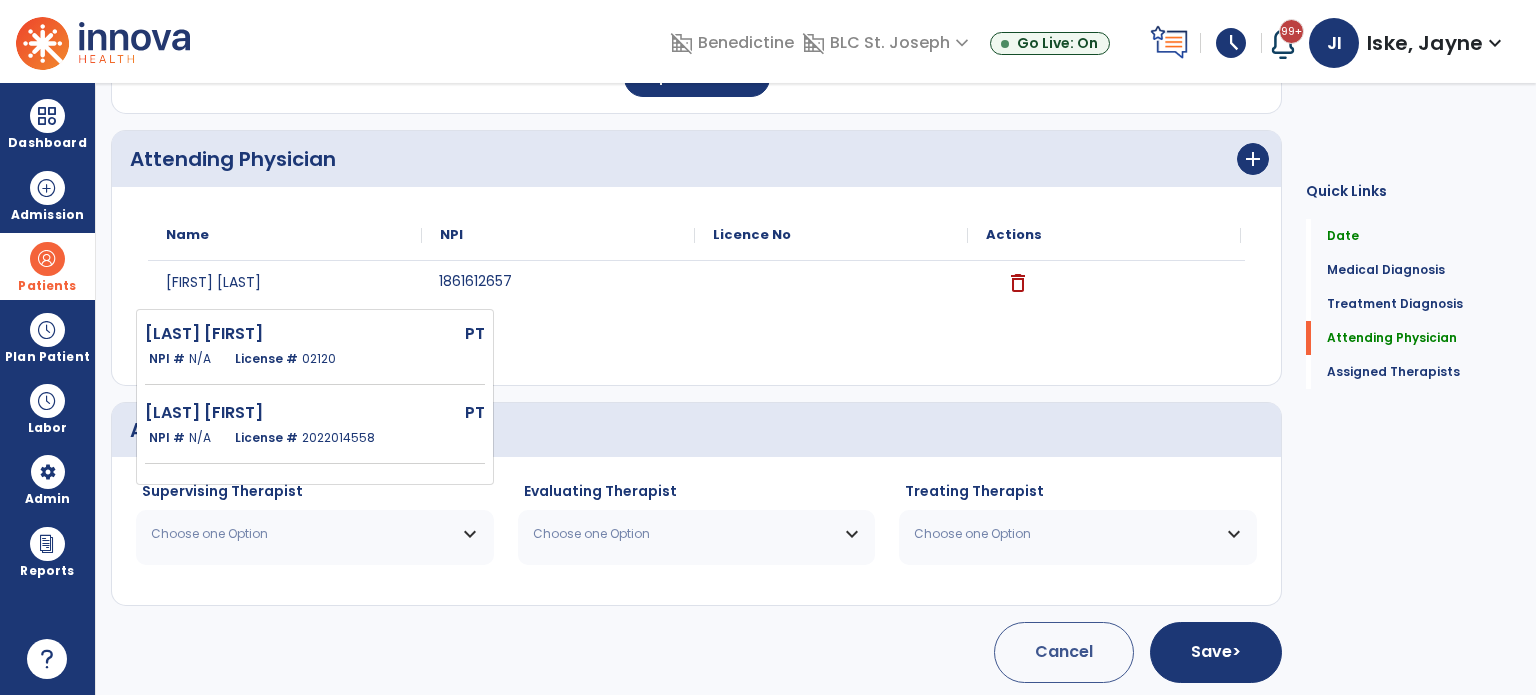 click on "PT" 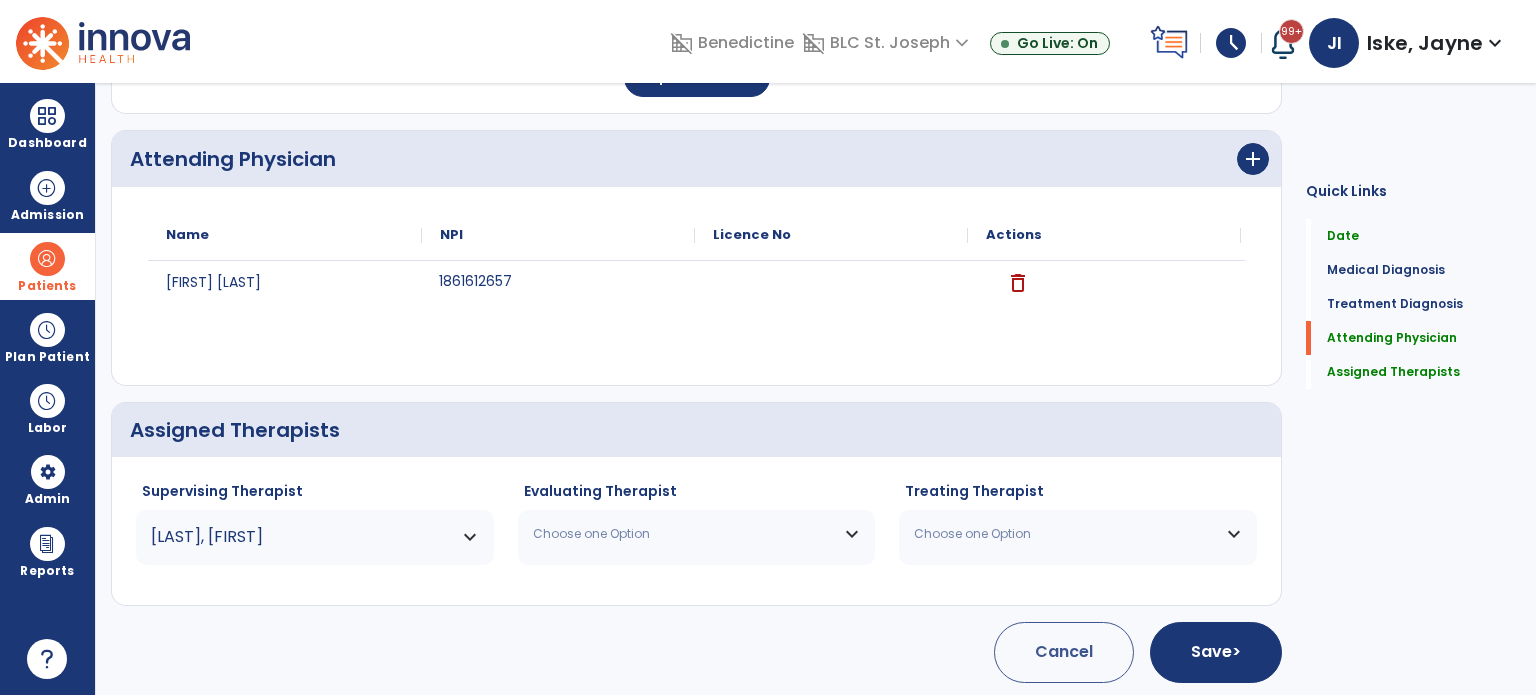 click on "Choose one Option" at bounding box center [684, 534] 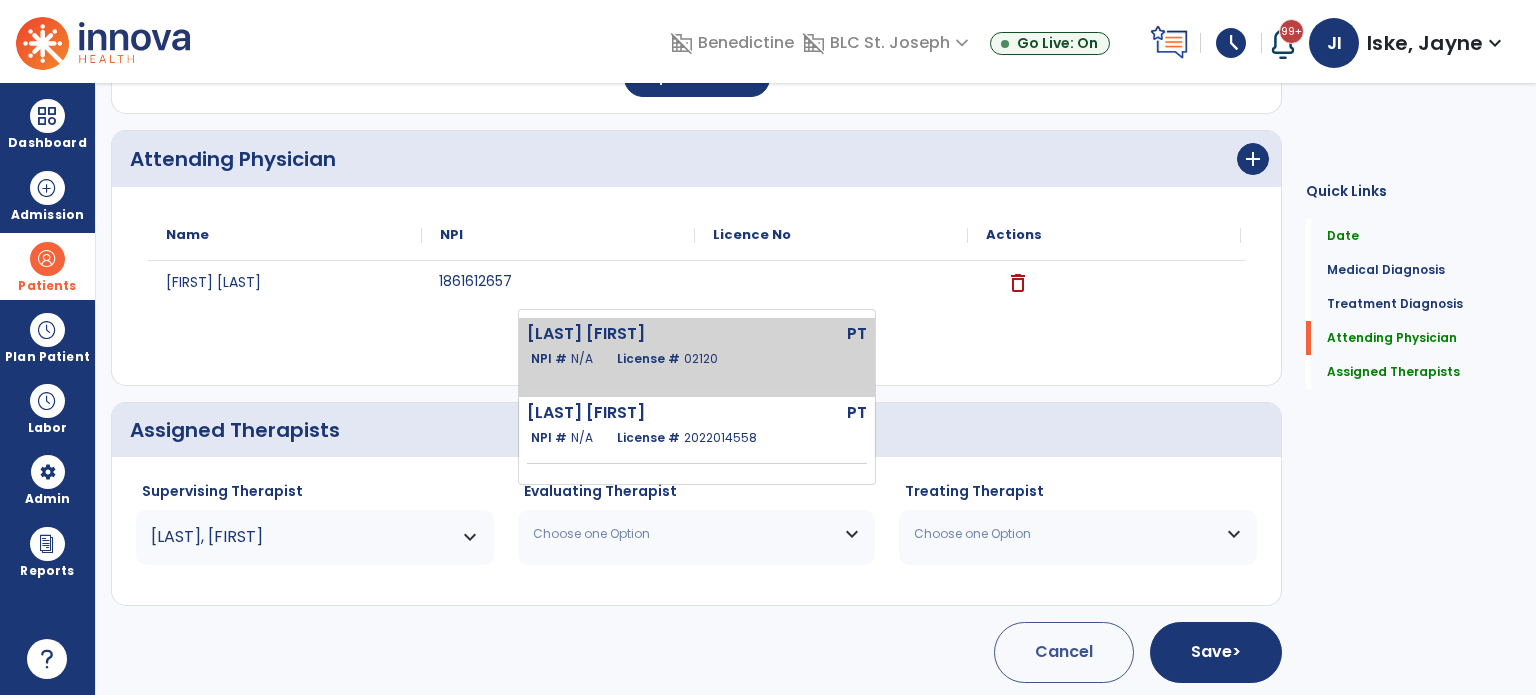 click on "[LAST] [FIRST]" 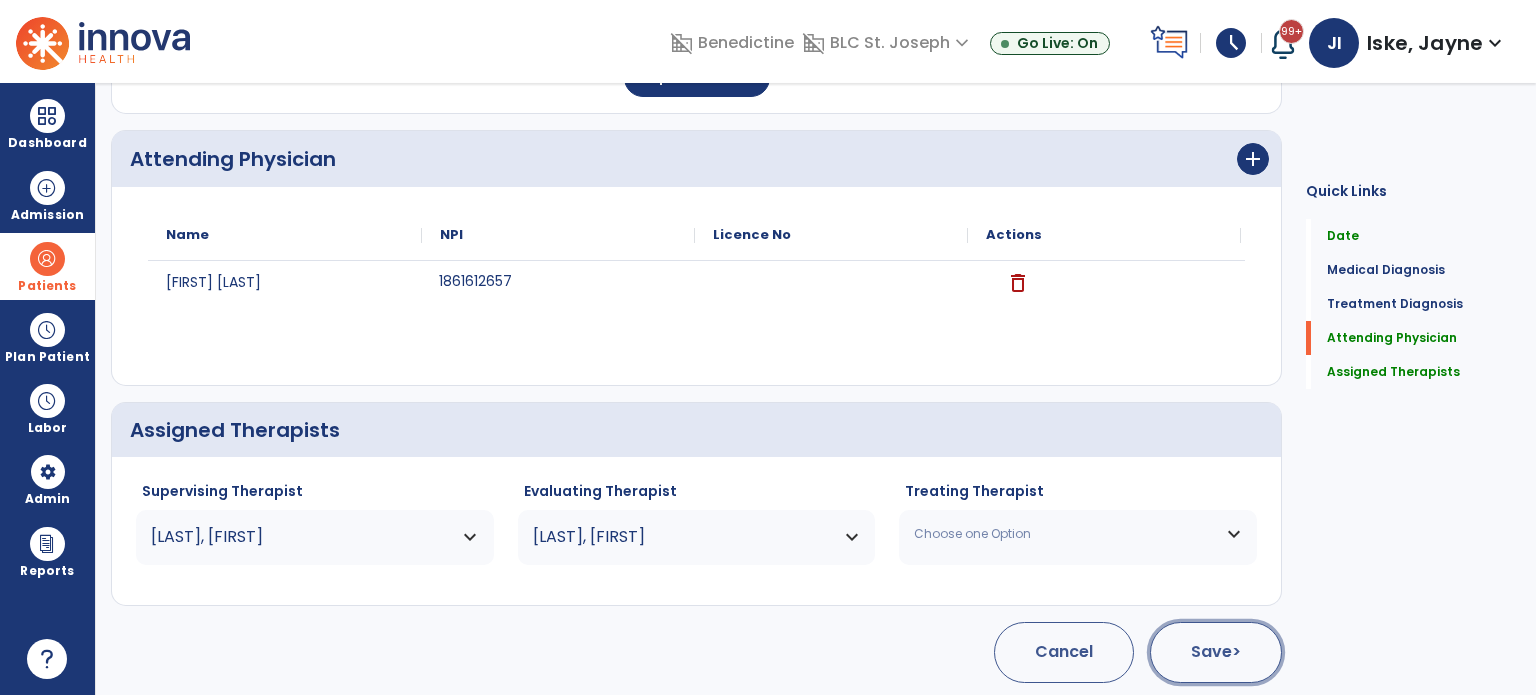 click on "Save  >" 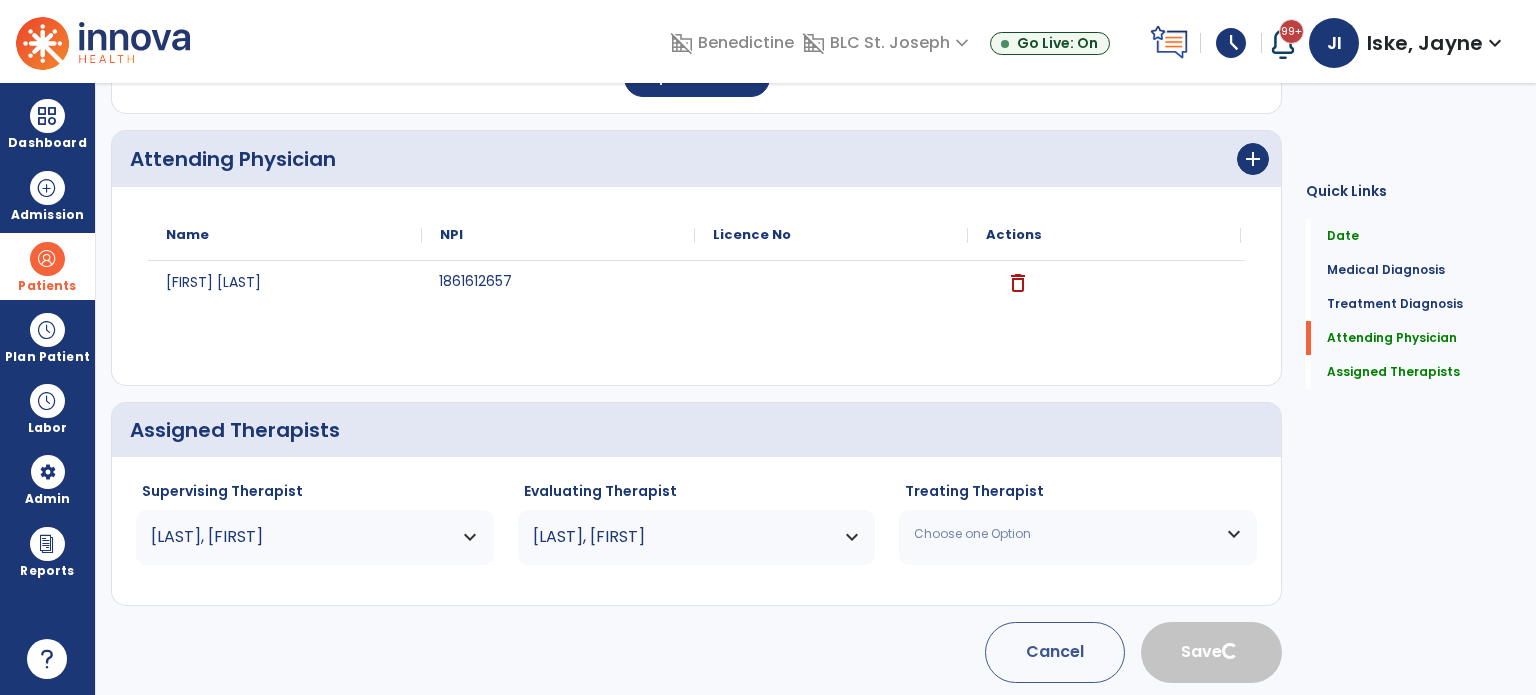 type 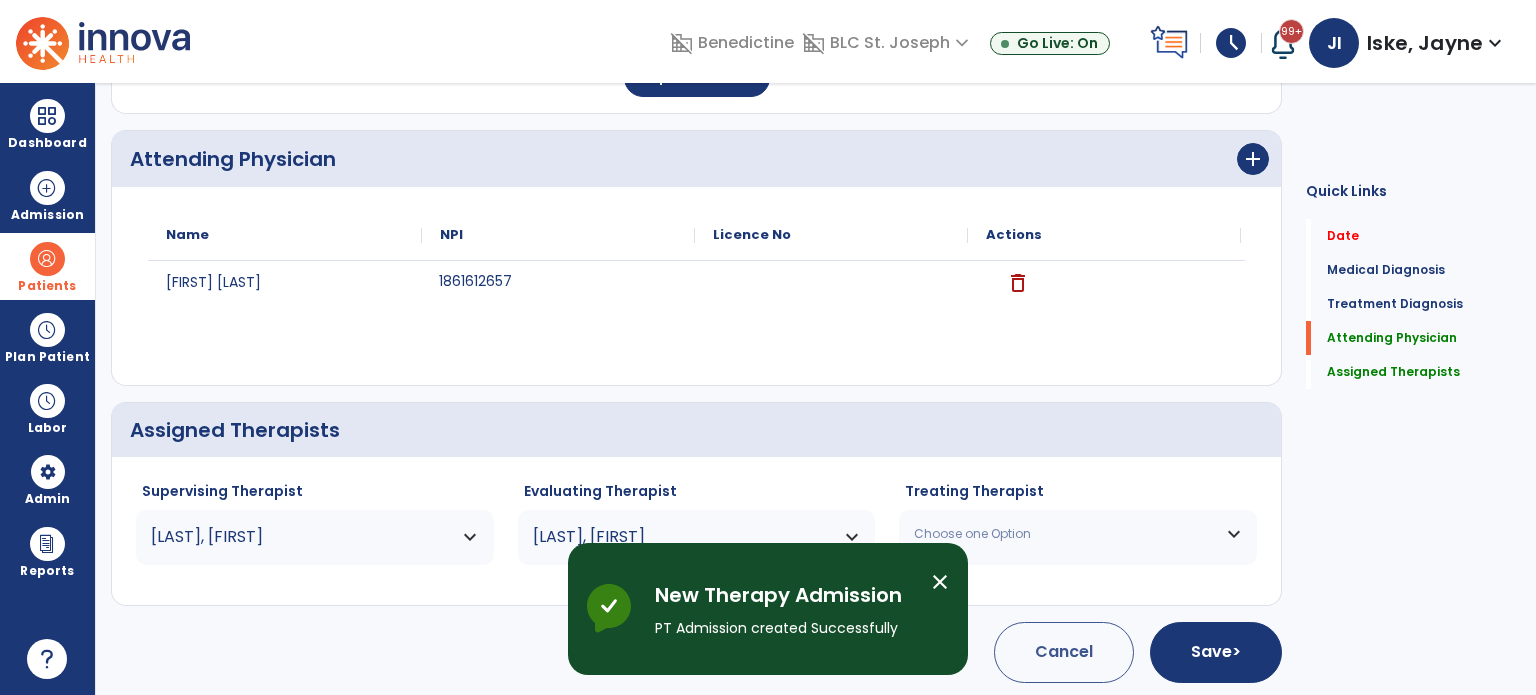 scroll, scrollTop: 62, scrollLeft: 0, axis: vertical 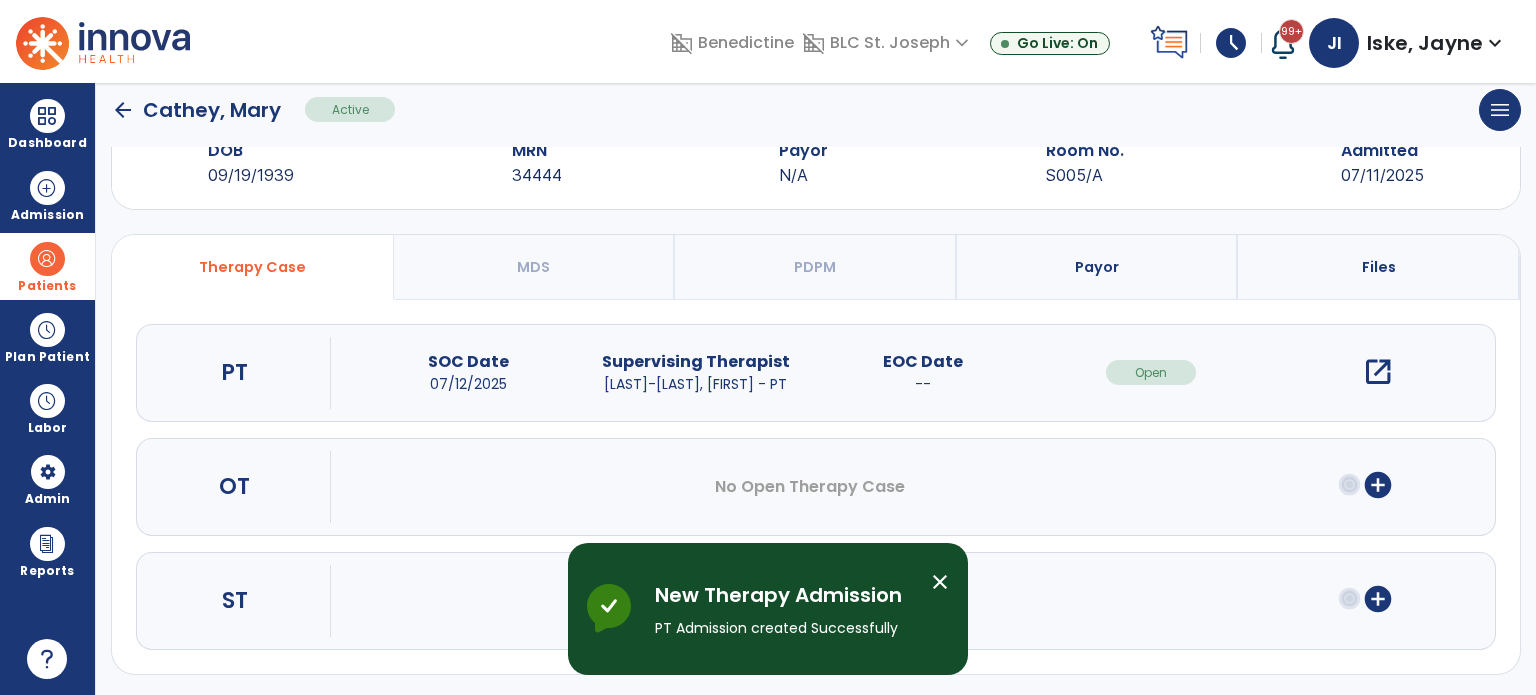 click on "add_circle" at bounding box center (1378, 485) 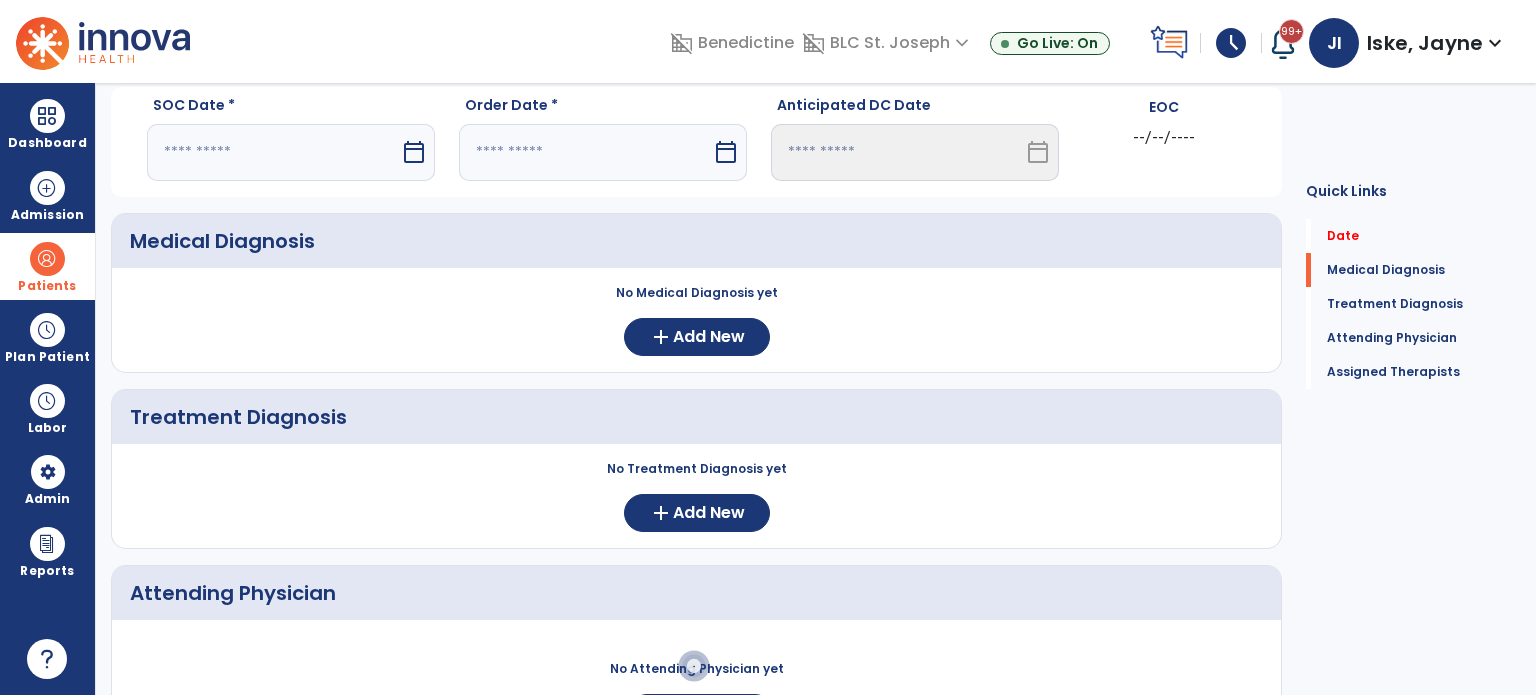 click on "calendar_today" at bounding box center (416, 152) 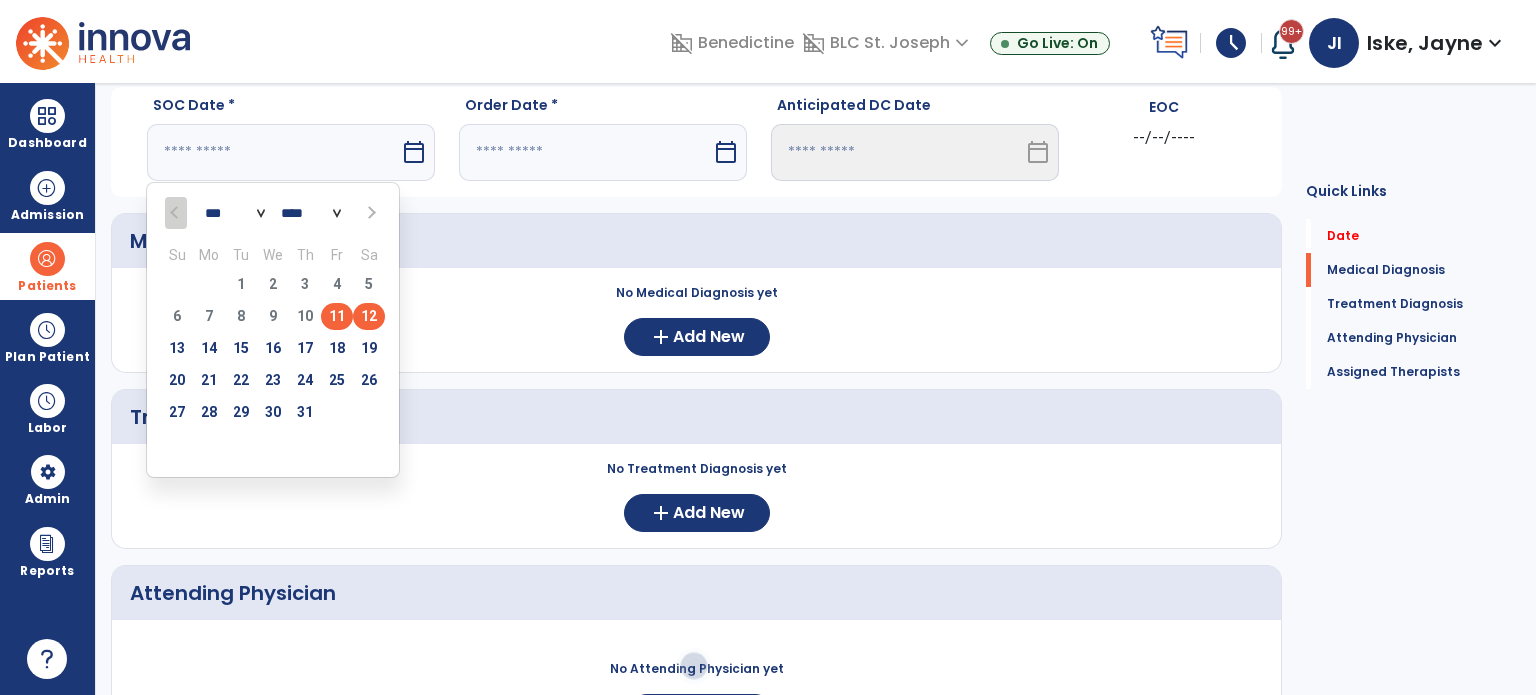 click on "12" at bounding box center (369, 316) 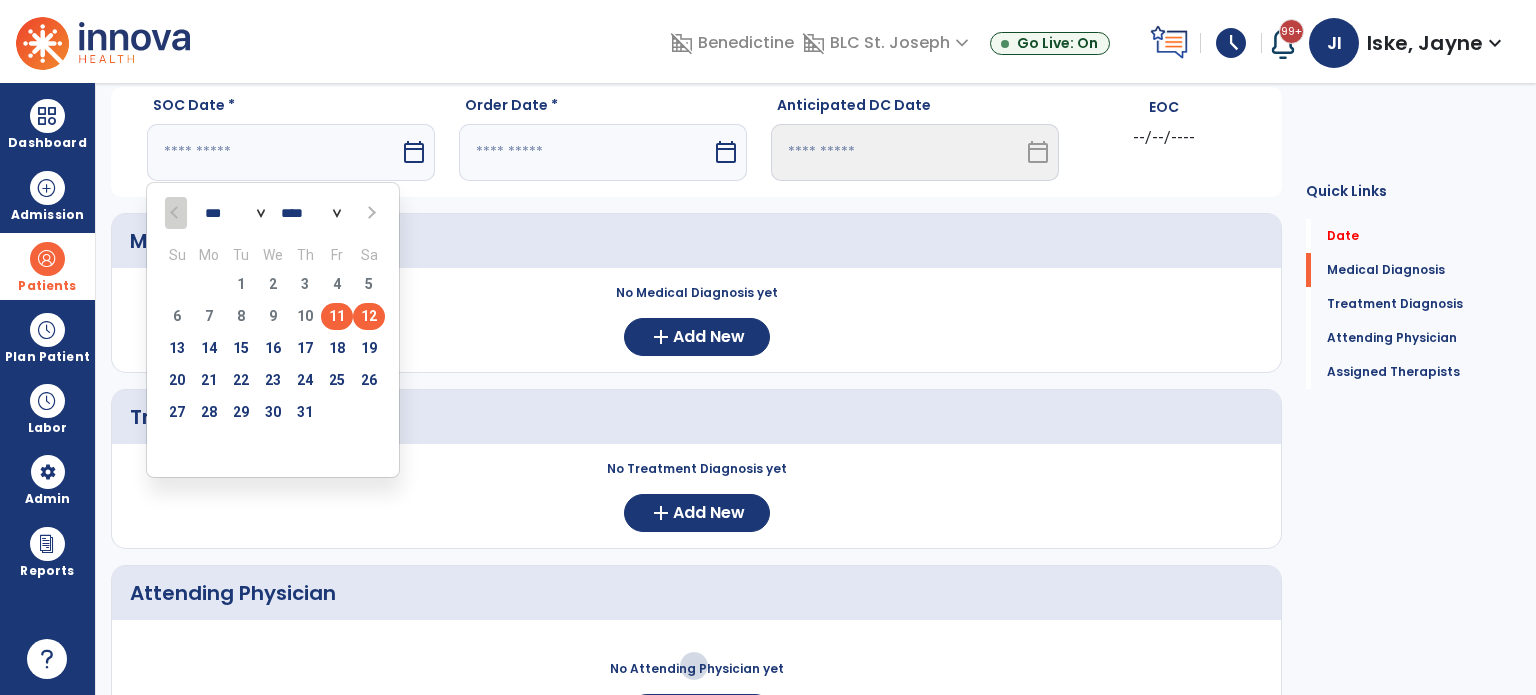 type on "*********" 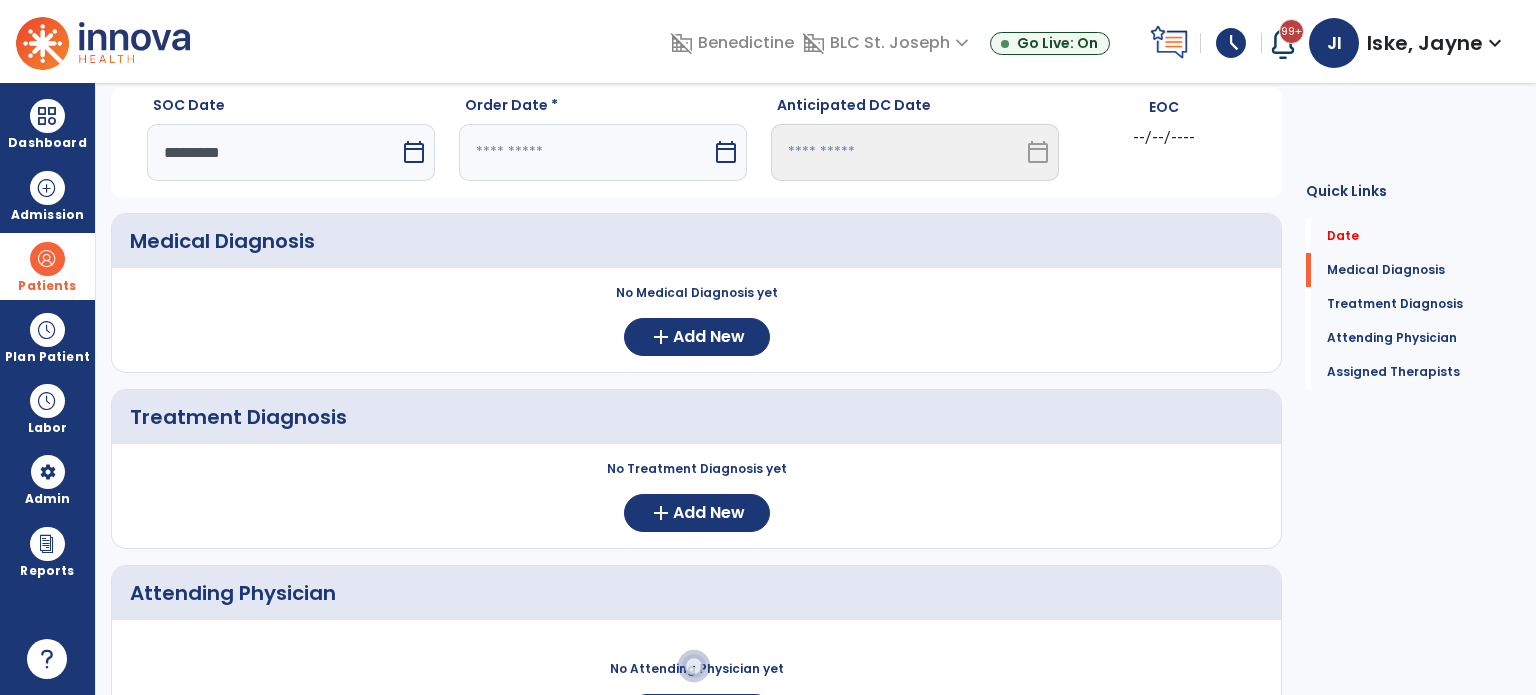 click at bounding box center (585, 152) 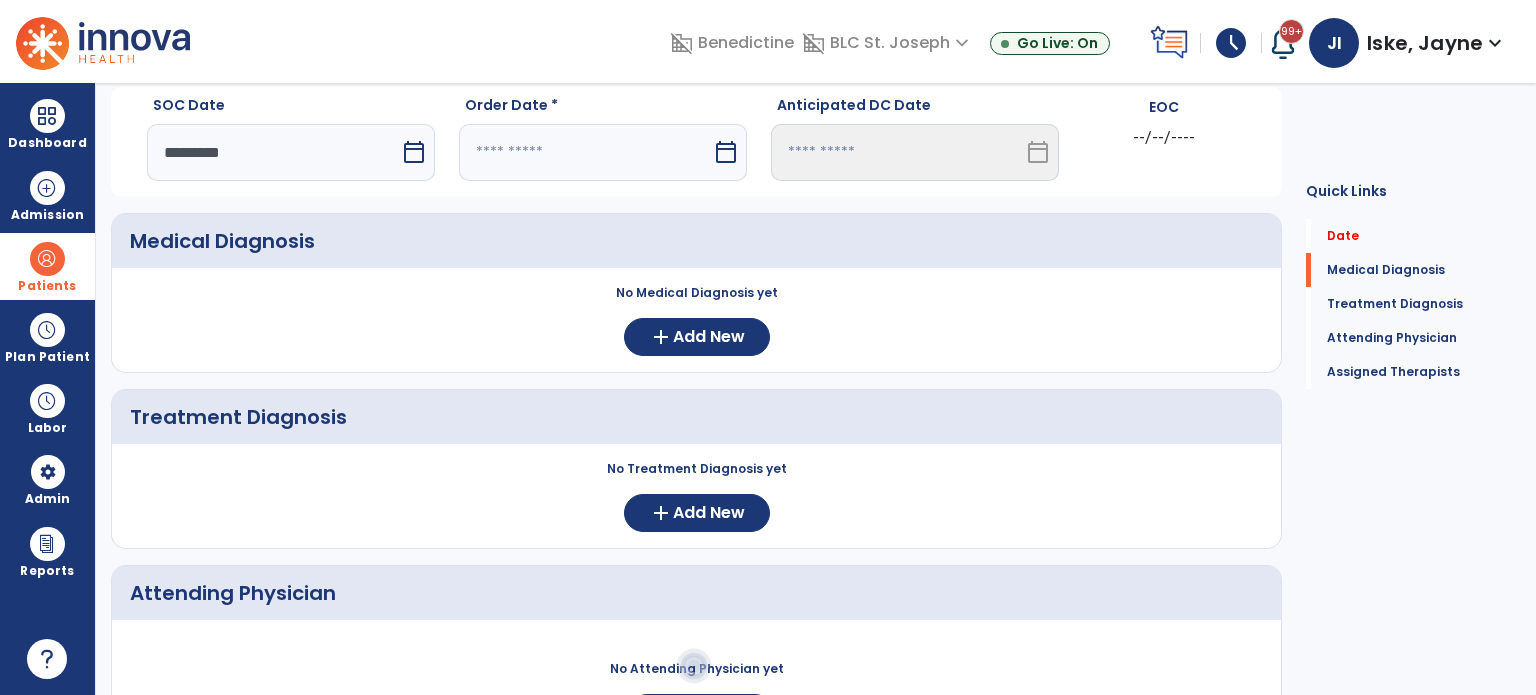 select on "*" 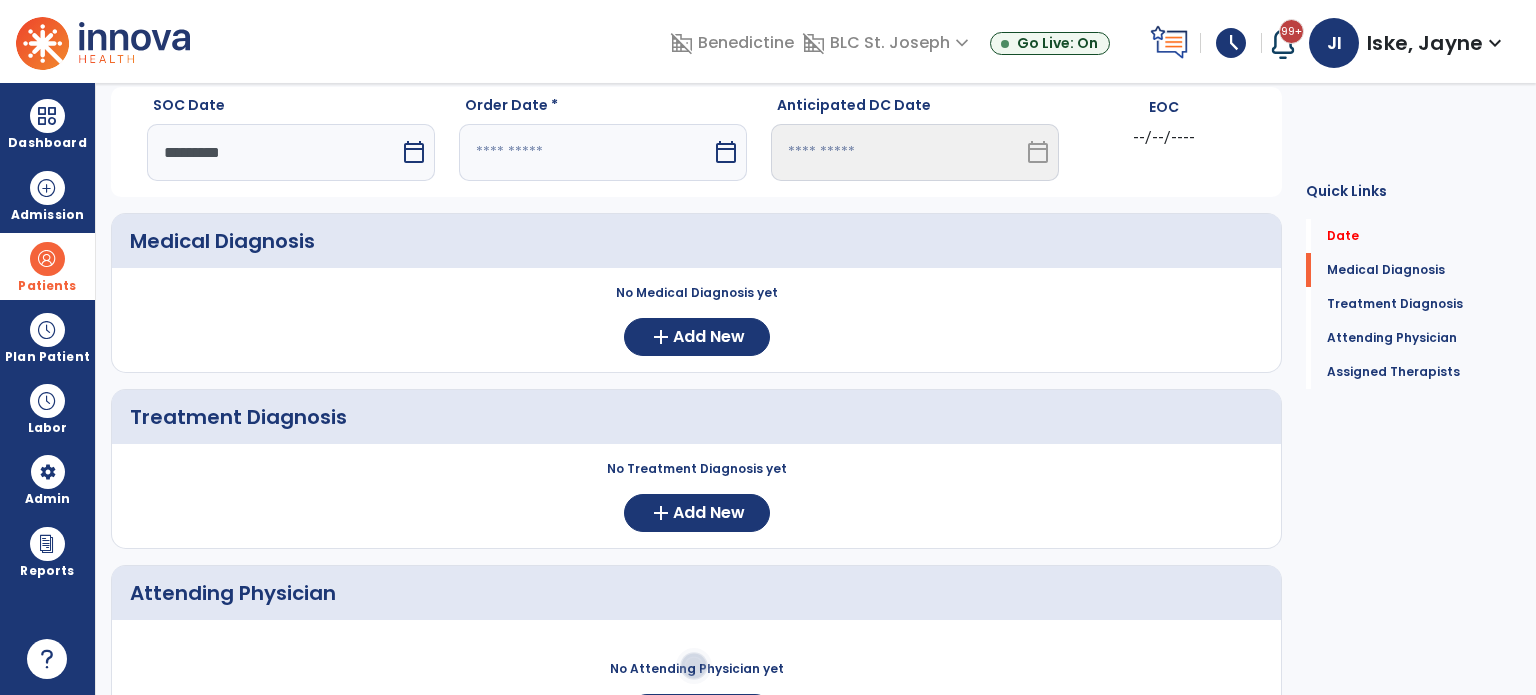 select on "****" 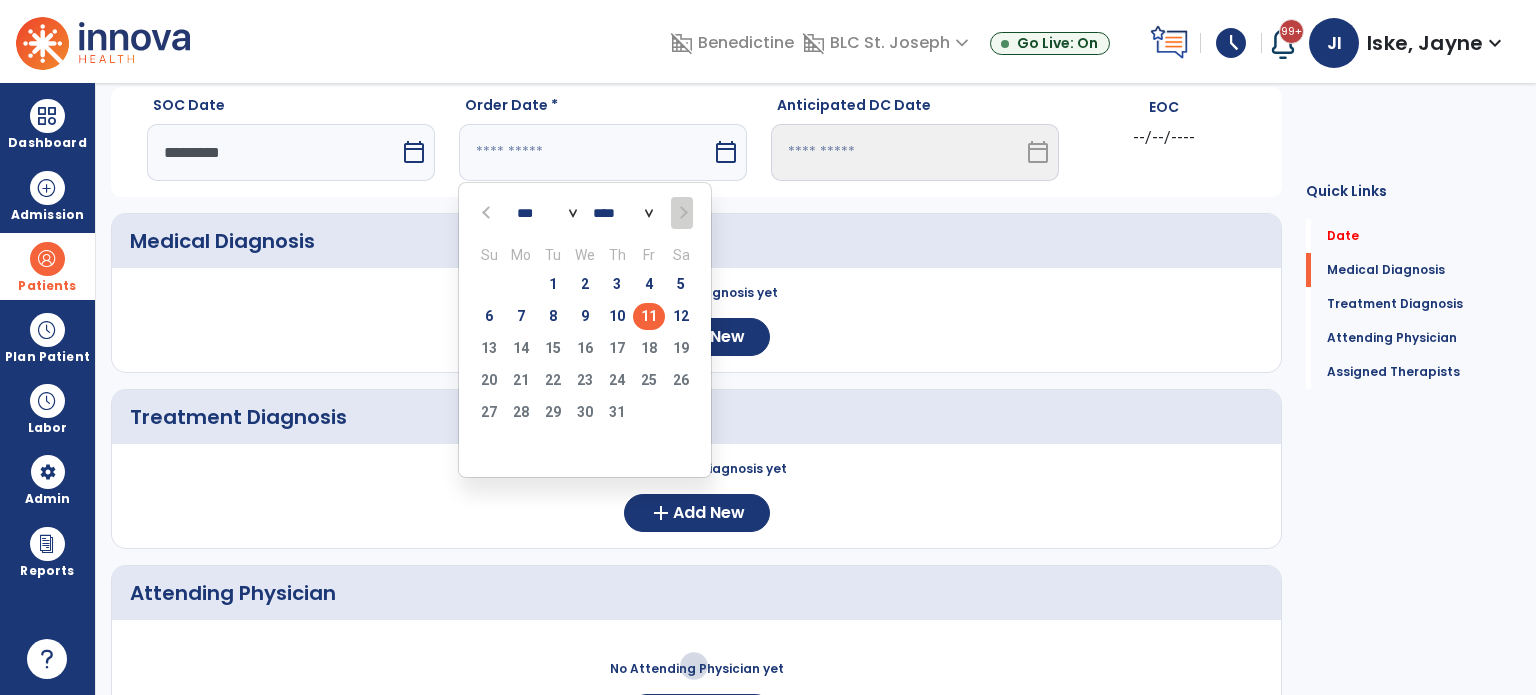 click on "11" at bounding box center [649, 316] 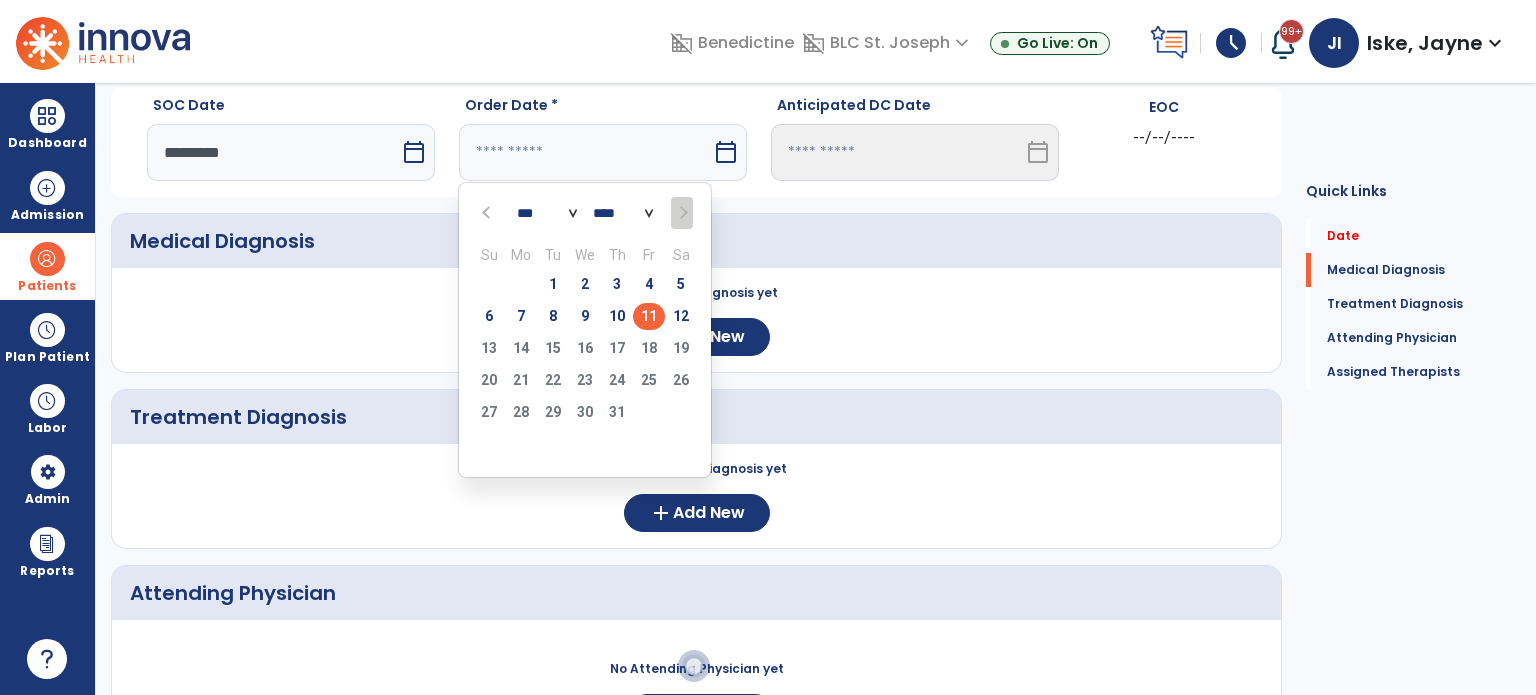 type on "*********" 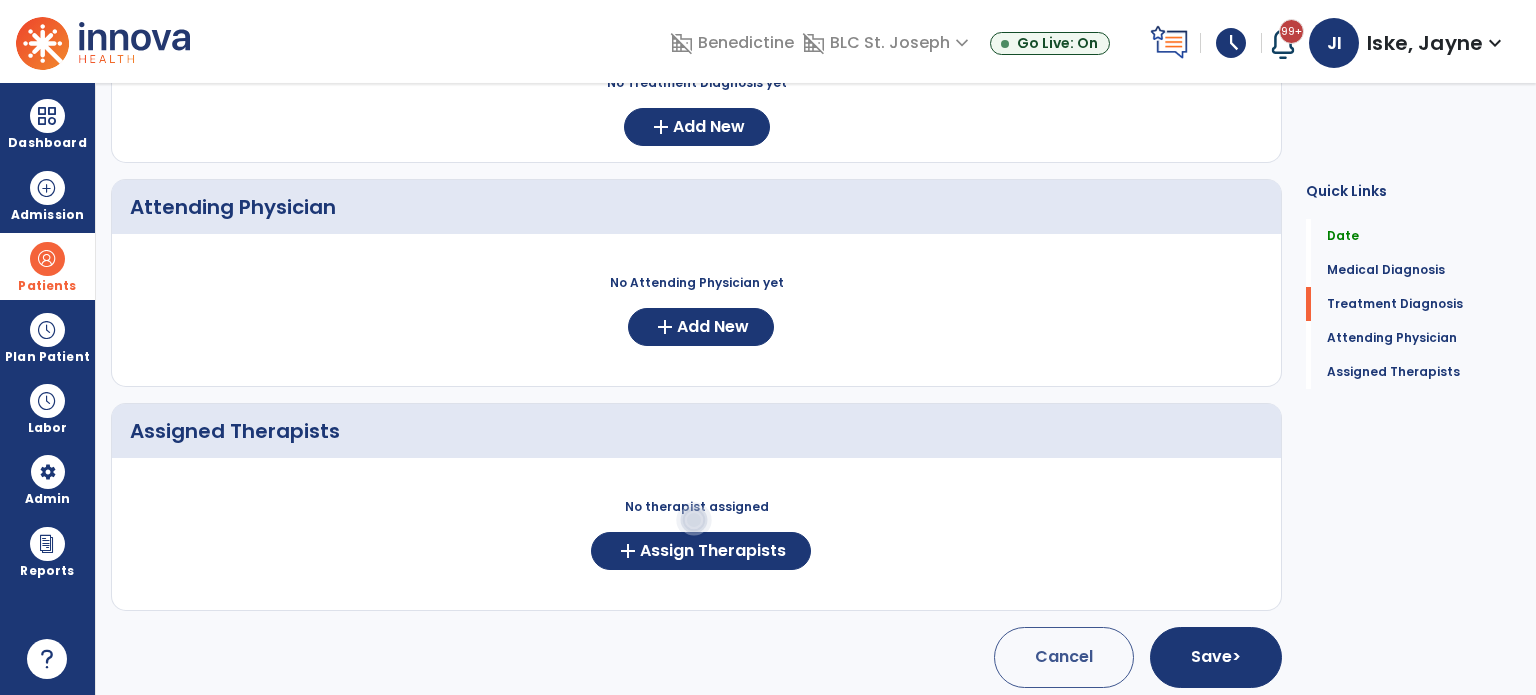 scroll, scrollTop: 452, scrollLeft: 0, axis: vertical 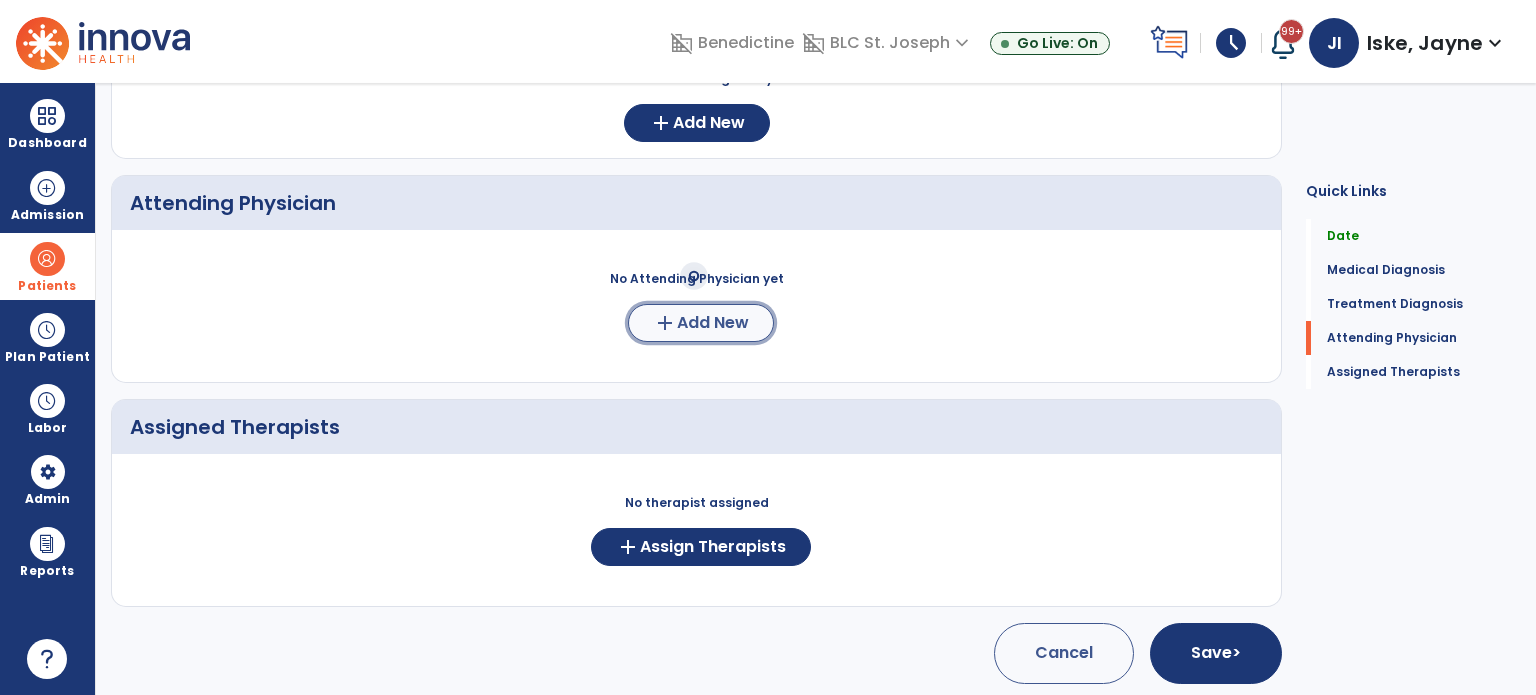 click on "Add New" 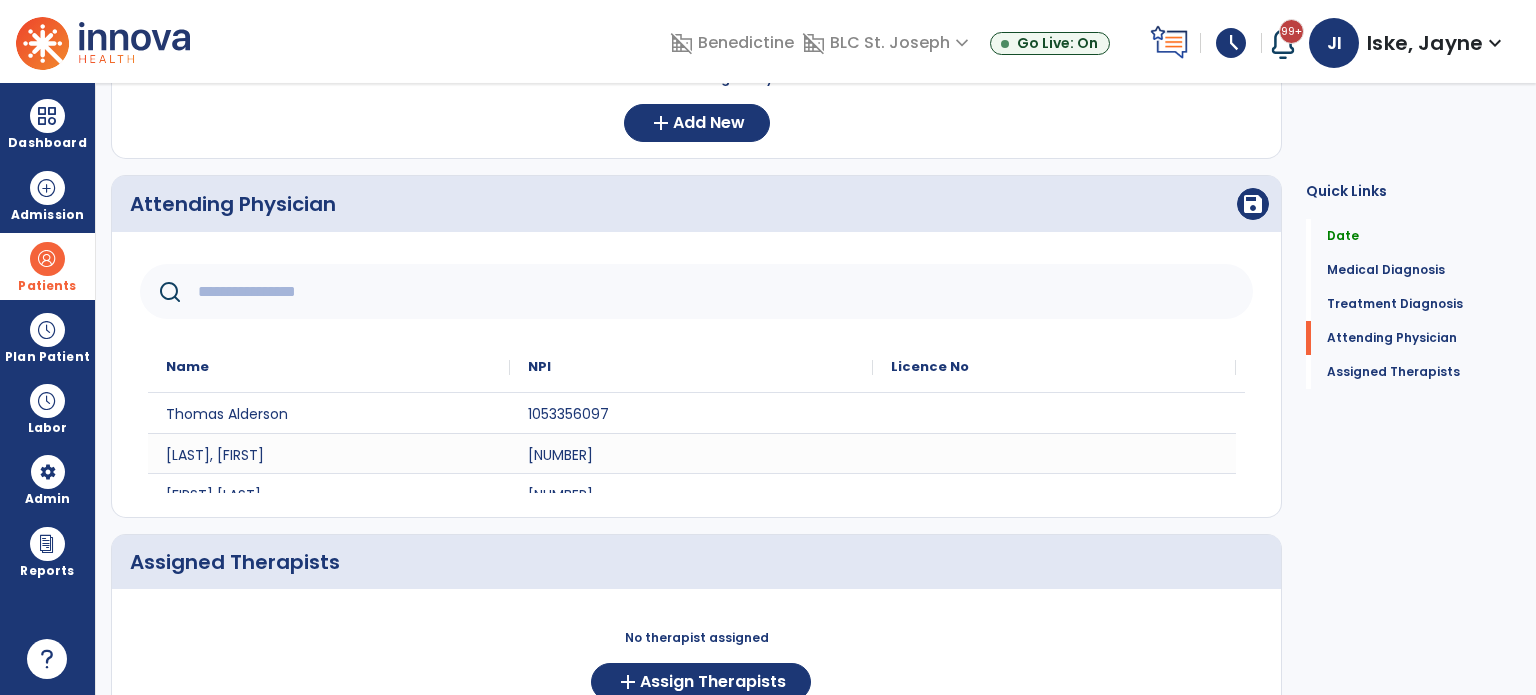 click 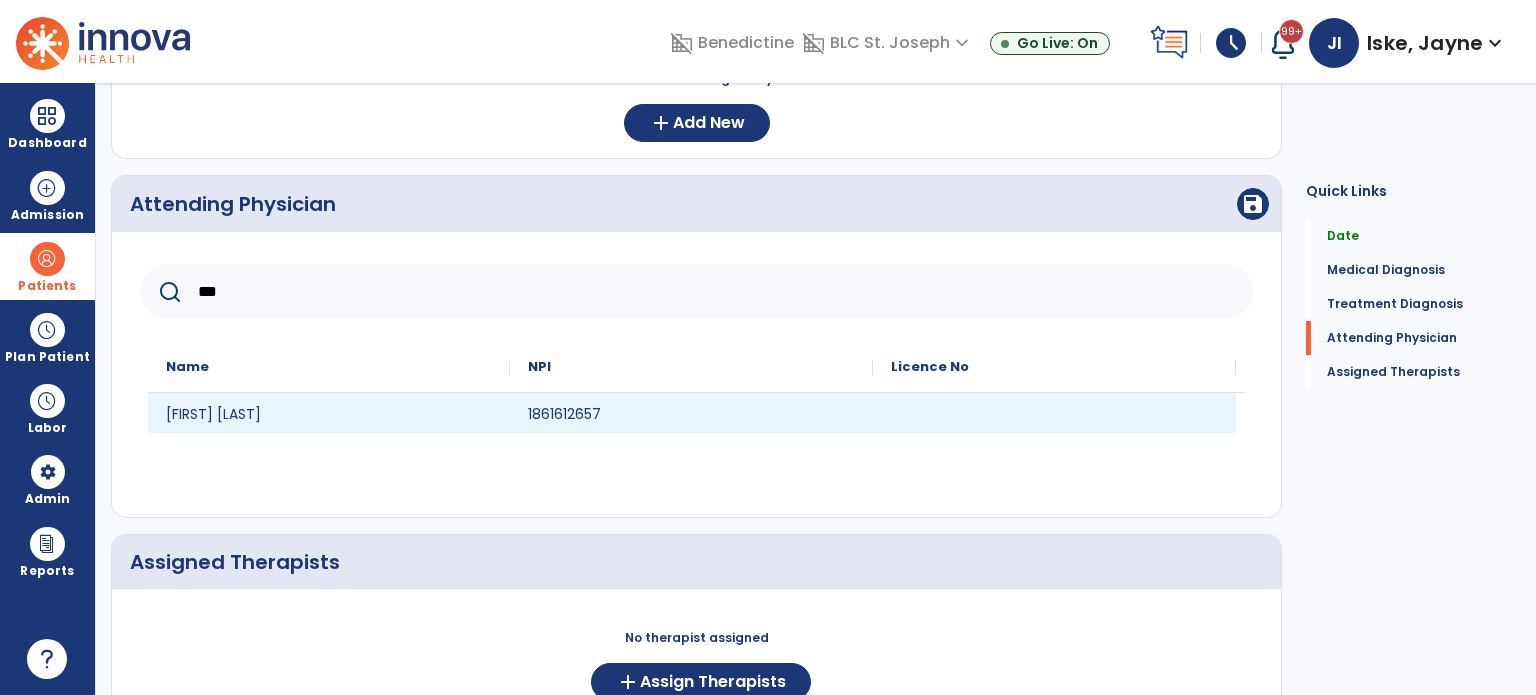 type on "***" 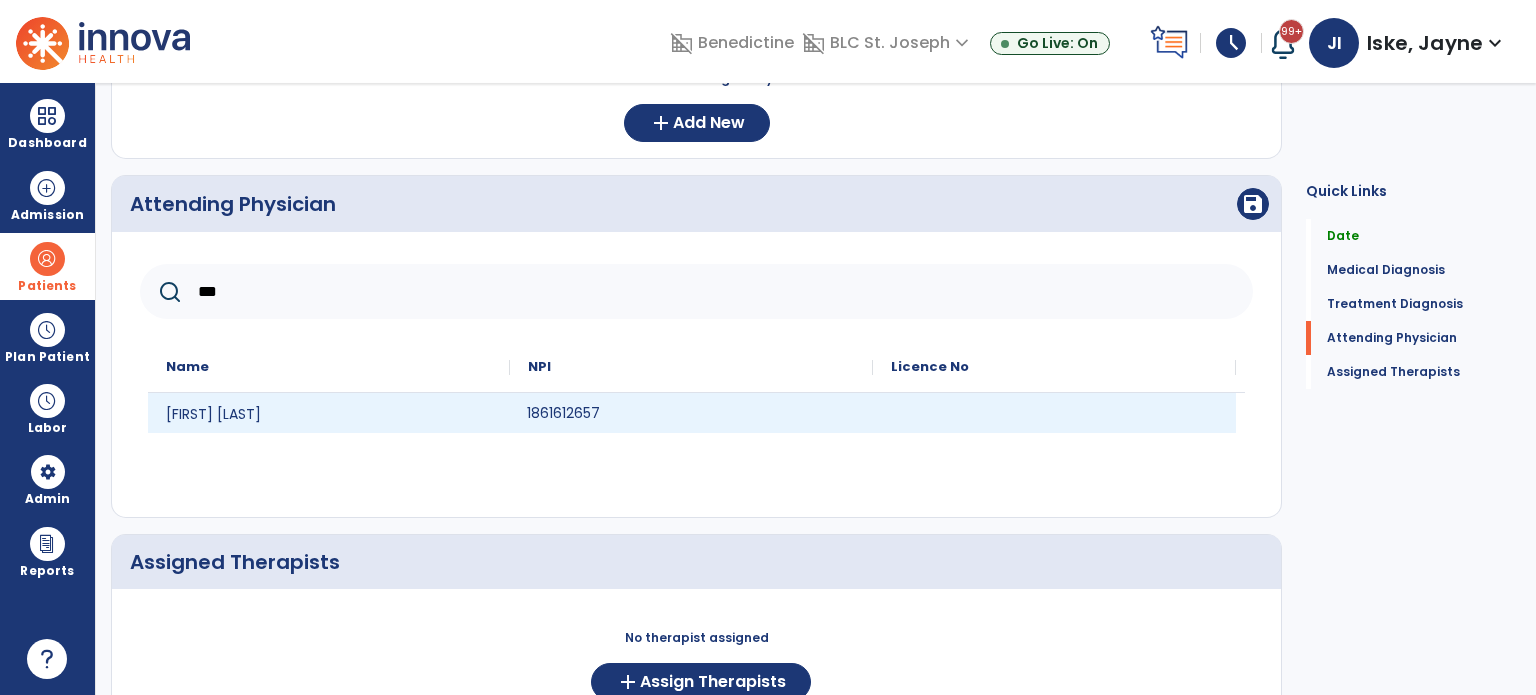click on "1861612657" 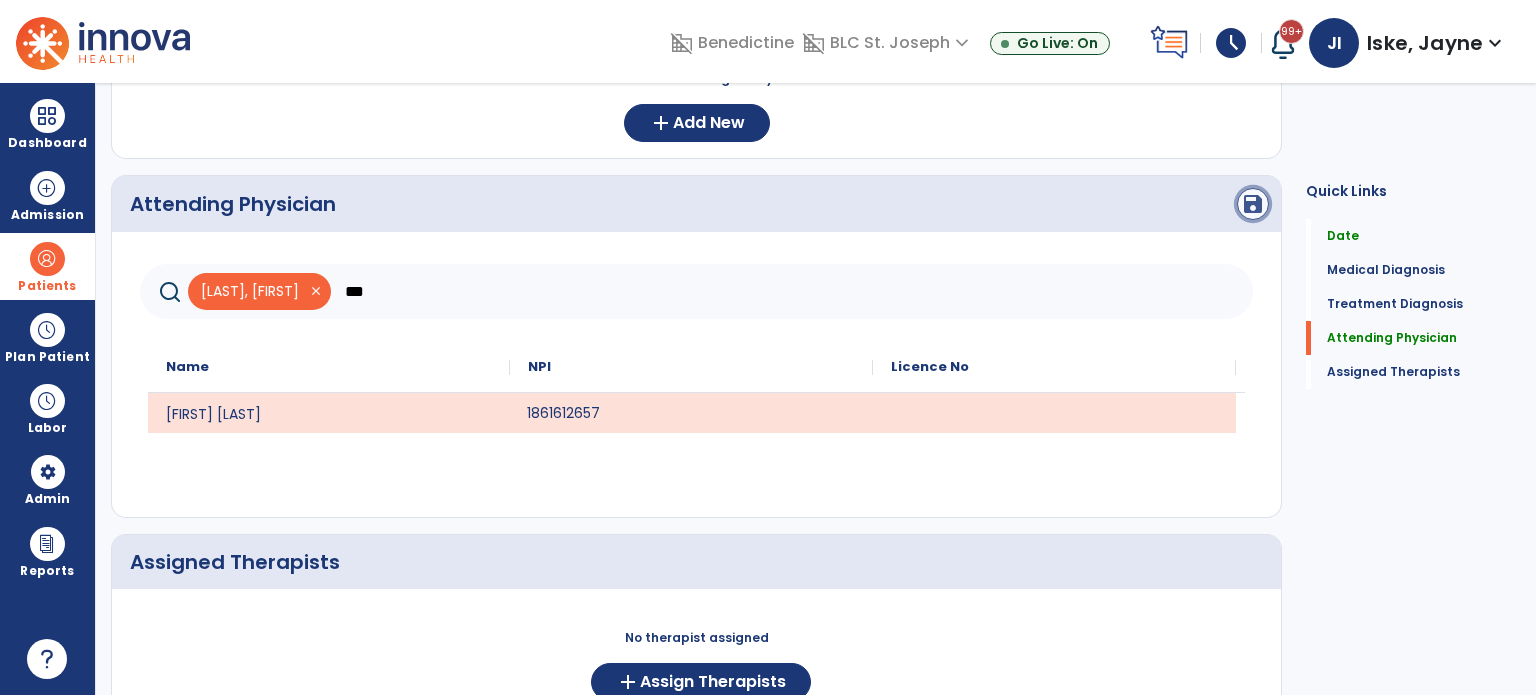 click on "save" 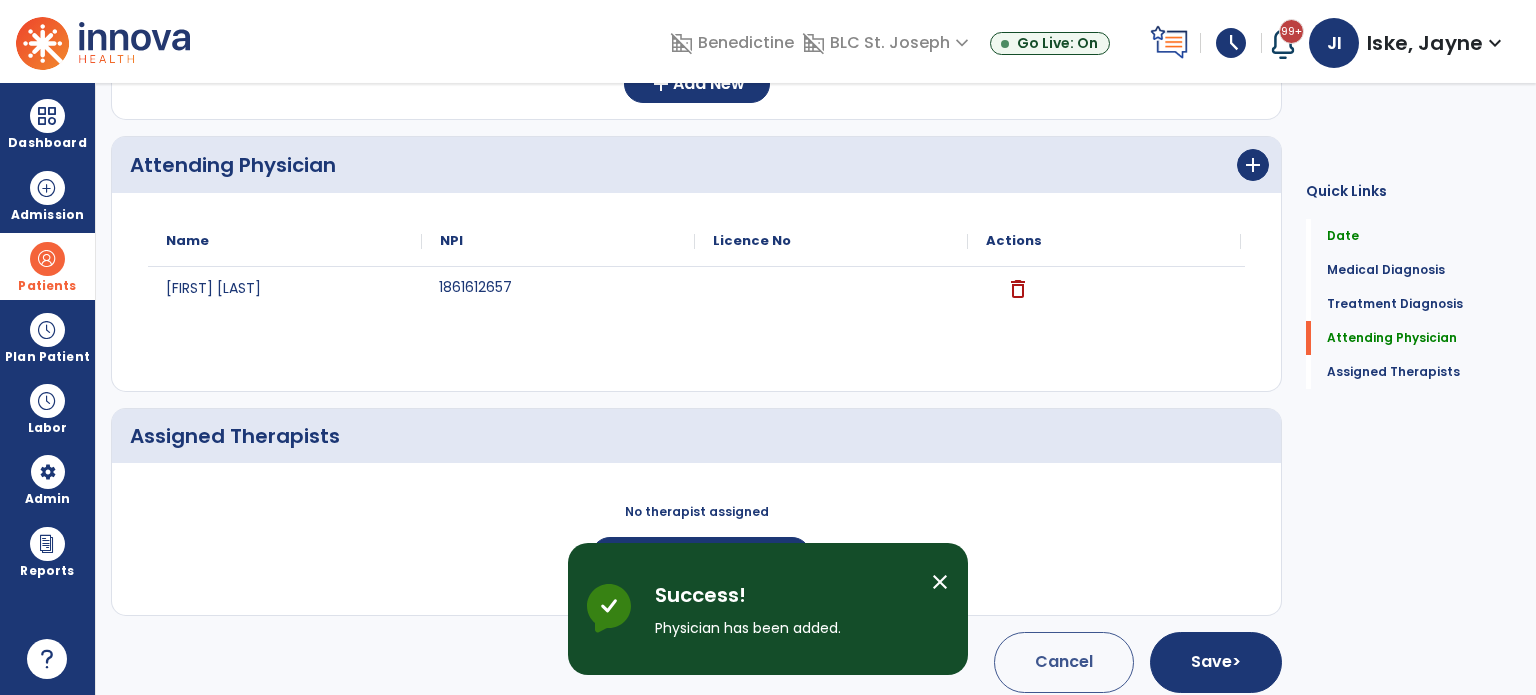 scroll, scrollTop: 500, scrollLeft: 0, axis: vertical 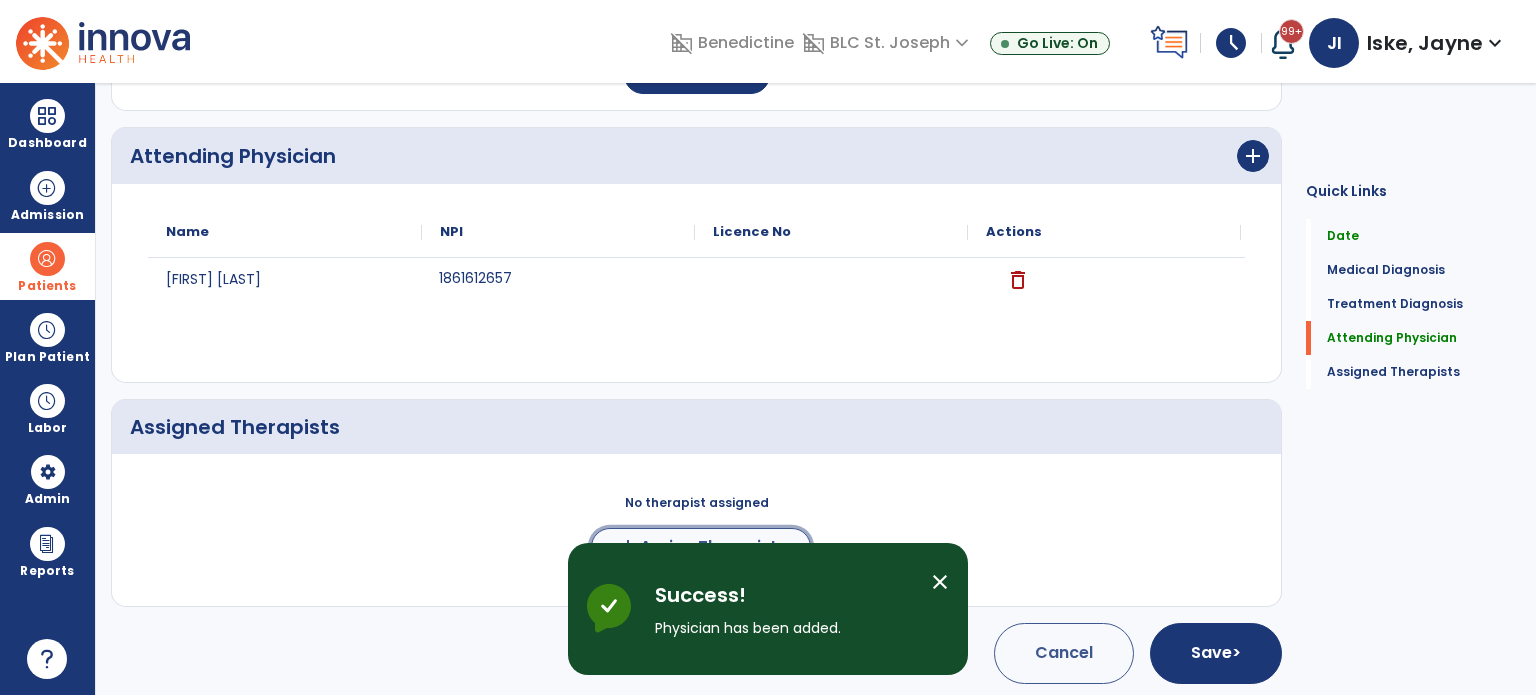 click on "add  Assign Therapists" 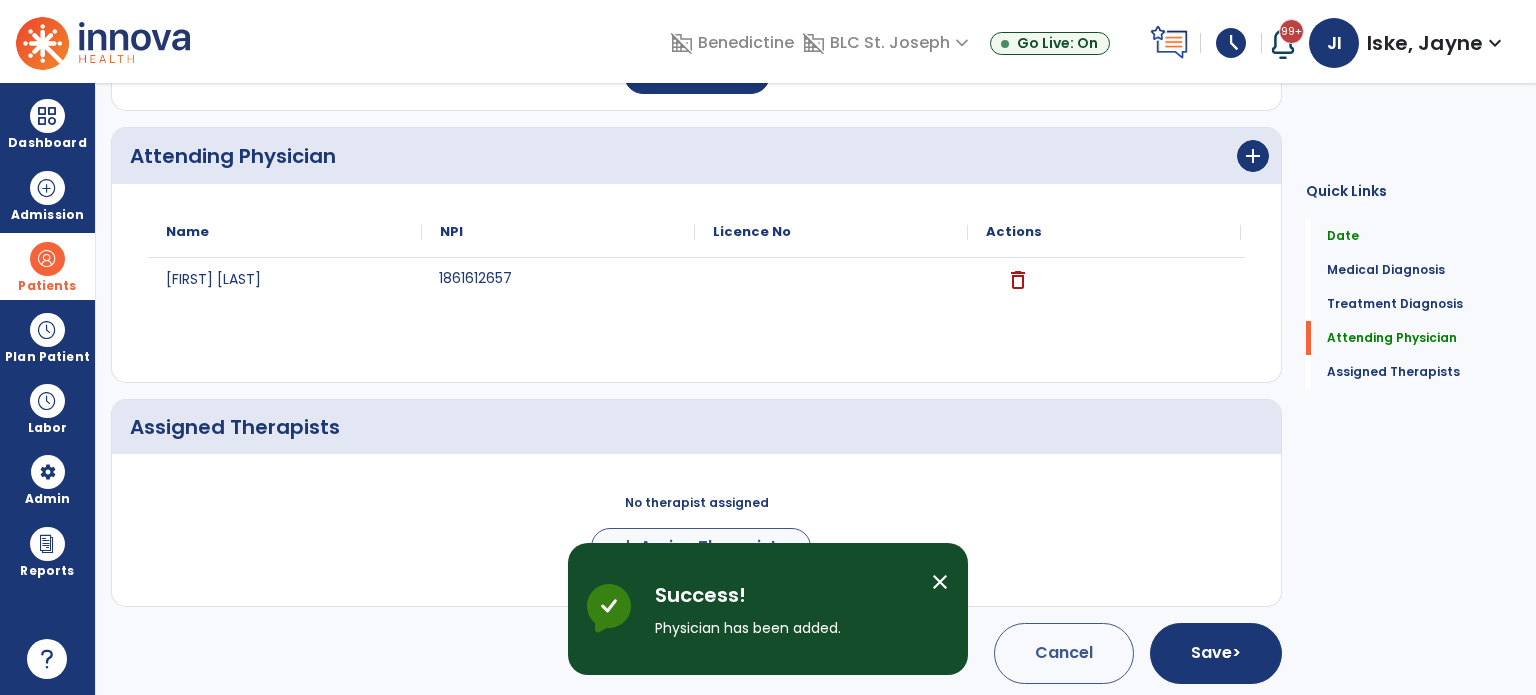 scroll, scrollTop: 497, scrollLeft: 0, axis: vertical 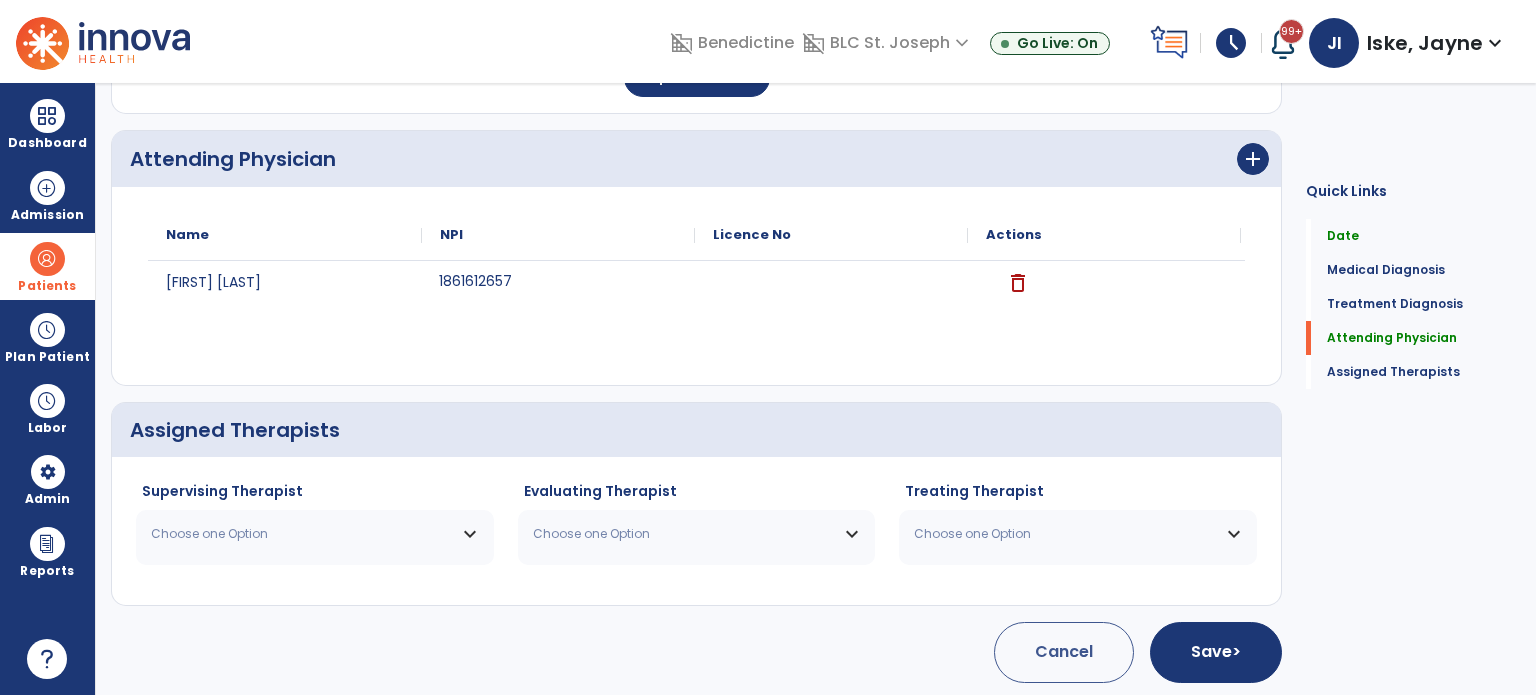 click on "Choose one Option" at bounding box center [315, 534] 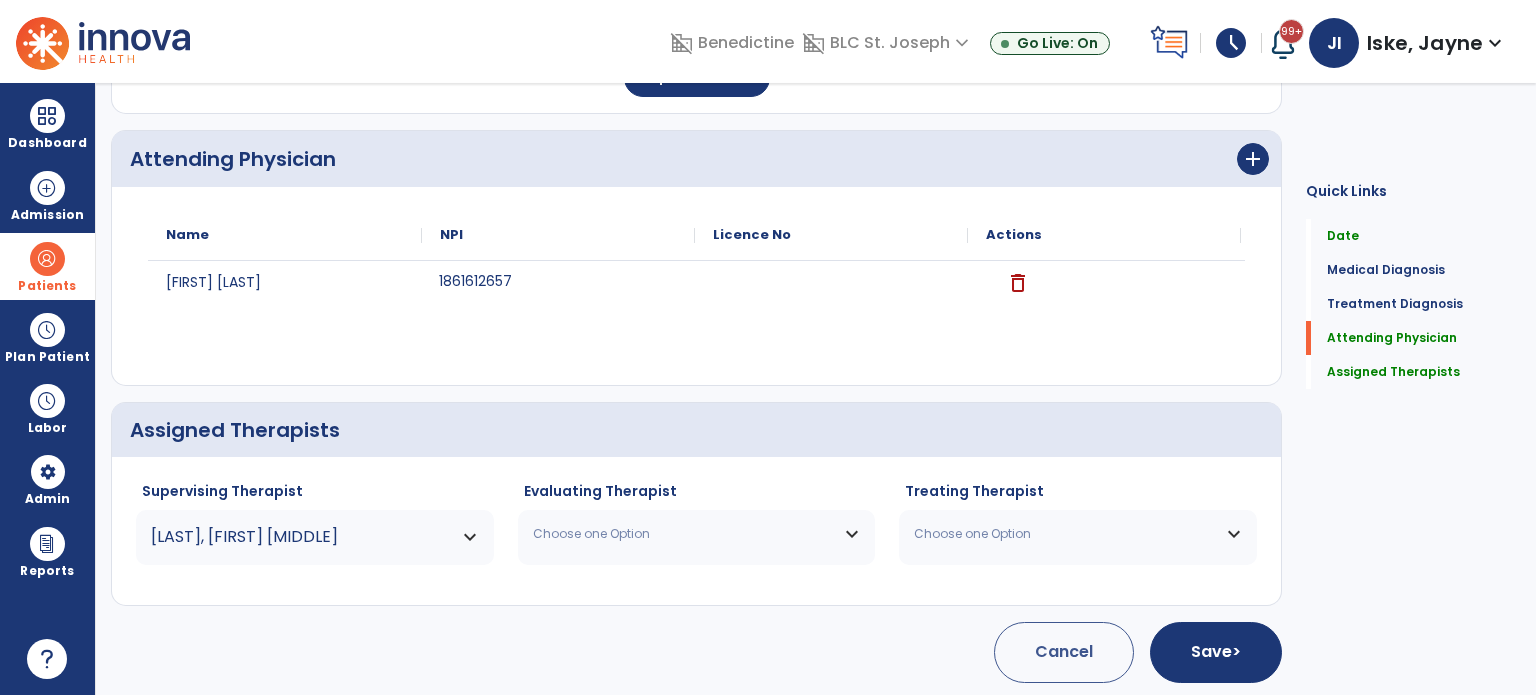 click on "Choose one Option" at bounding box center [684, 534] 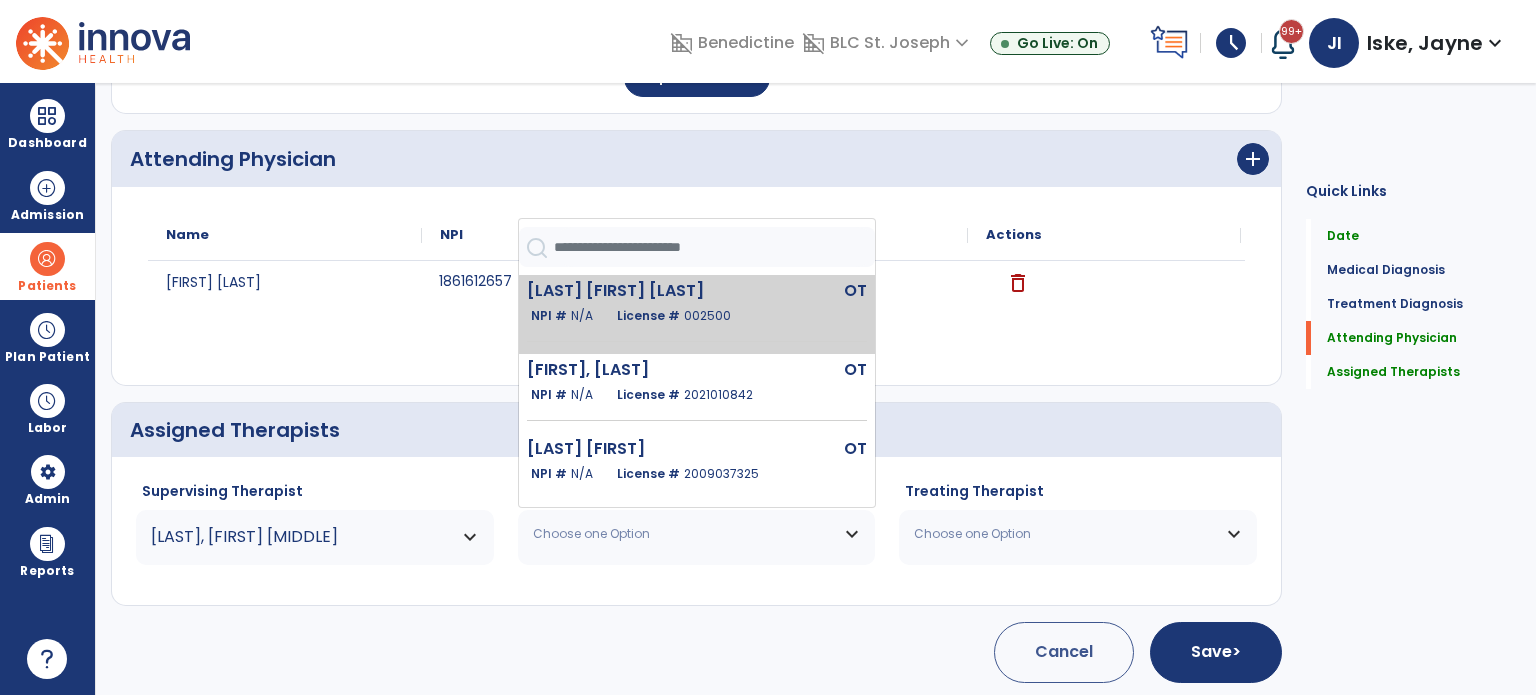 click on "License # [NUMBER]" 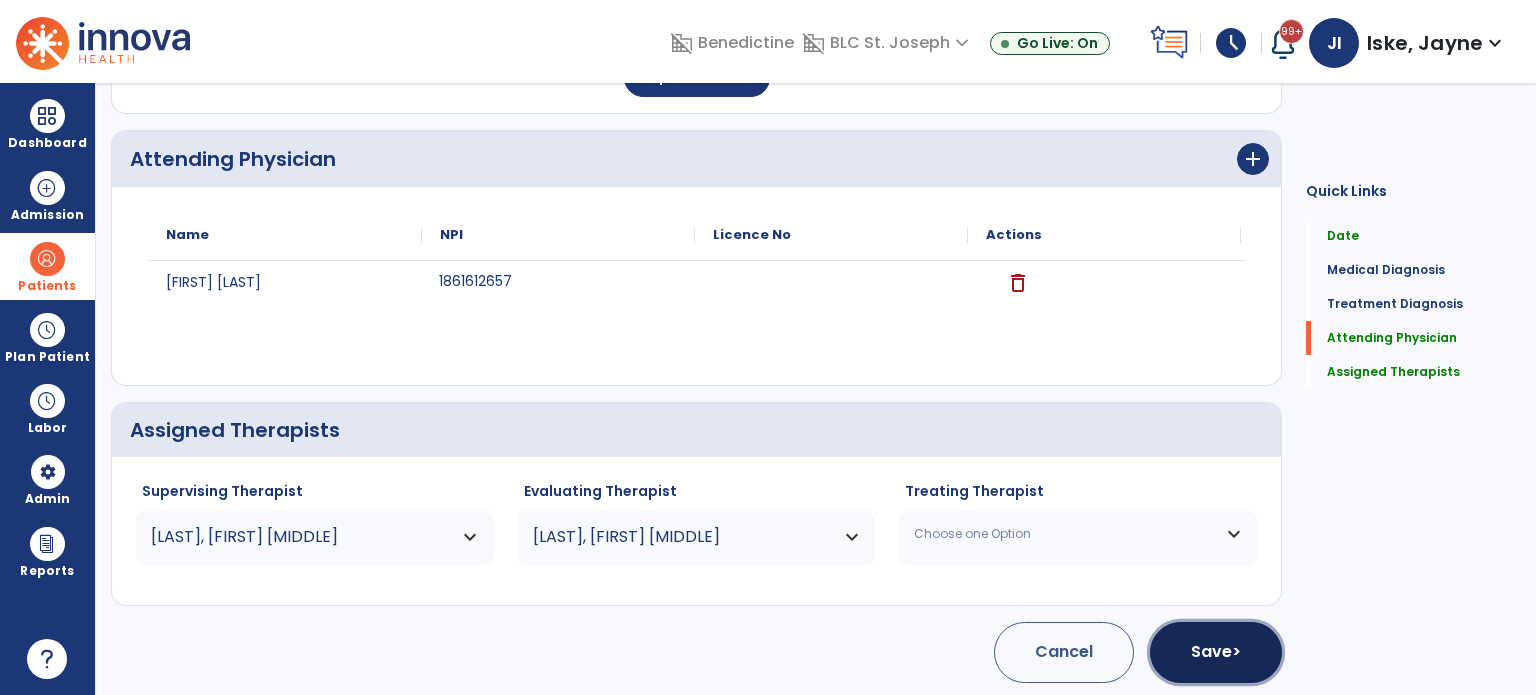 drag, startPoint x: 1212, startPoint y: 644, endPoint x: 1109, endPoint y: 588, distance: 117.239075 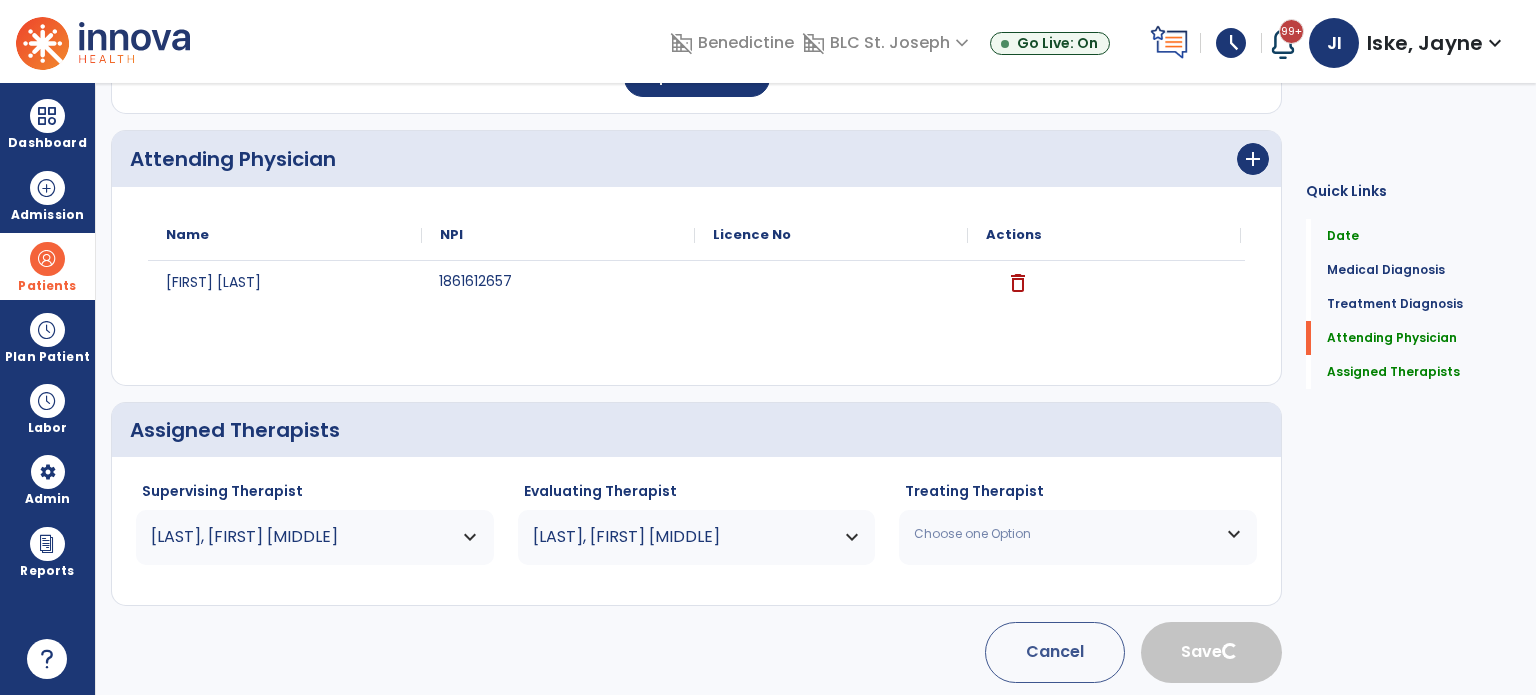 type 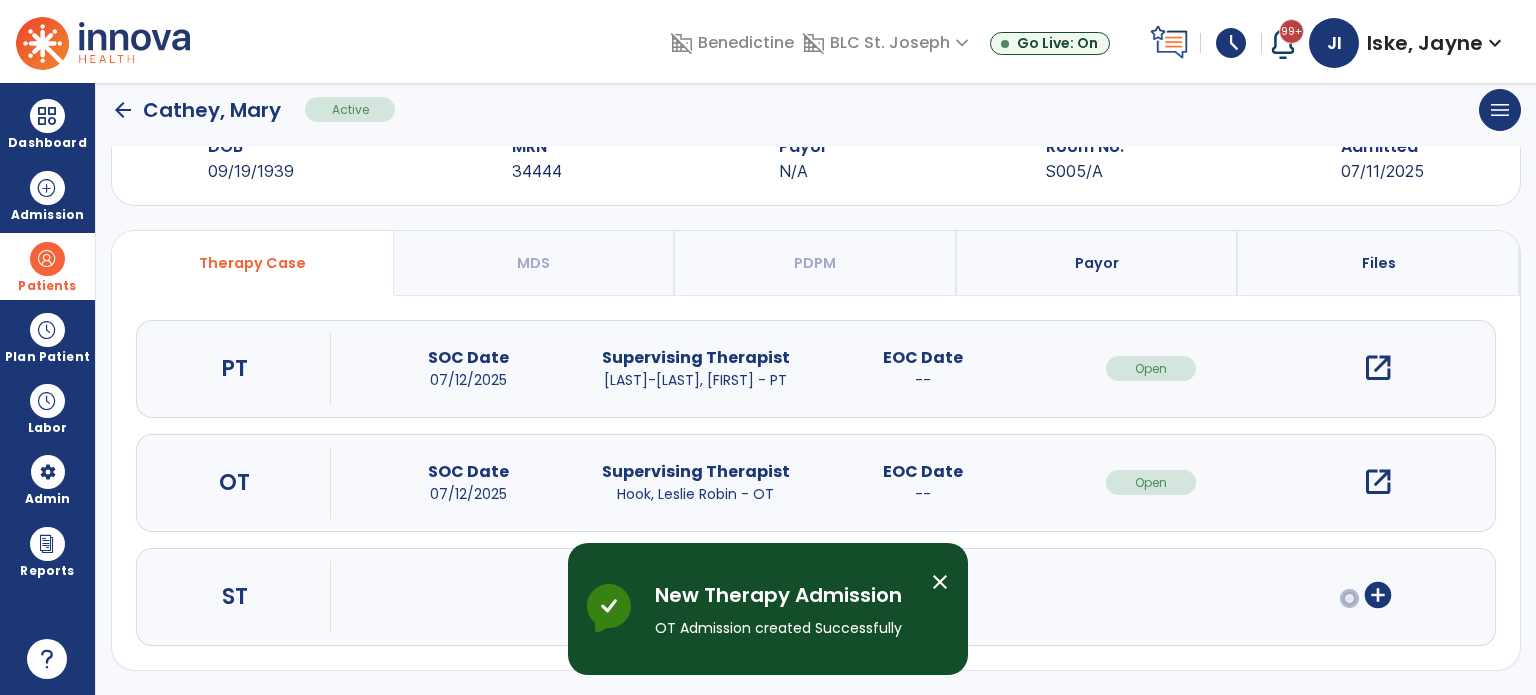 scroll, scrollTop: 62, scrollLeft: 0, axis: vertical 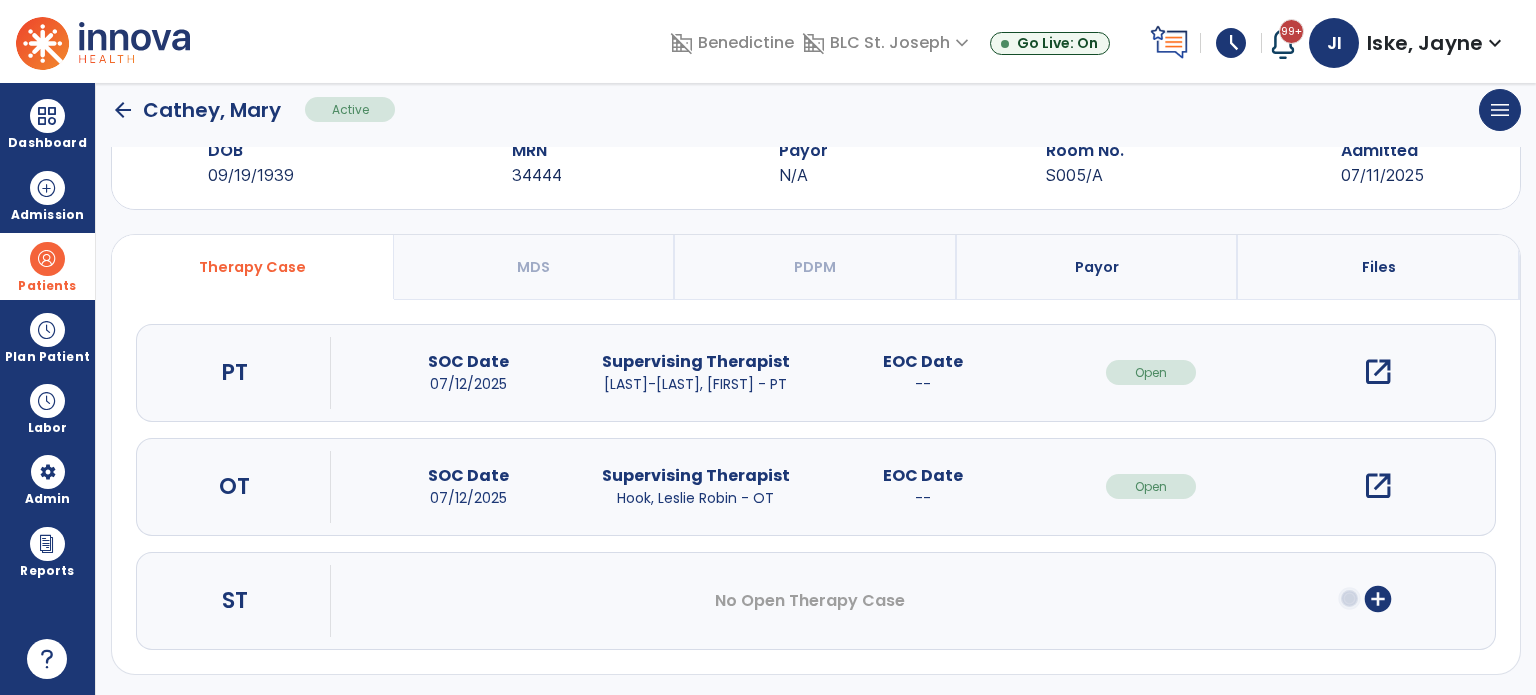 click on "arrow_back" 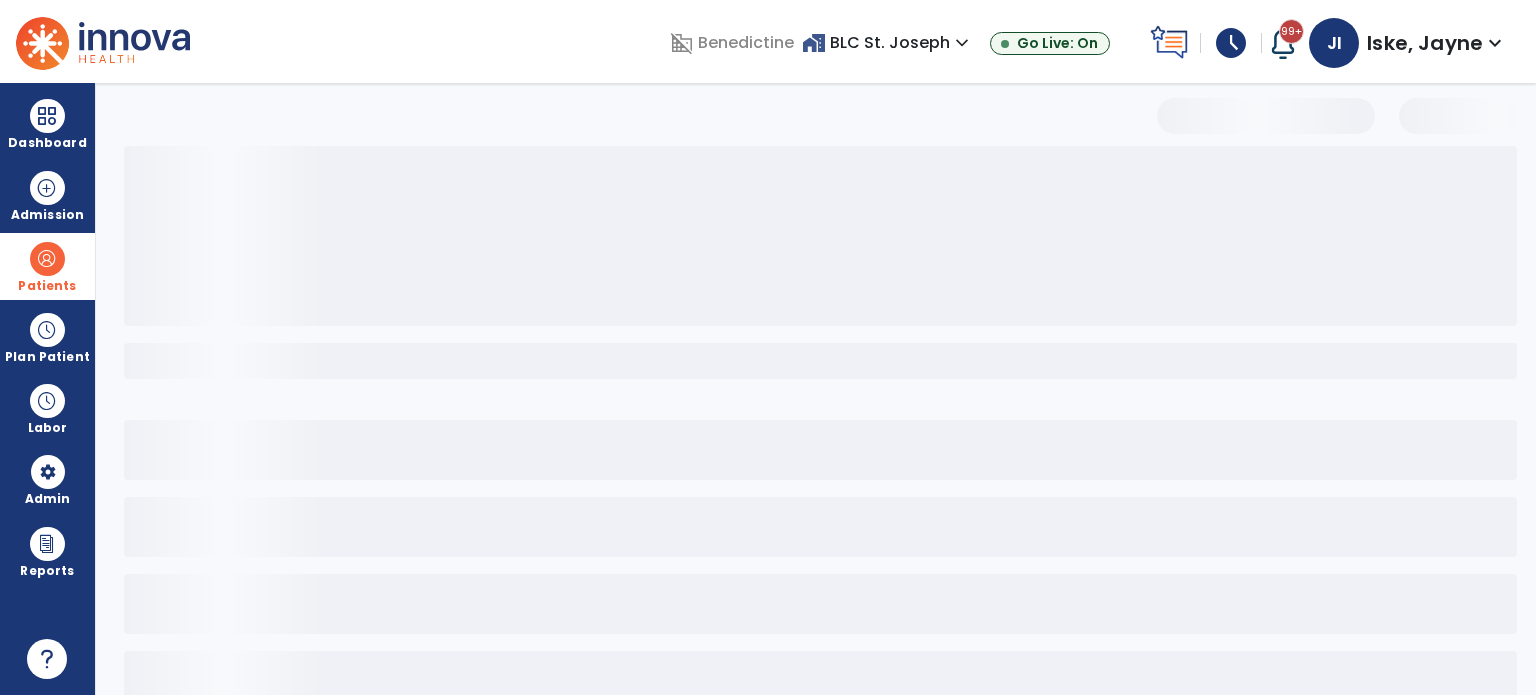 scroll, scrollTop: 46, scrollLeft: 0, axis: vertical 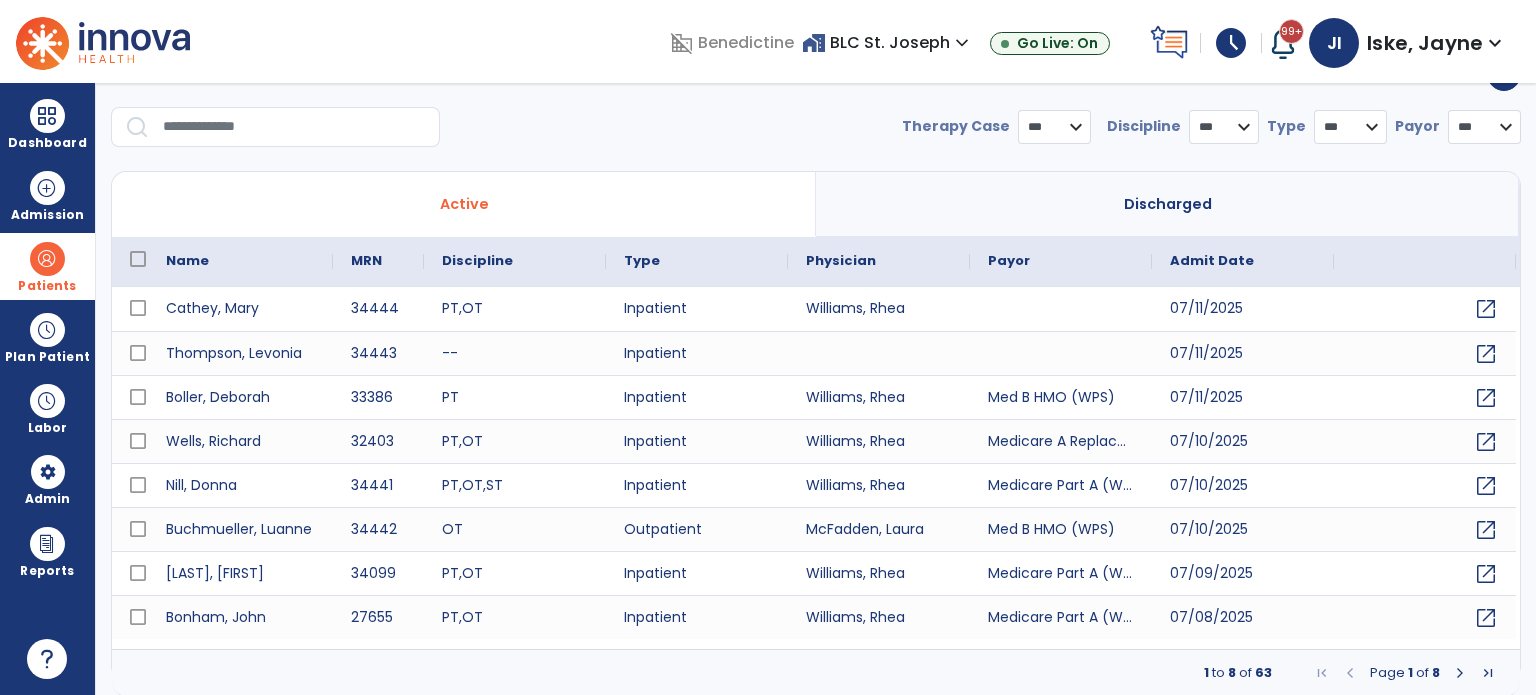 select on "***" 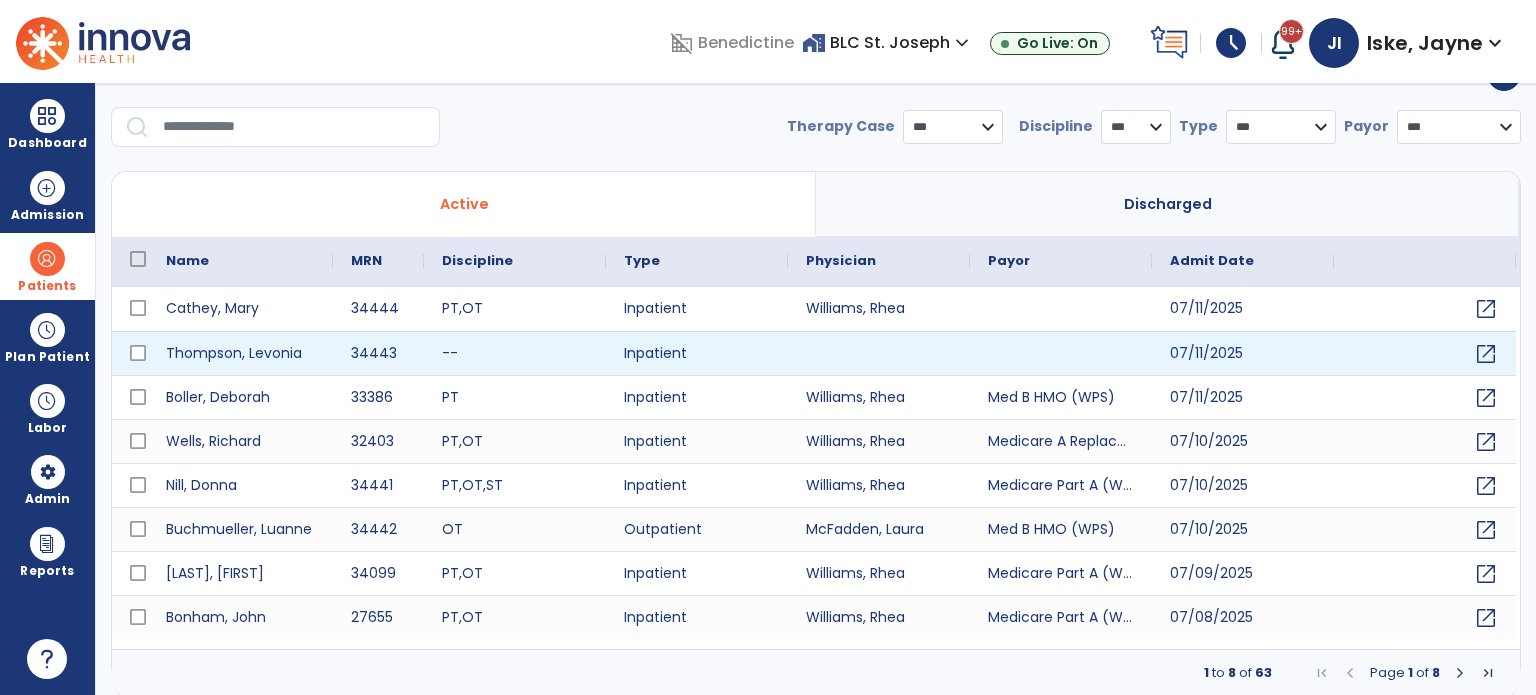 click at bounding box center [879, 353] 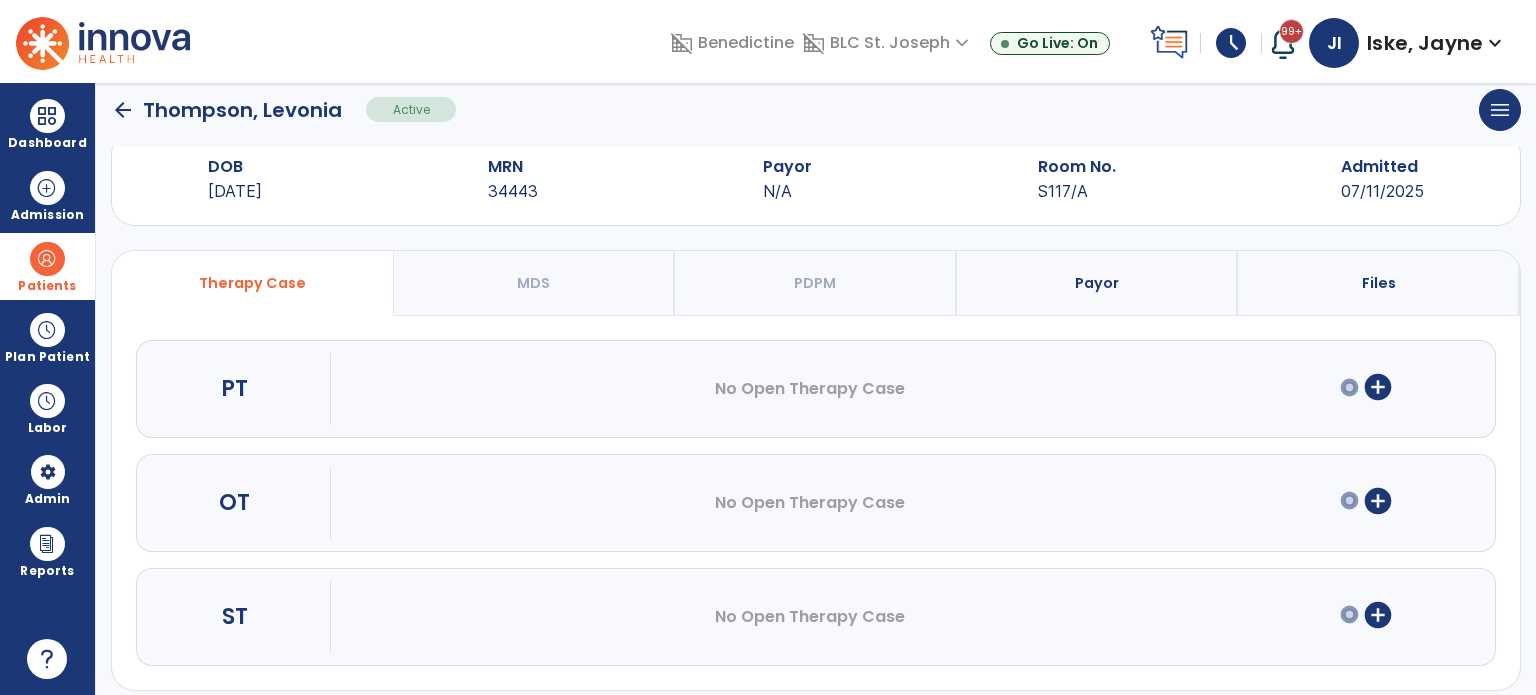 click on "add_circle" at bounding box center [1378, 387] 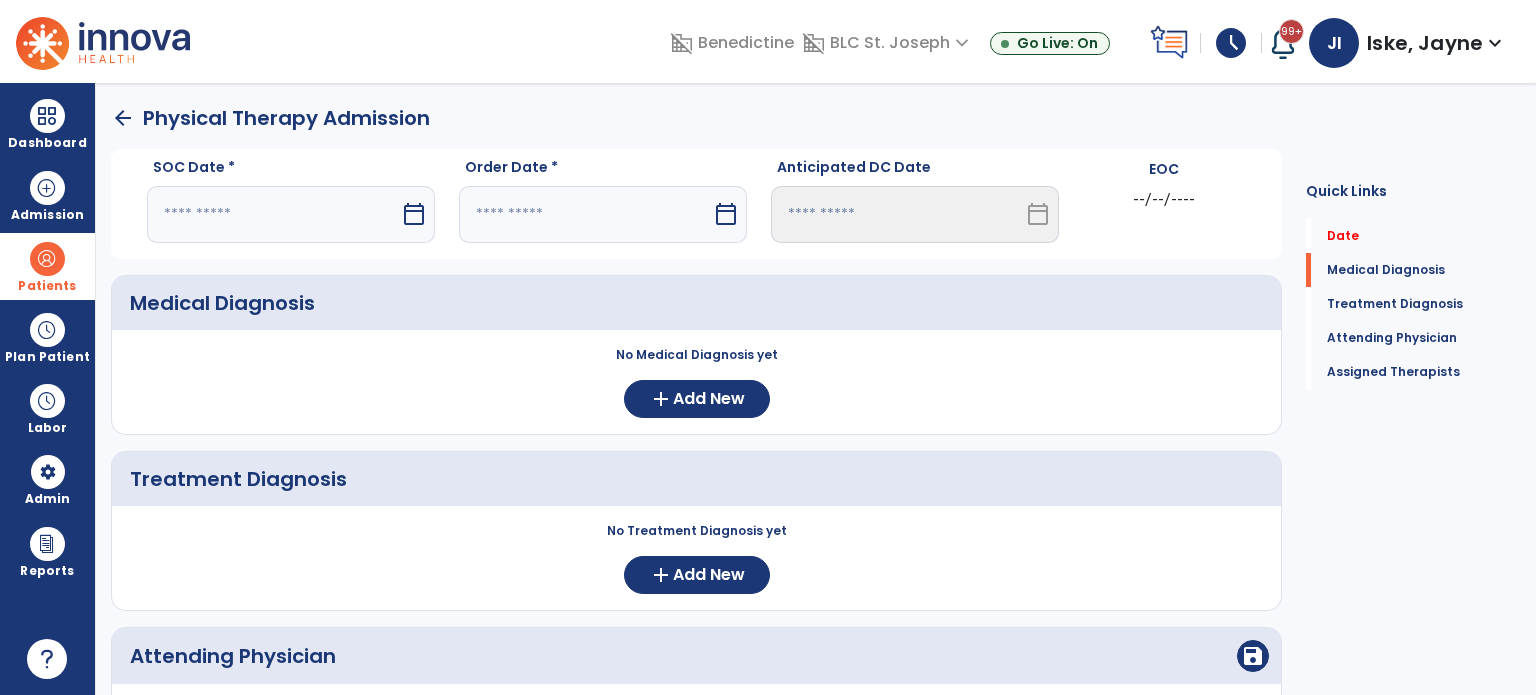 click on "calendar_today" at bounding box center [414, 214] 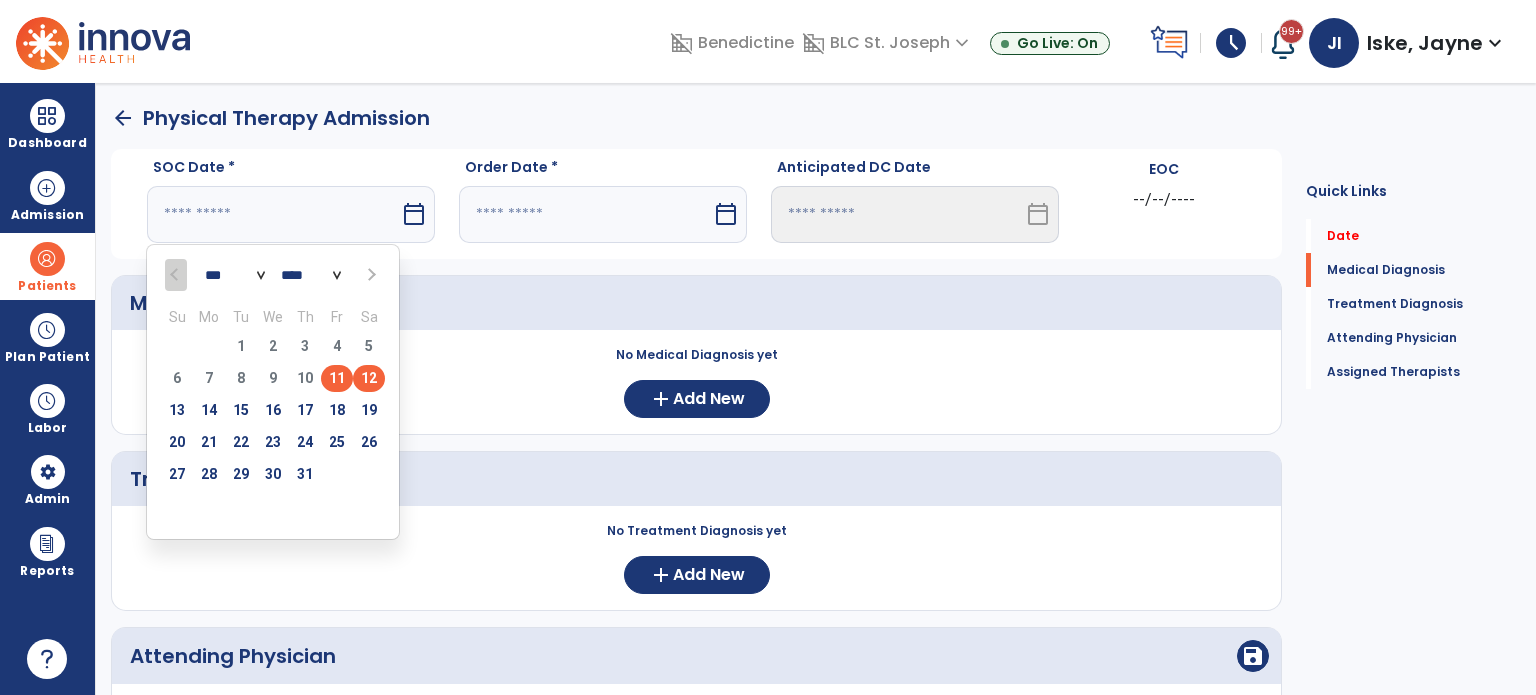 click on "12" at bounding box center (369, 378) 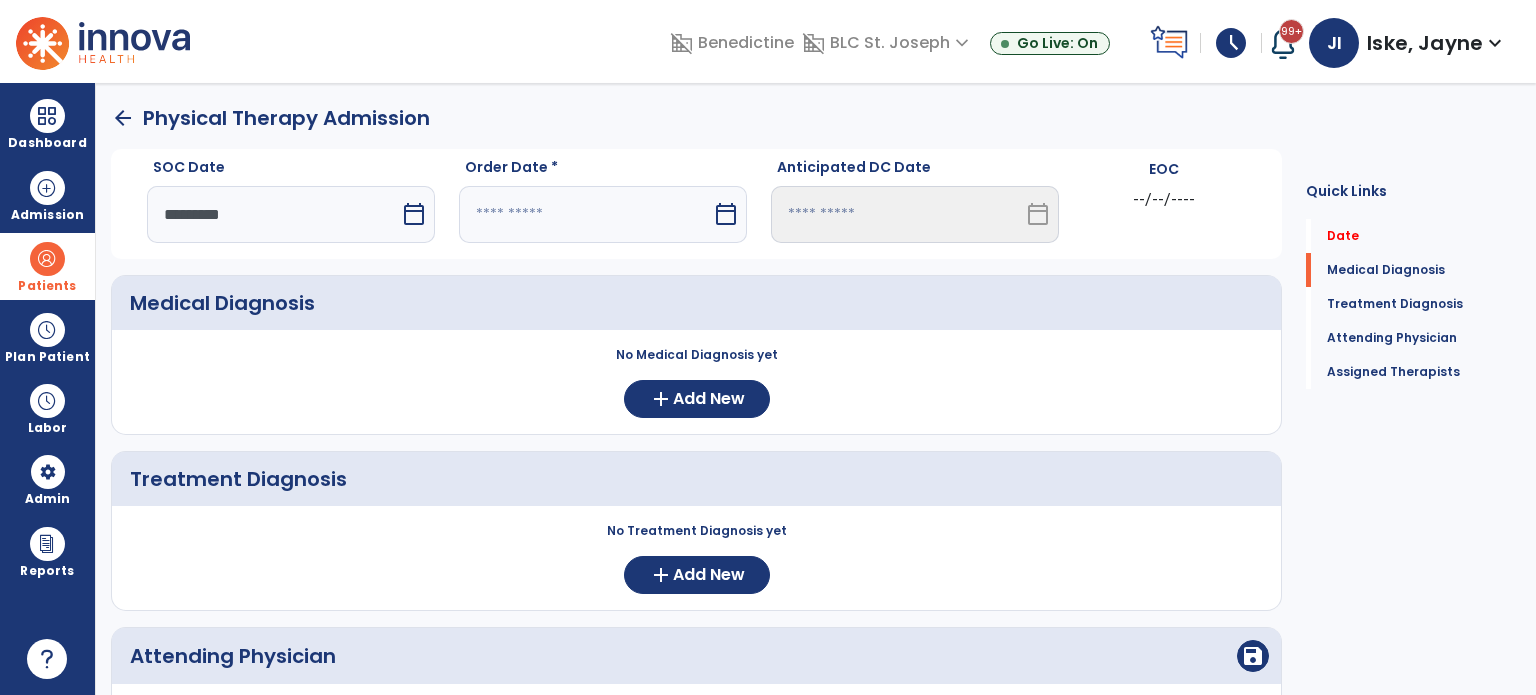 click on "calendar_today" at bounding box center (728, 214) 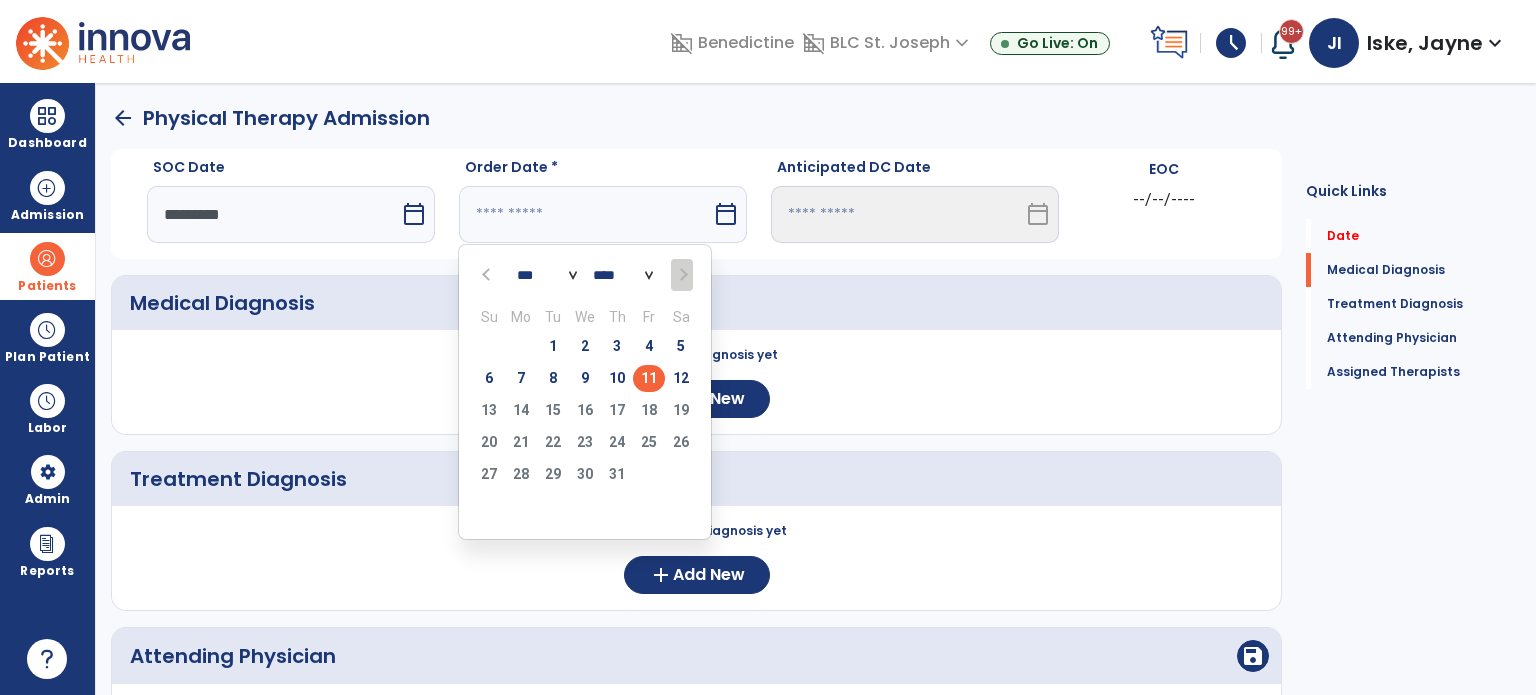 click on "11" at bounding box center (649, 378) 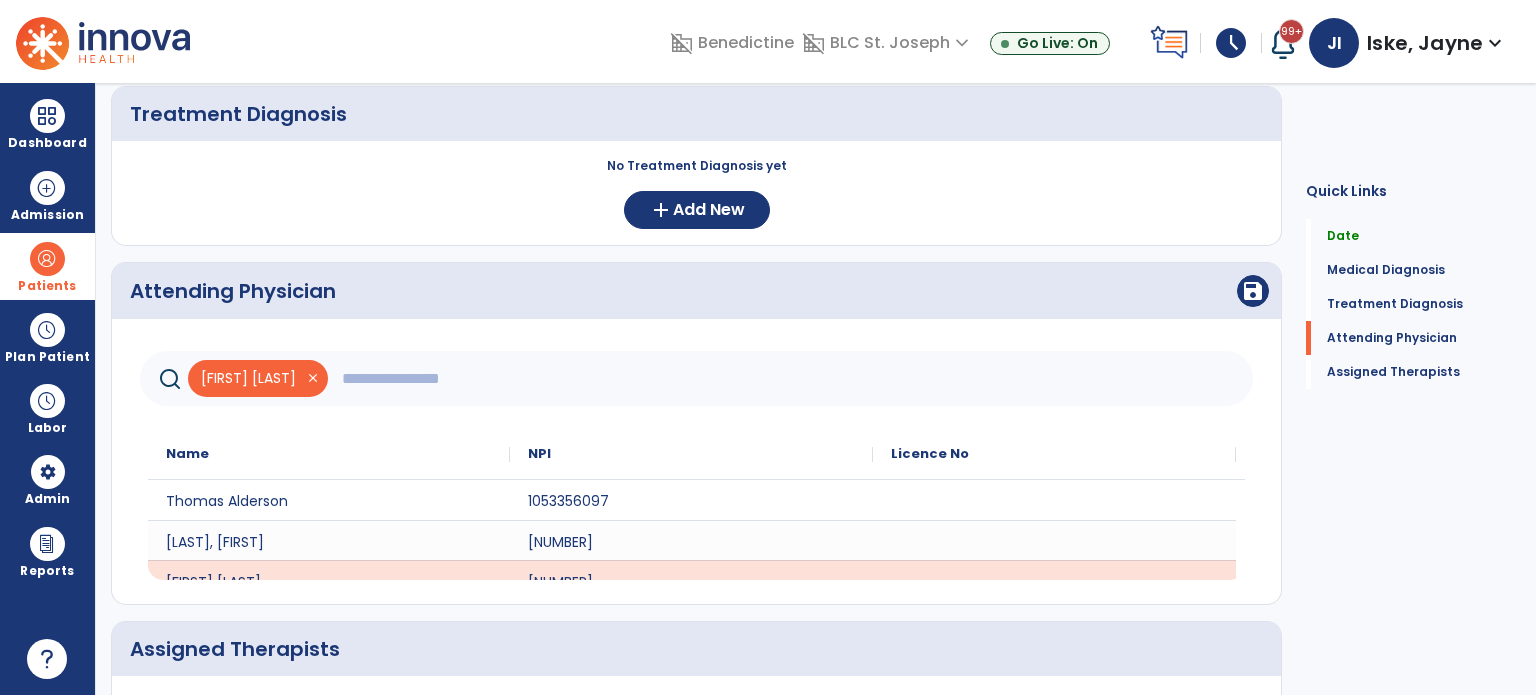 scroll, scrollTop: 400, scrollLeft: 0, axis: vertical 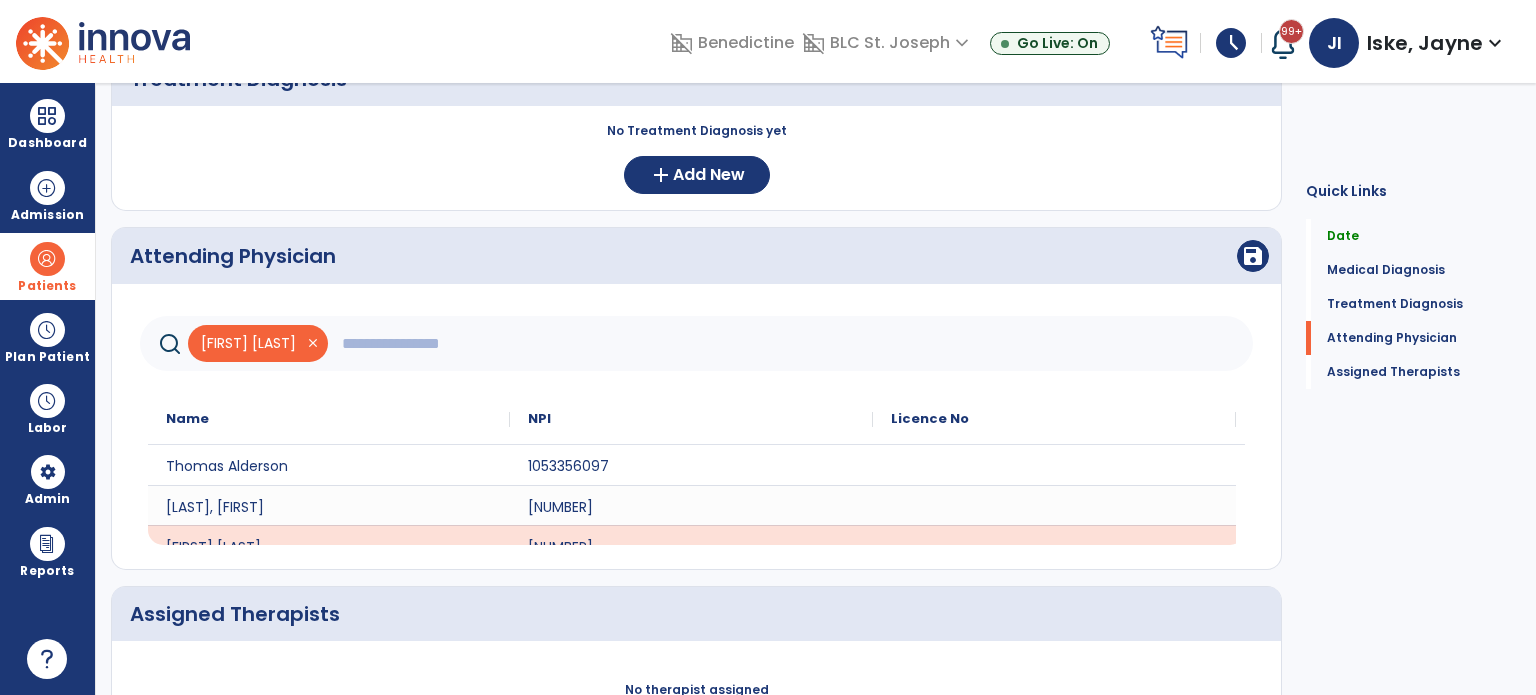 click on "close" 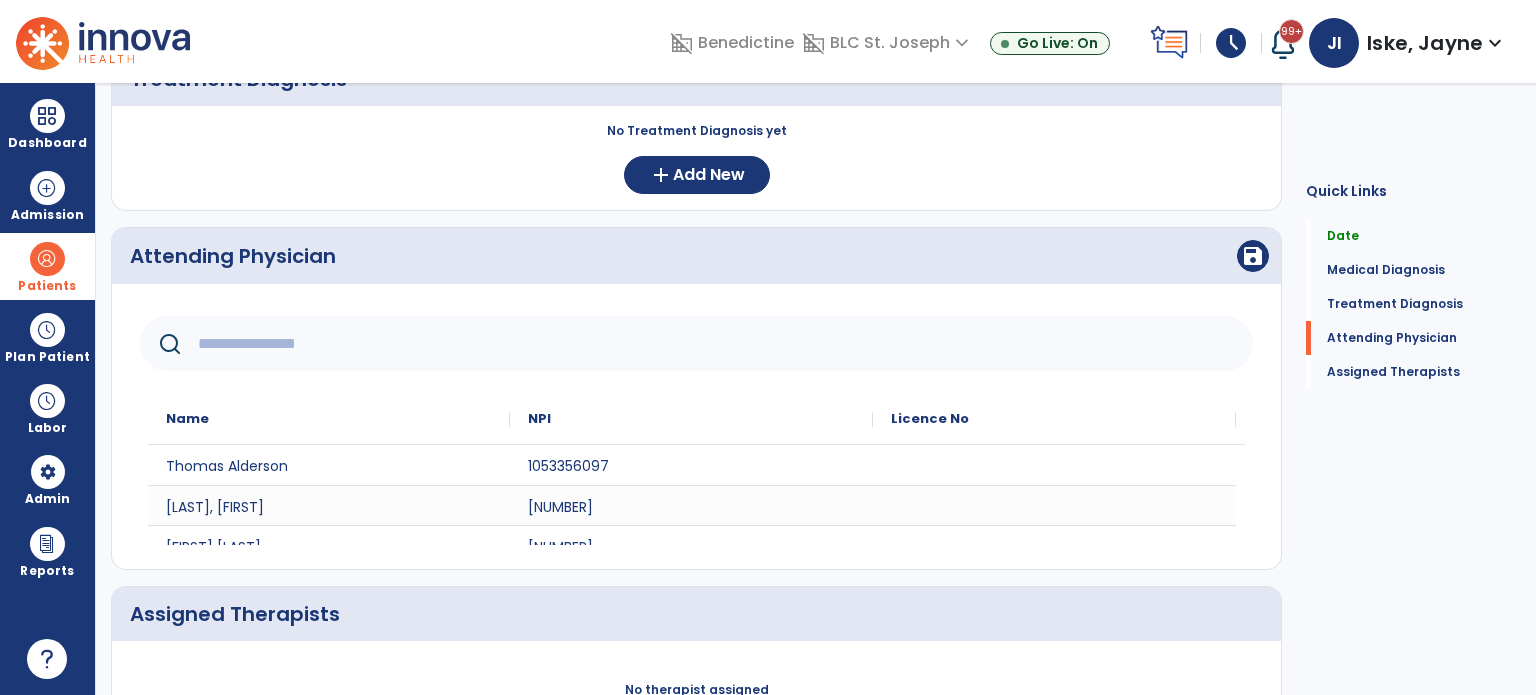 click 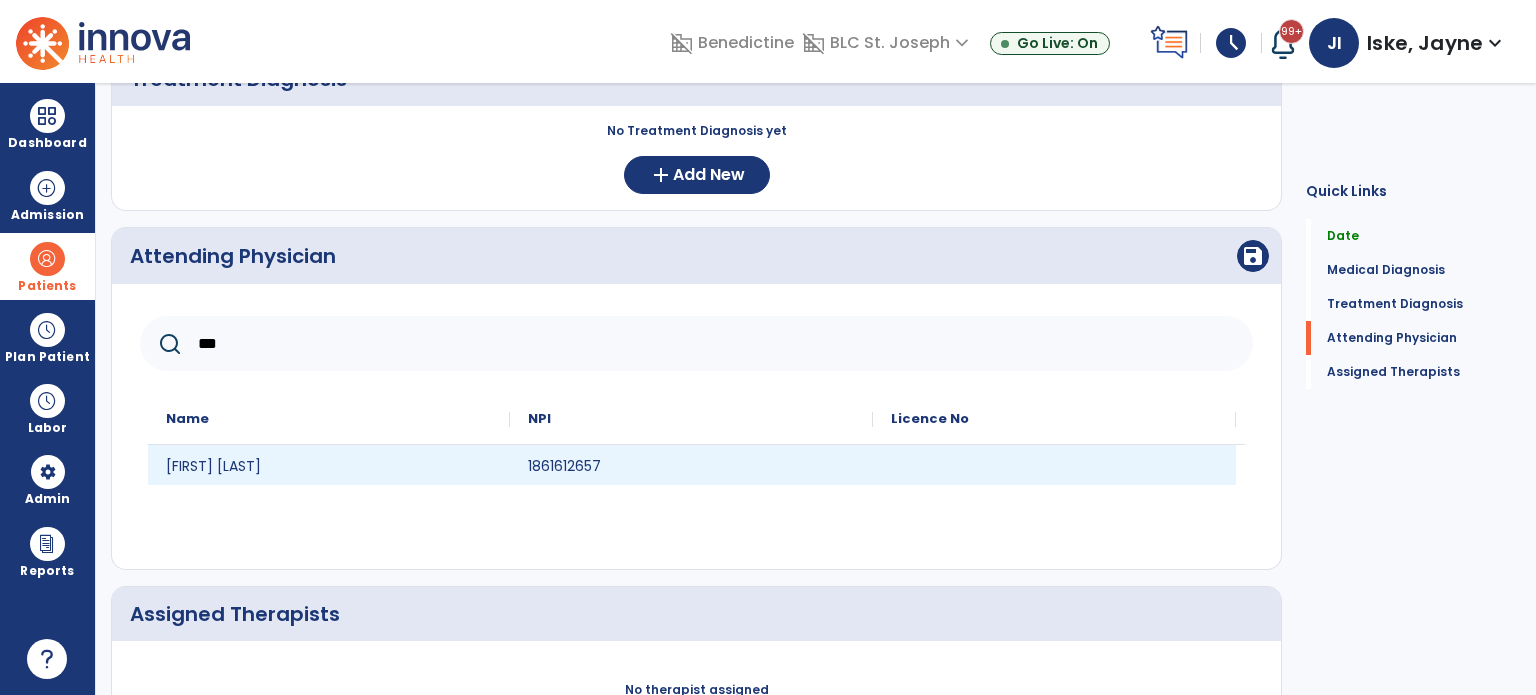 type on "***" 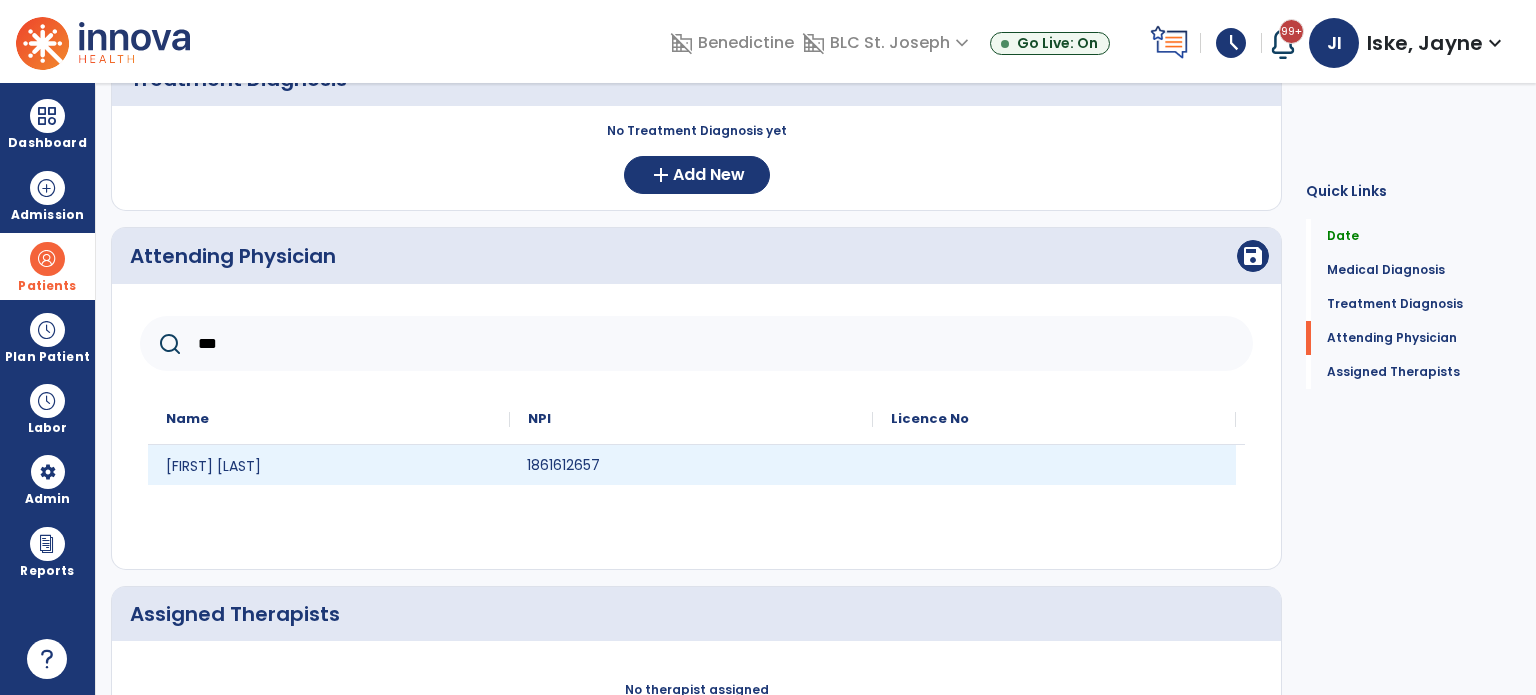 click on "1861612657" 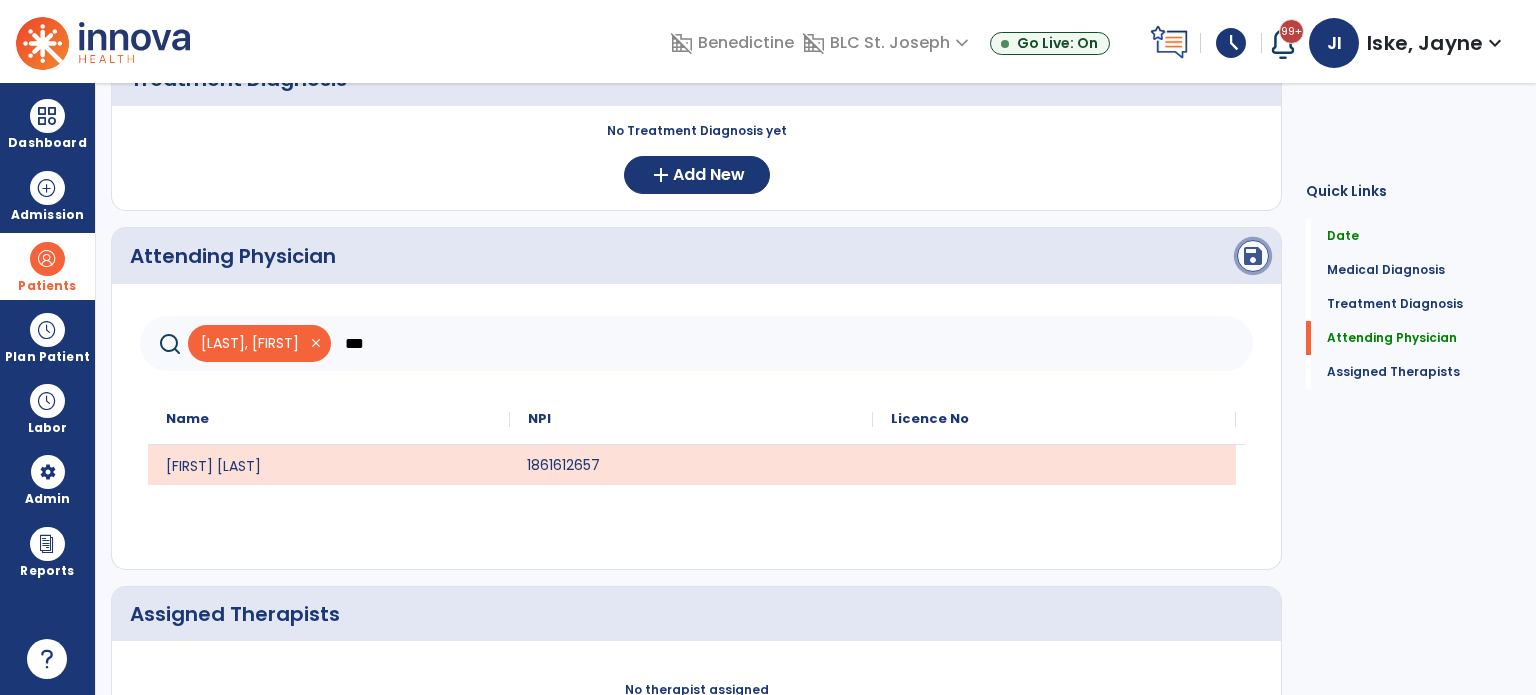 click on "save" 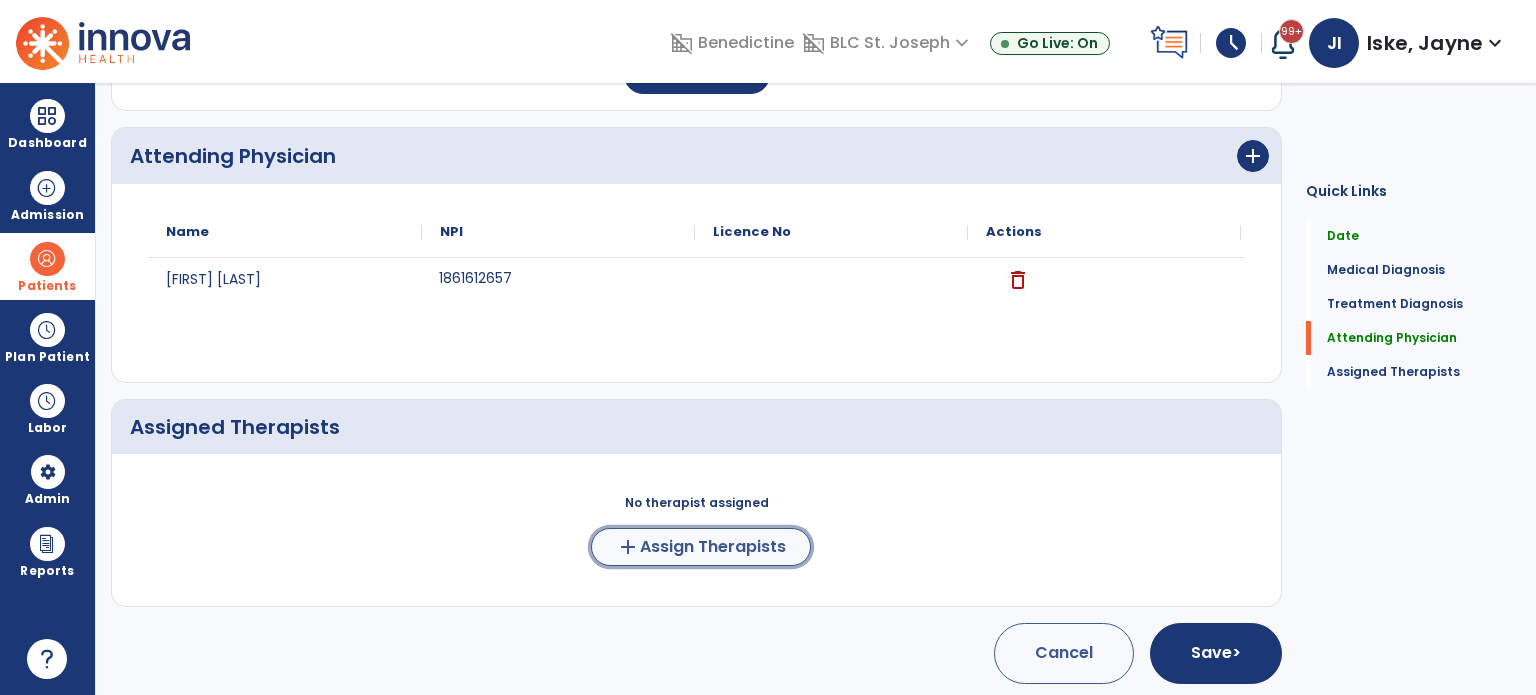 click on "Assign Therapists" 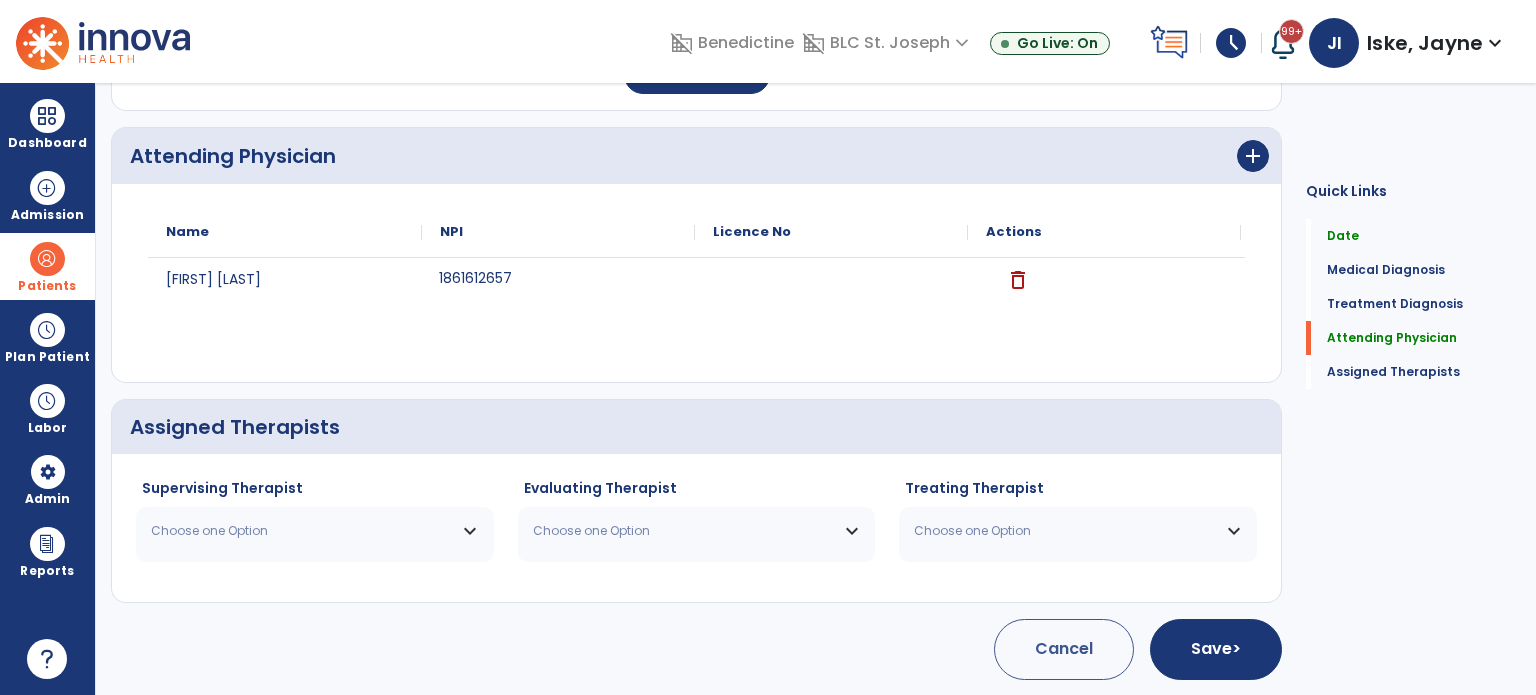 scroll, scrollTop: 497, scrollLeft: 0, axis: vertical 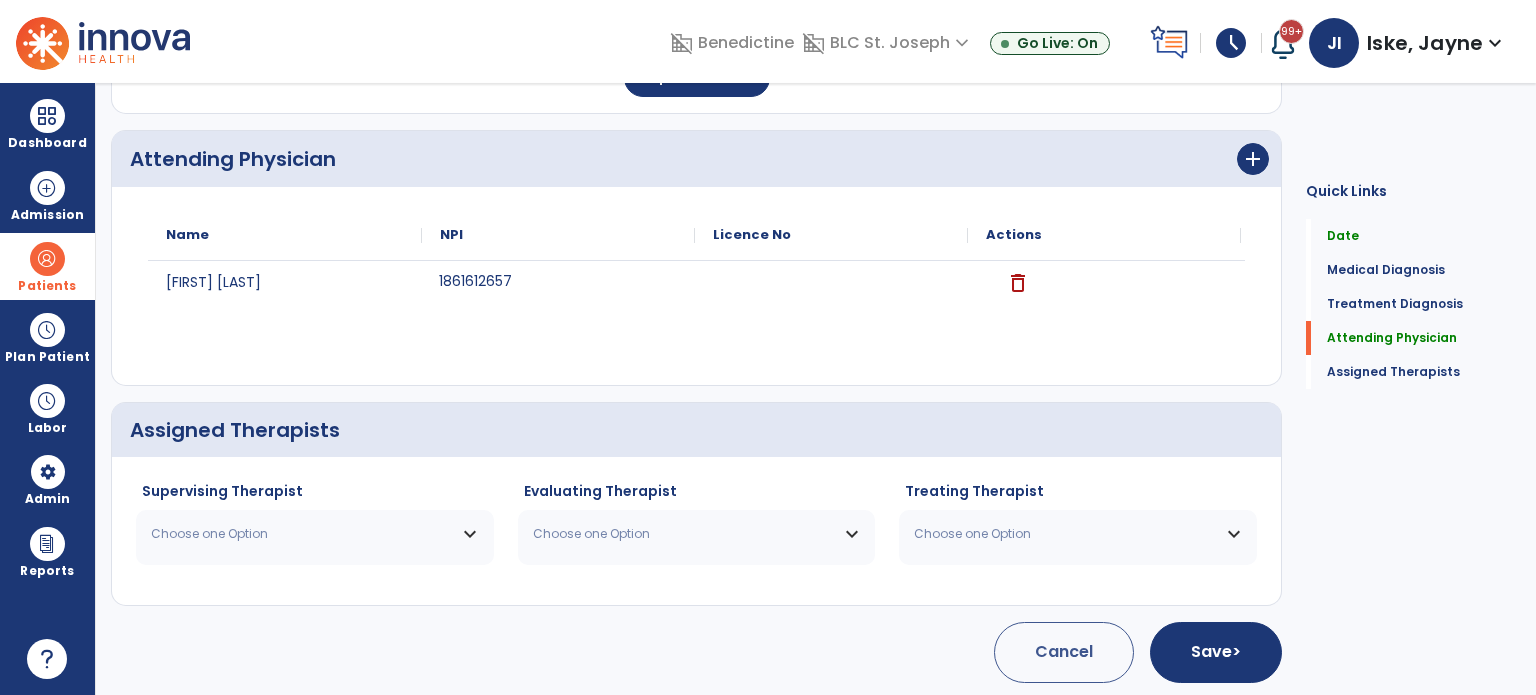 click on "Choose one Option" at bounding box center (302, 534) 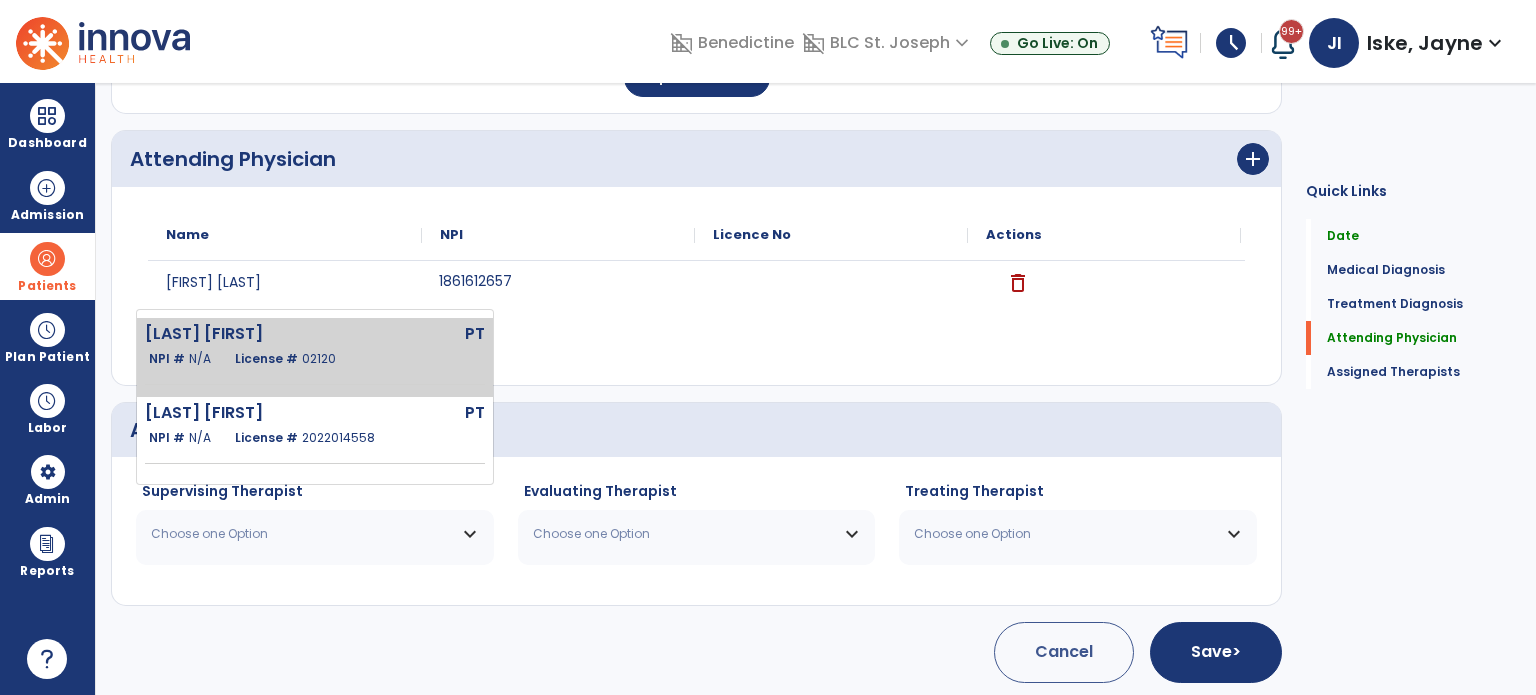 click on "NPI #  N/A   License #  [NUMBER]" 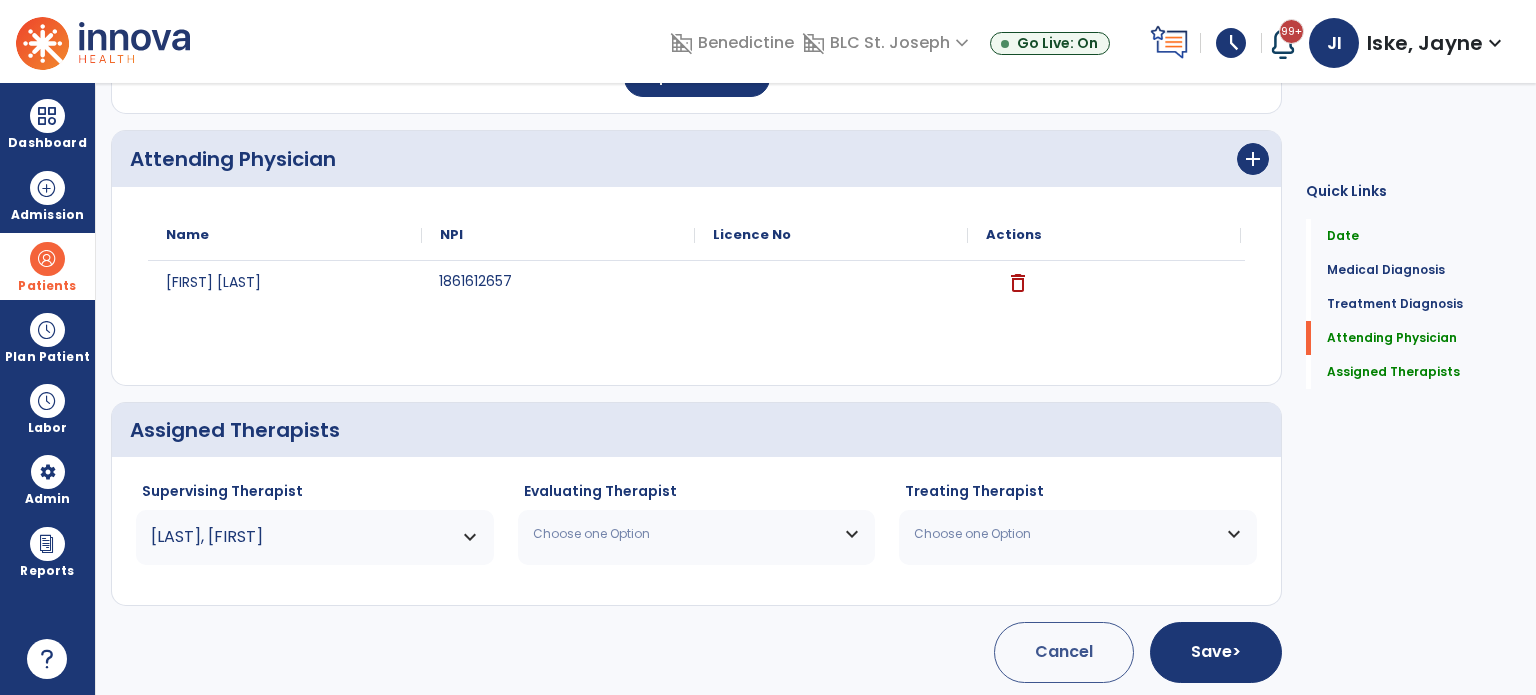 click on "Choose one Option" at bounding box center [684, 534] 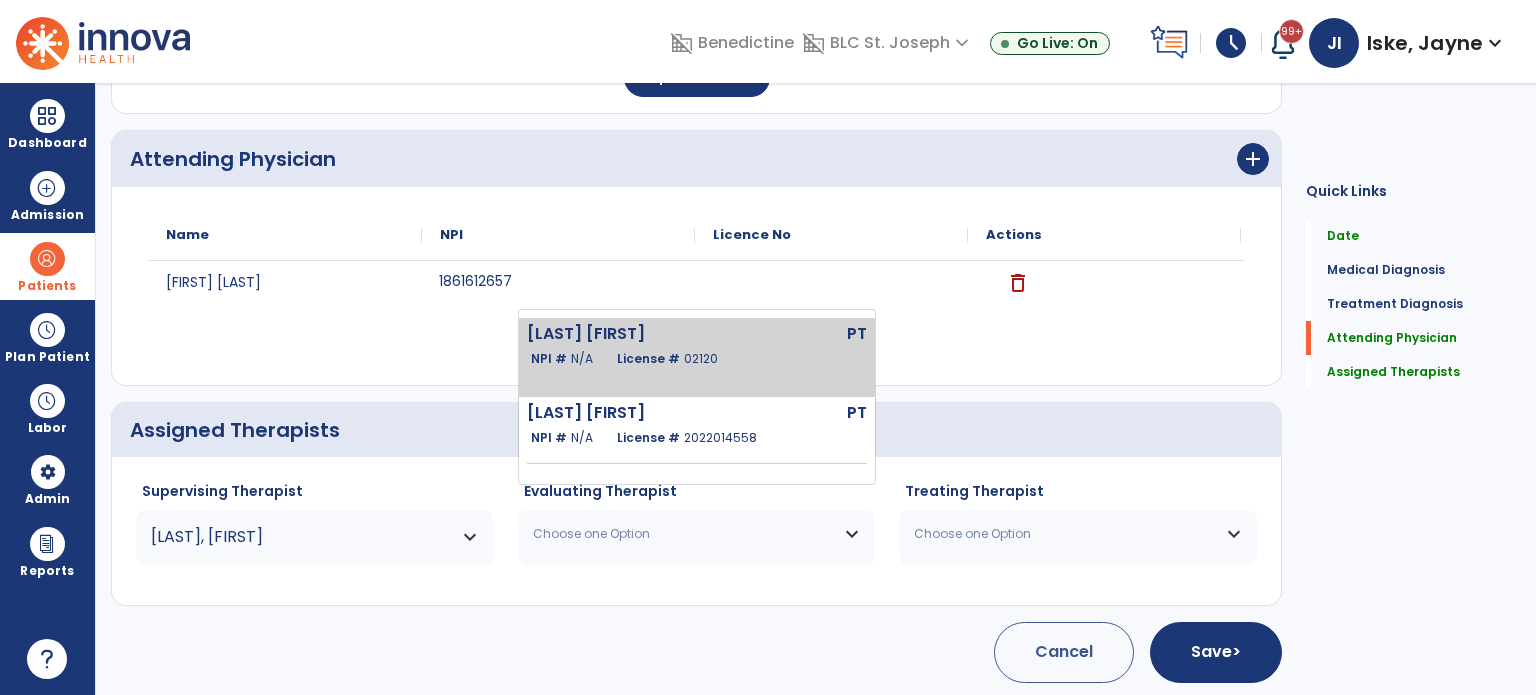 click on "PT" 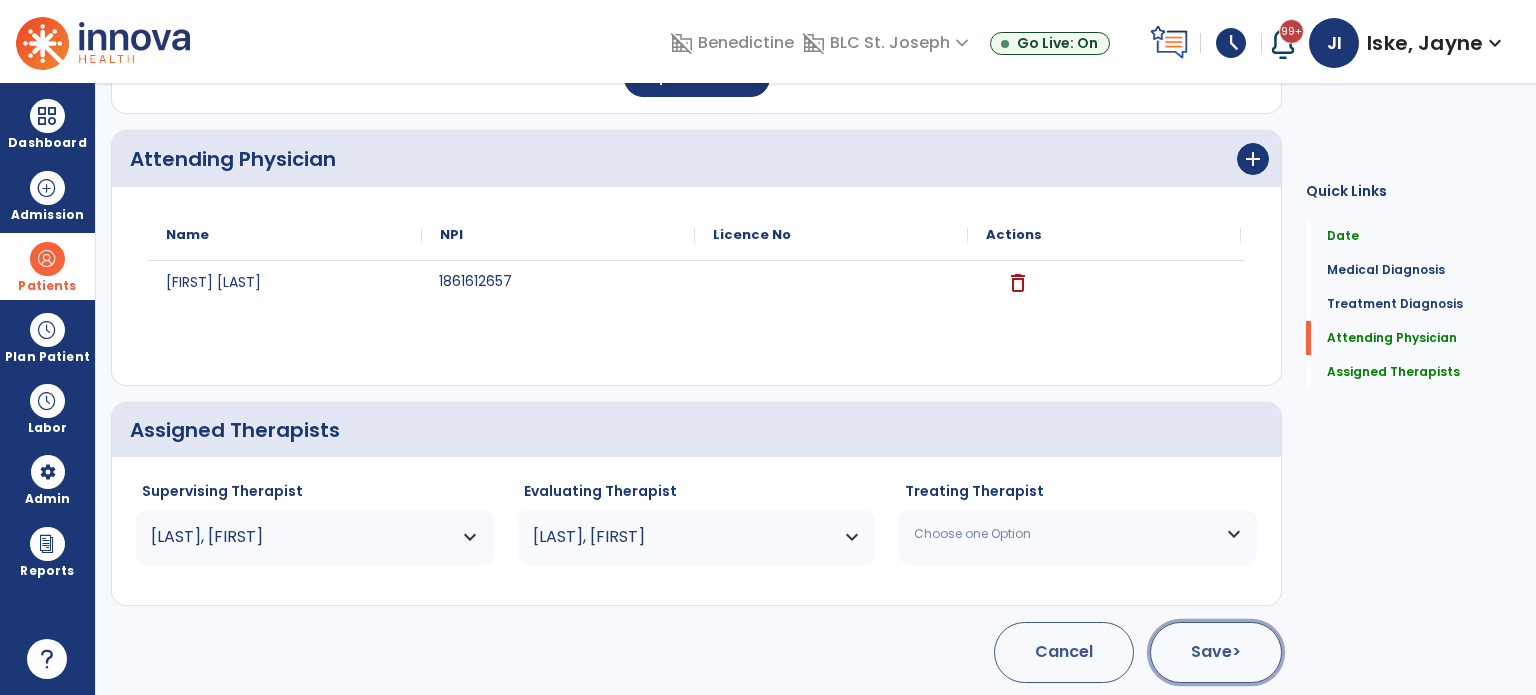 click on "Save  >" 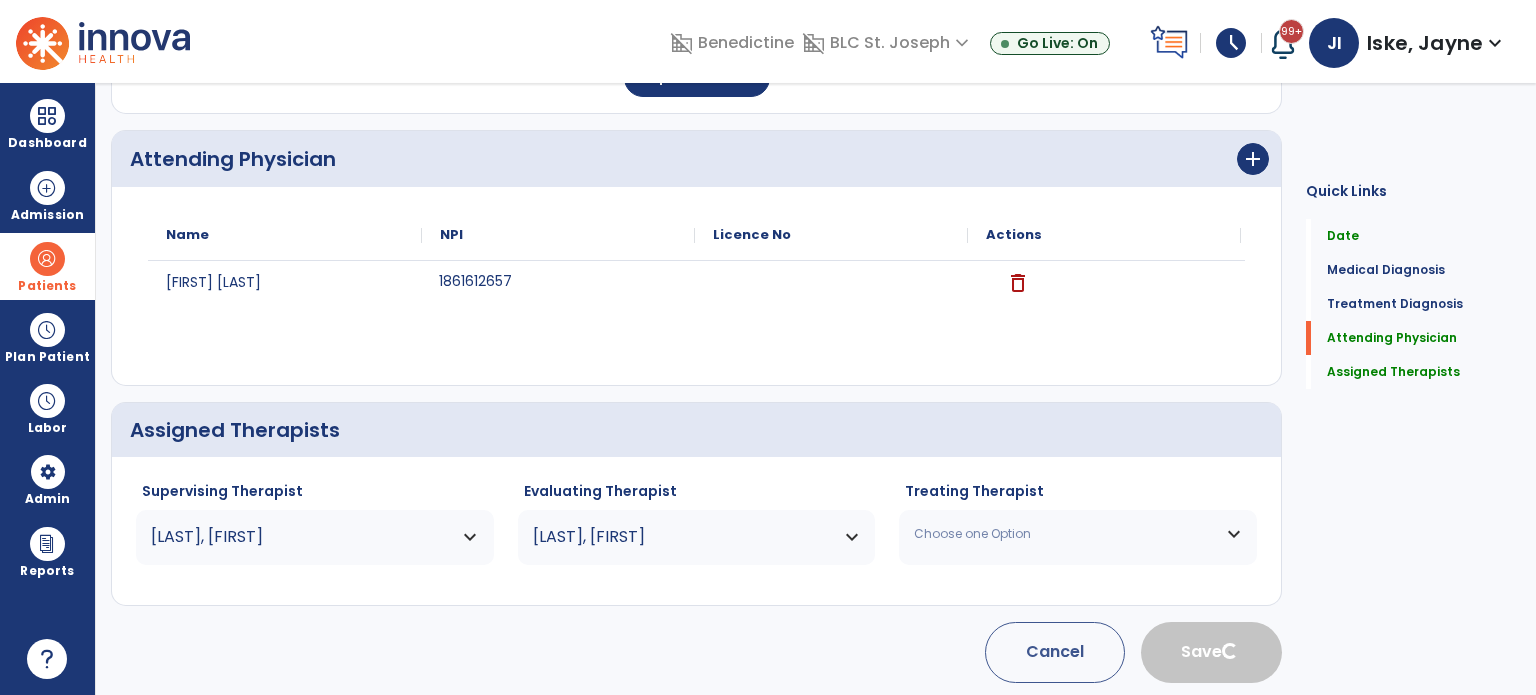 type 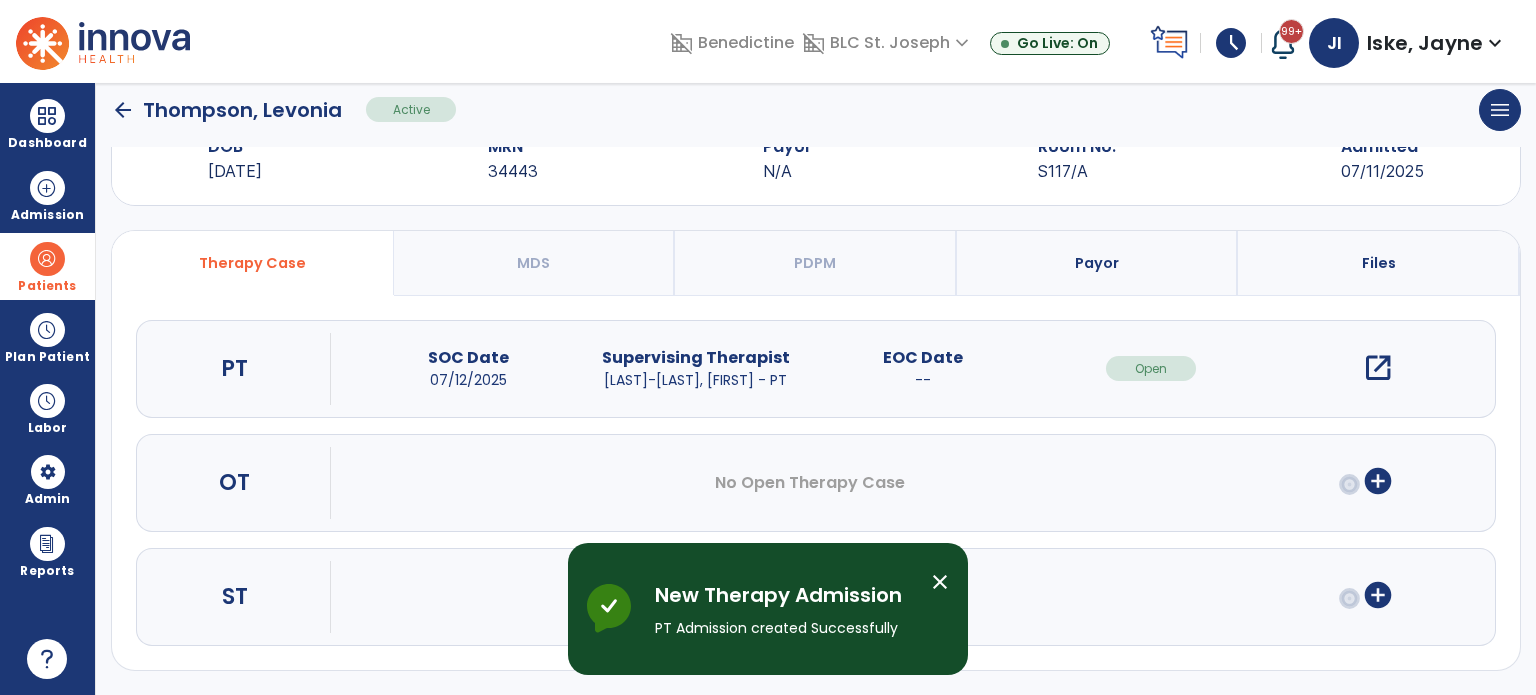 scroll, scrollTop: 62, scrollLeft: 0, axis: vertical 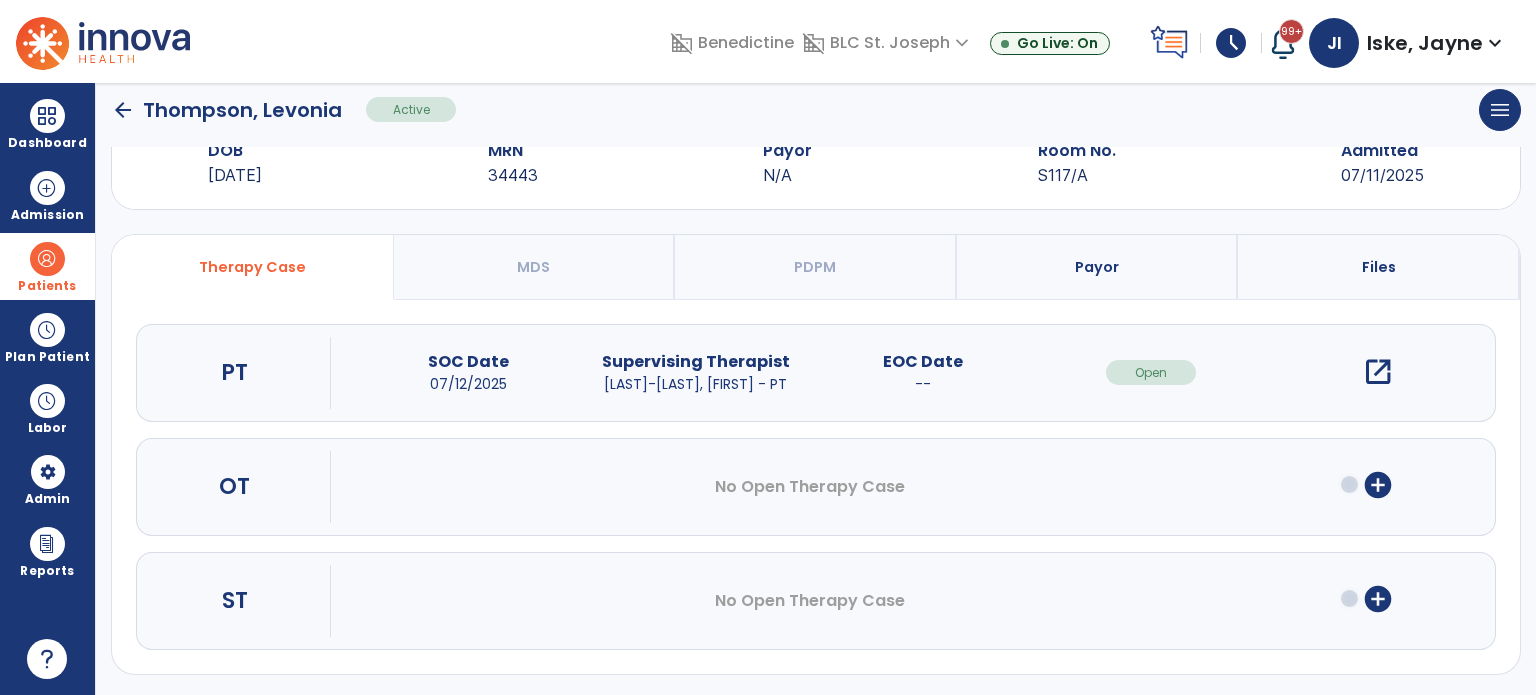 click on "add_circle" at bounding box center [1378, 485] 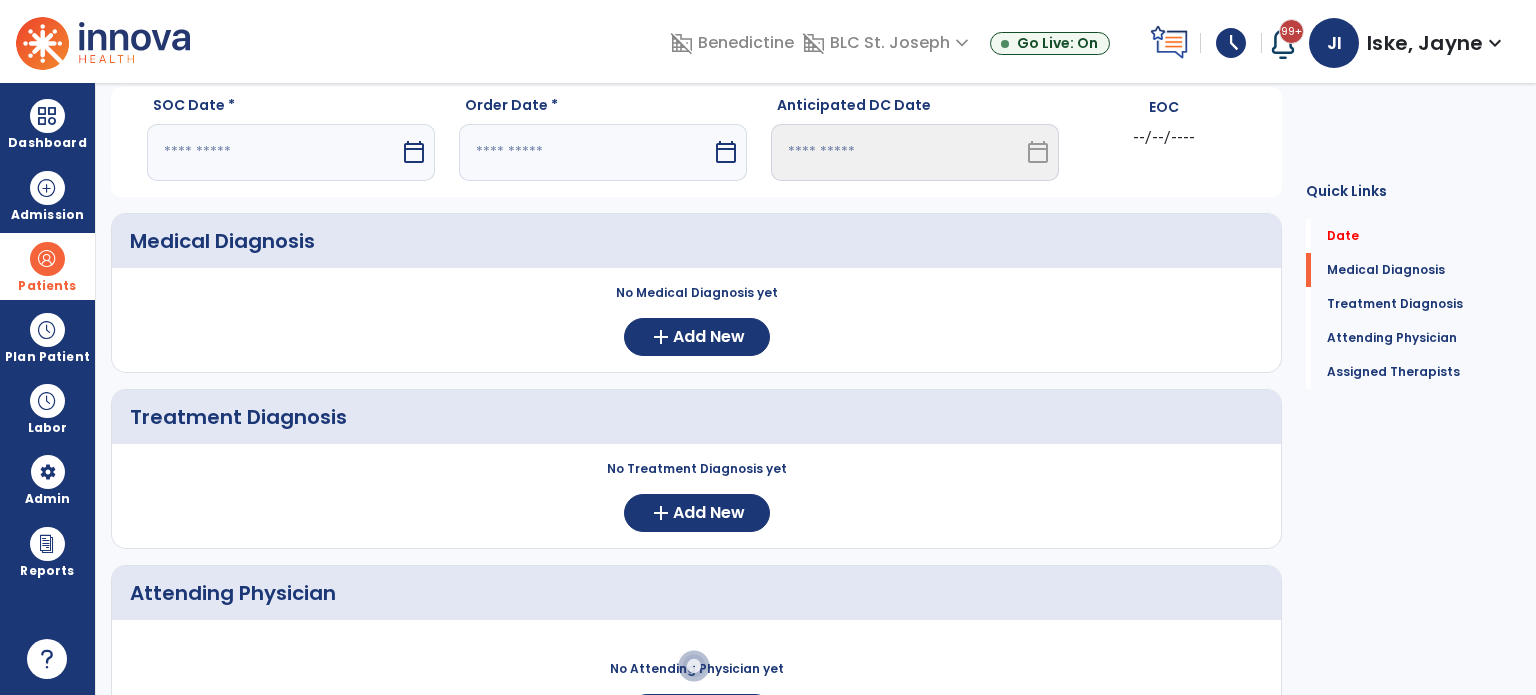 click on "calendar_today" at bounding box center (416, 152) 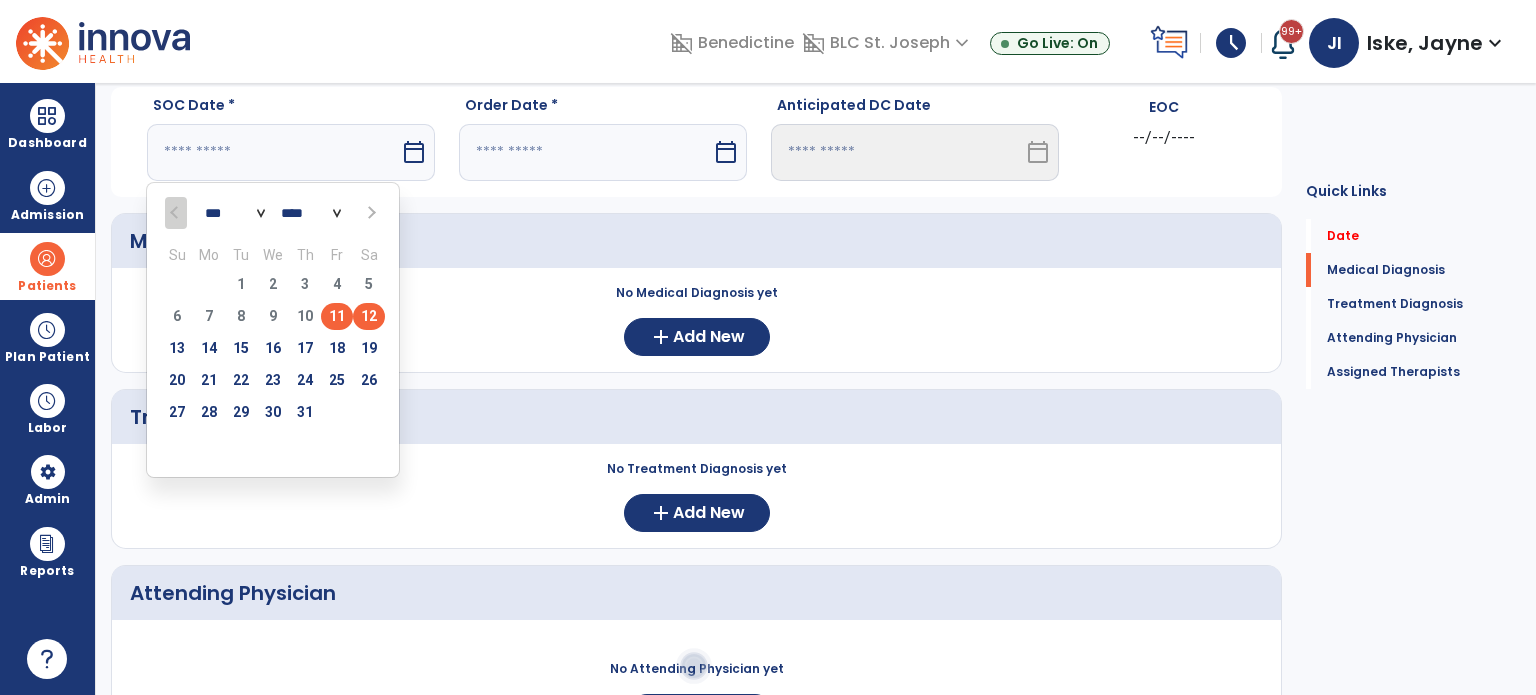 click on "12" at bounding box center (369, 316) 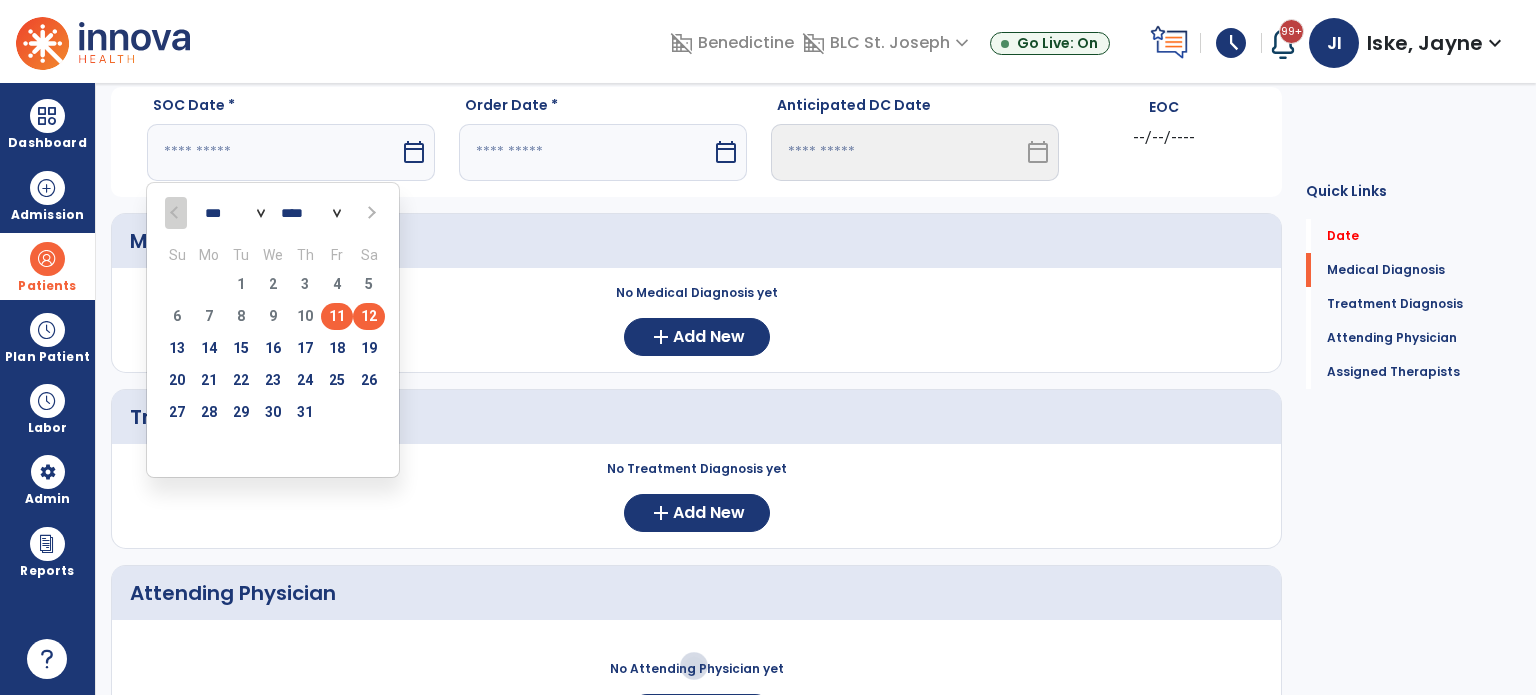 type on "*********" 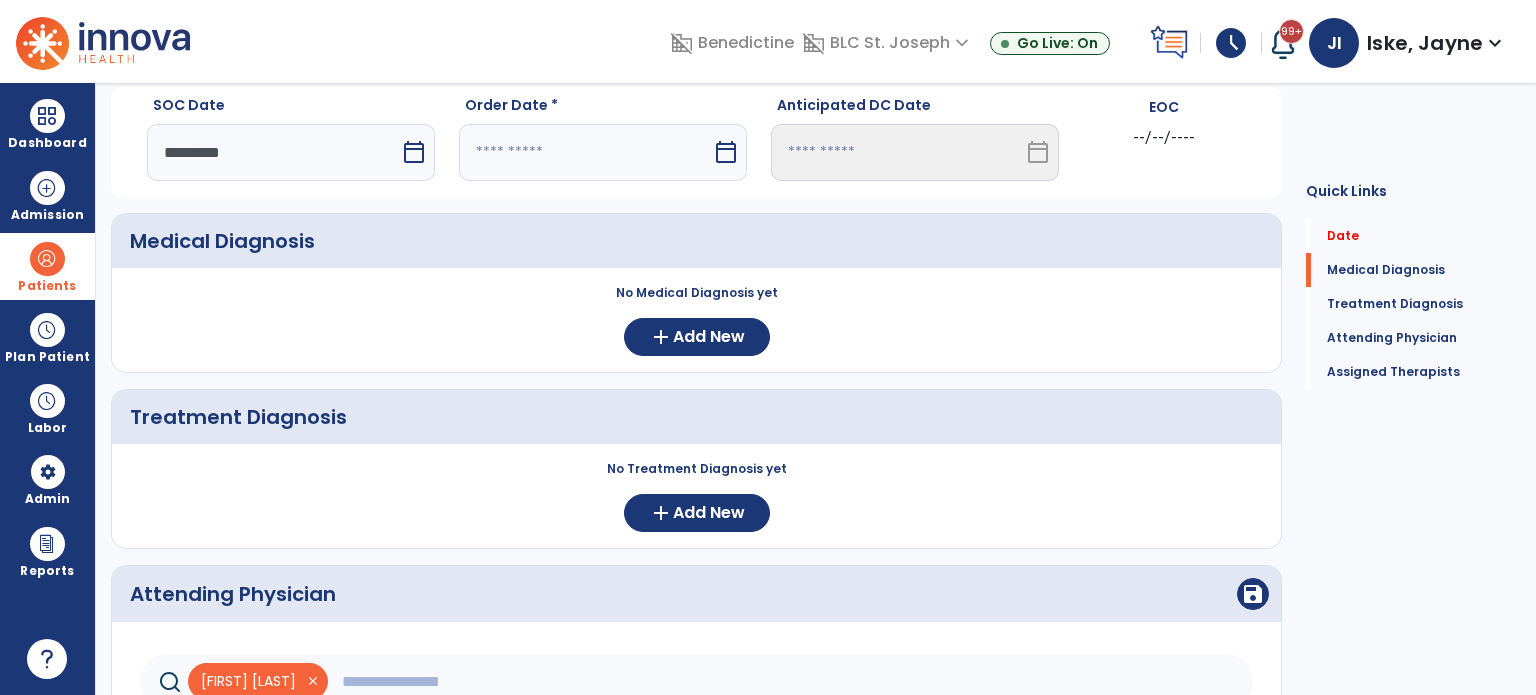 click at bounding box center (585, 152) 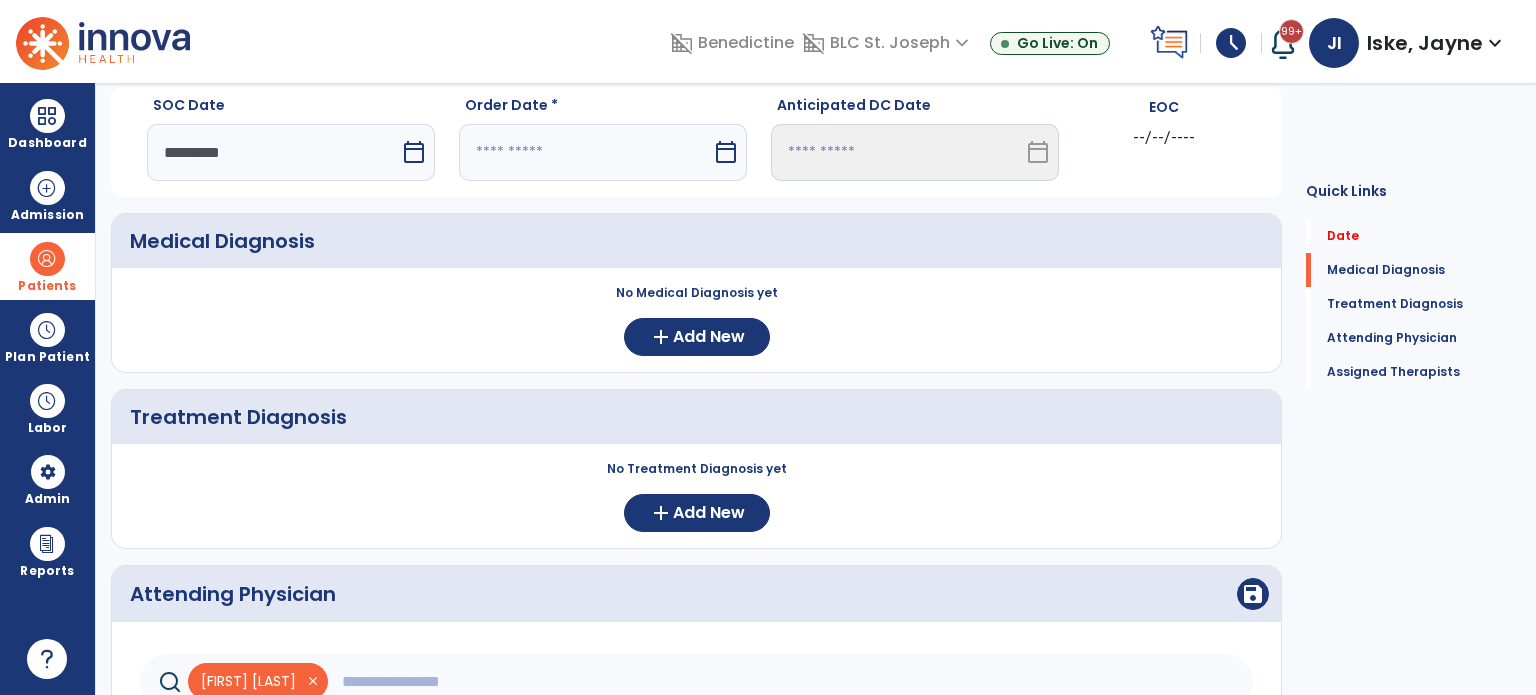 select on "*" 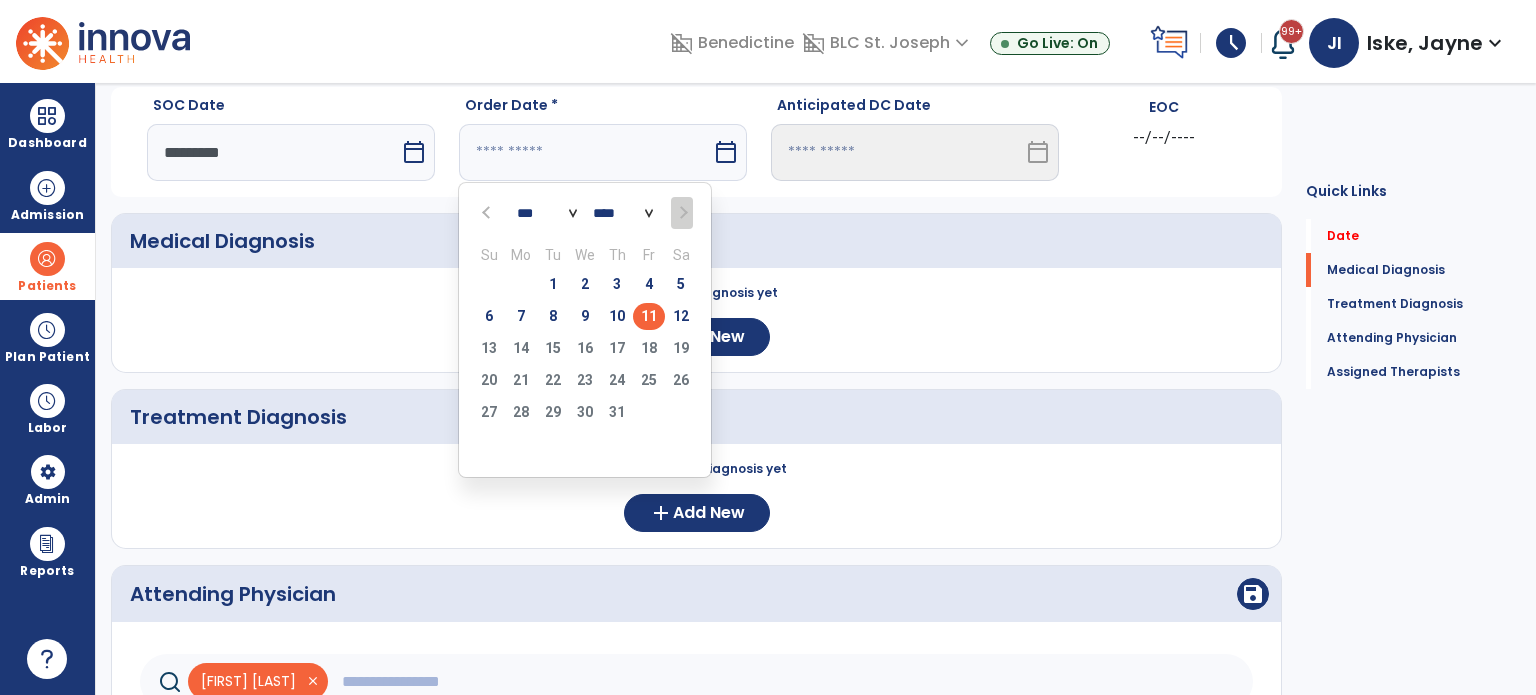 click on "11" at bounding box center [649, 316] 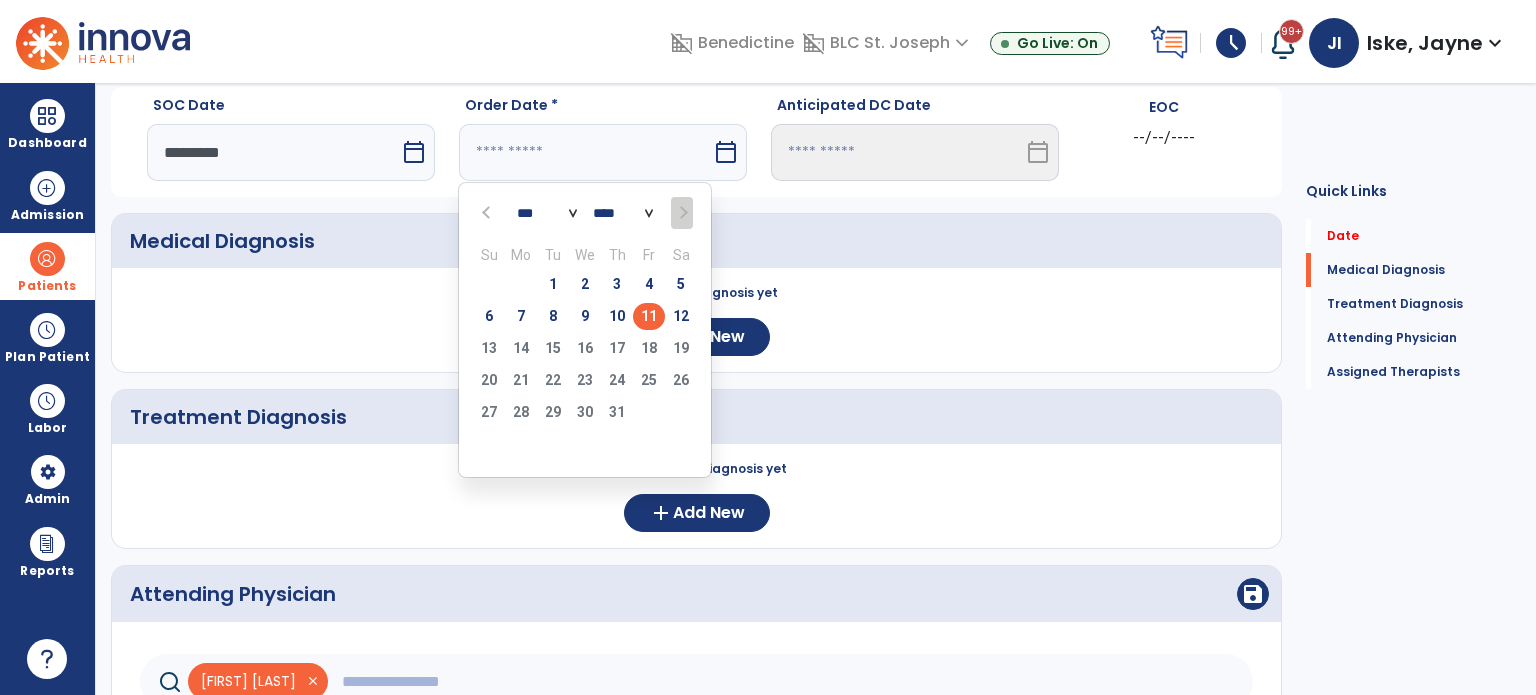 type on "*********" 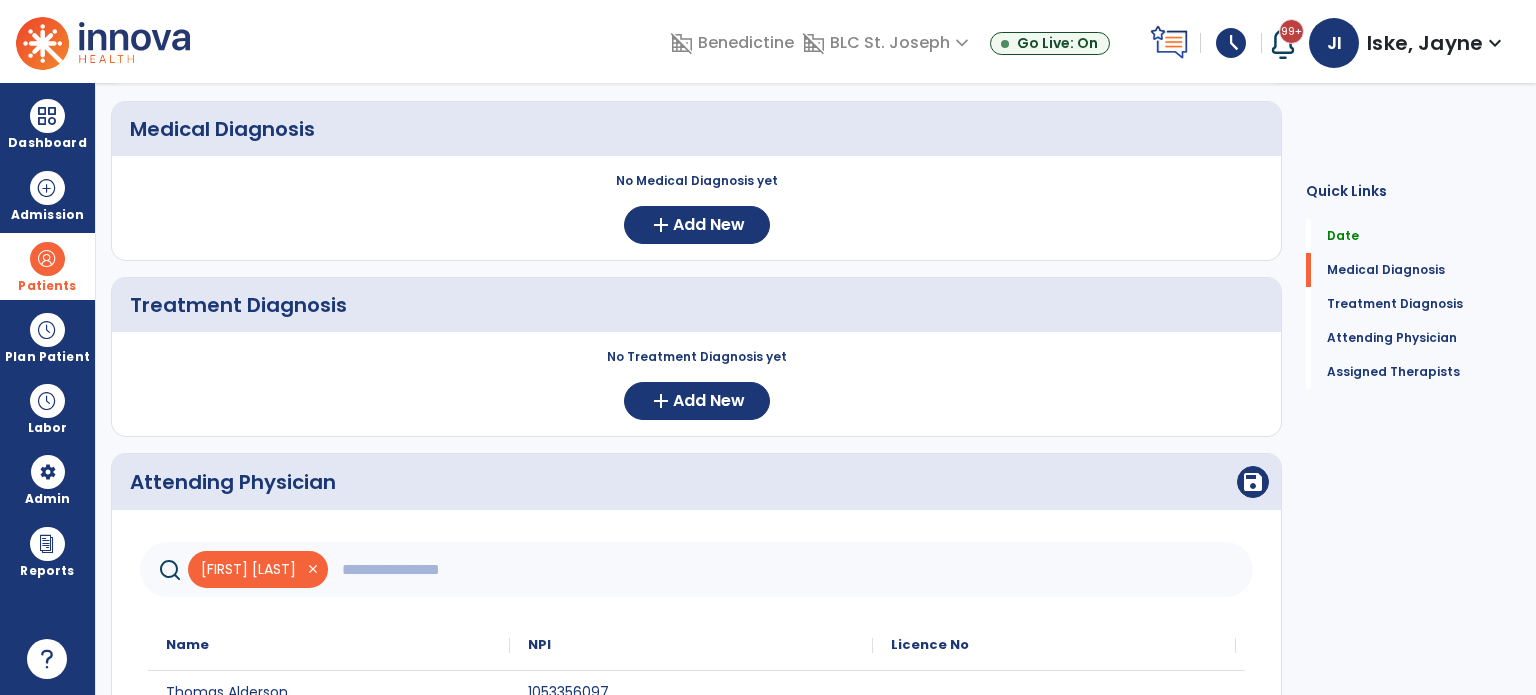 scroll, scrollTop: 362, scrollLeft: 0, axis: vertical 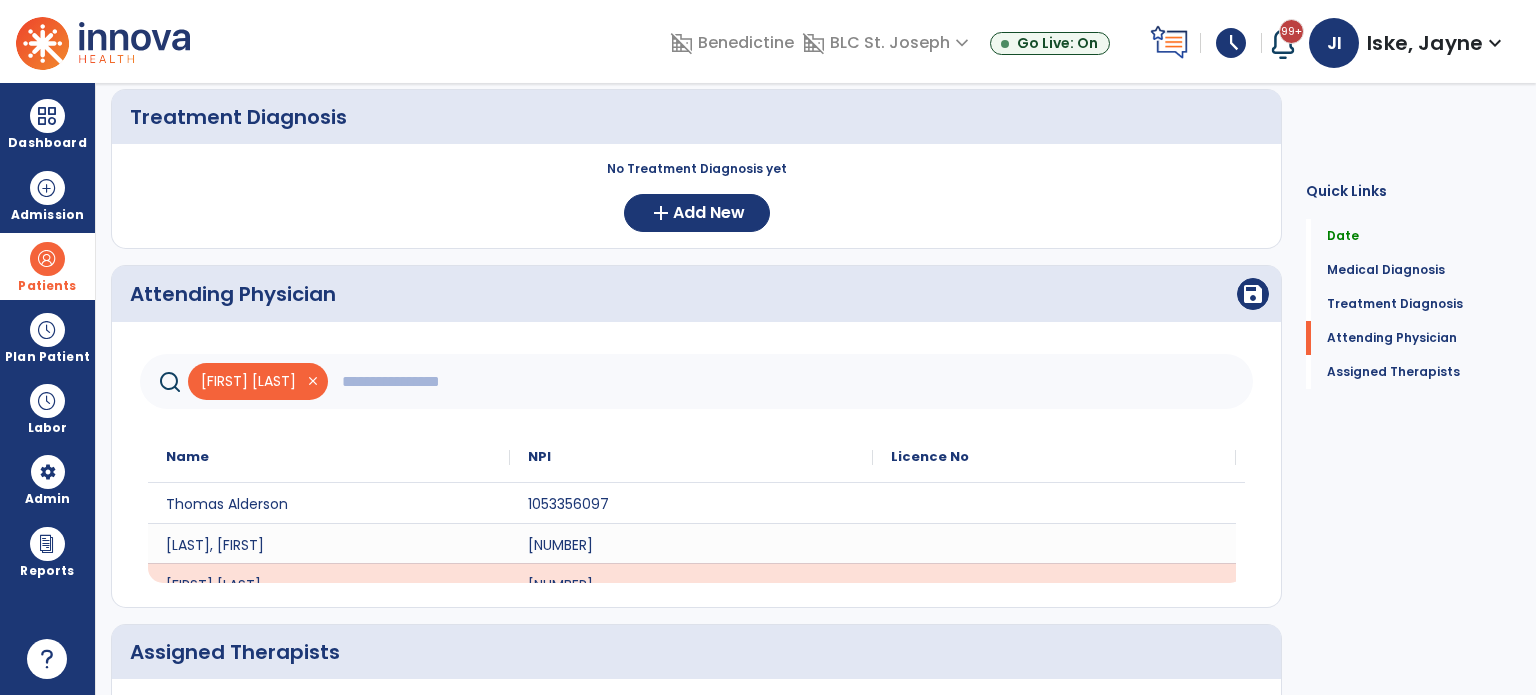 click on "close" 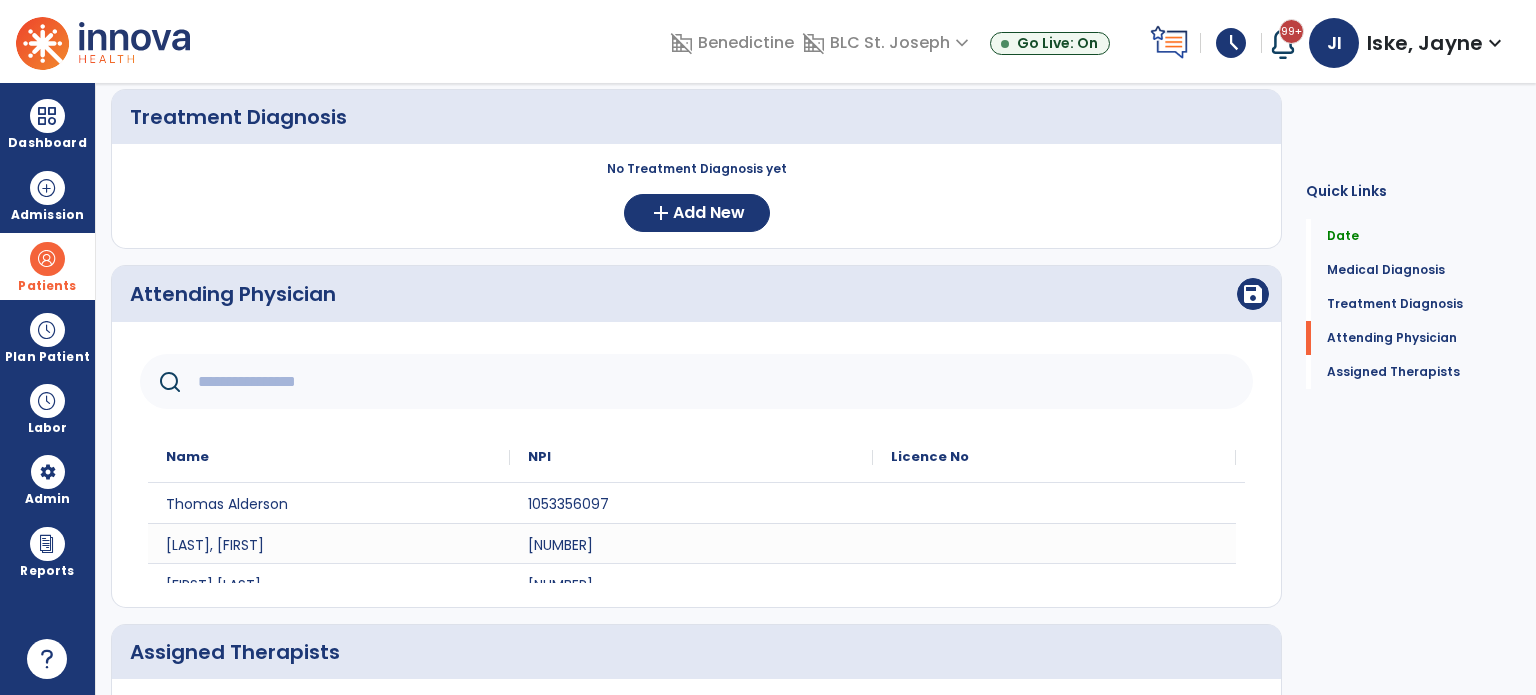 click 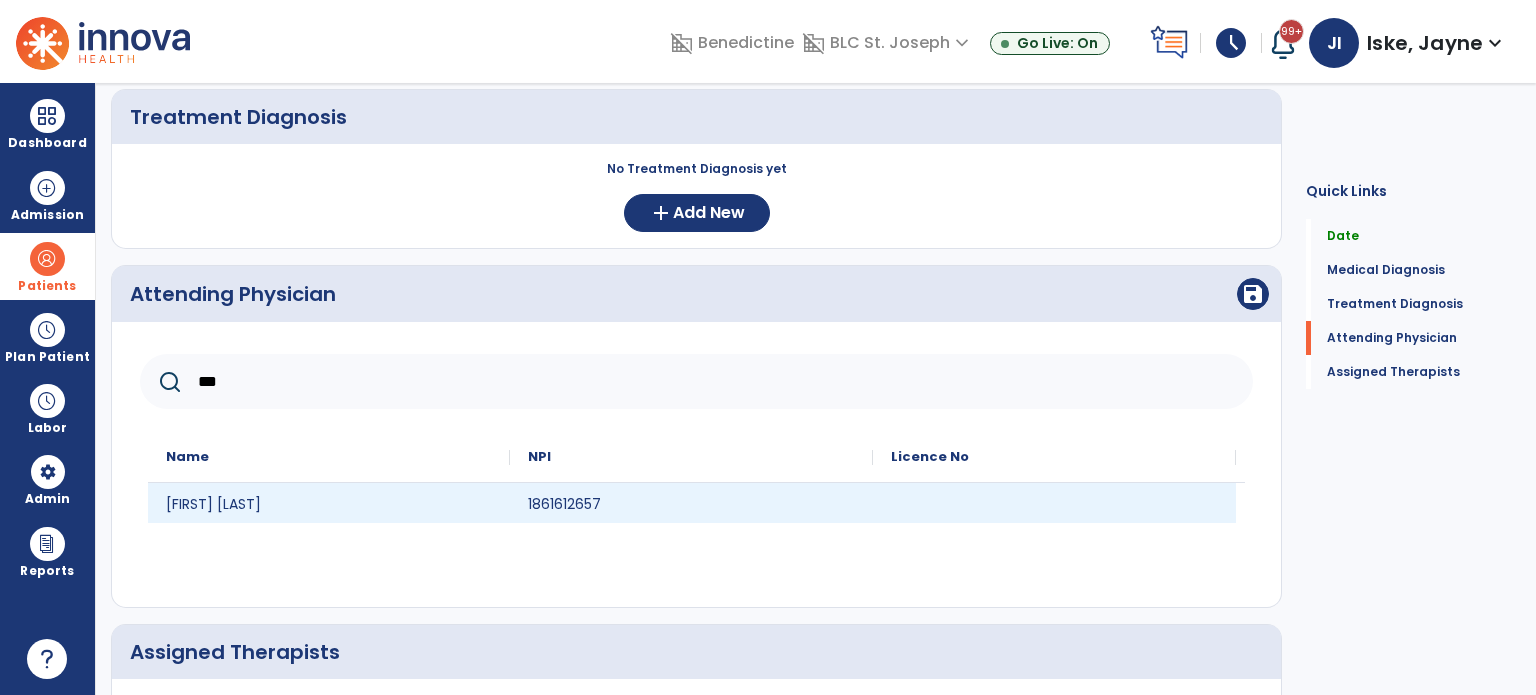 type on "***" 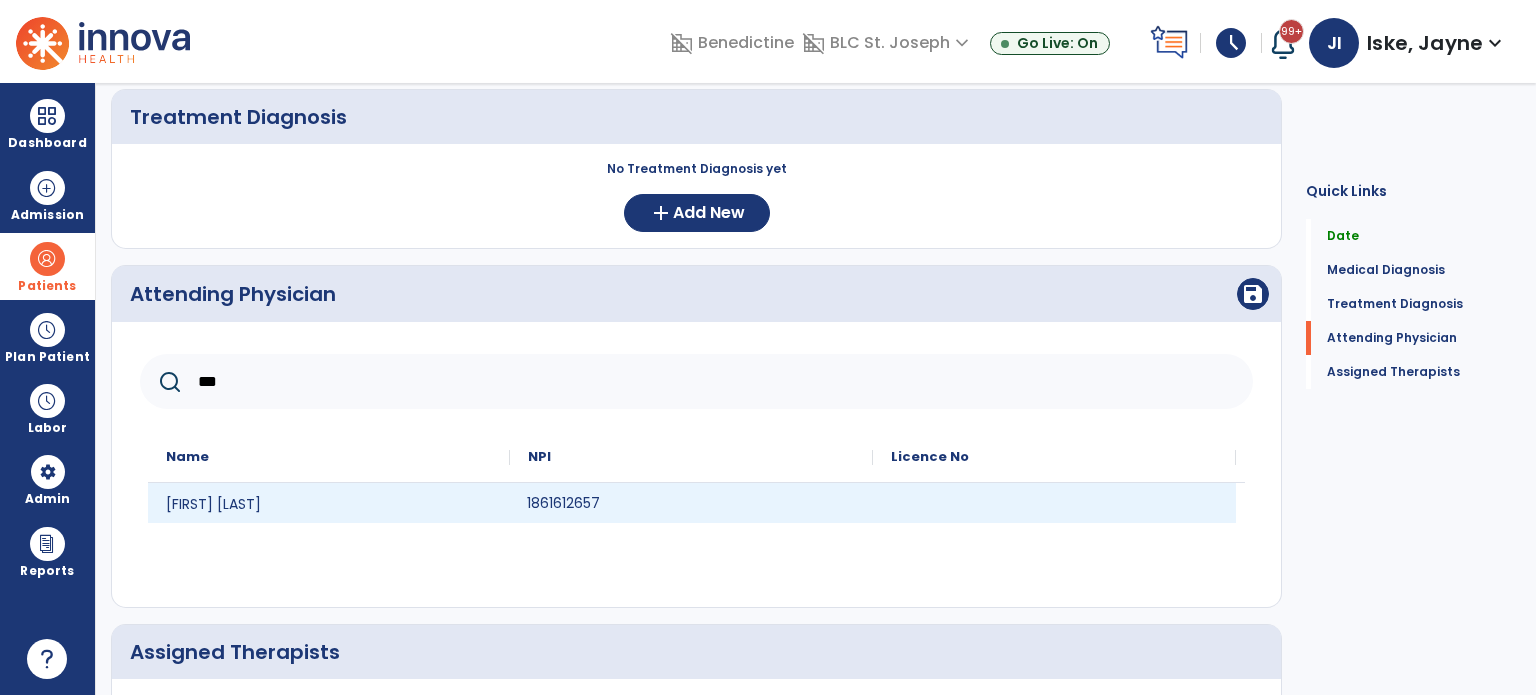 click on "1861612657" 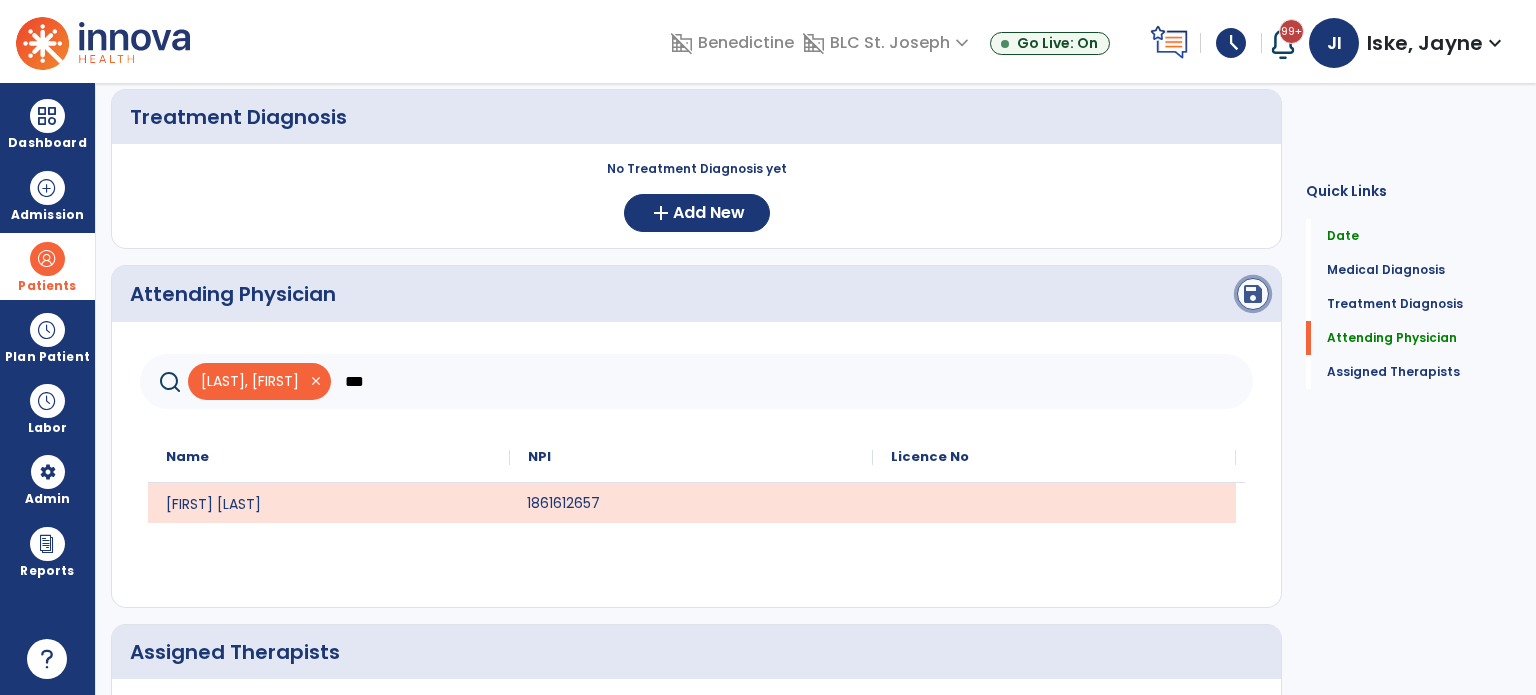 click on "save" 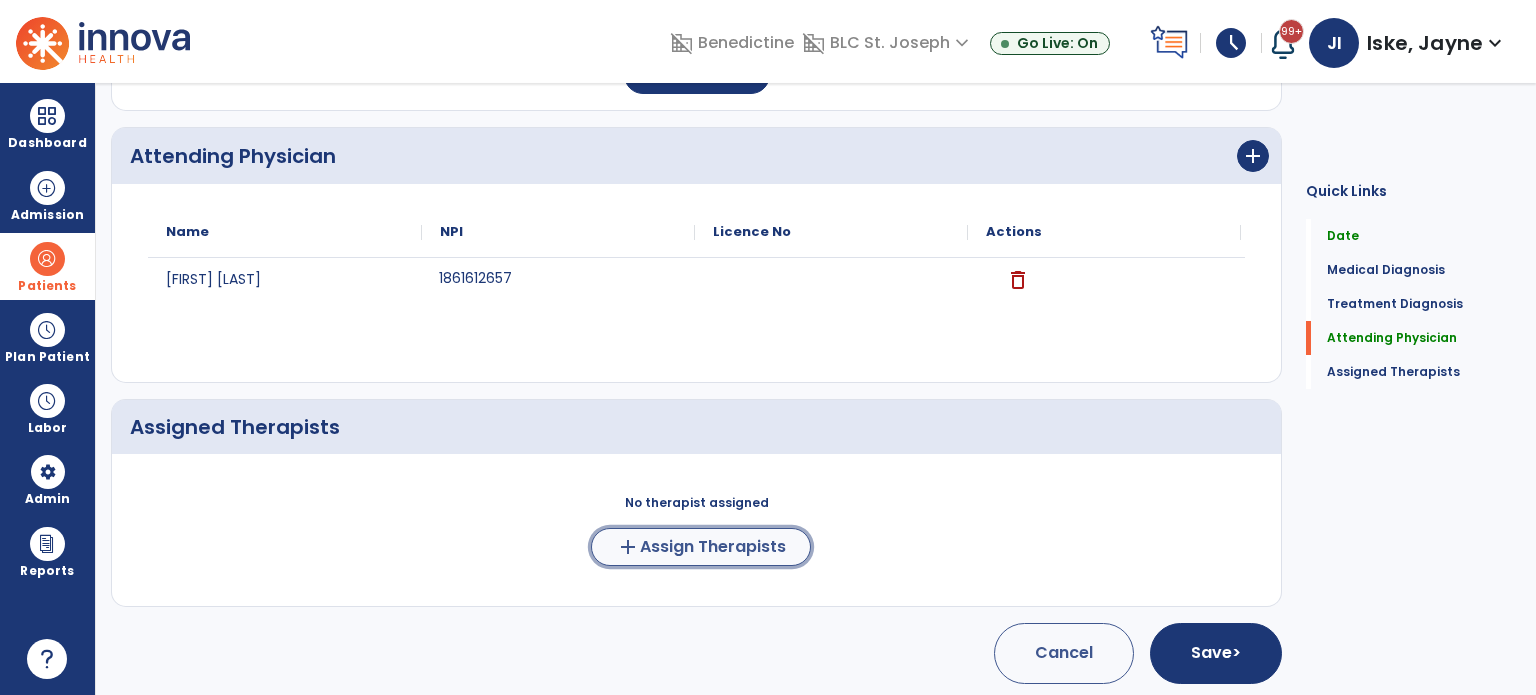 click on "Assign Therapists" 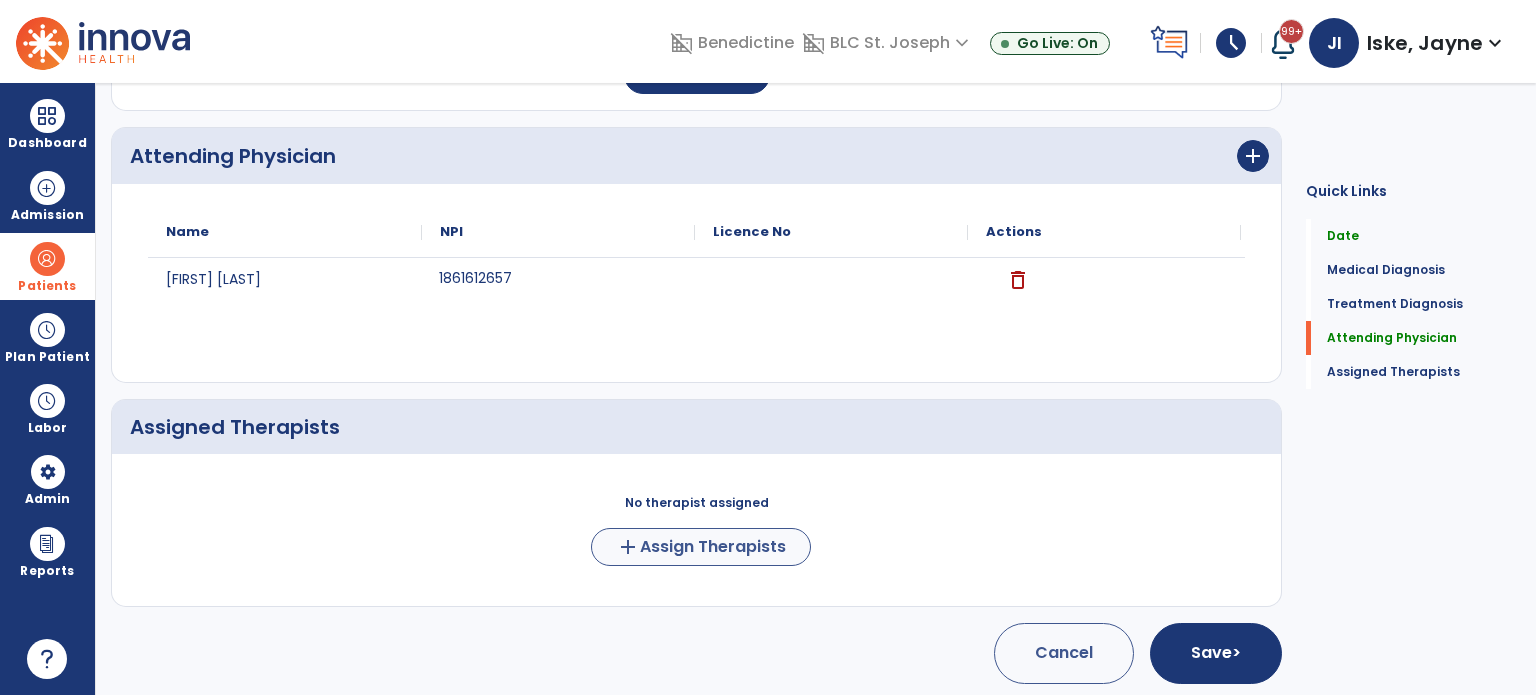scroll, scrollTop: 497, scrollLeft: 0, axis: vertical 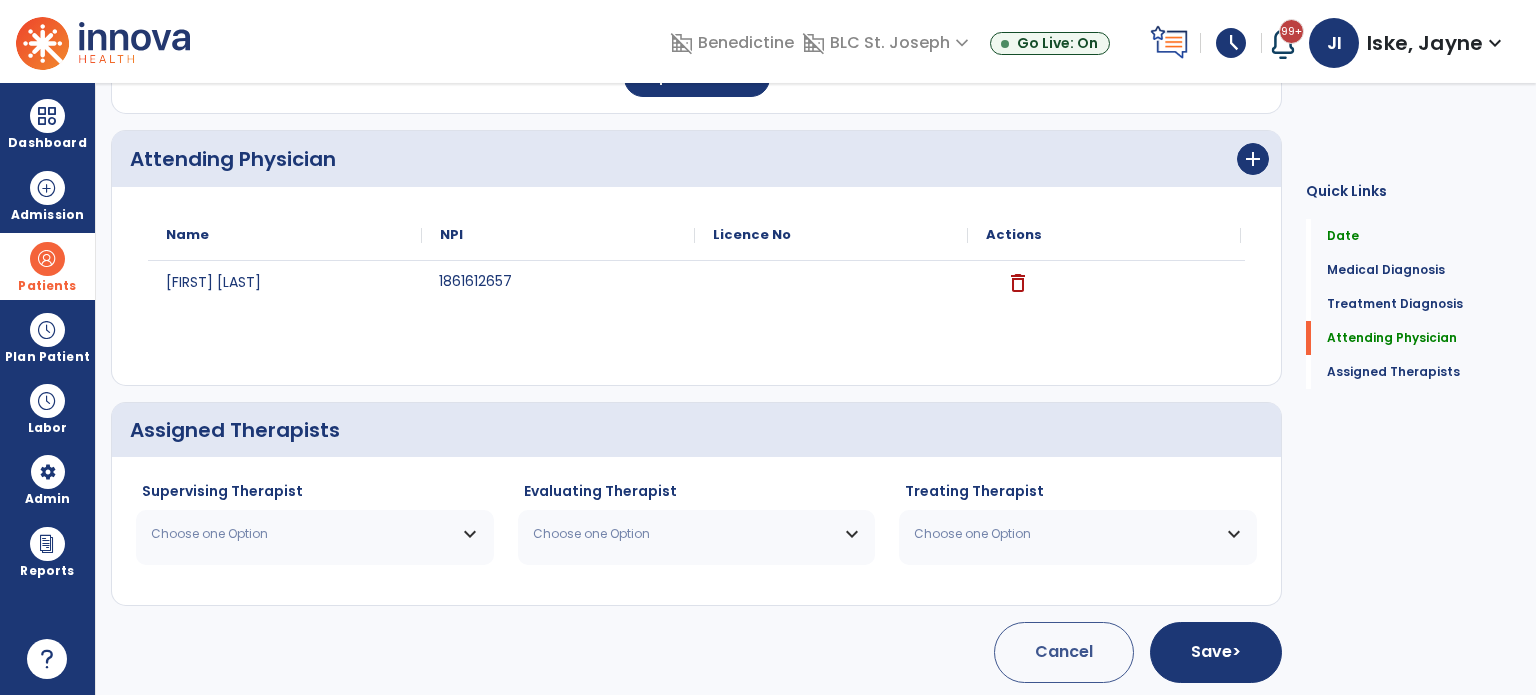 click on "Choose one Option" at bounding box center (315, 534) 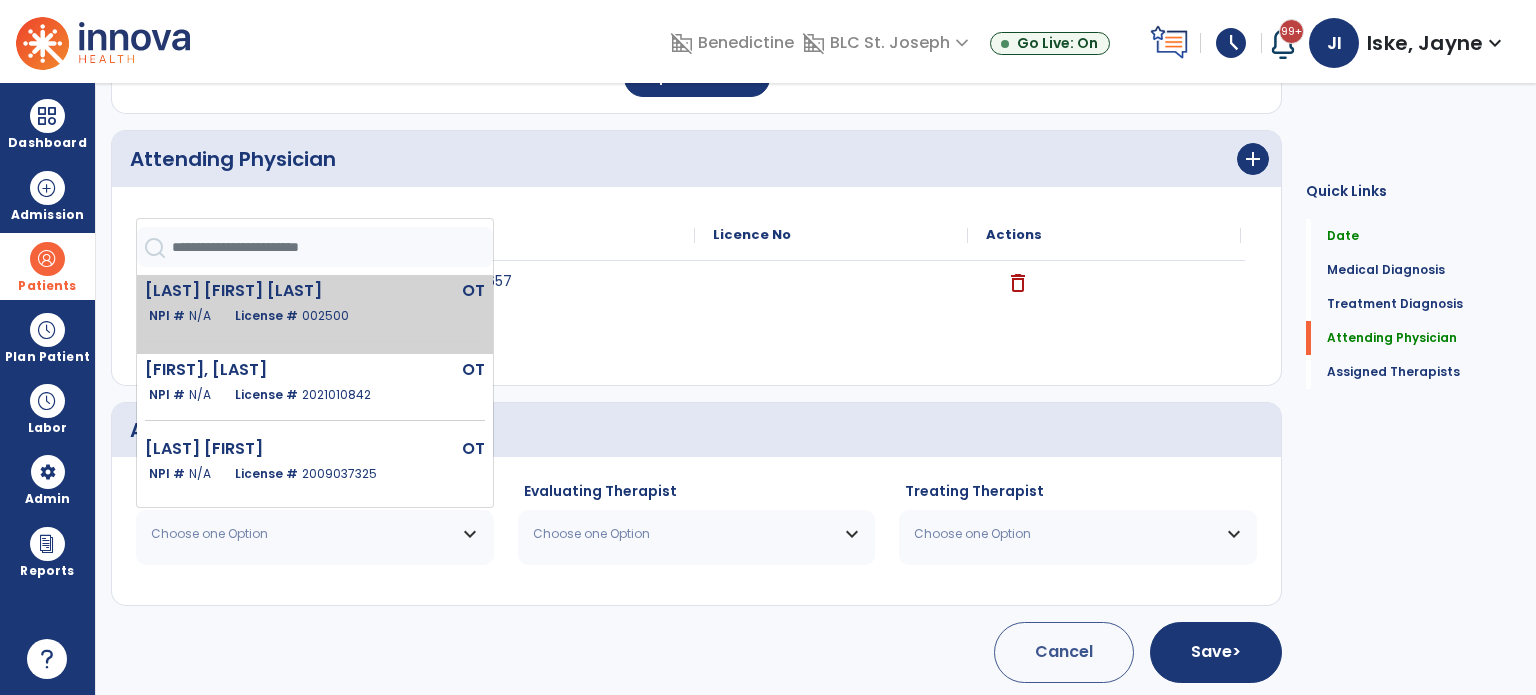 click on "NPI #  N/A   License #  002500" 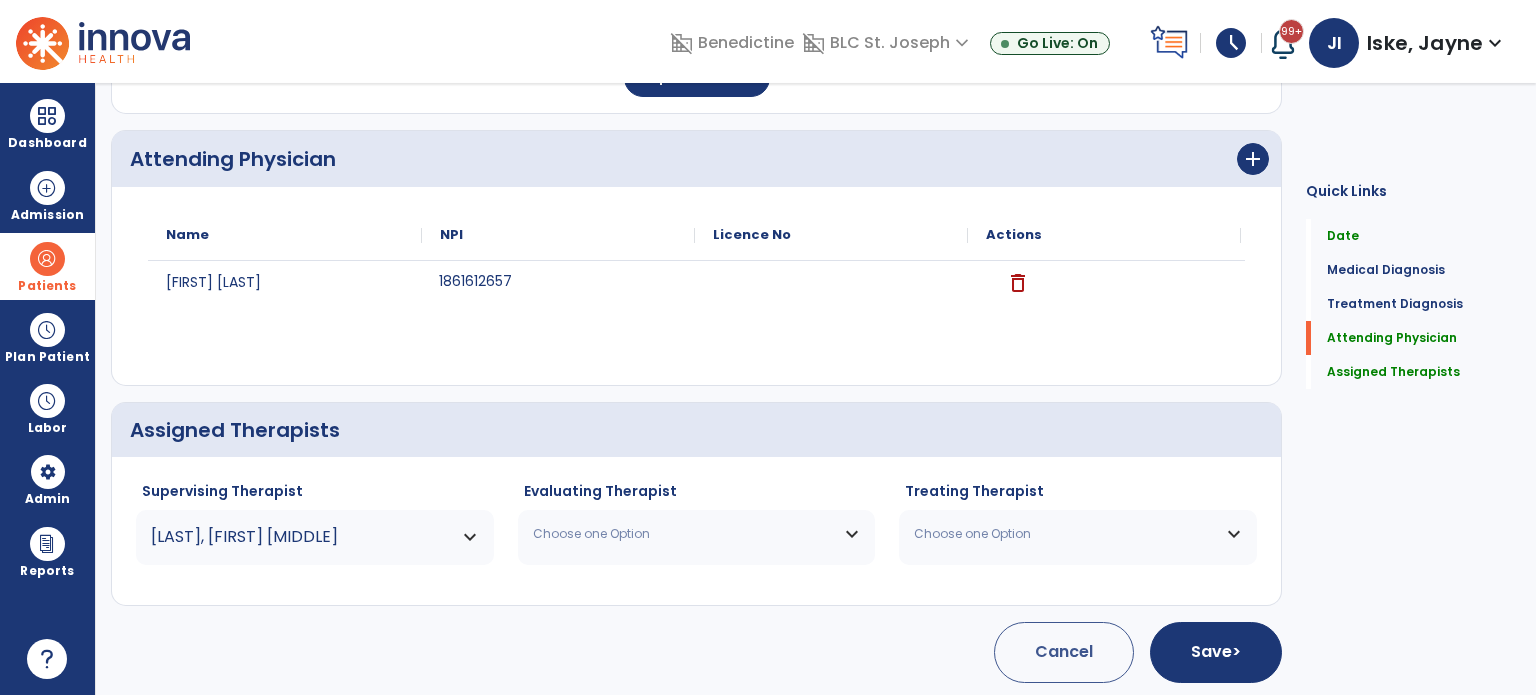 click on "Choose one Option" at bounding box center (684, 534) 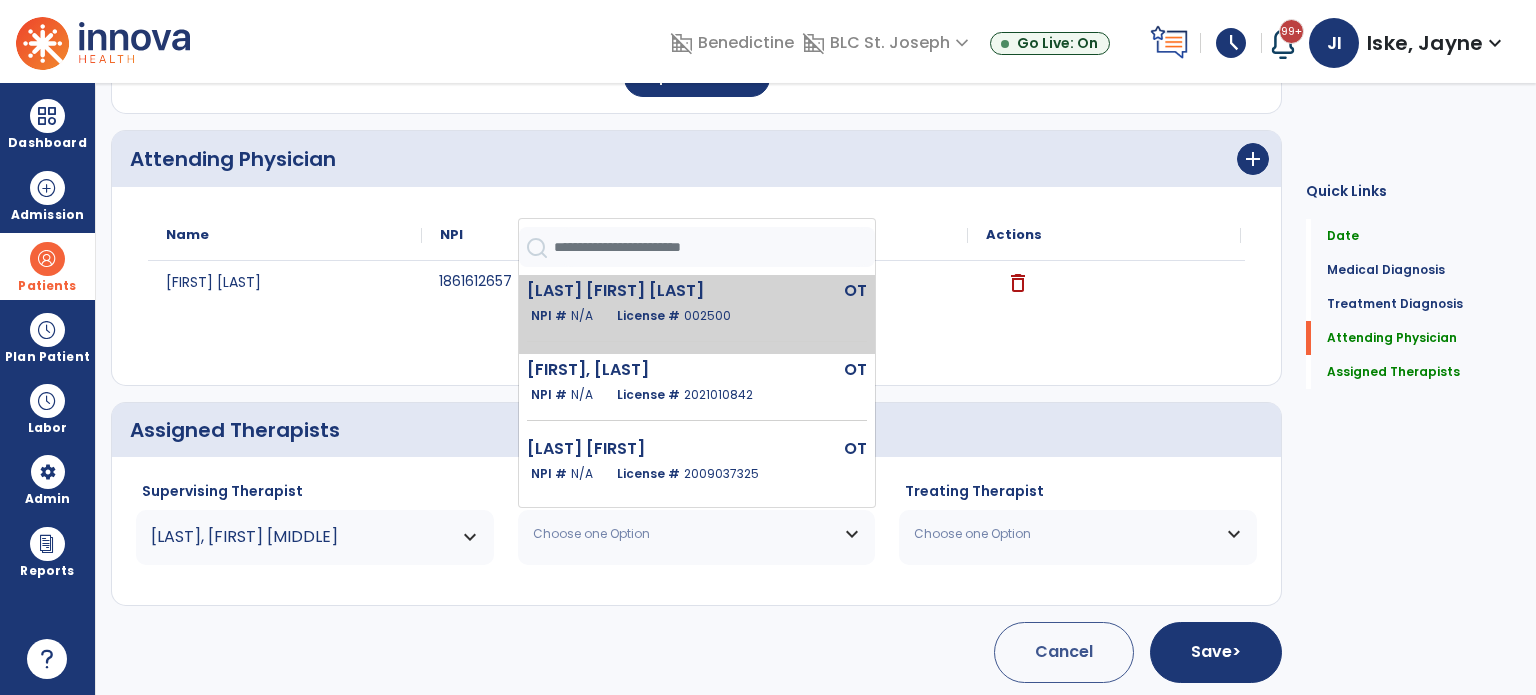 click on "[LAST] [FIRST] [LAST]" 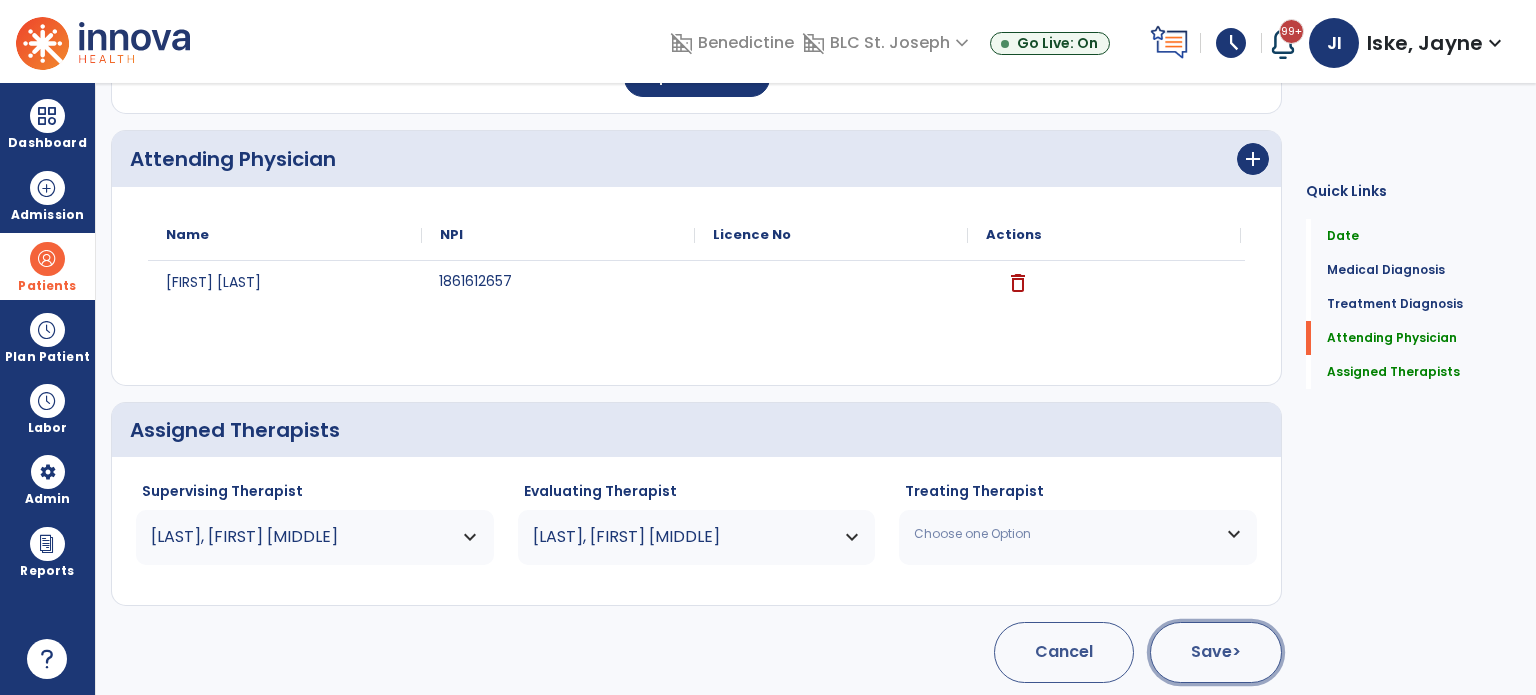 click on "Save  >" 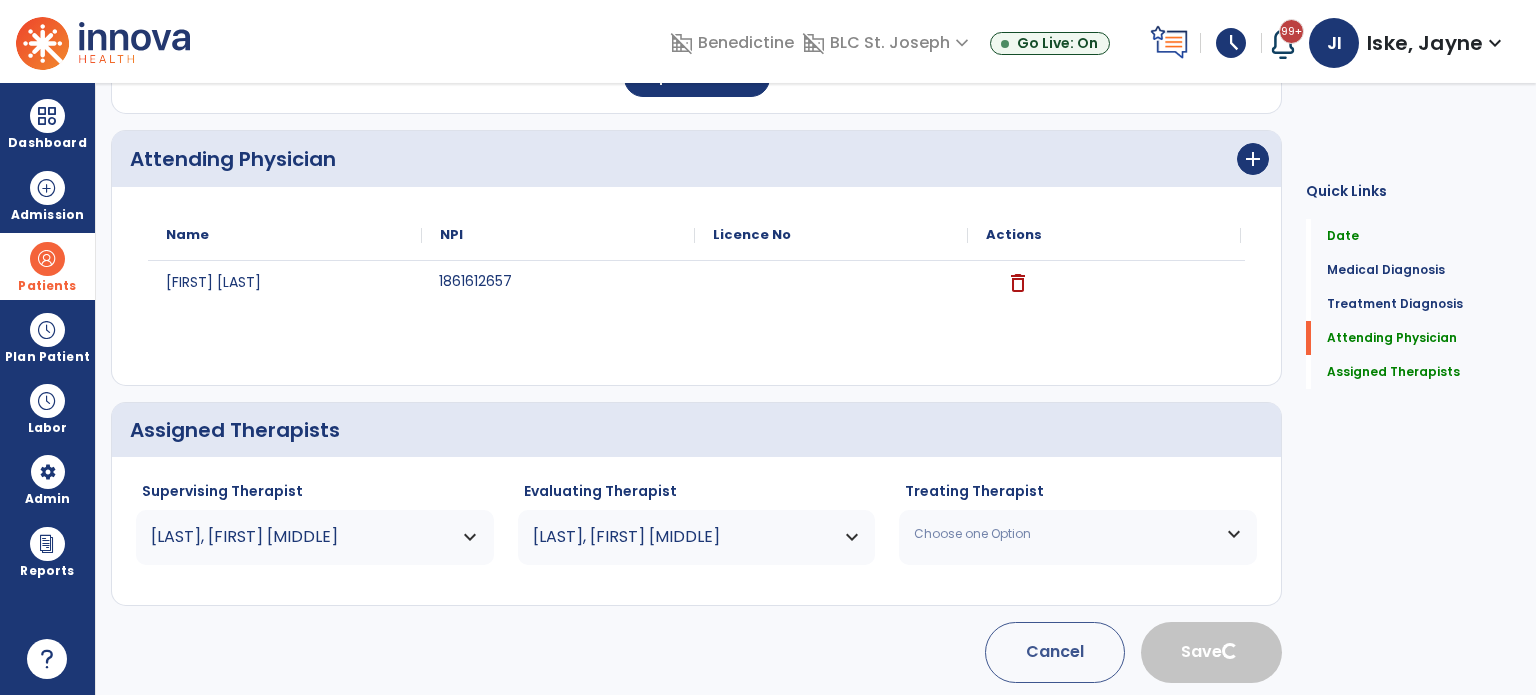 type 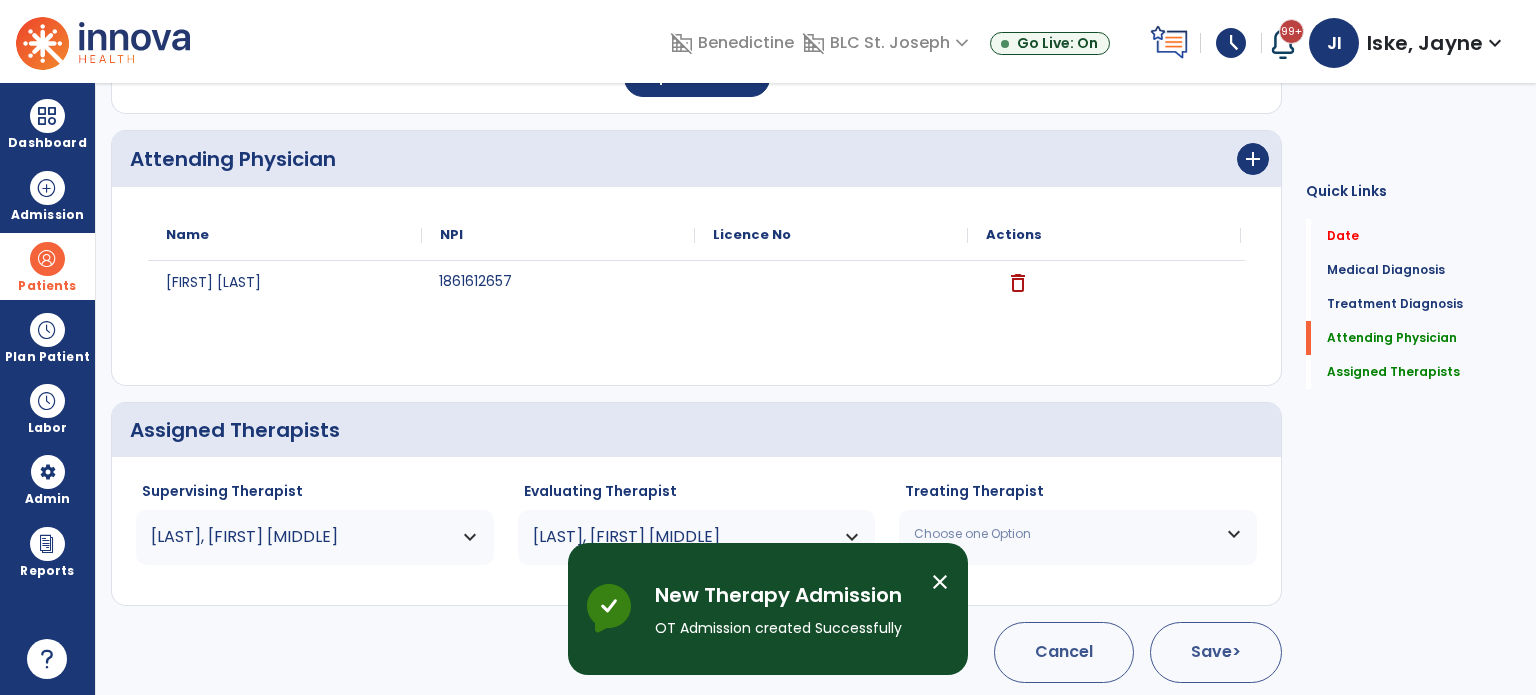 scroll, scrollTop: 62, scrollLeft: 0, axis: vertical 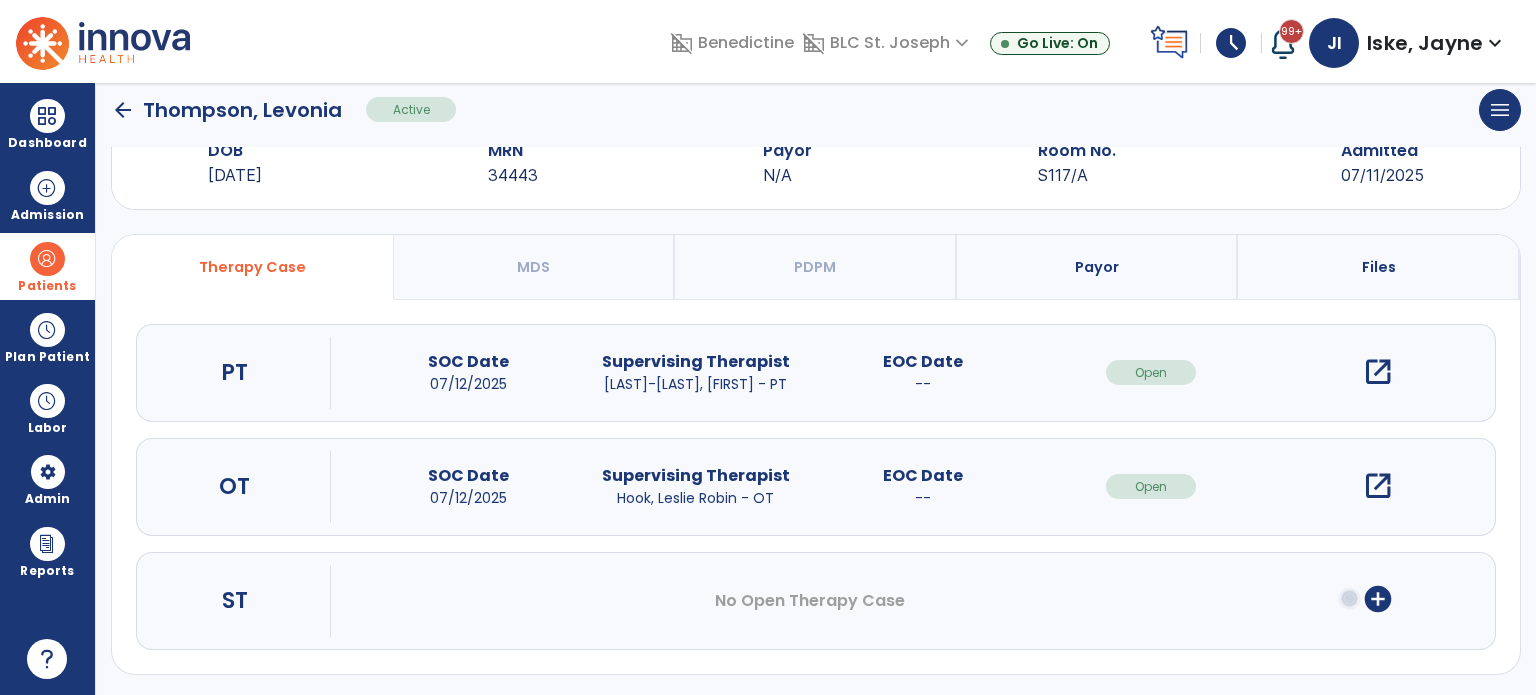 click on "Patients" at bounding box center [47, 266] 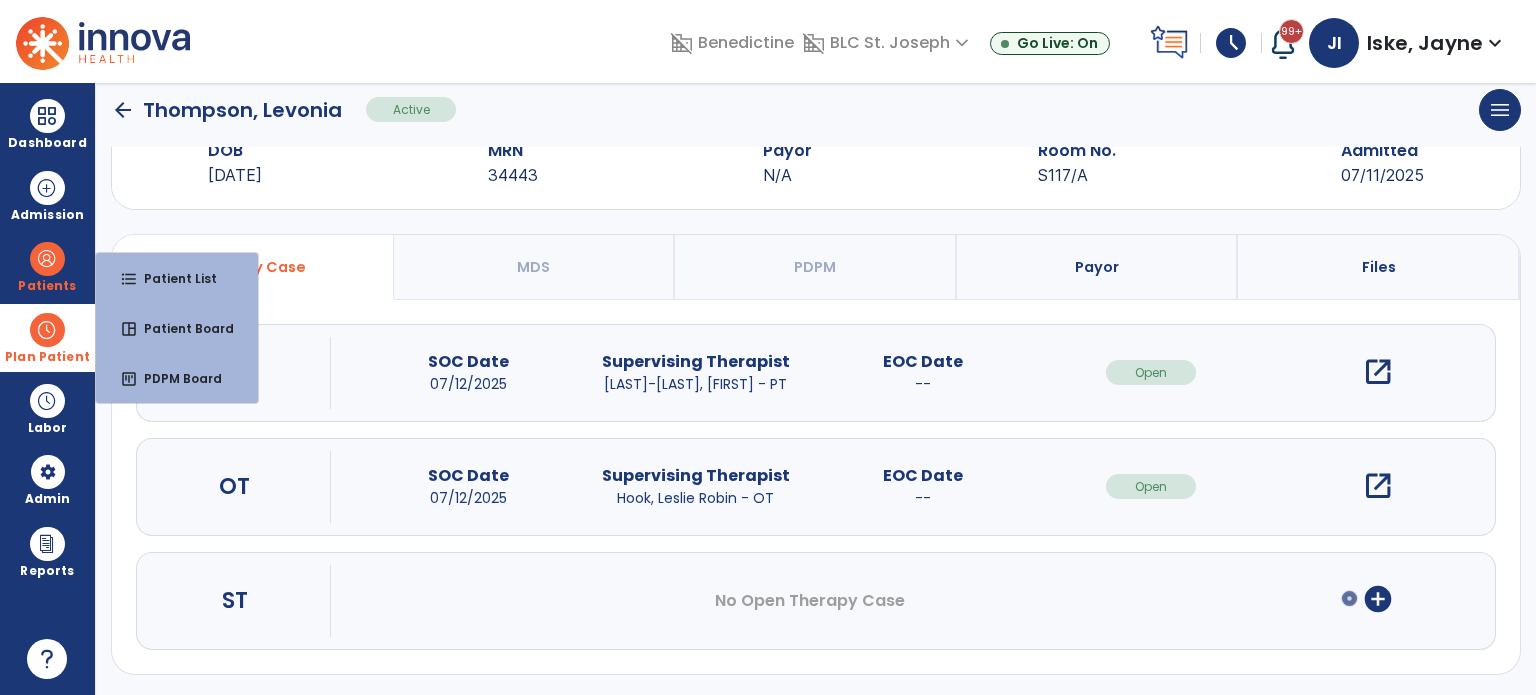 click on "Plan Patient" at bounding box center [47, 266] 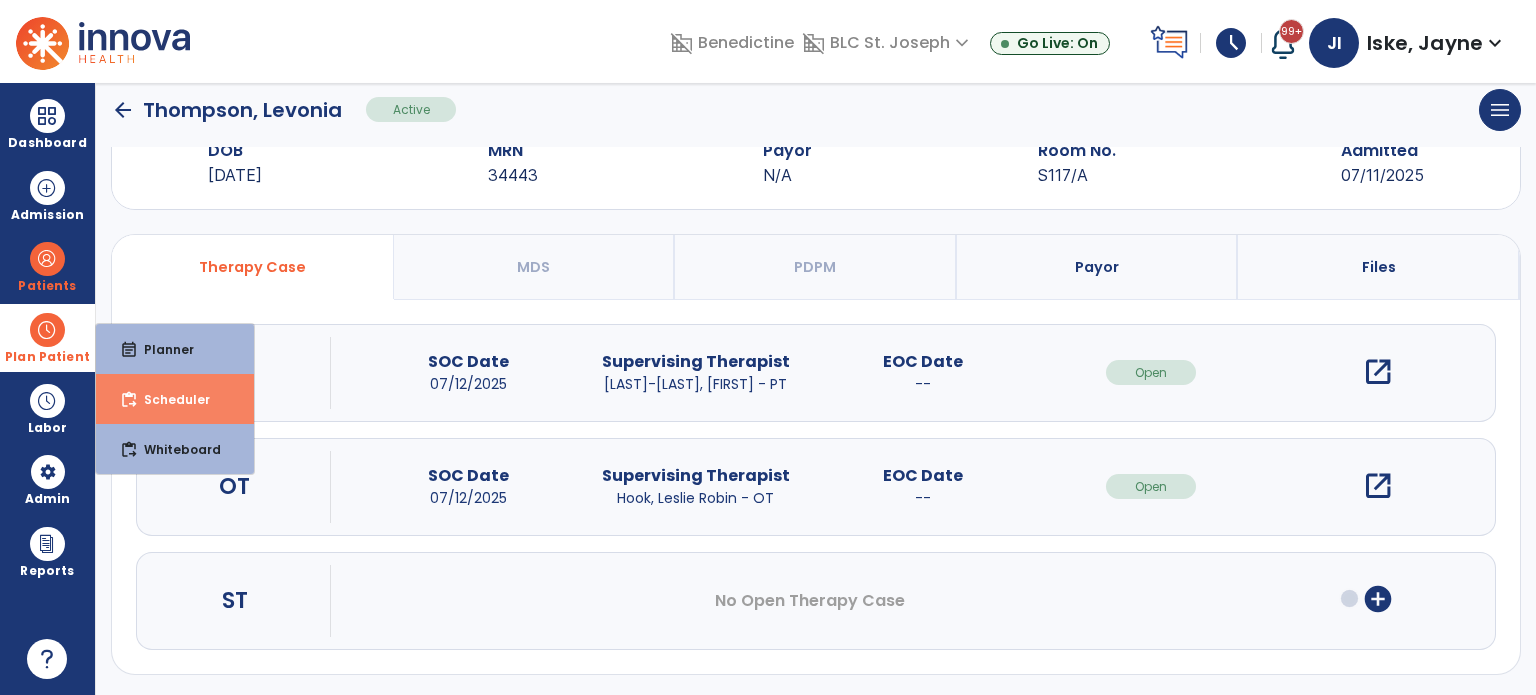 click on "Scheduler" at bounding box center [169, 399] 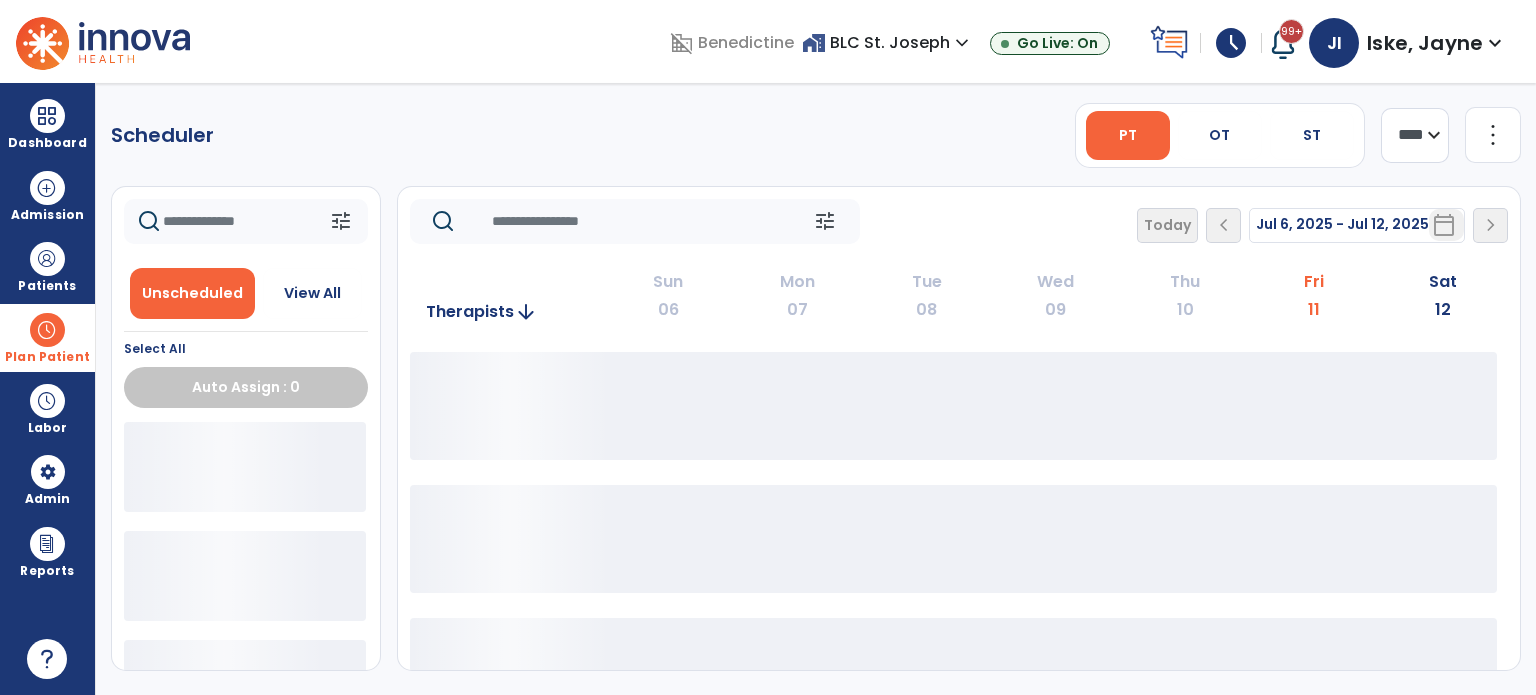 scroll, scrollTop: 0, scrollLeft: 0, axis: both 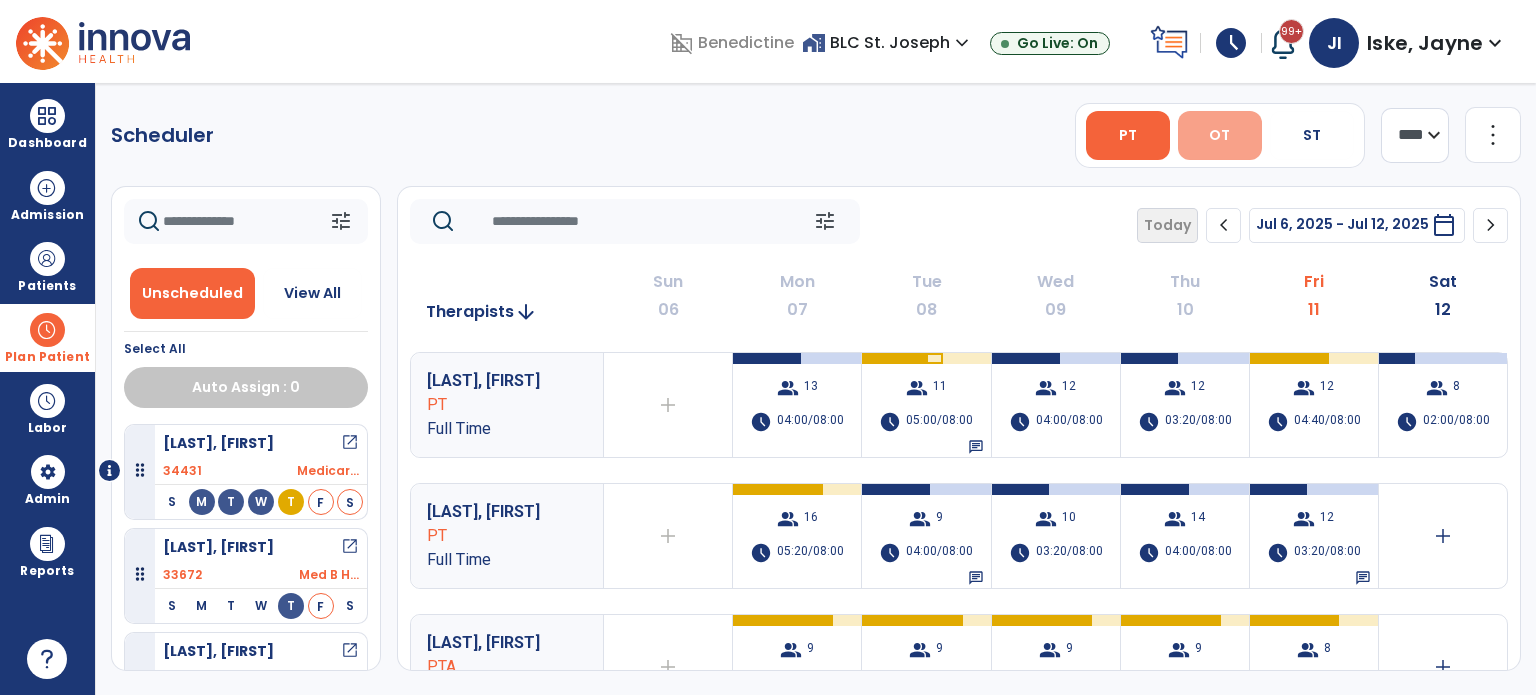 click on "OT" at bounding box center (1220, 135) 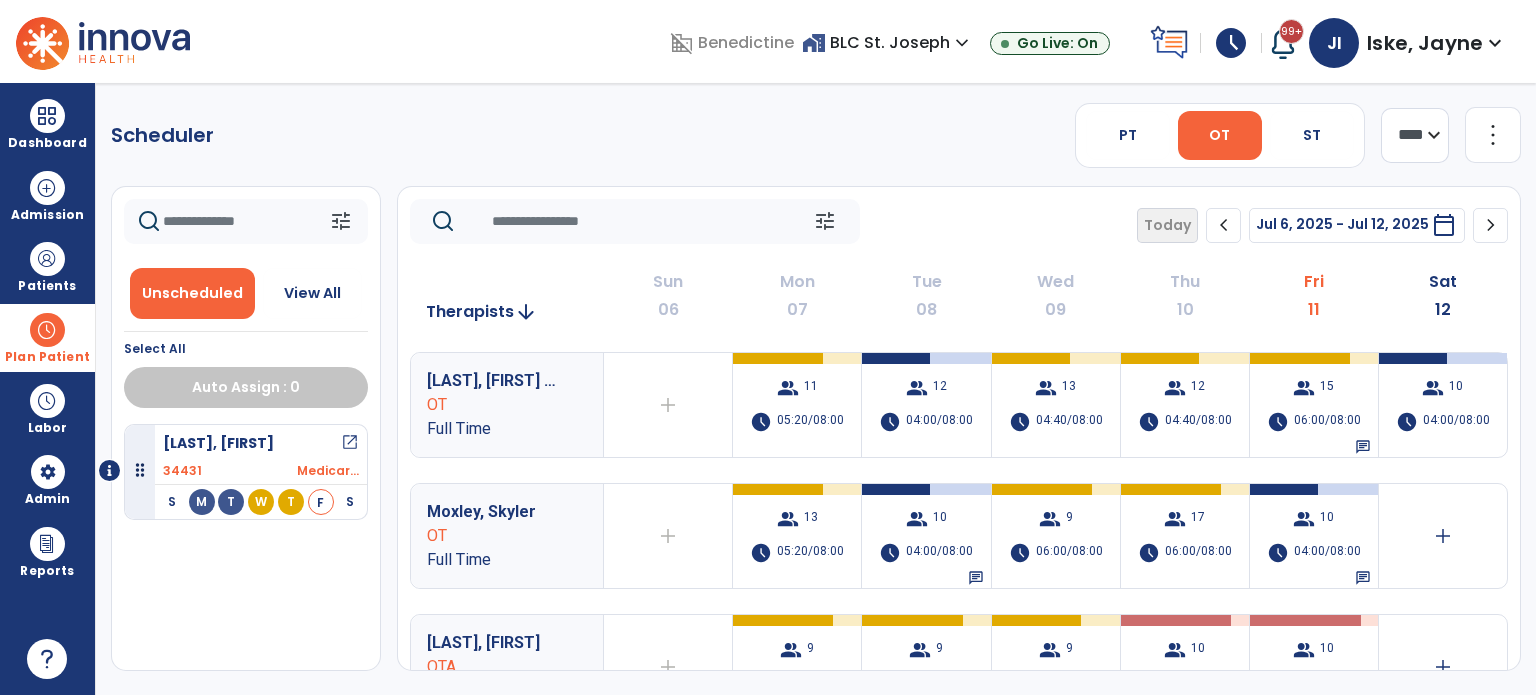 drag, startPoint x: 1429, startPoint y: 143, endPoint x: 1424, endPoint y: 155, distance: 13 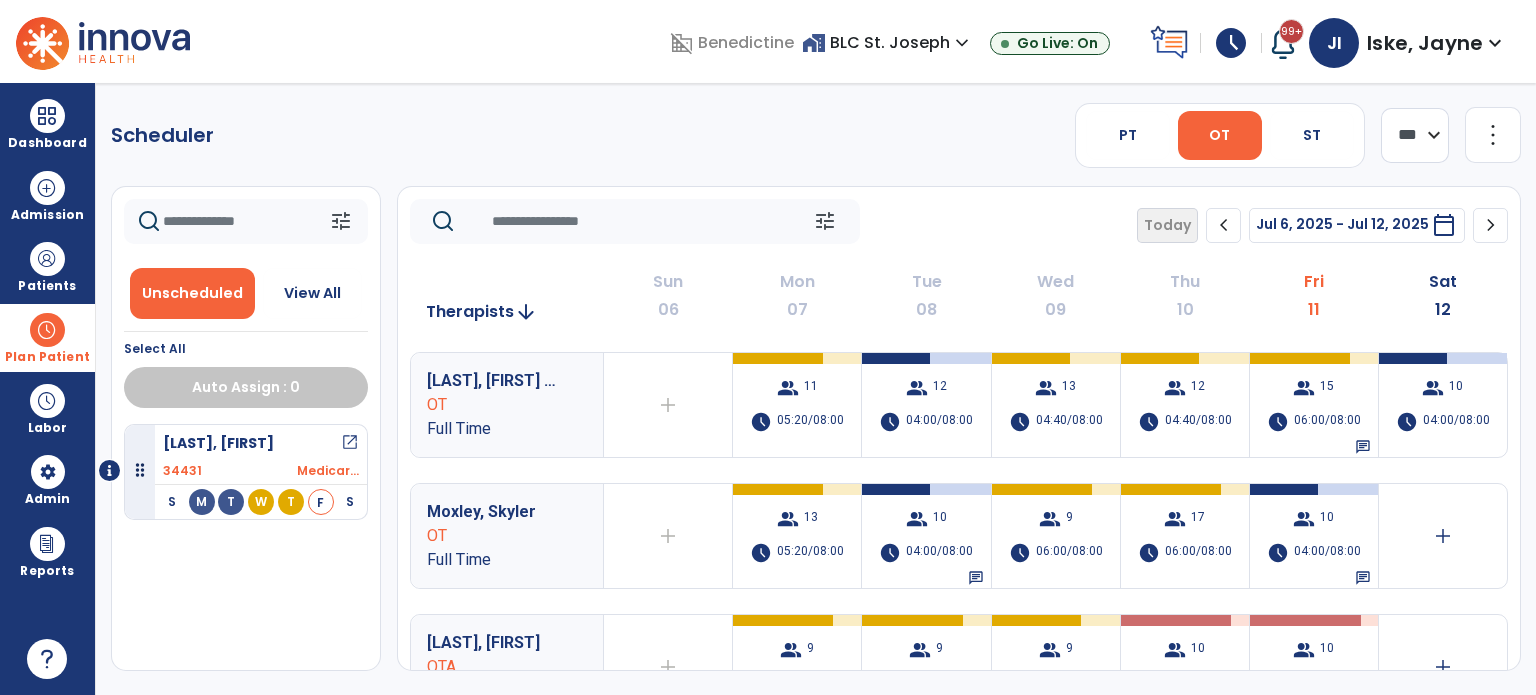 click on "**** ***" 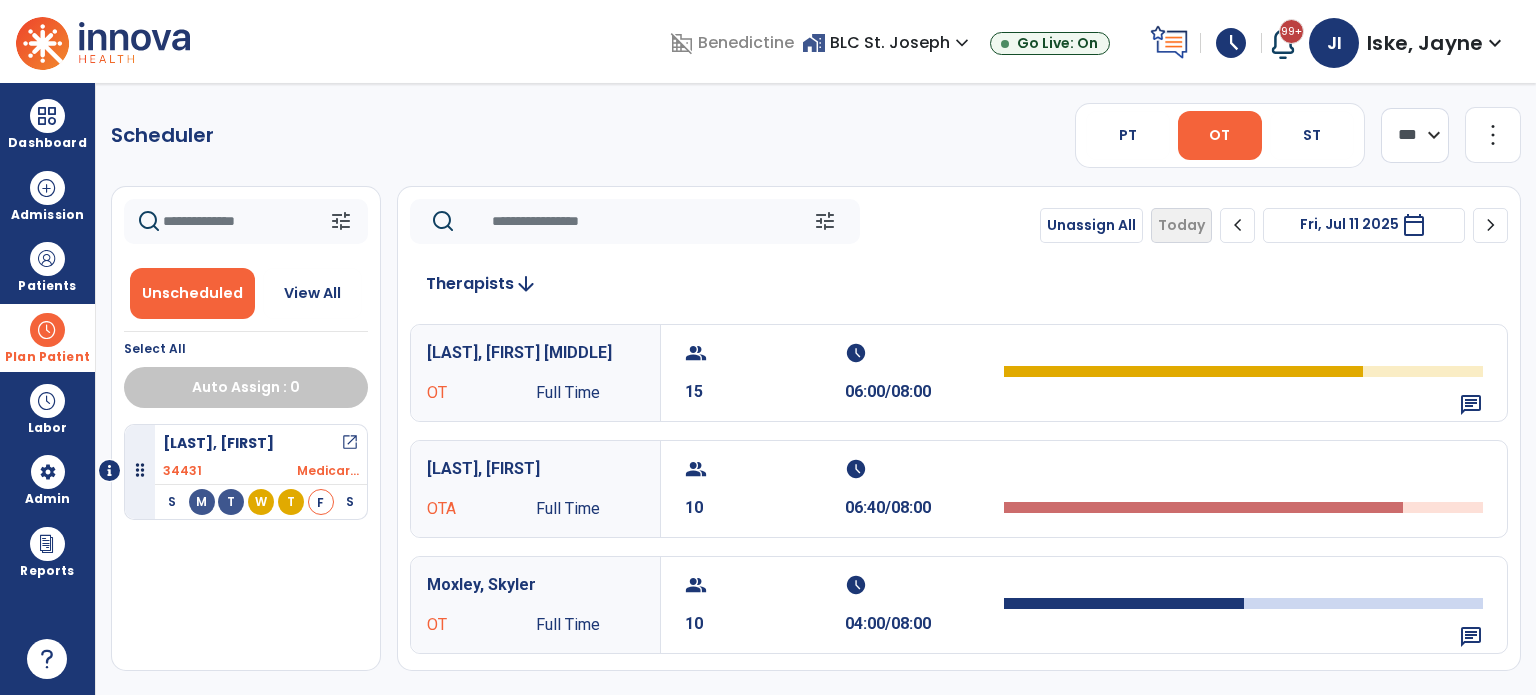 click on "chevron_right" 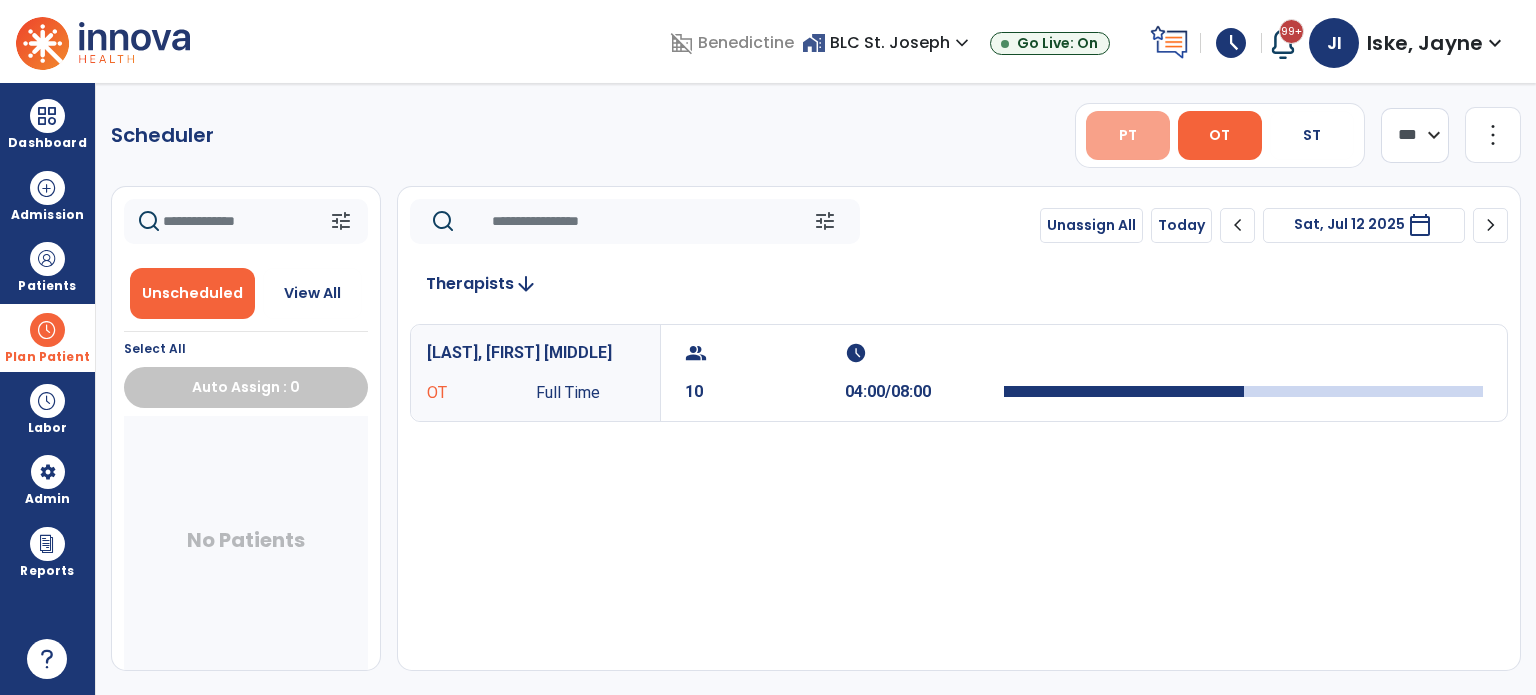 click on "PT" at bounding box center [1128, 135] 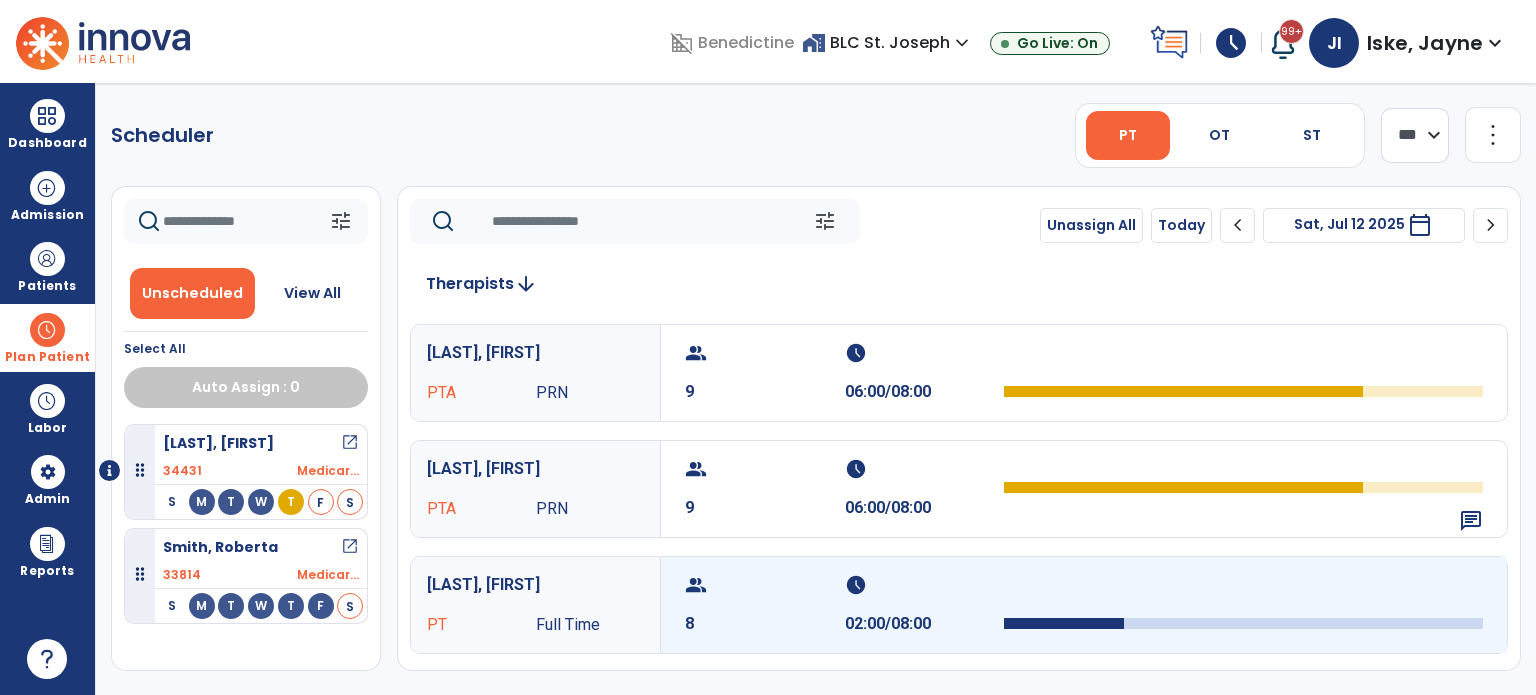 click on "schedule  02:00/08:00" at bounding box center (925, 605) 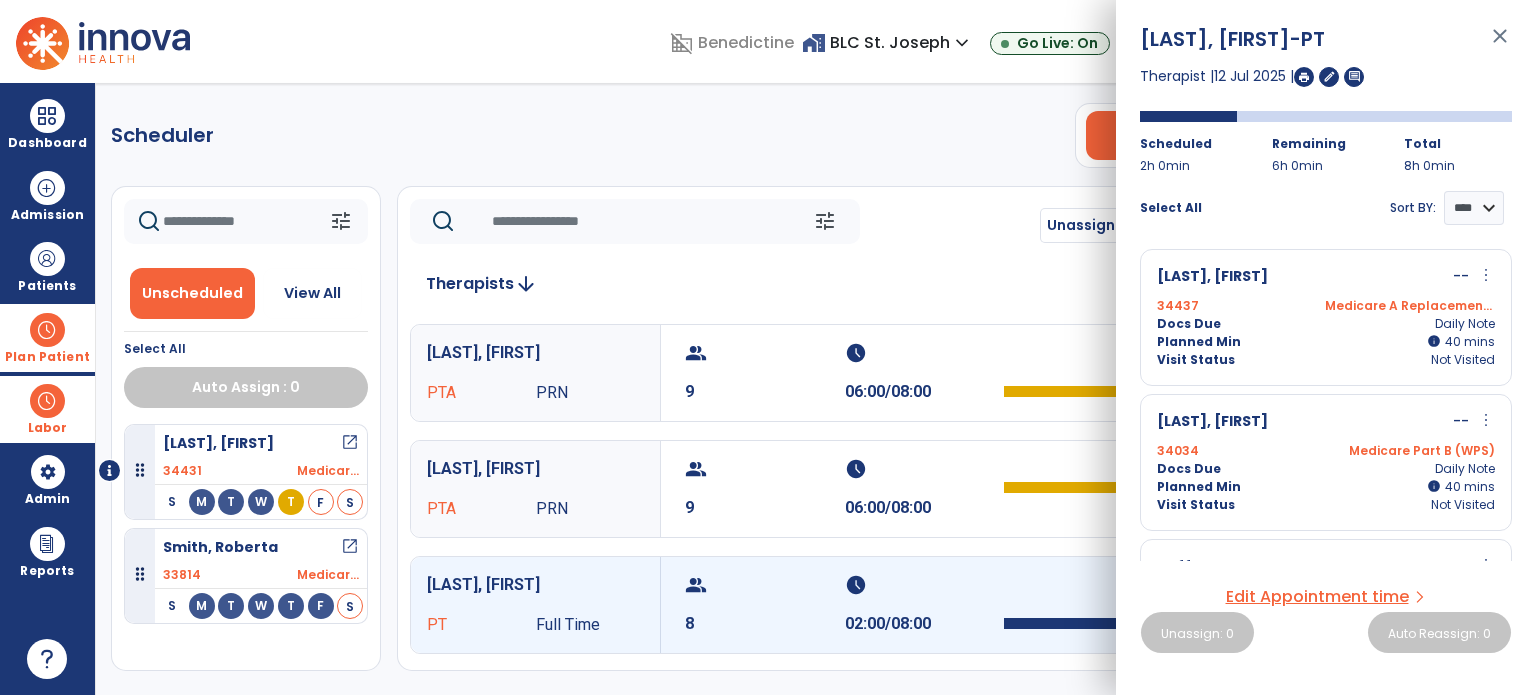 click at bounding box center (47, 401) 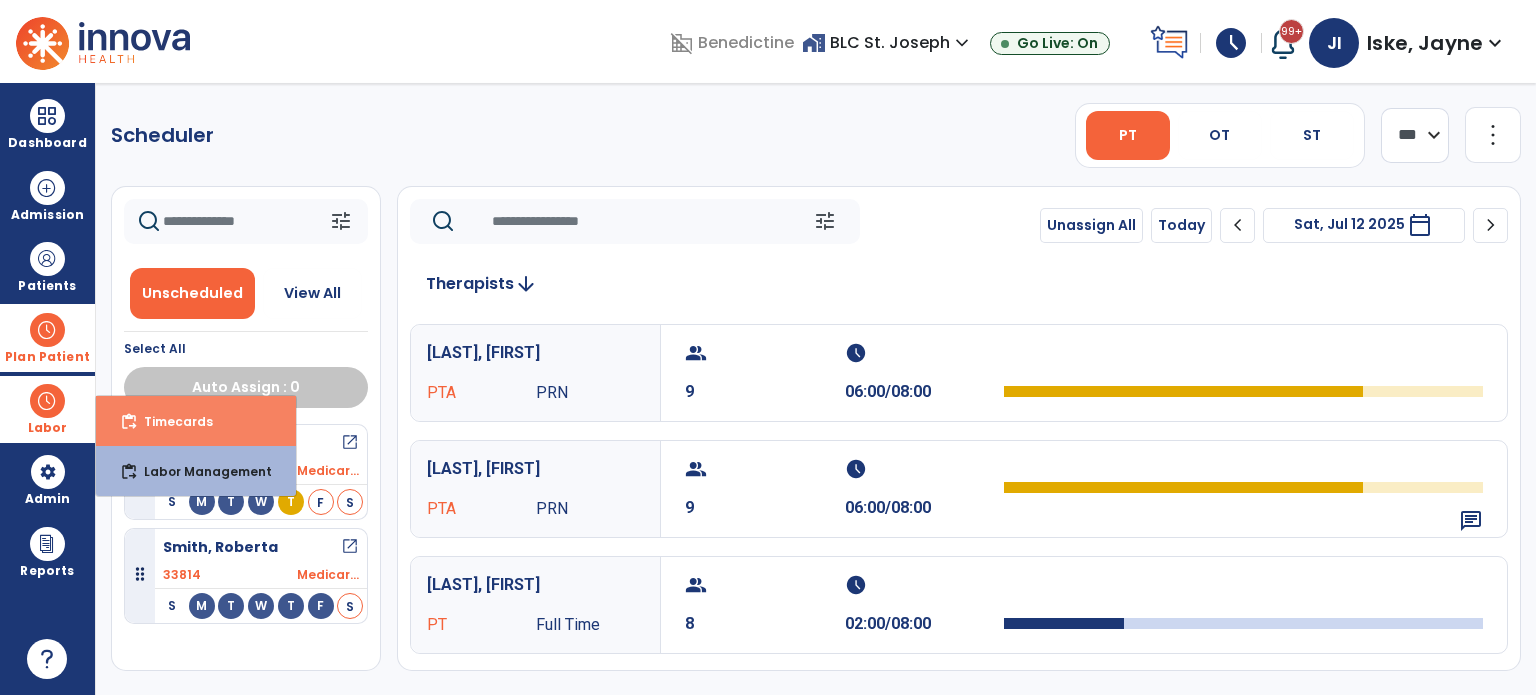 click on "content_paste_go  Timecards" at bounding box center (196, 421) 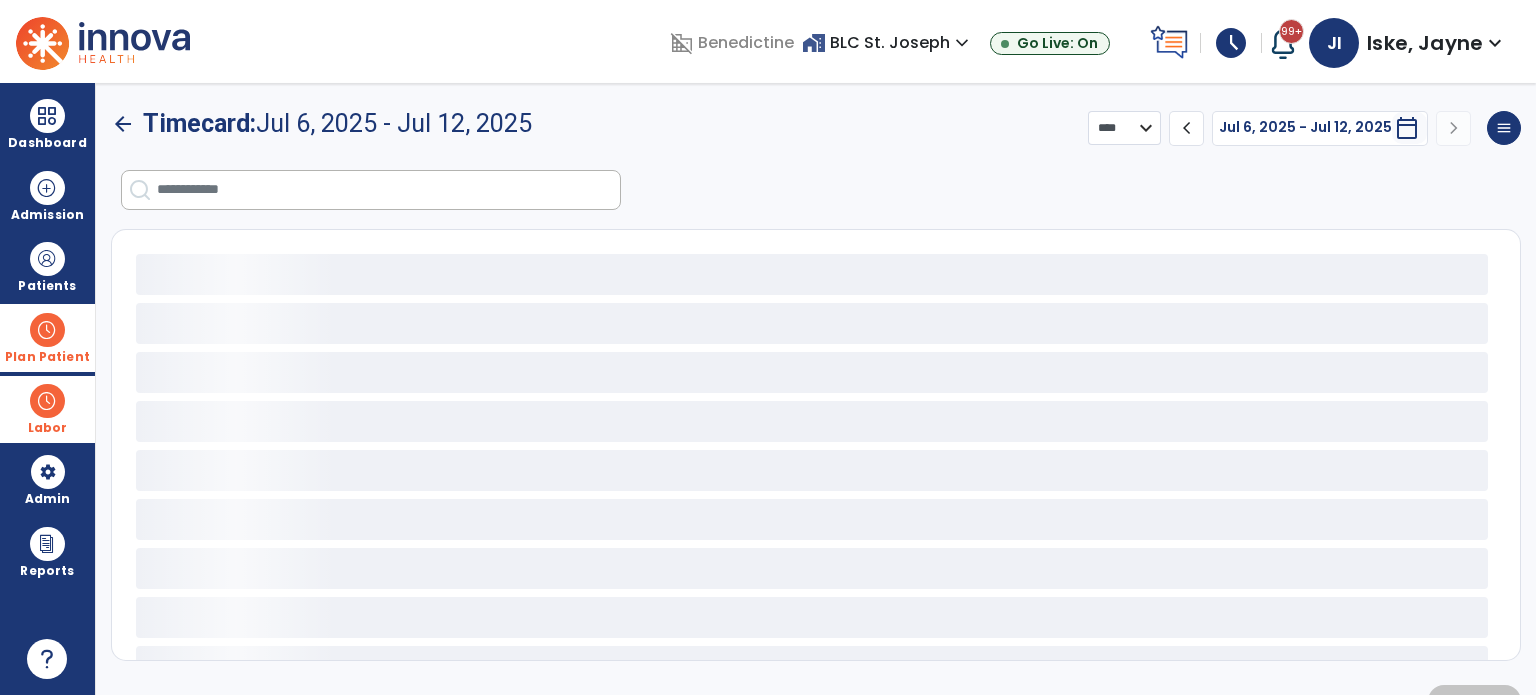 select on "***" 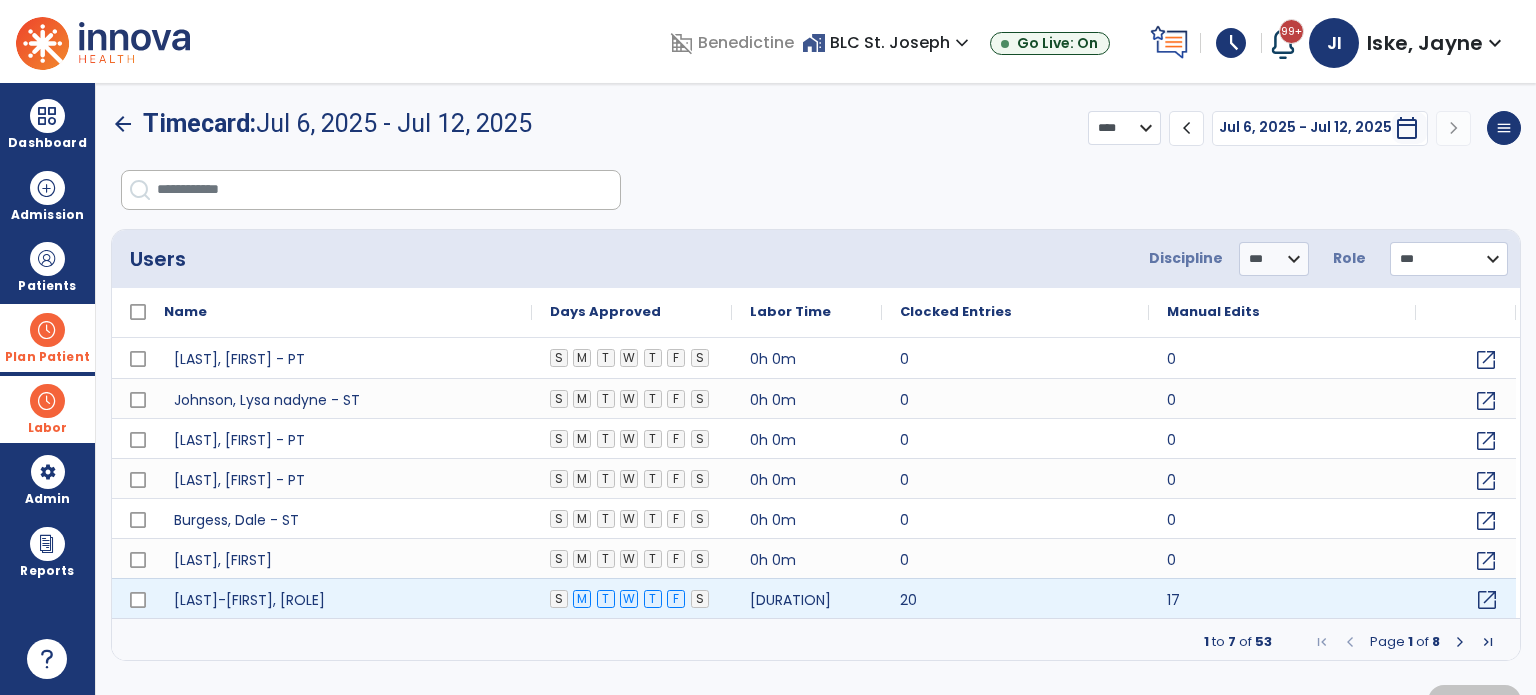 click on "open_in_new" 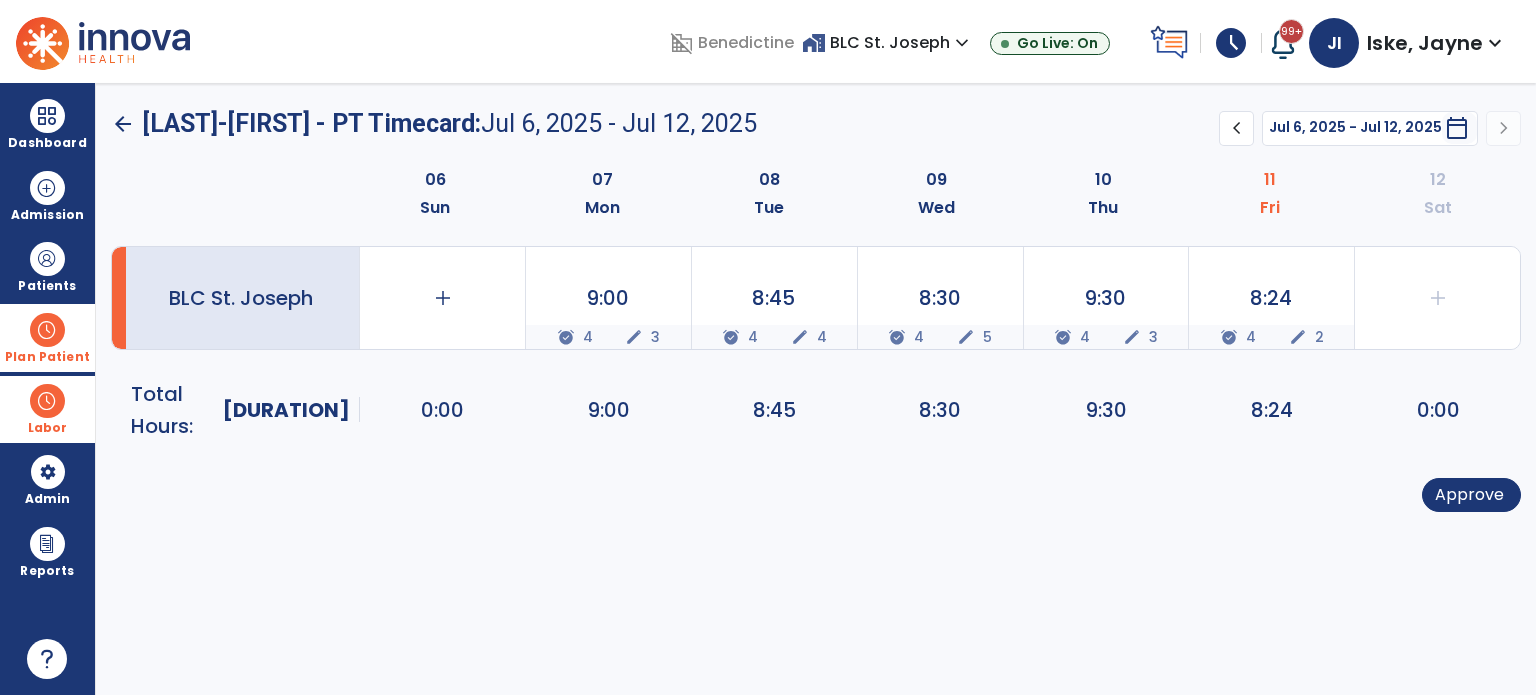 click on "arrow_back" 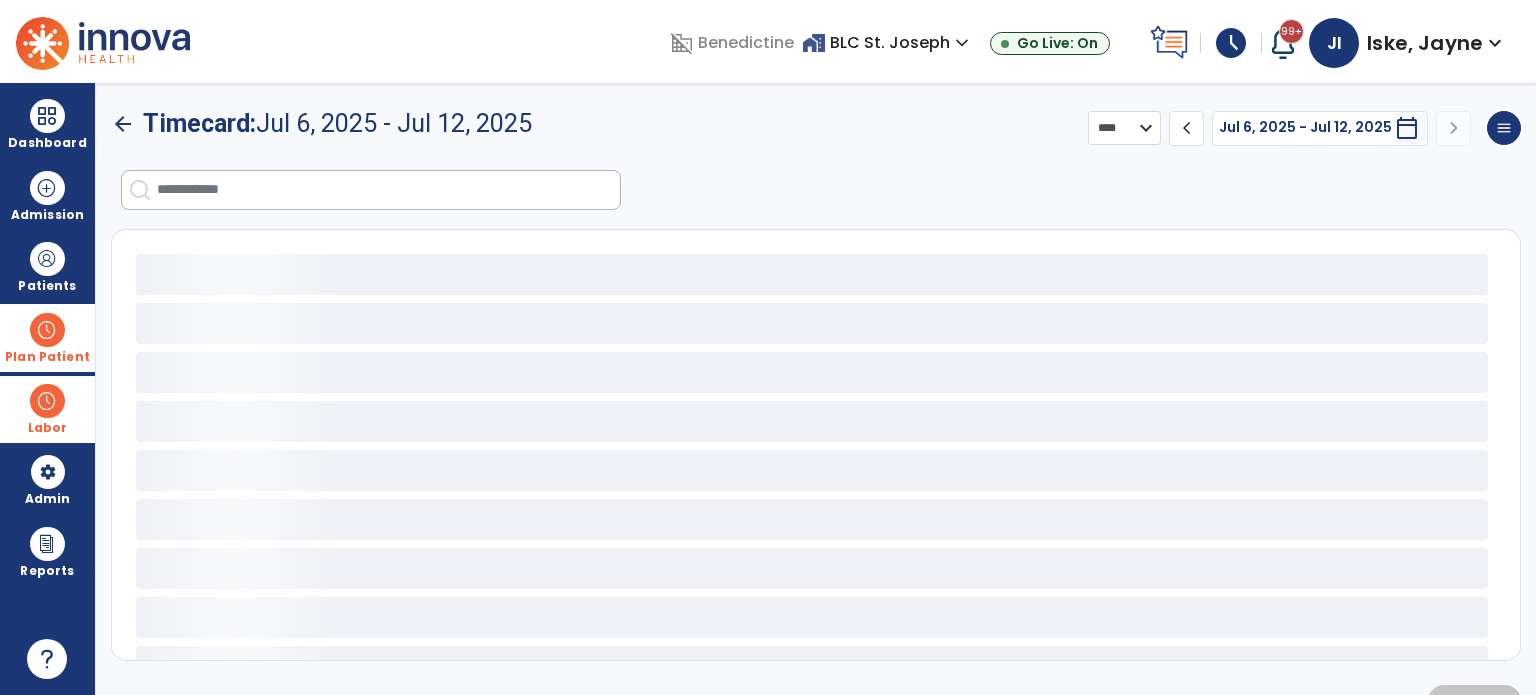 select on "***" 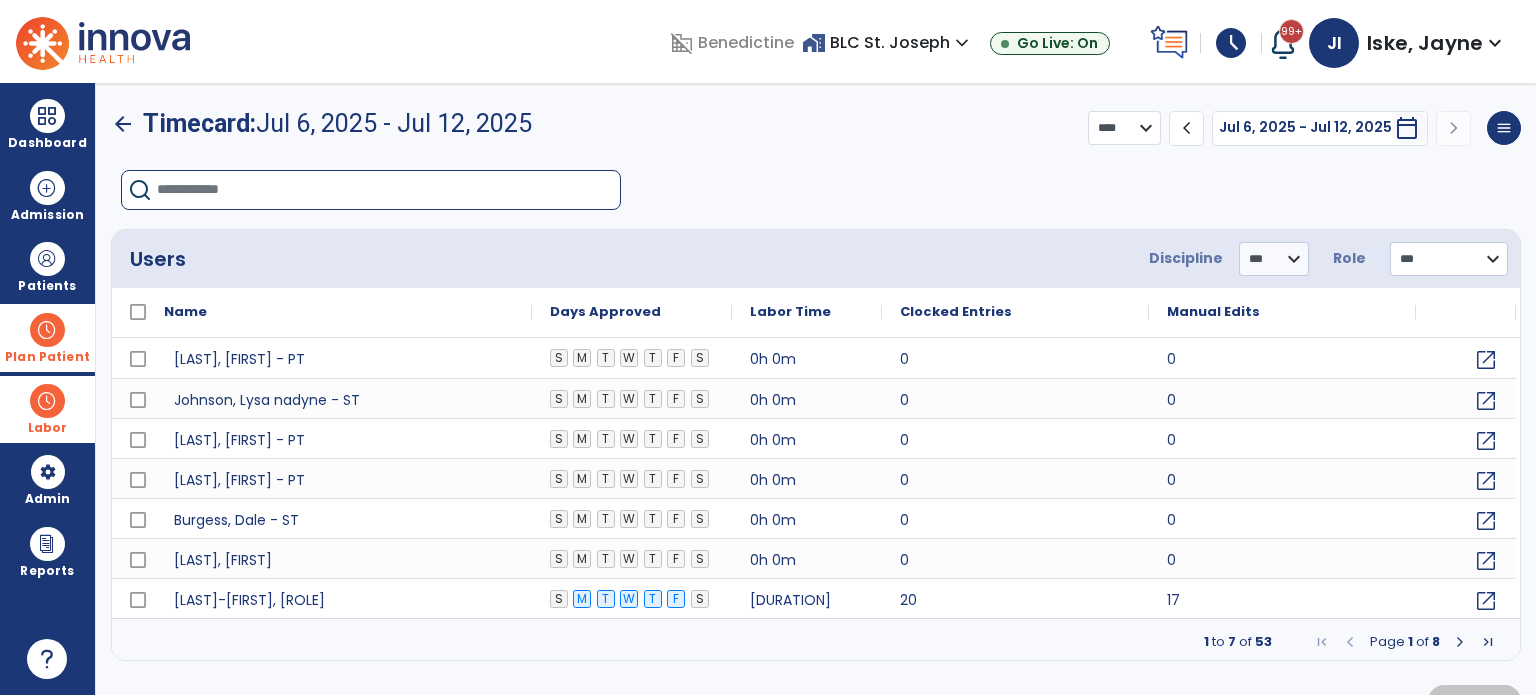 click at bounding box center (388, 190) 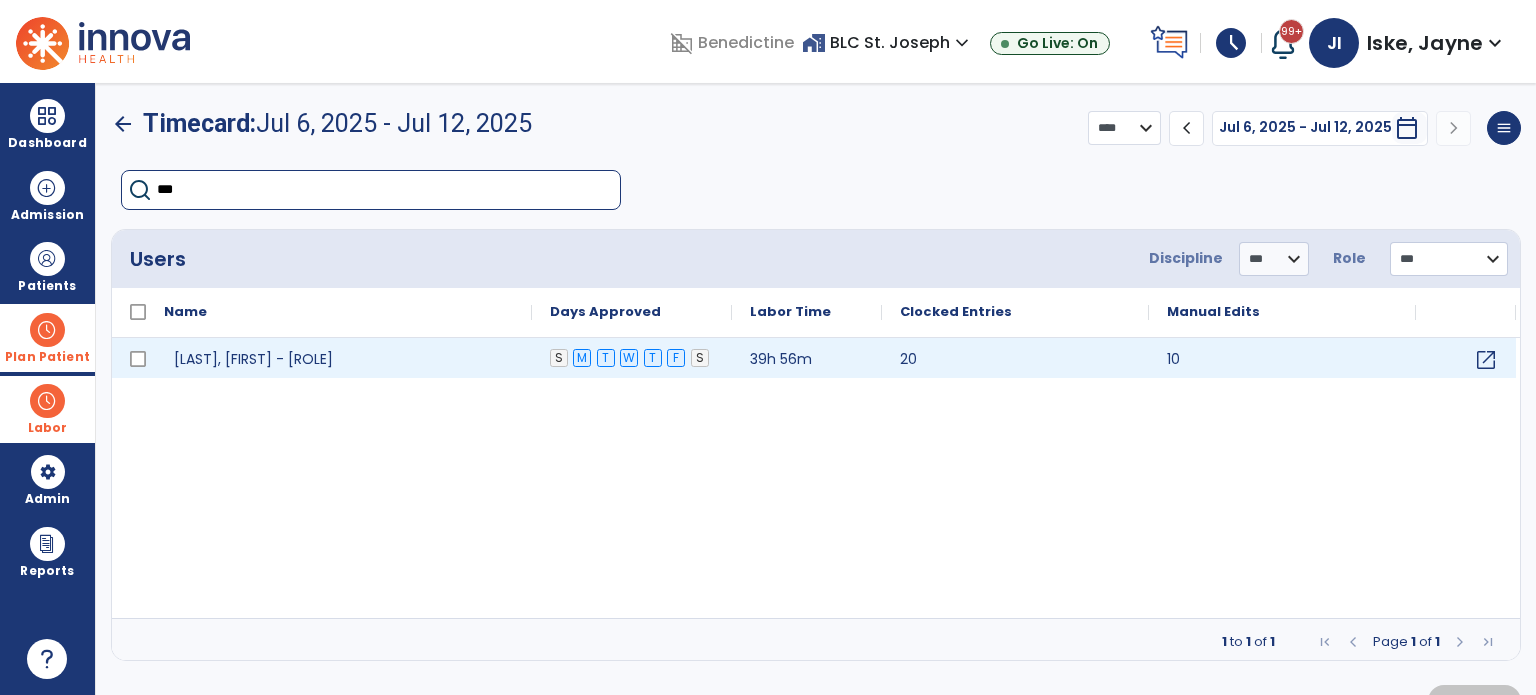 type on "***" 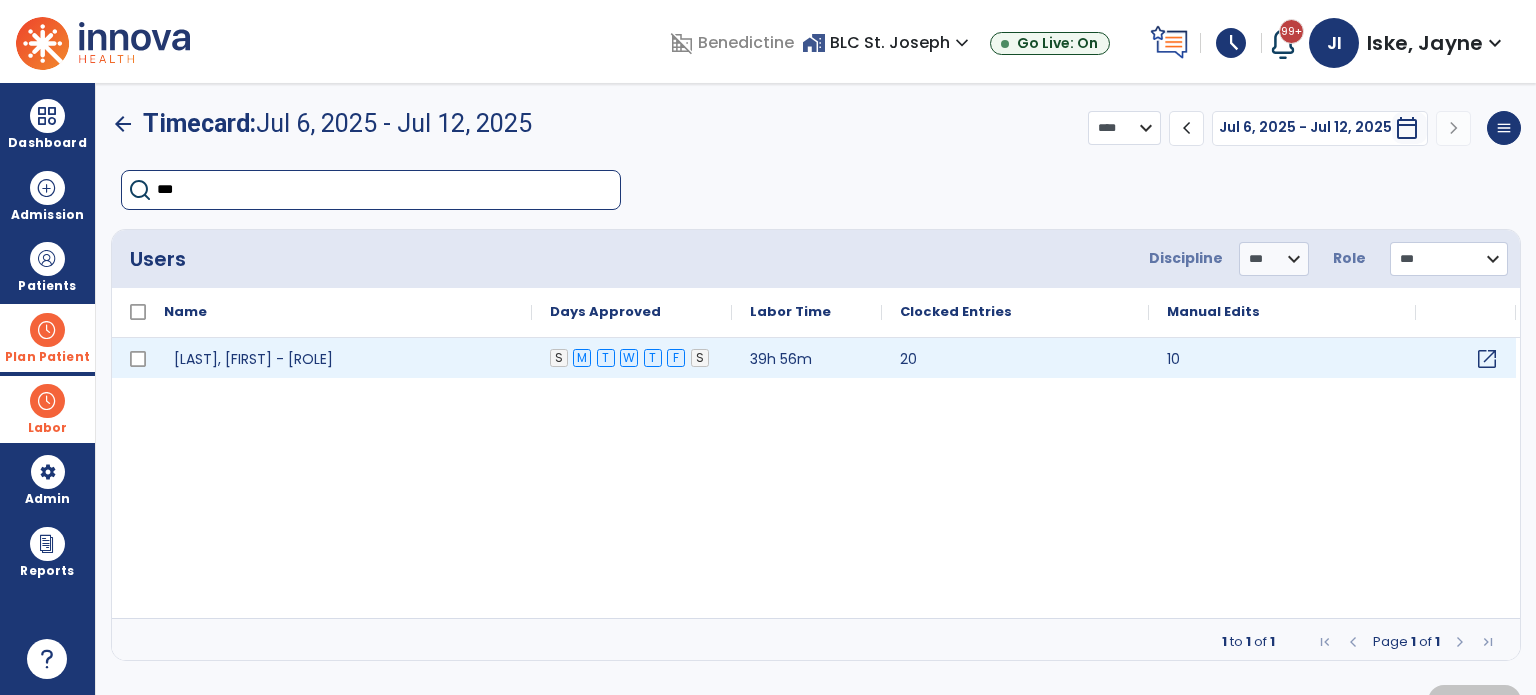 click on "open_in_new" 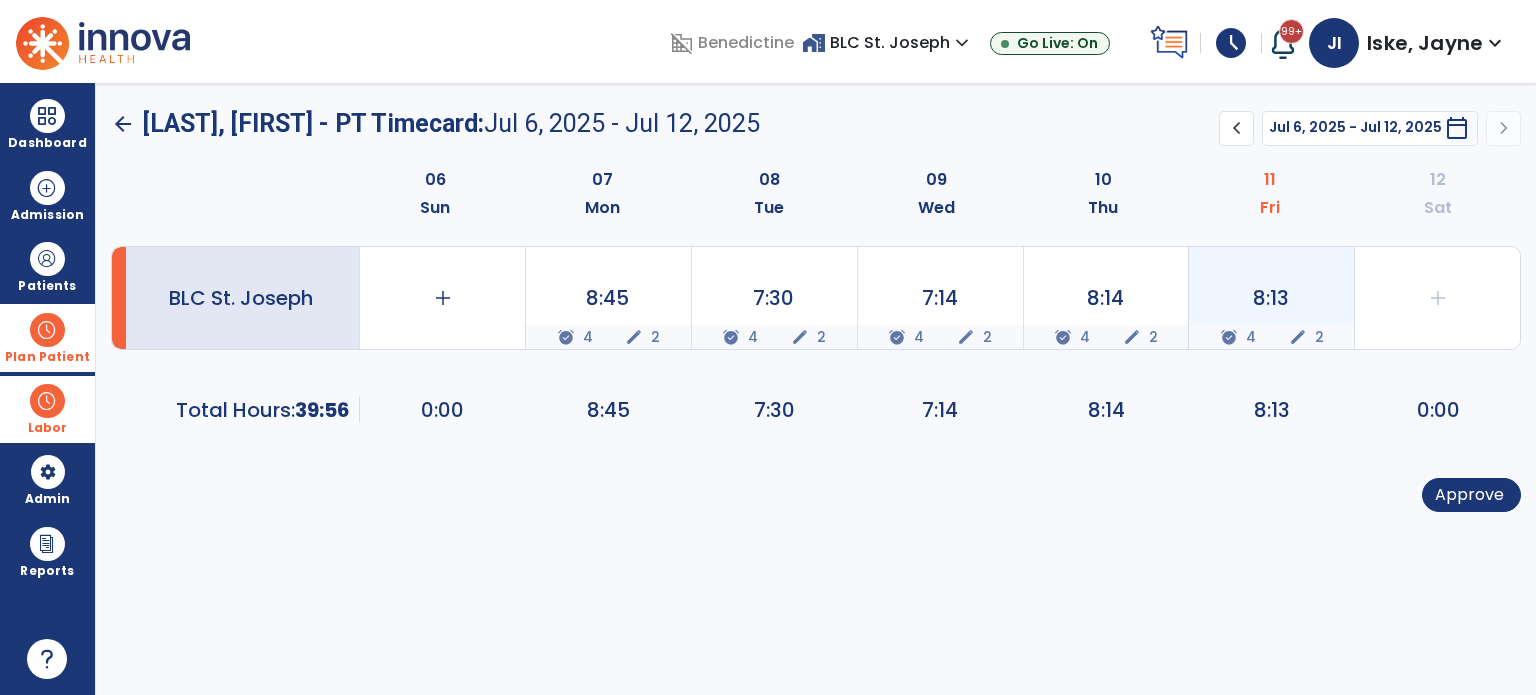 click on "8:13 alarm_on 4 edit 2" 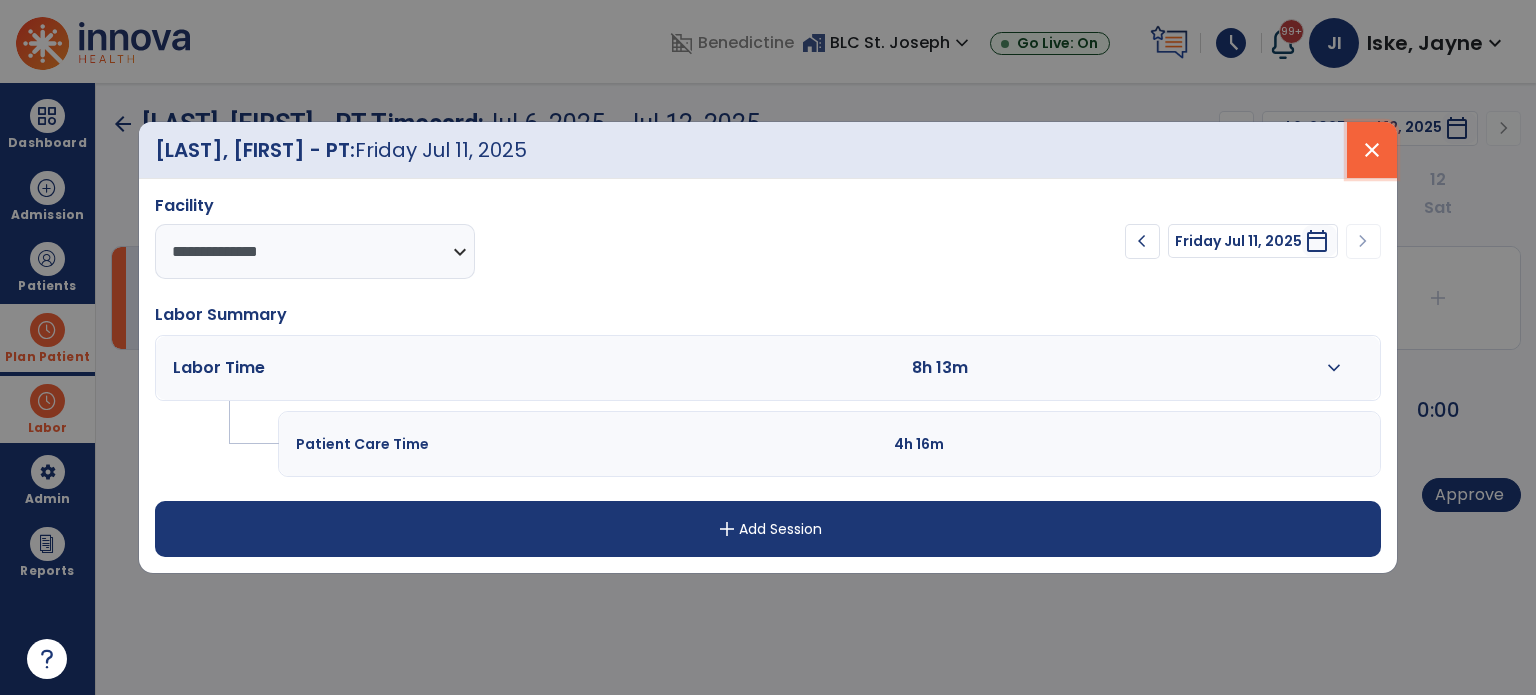 click on "close" at bounding box center (1372, 150) 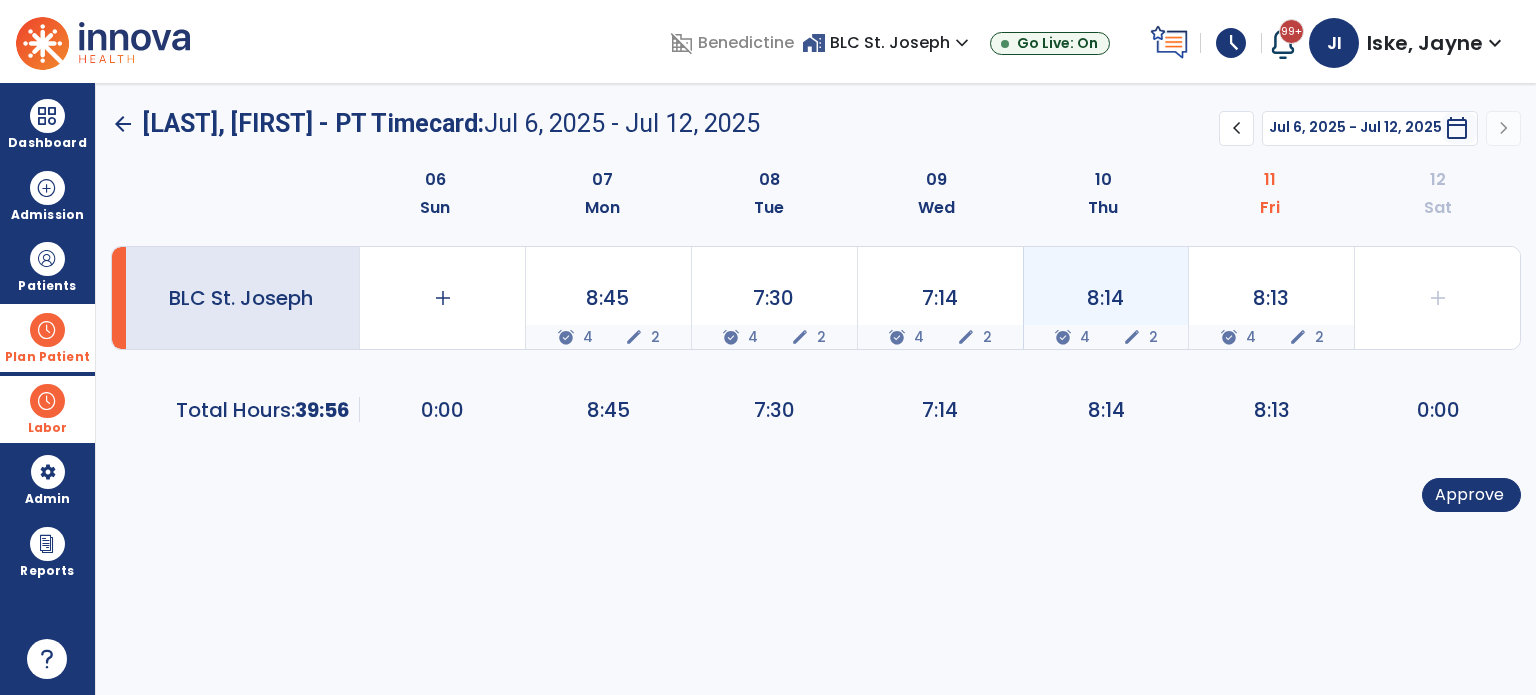 click on "8:14" 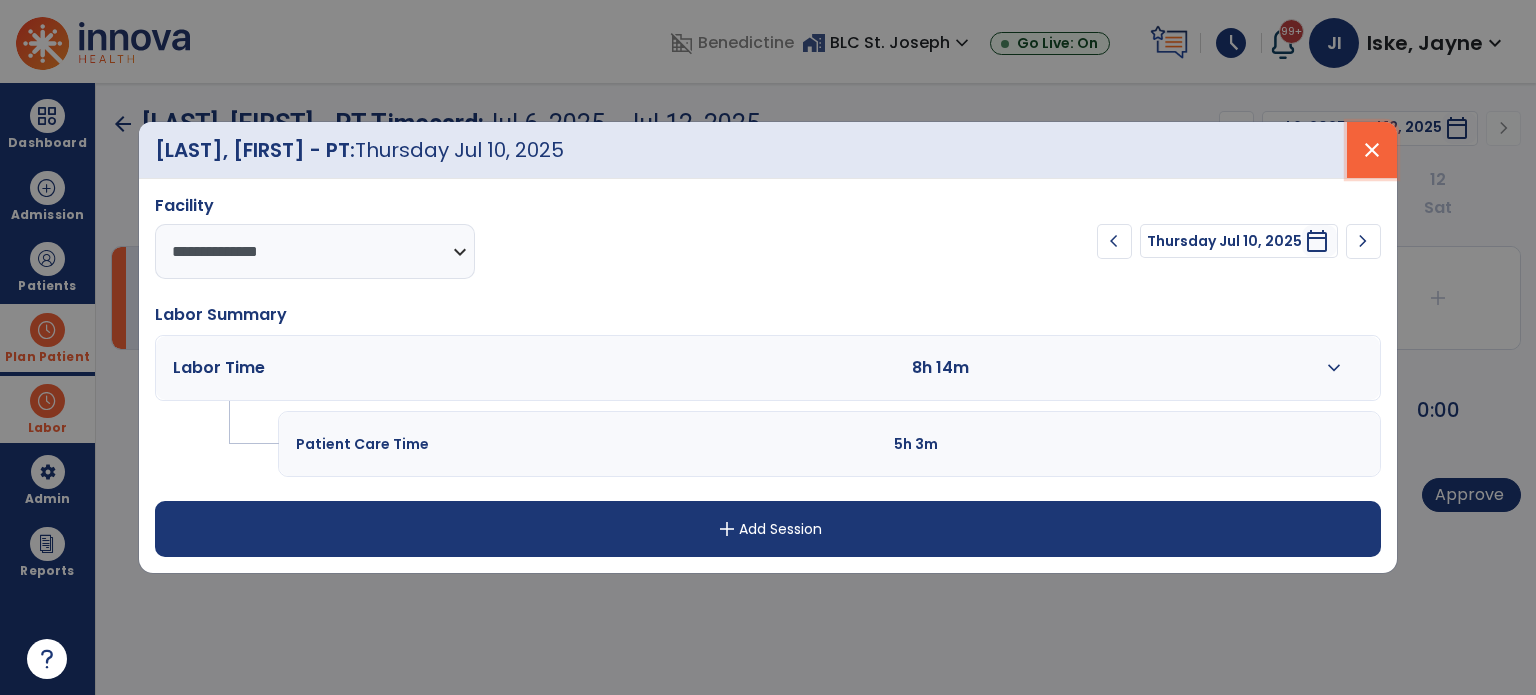 click on "close" at bounding box center (1372, 150) 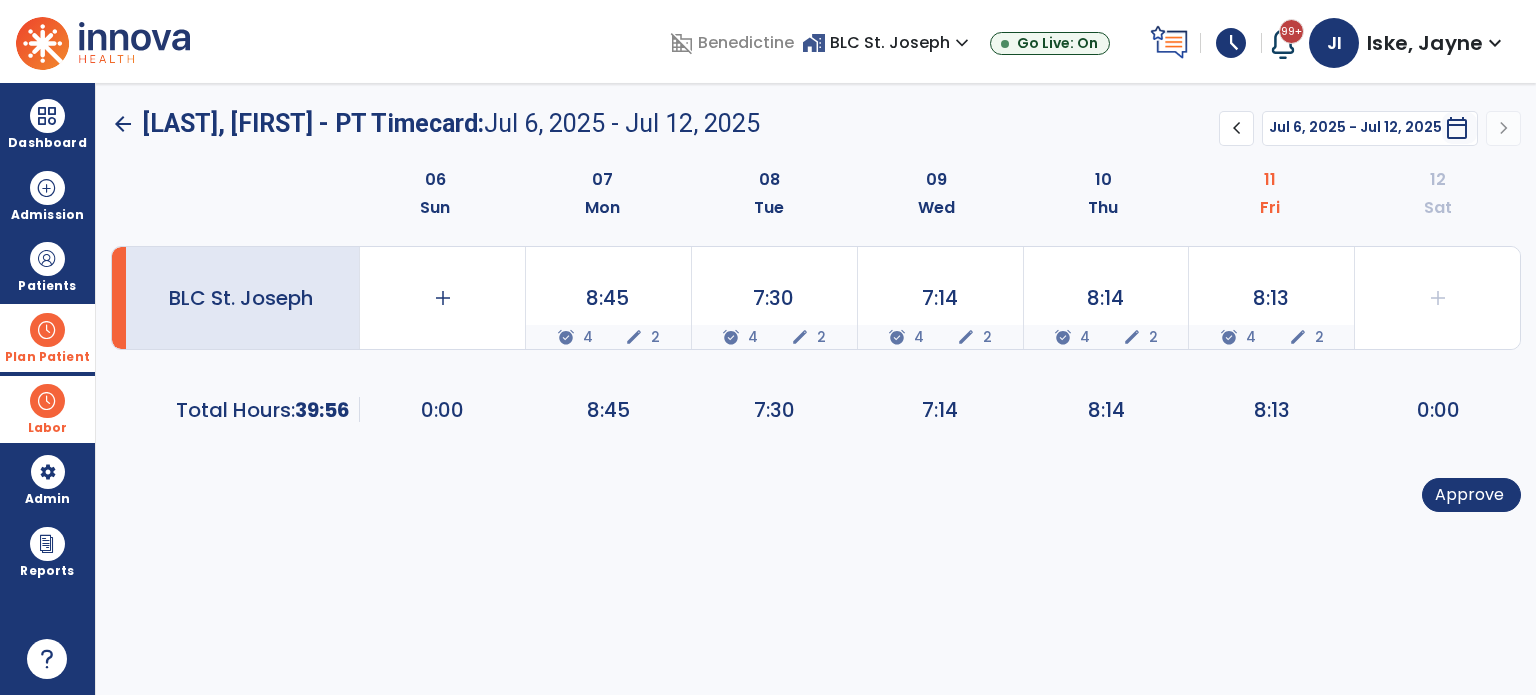 click on "arrow_back" 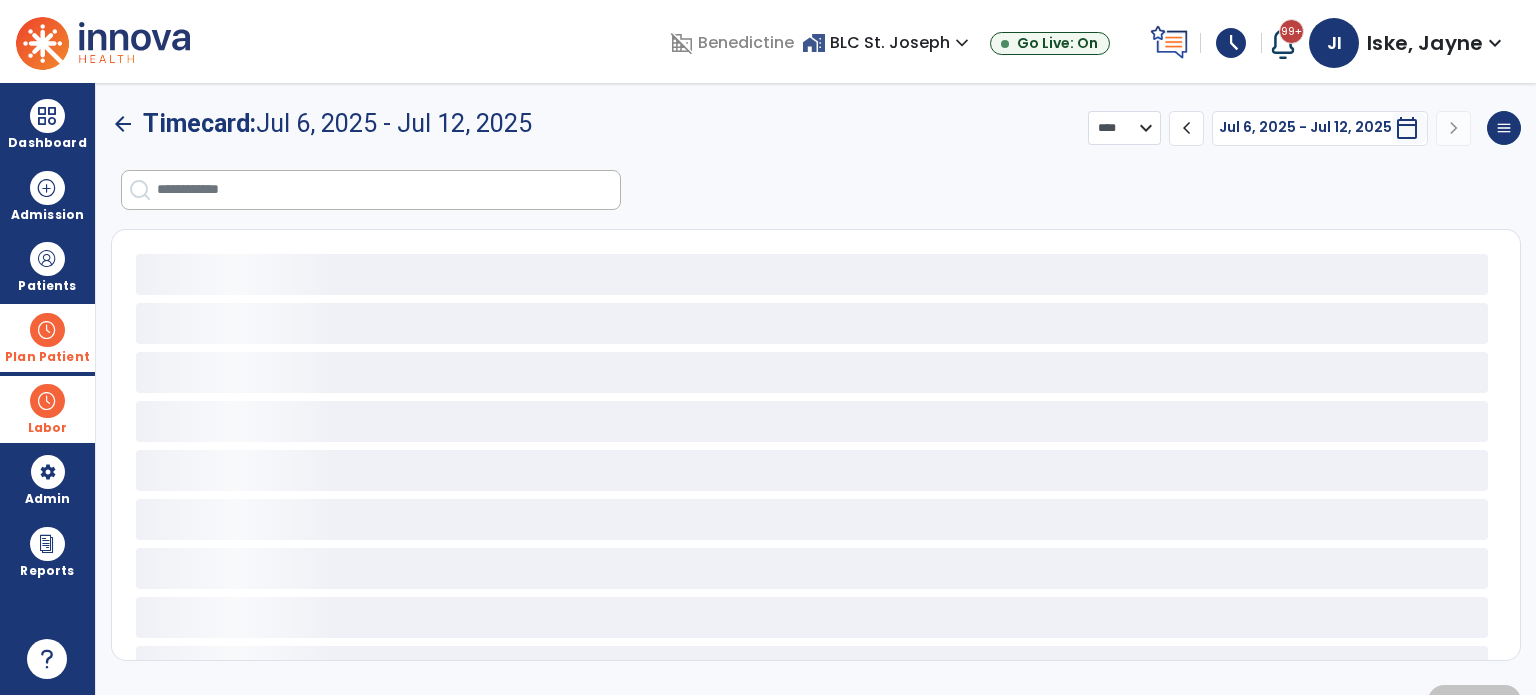 select on "***" 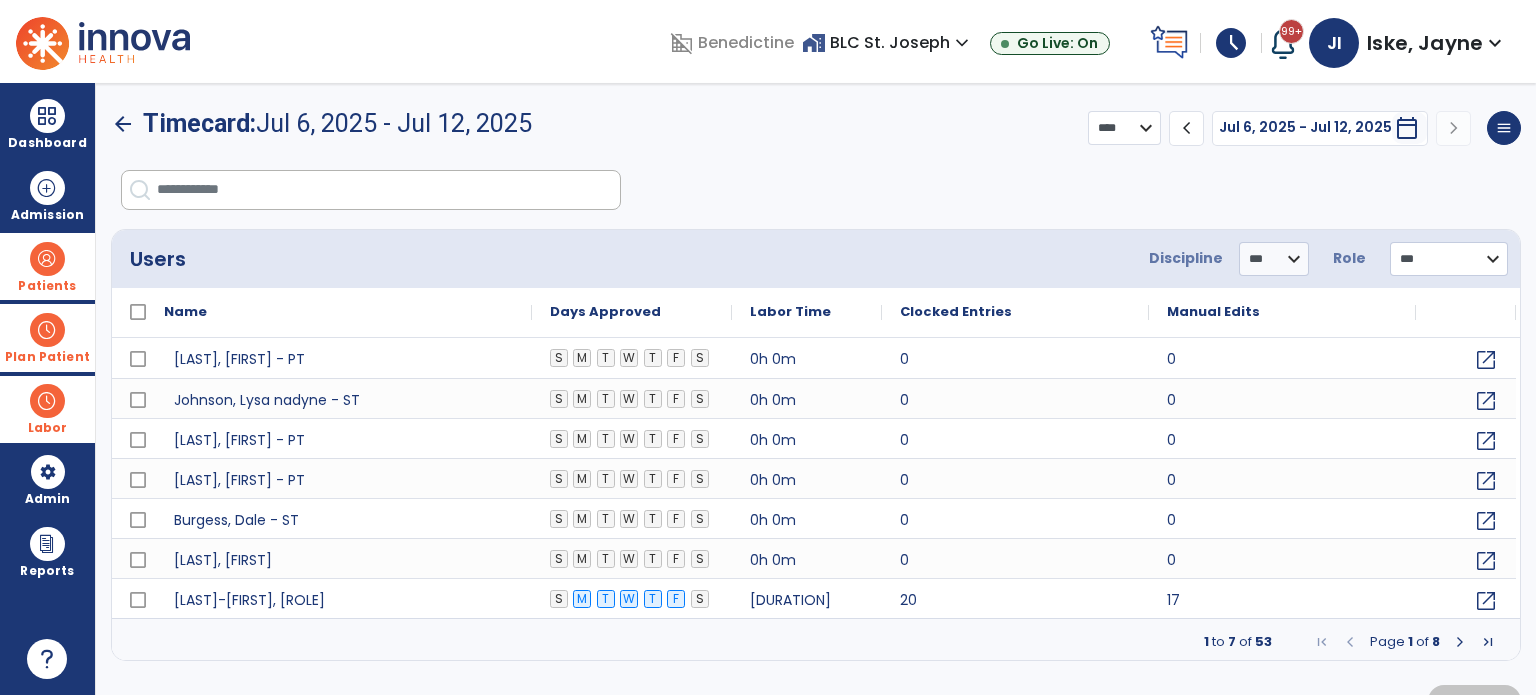 click at bounding box center (47, 259) 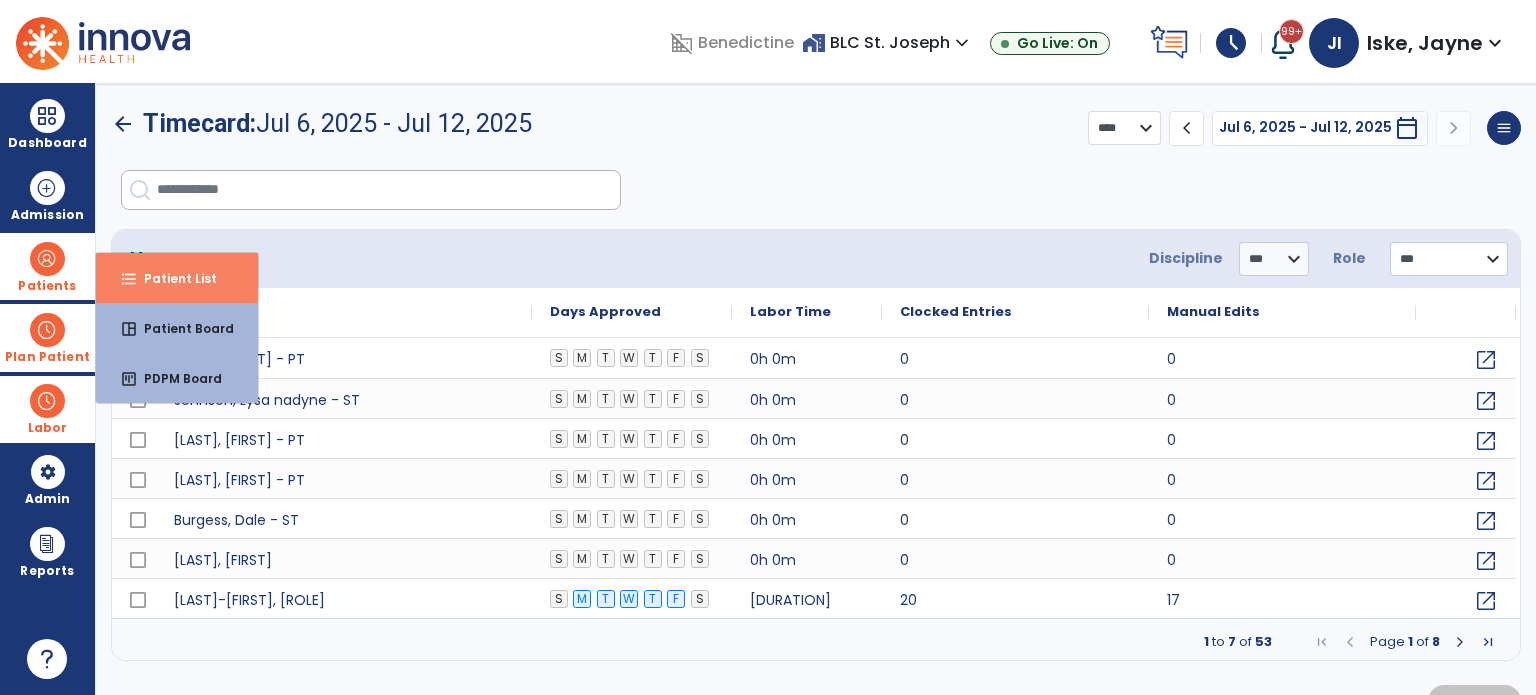 click on "Patient List" at bounding box center [172, 278] 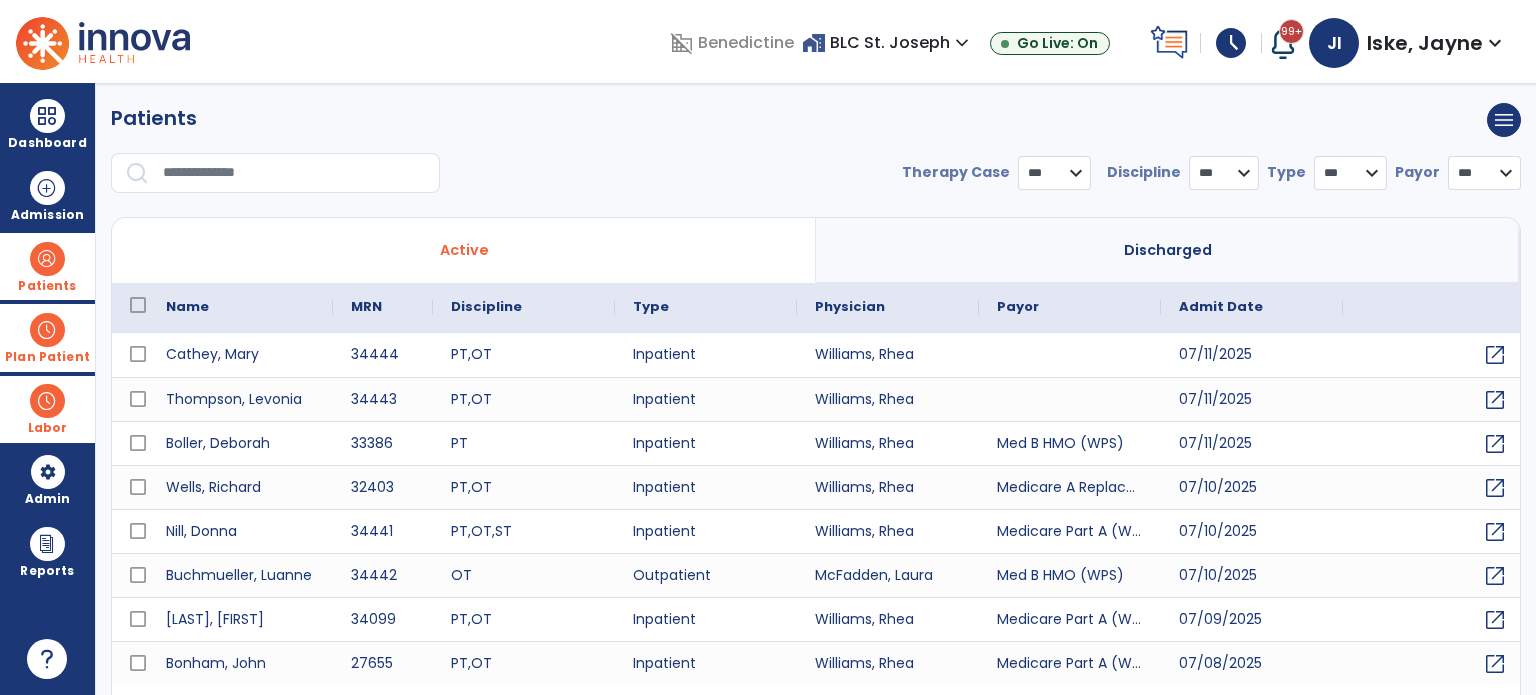 select on "***" 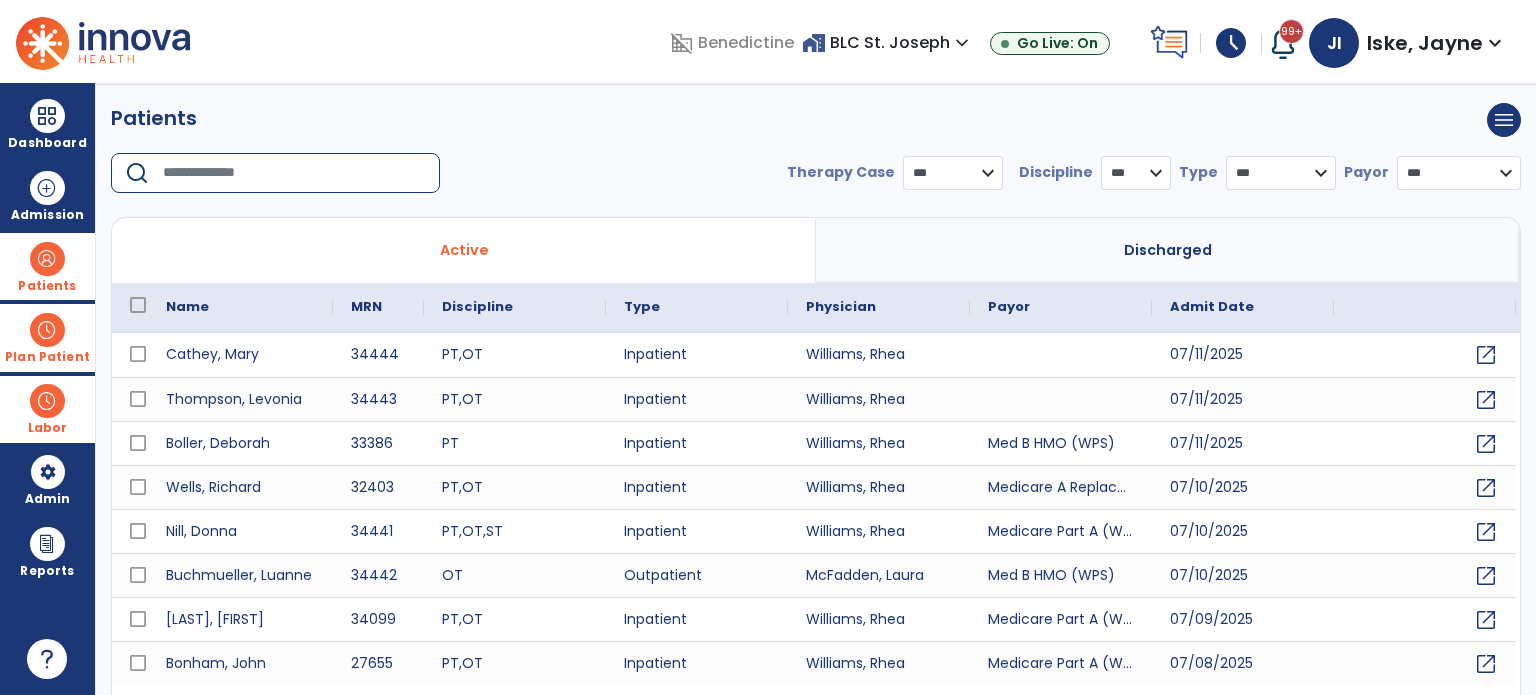 click at bounding box center (294, 173) 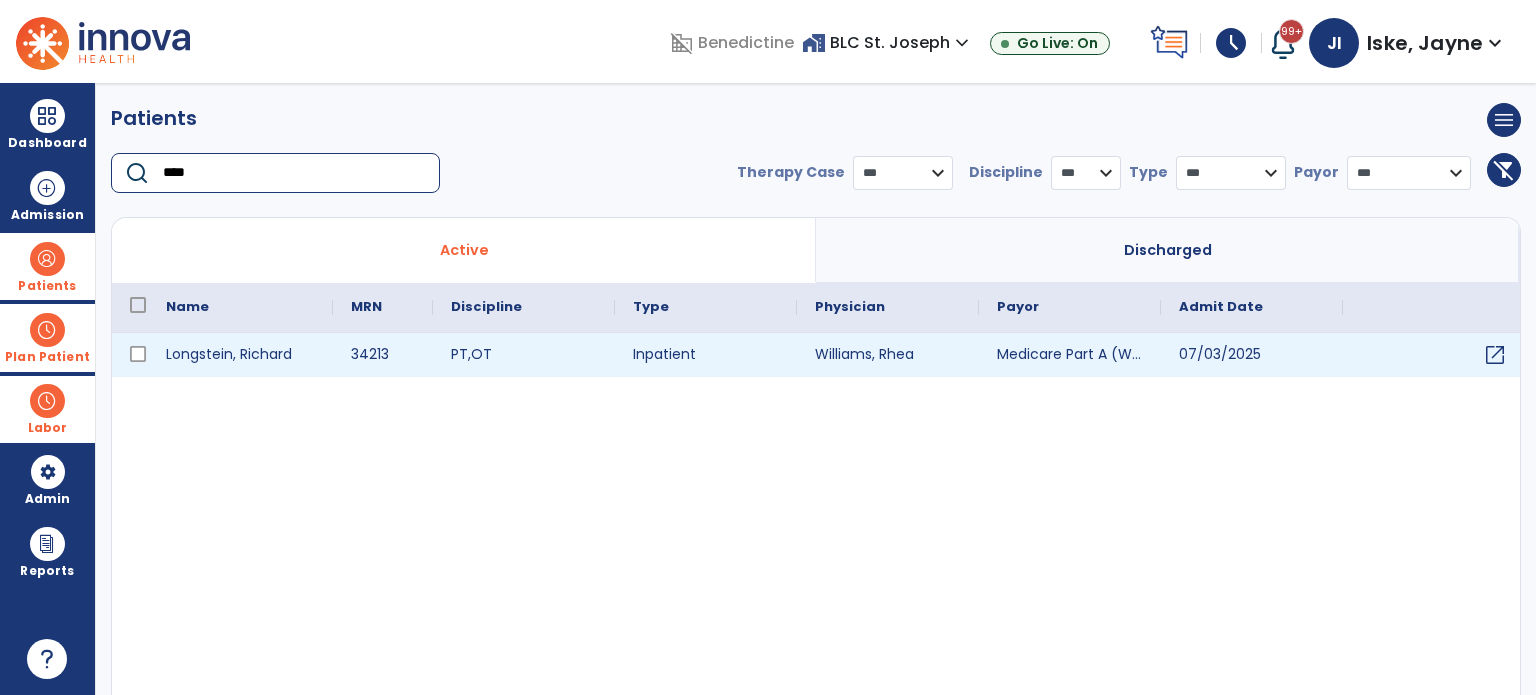 type on "****" 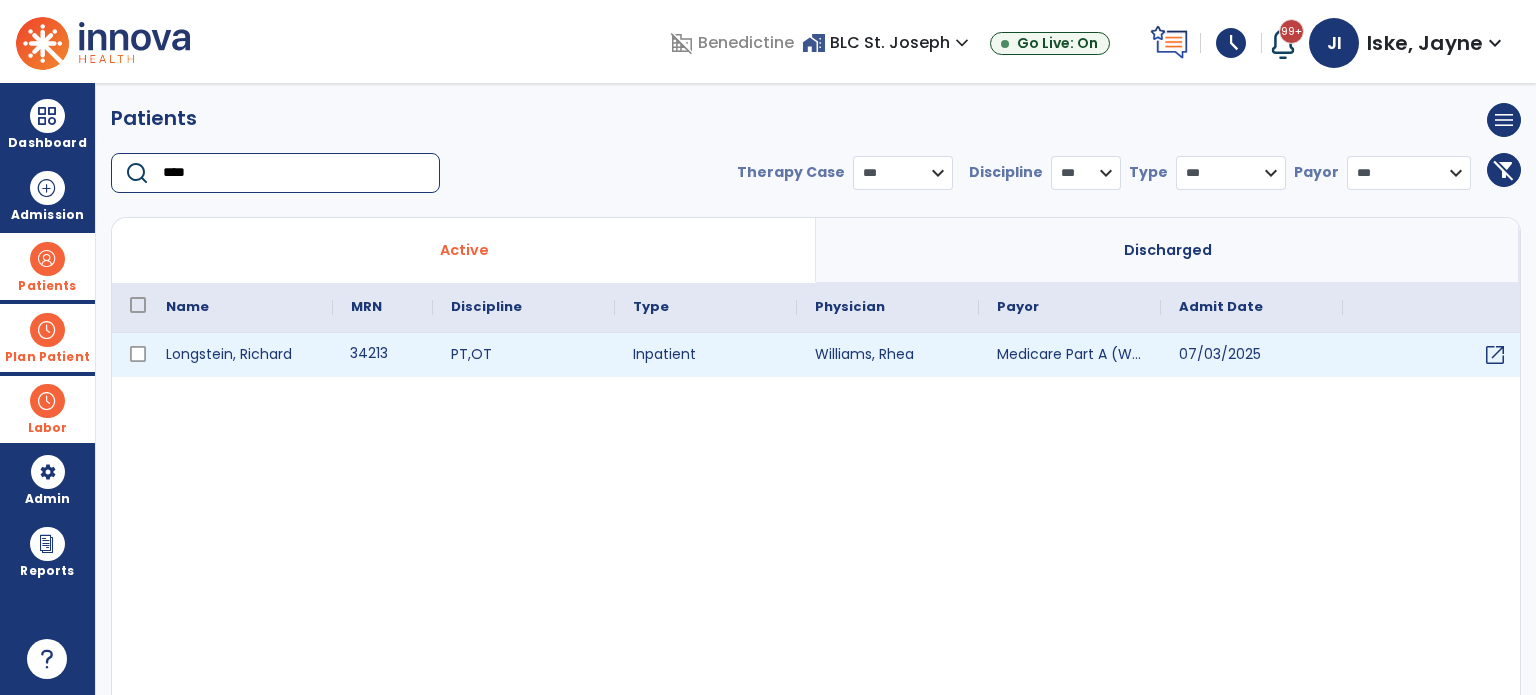 click on "34213" at bounding box center [383, 355] 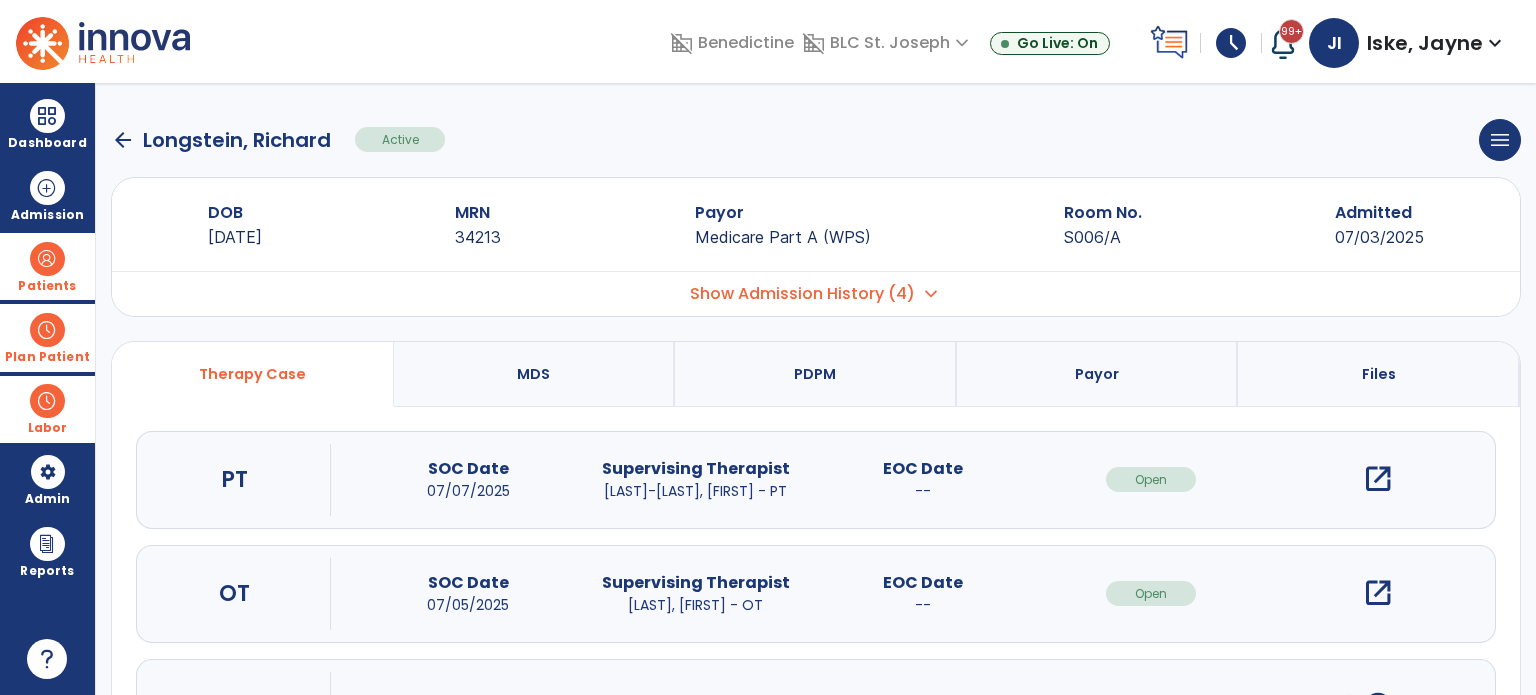 click on "open_in_new" at bounding box center (1378, 479) 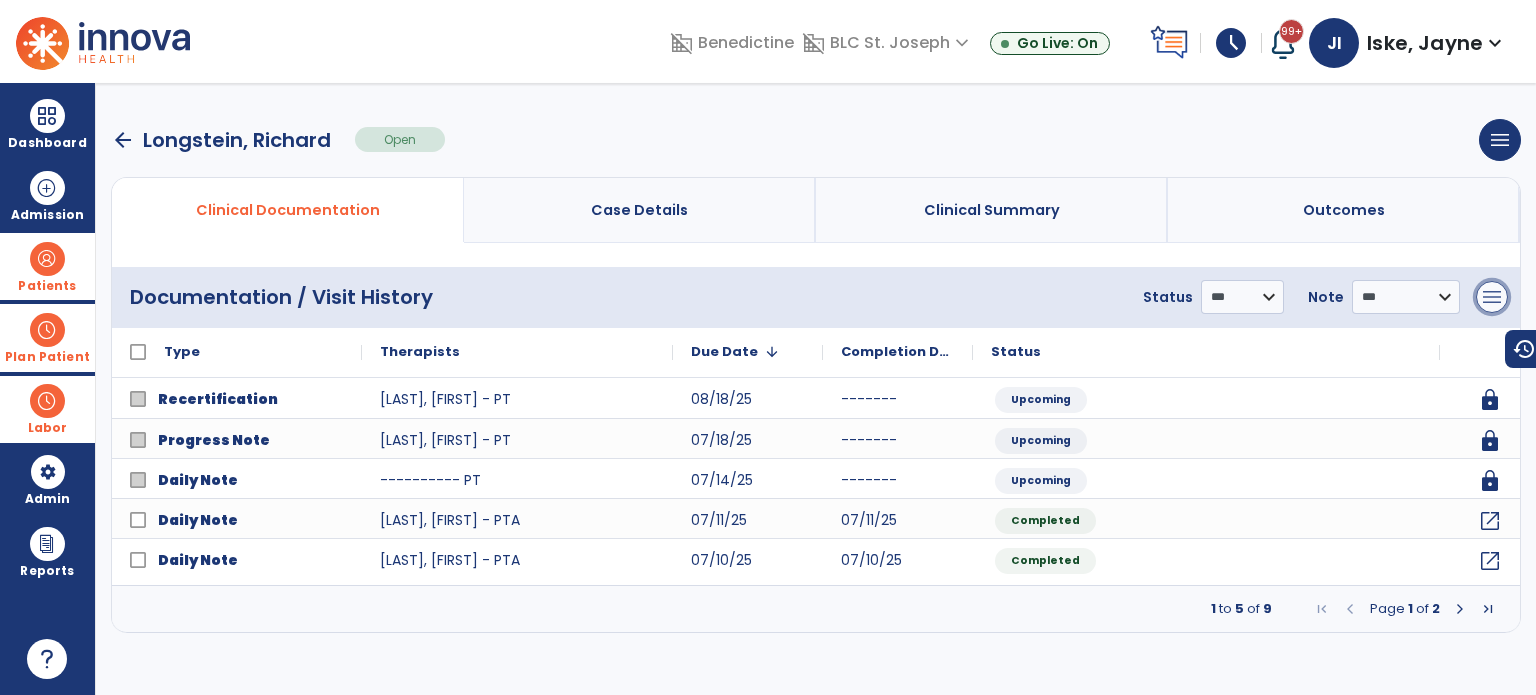 click on "menu" at bounding box center (1492, 297) 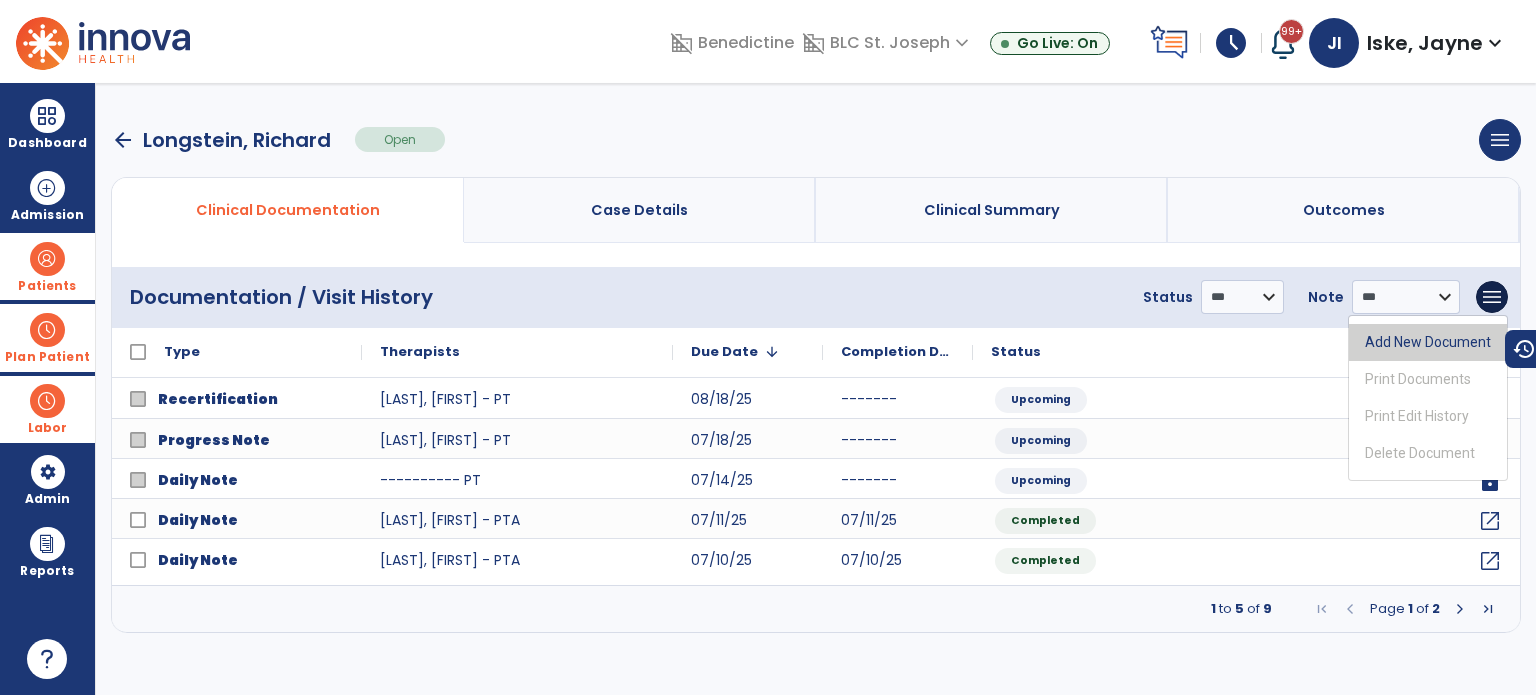 click on "Add New Document" at bounding box center (1428, 342) 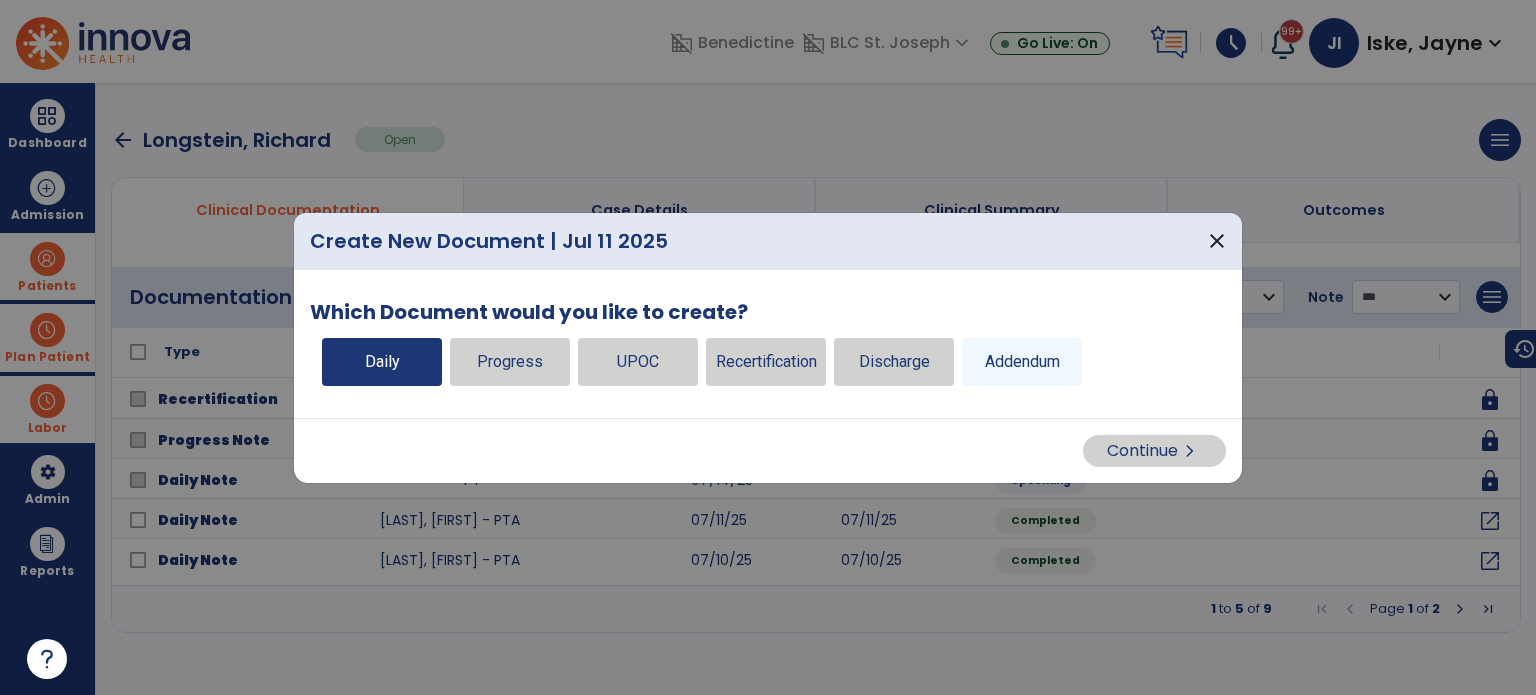 click on "Daily" at bounding box center (382, 362) 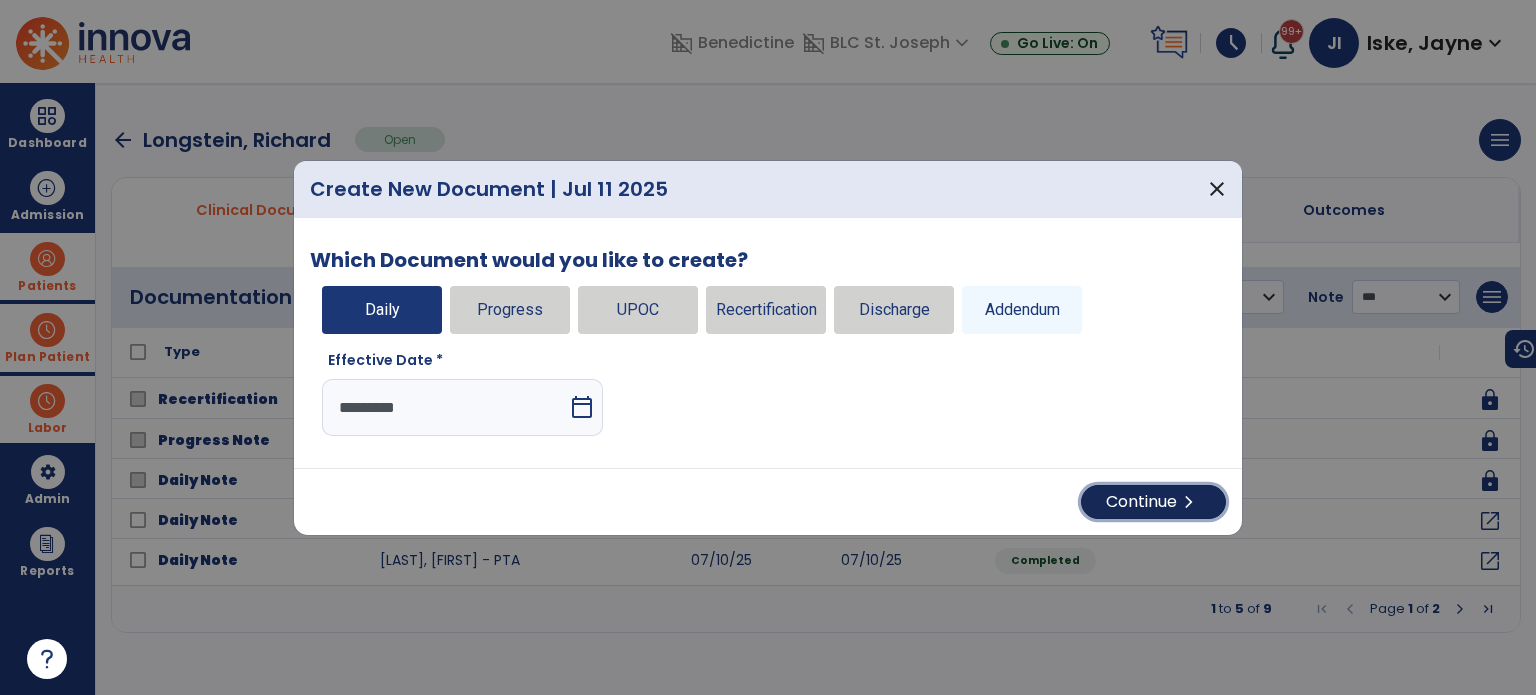 click on "Continue   chevron_right" at bounding box center (1153, 502) 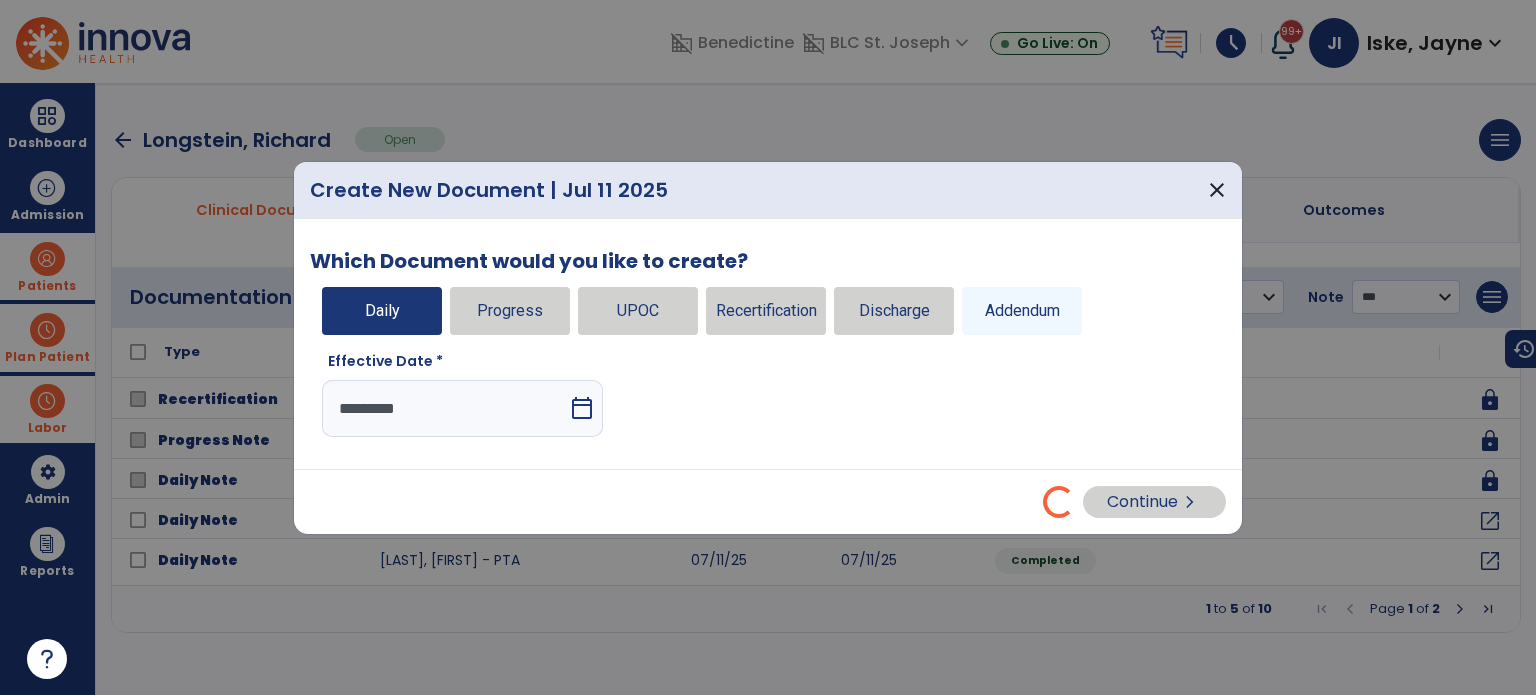 select on "*" 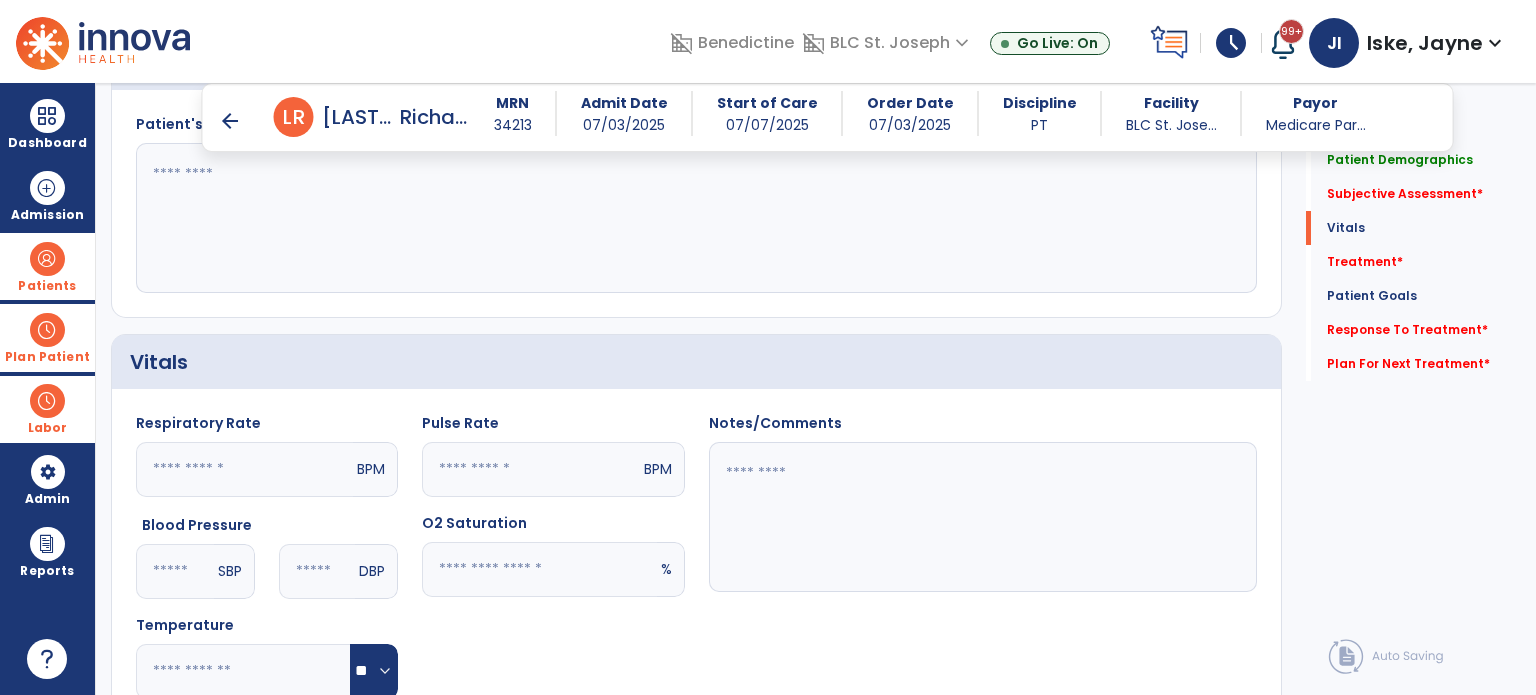scroll, scrollTop: 600, scrollLeft: 0, axis: vertical 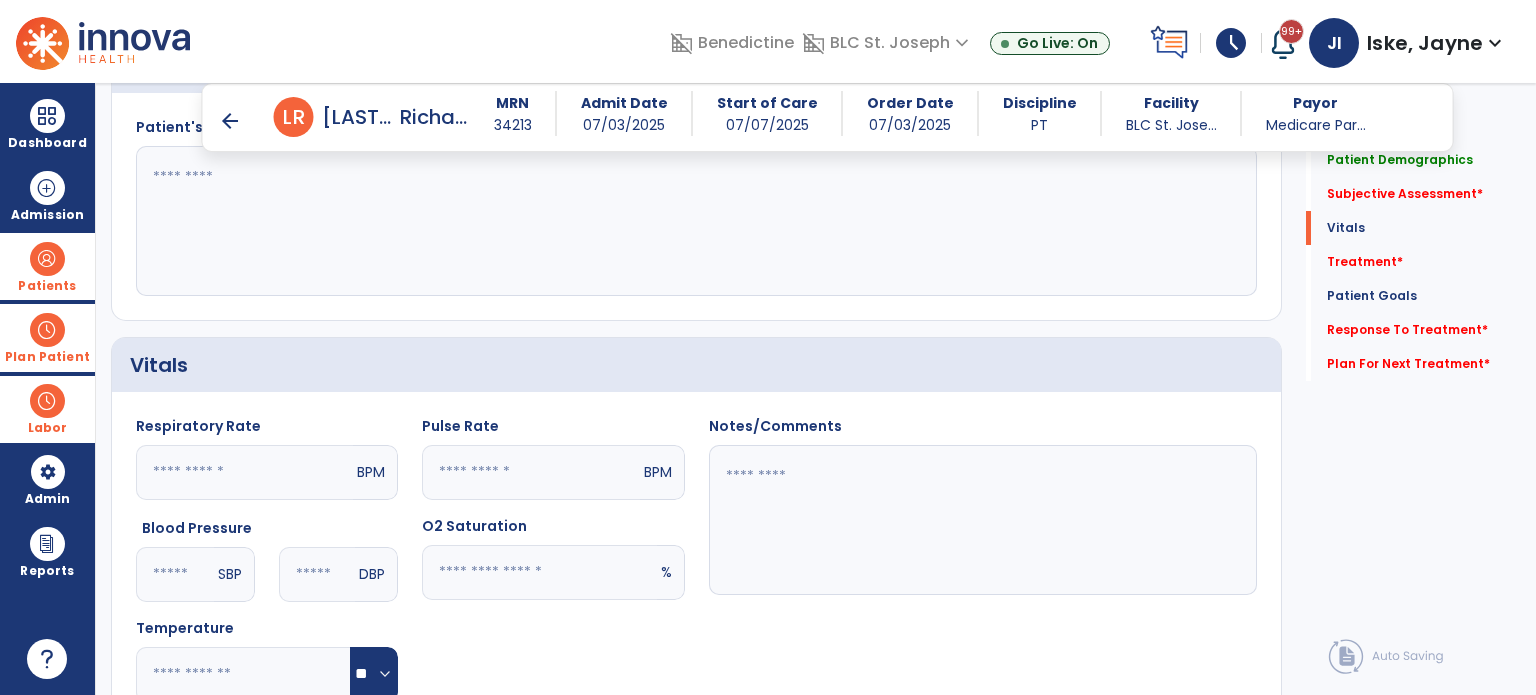click 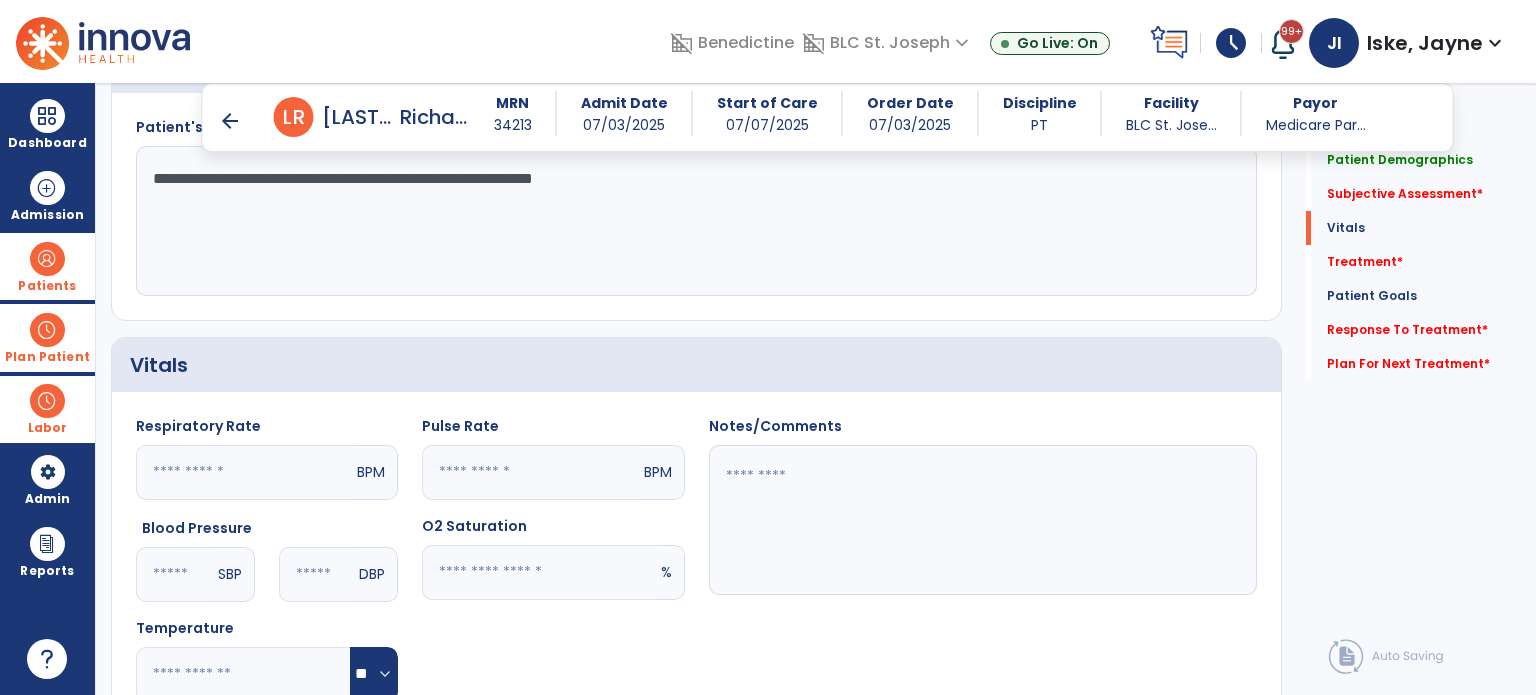type on "**********" 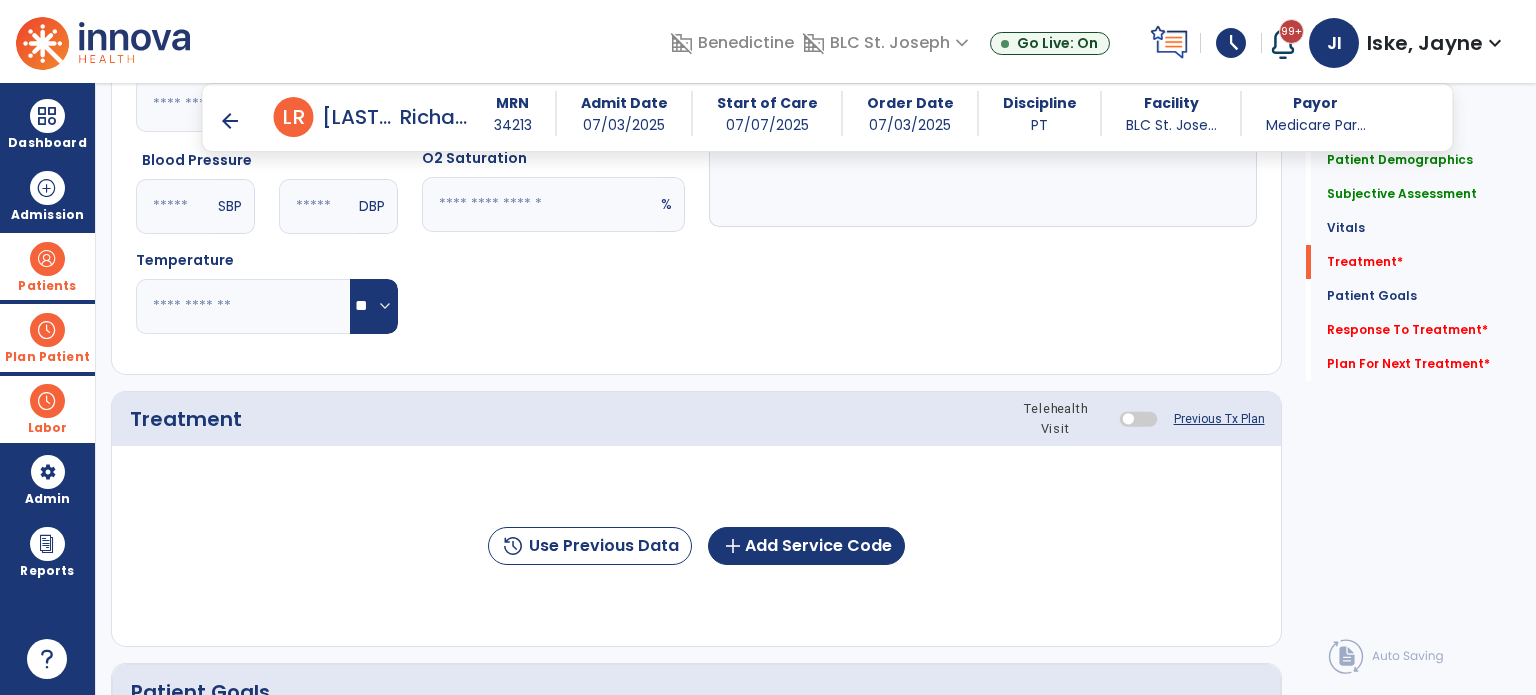 scroll, scrollTop: 1100, scrollLeft: 0, axis: vertical 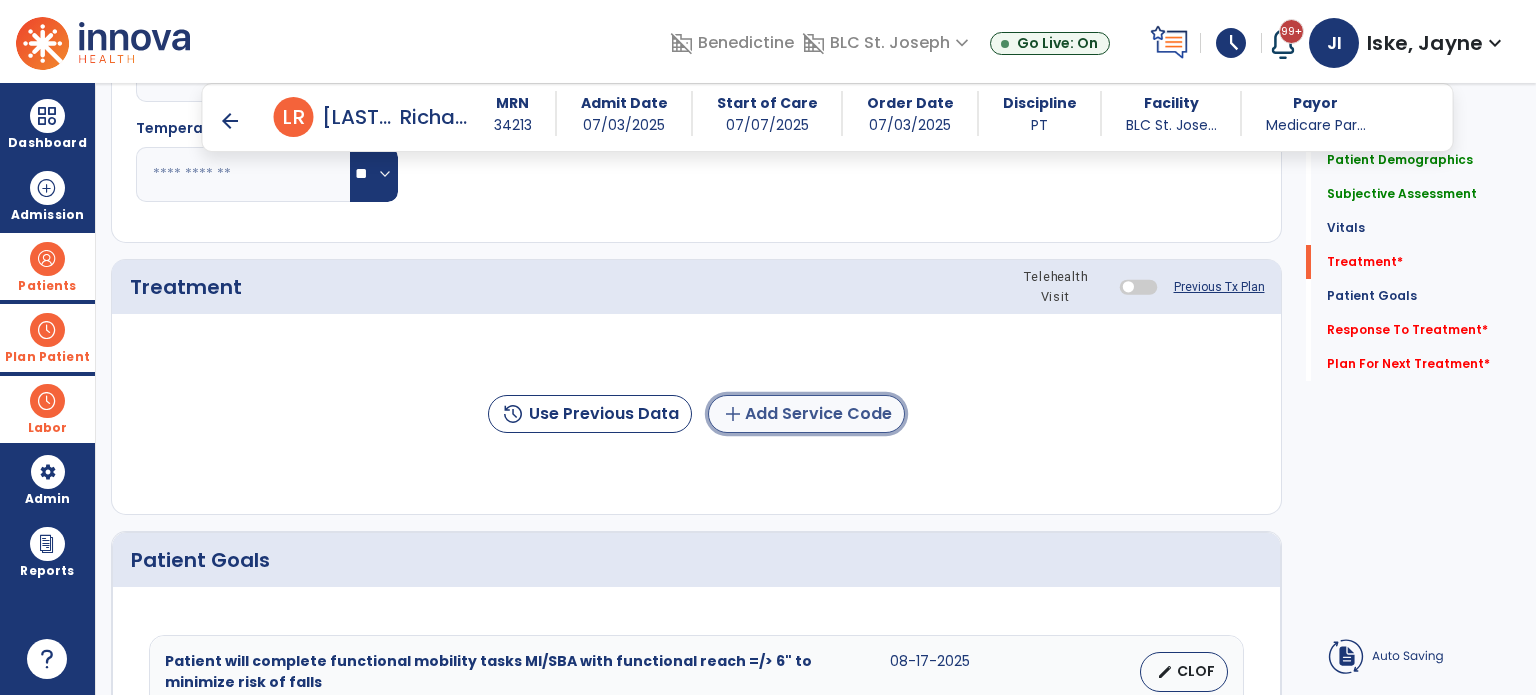 click on "add  Add Service Code" 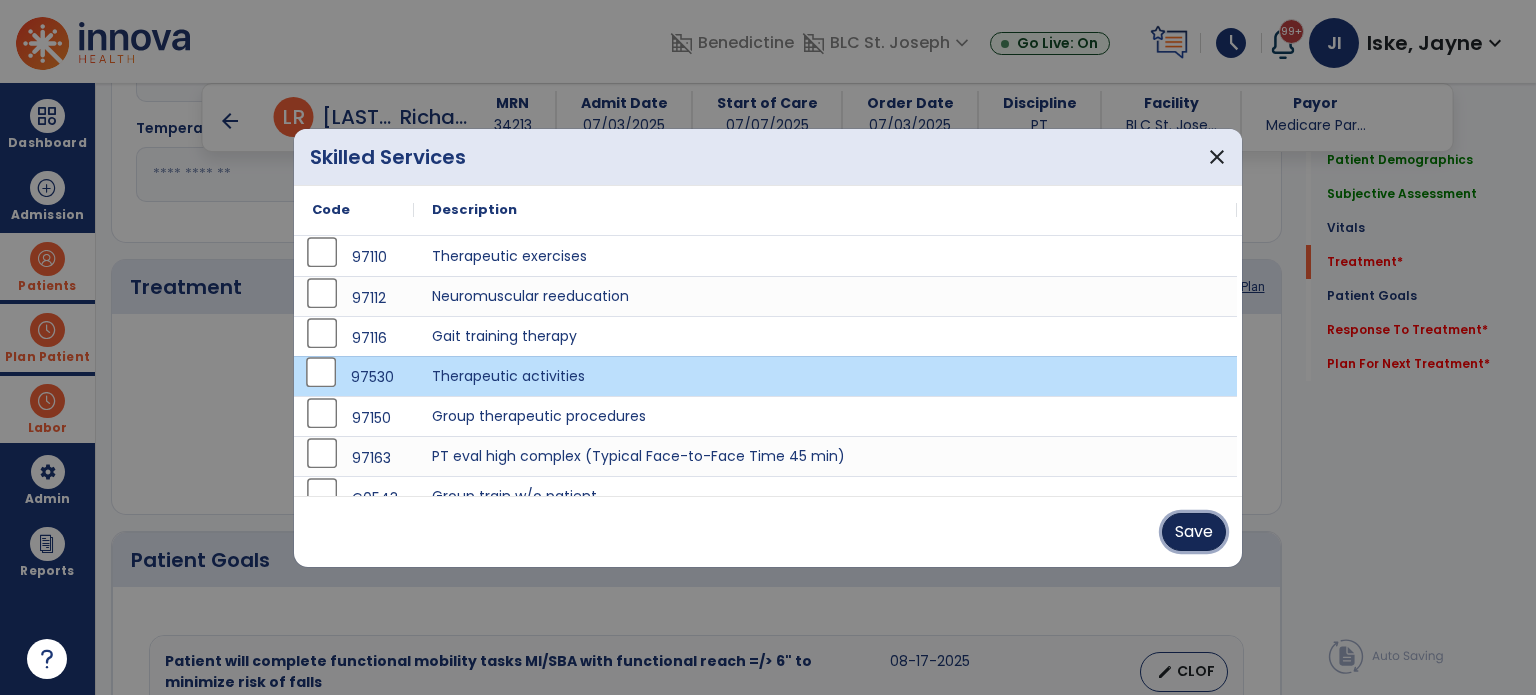 click on "Save" at bounding box center (1194, 532) 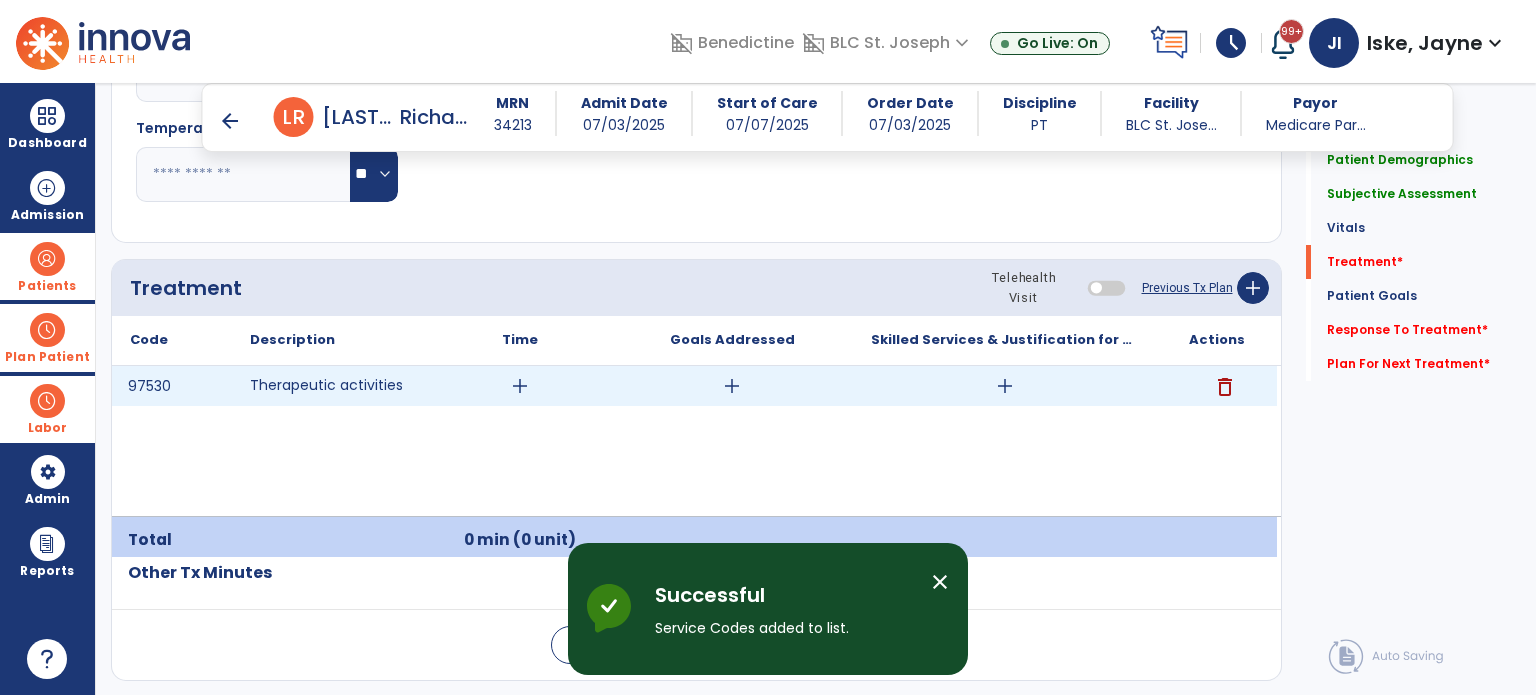 click on "add" at bounding box center [520, 386] 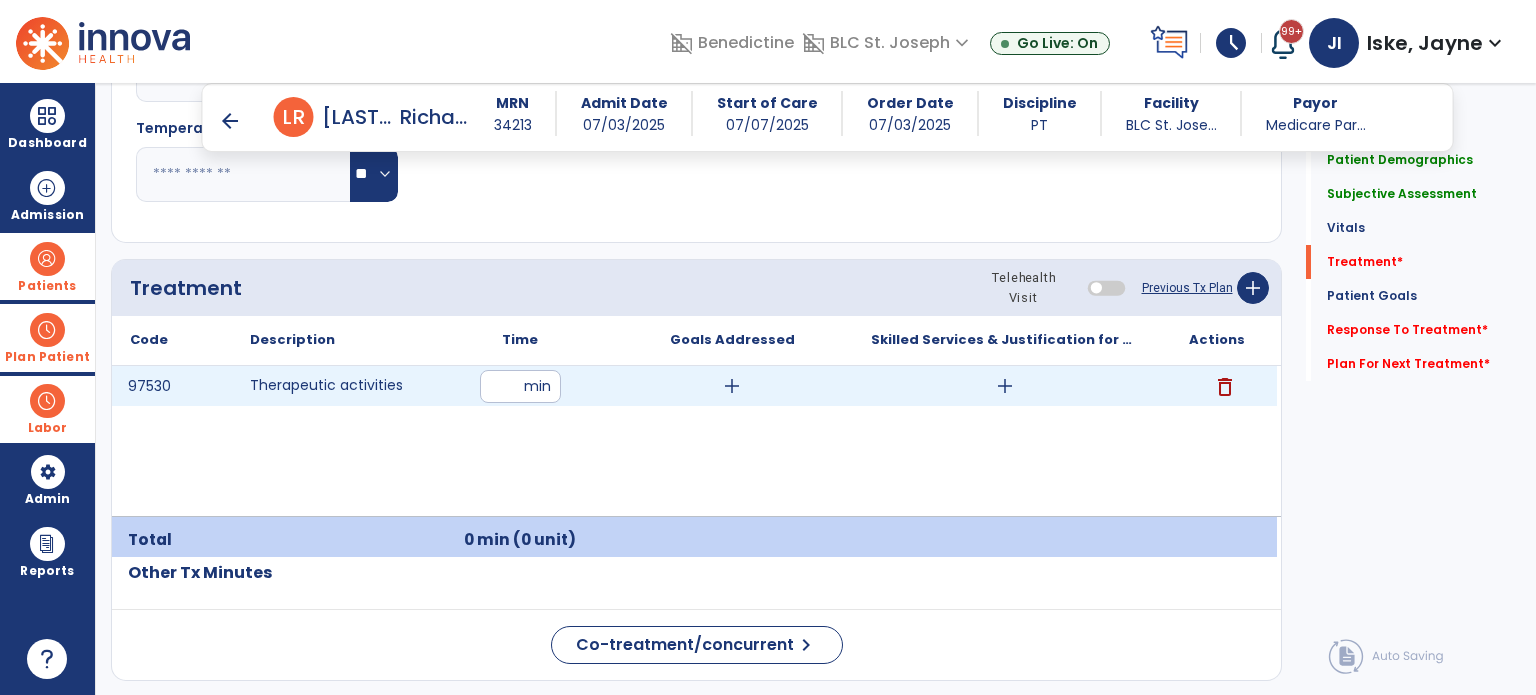 type on "**" 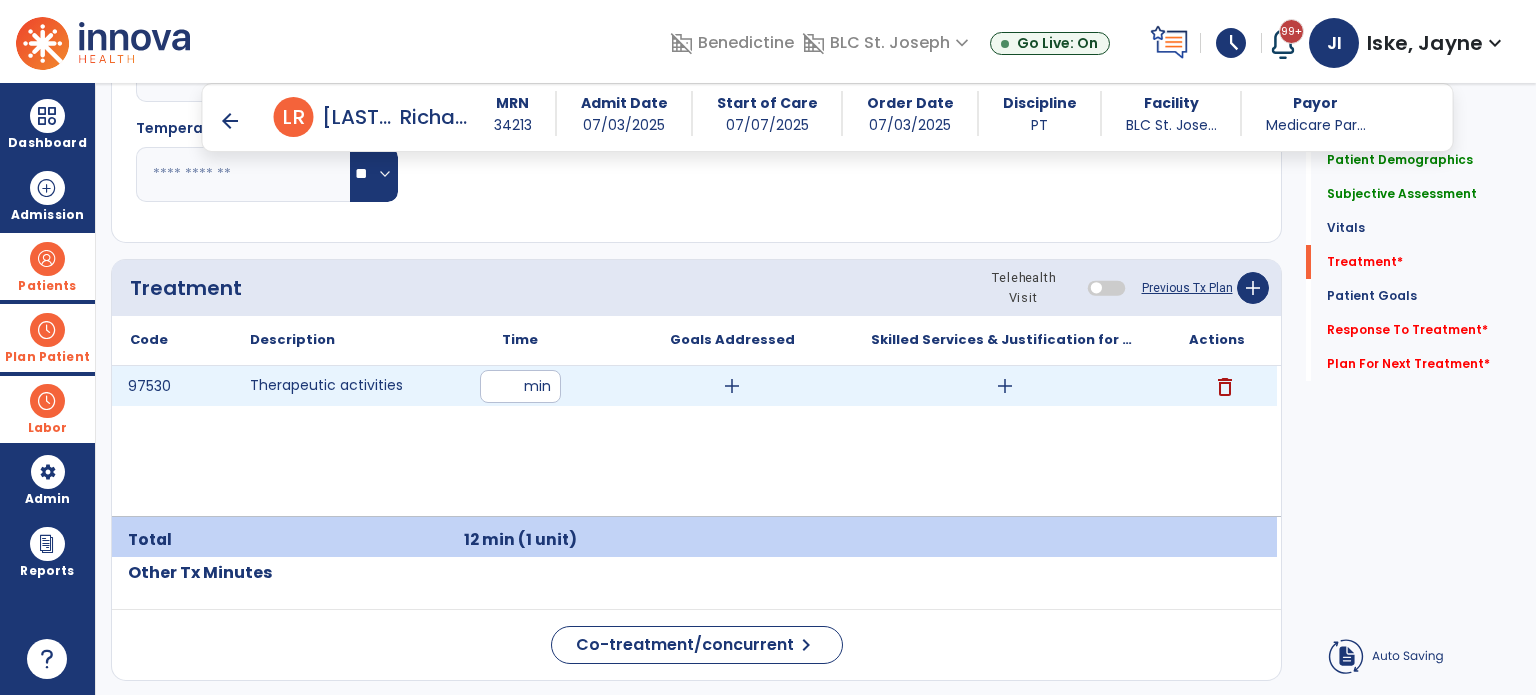 click on "add" at bounding box center [1005, 386] 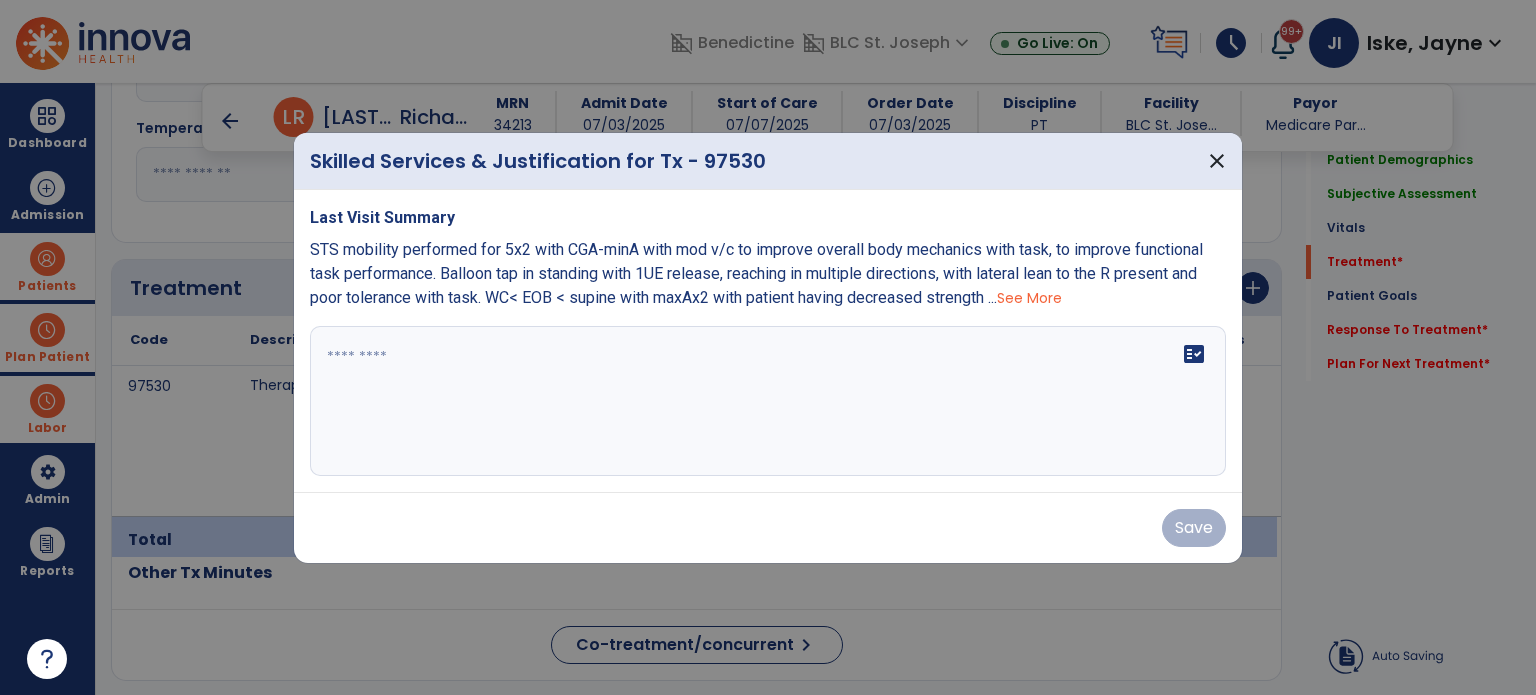 click on "fact_check" at bounding box center (768, 401) 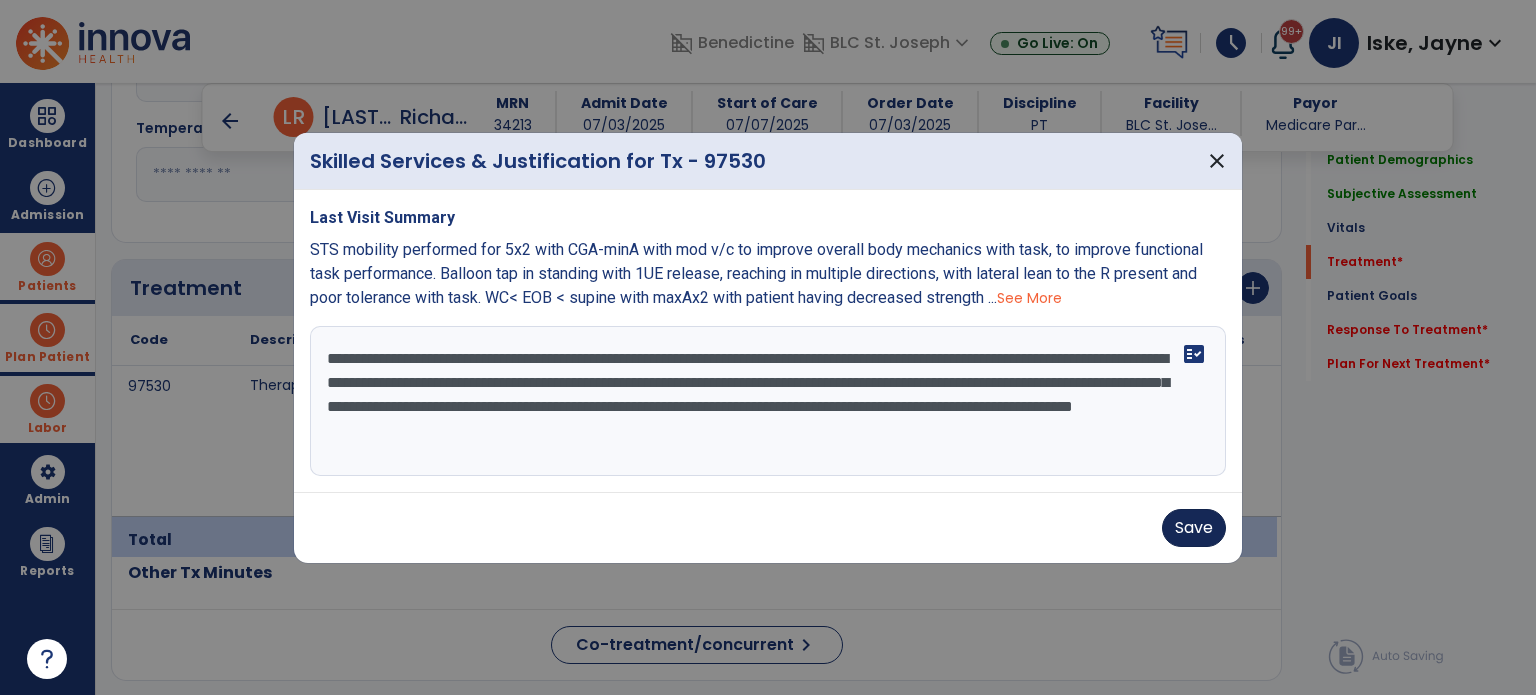 type on "**********" 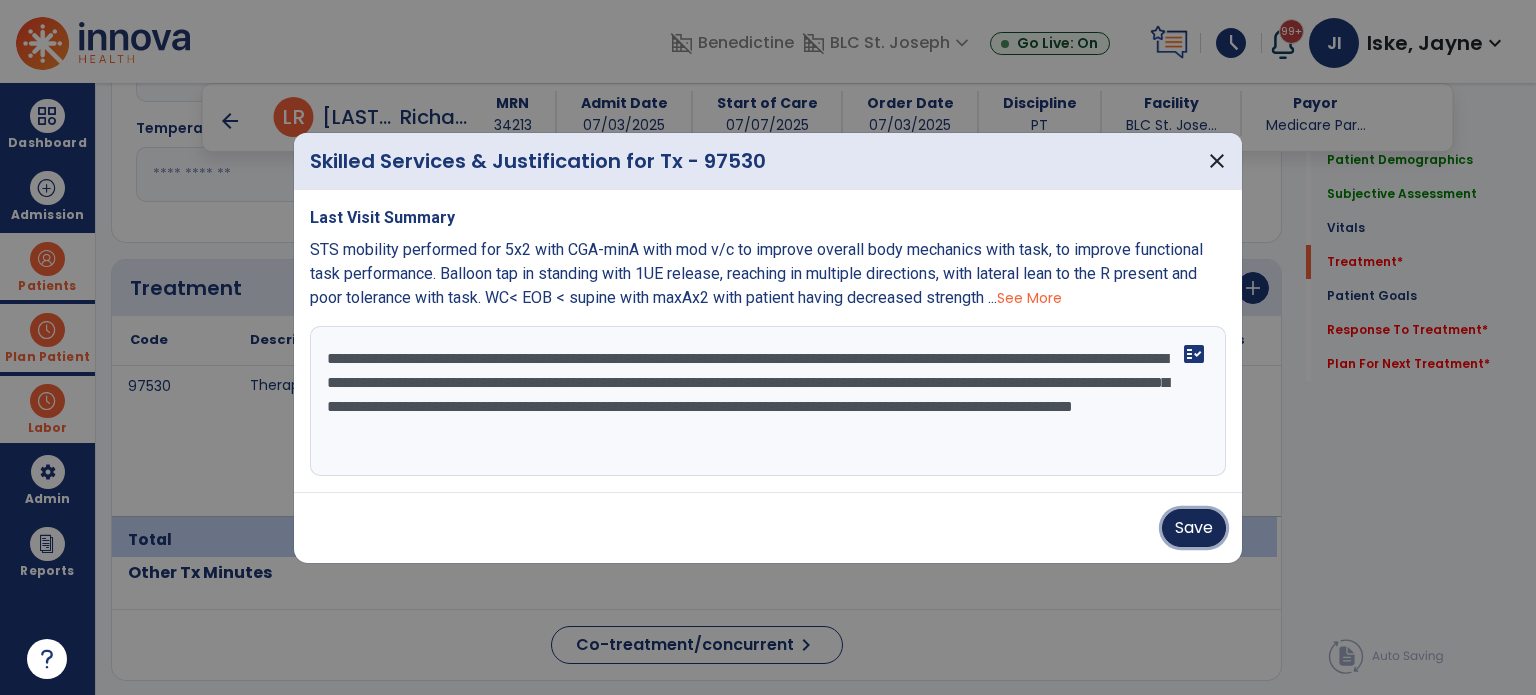 click on "Save" at bounding box center [1194, 528] 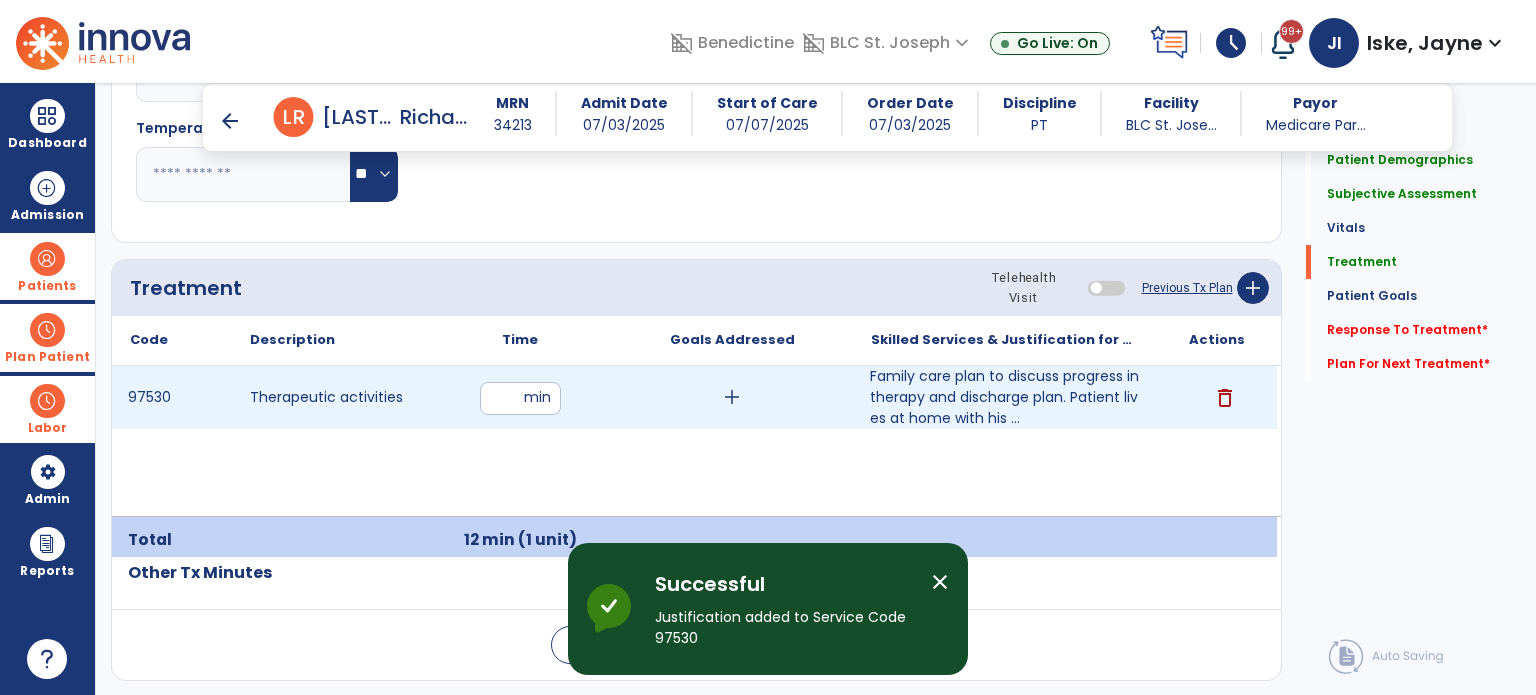 click on "**" at bounding box center [520, 398] 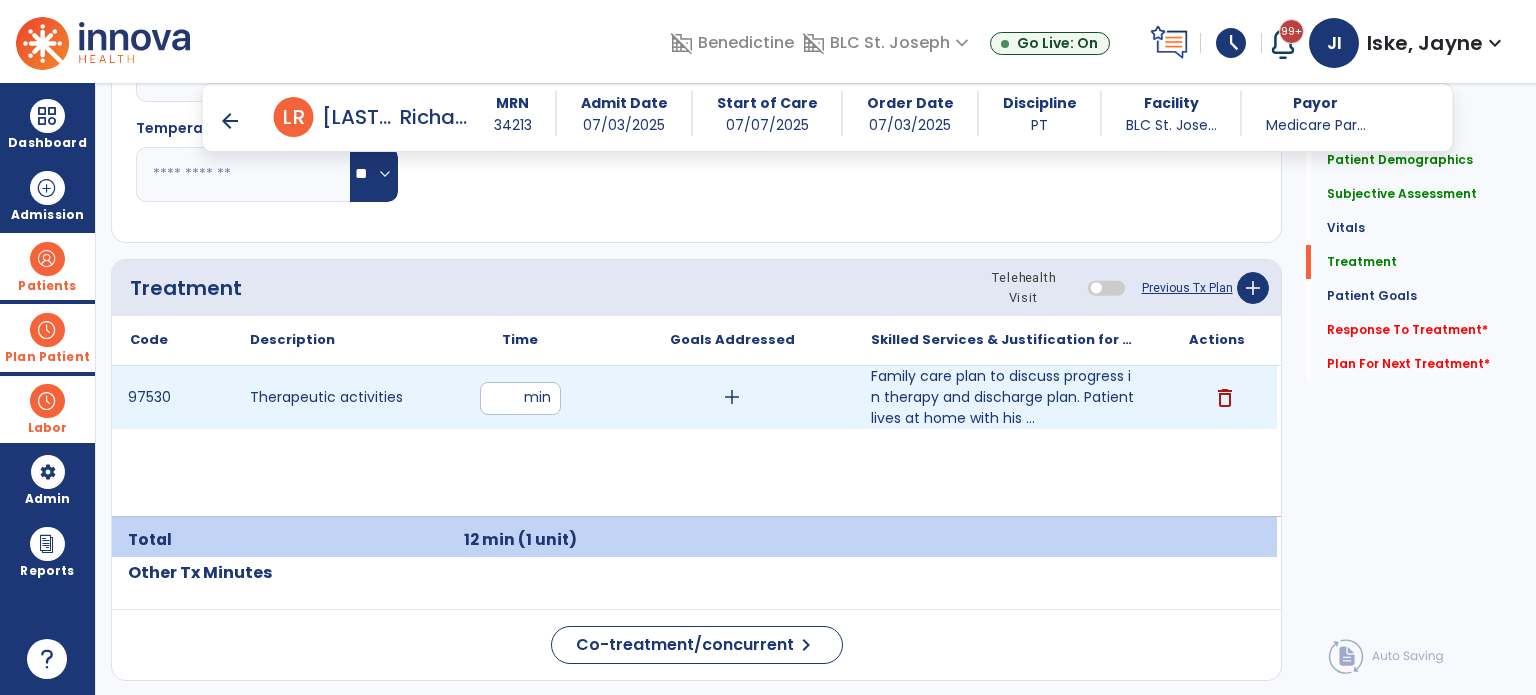 type on "**" 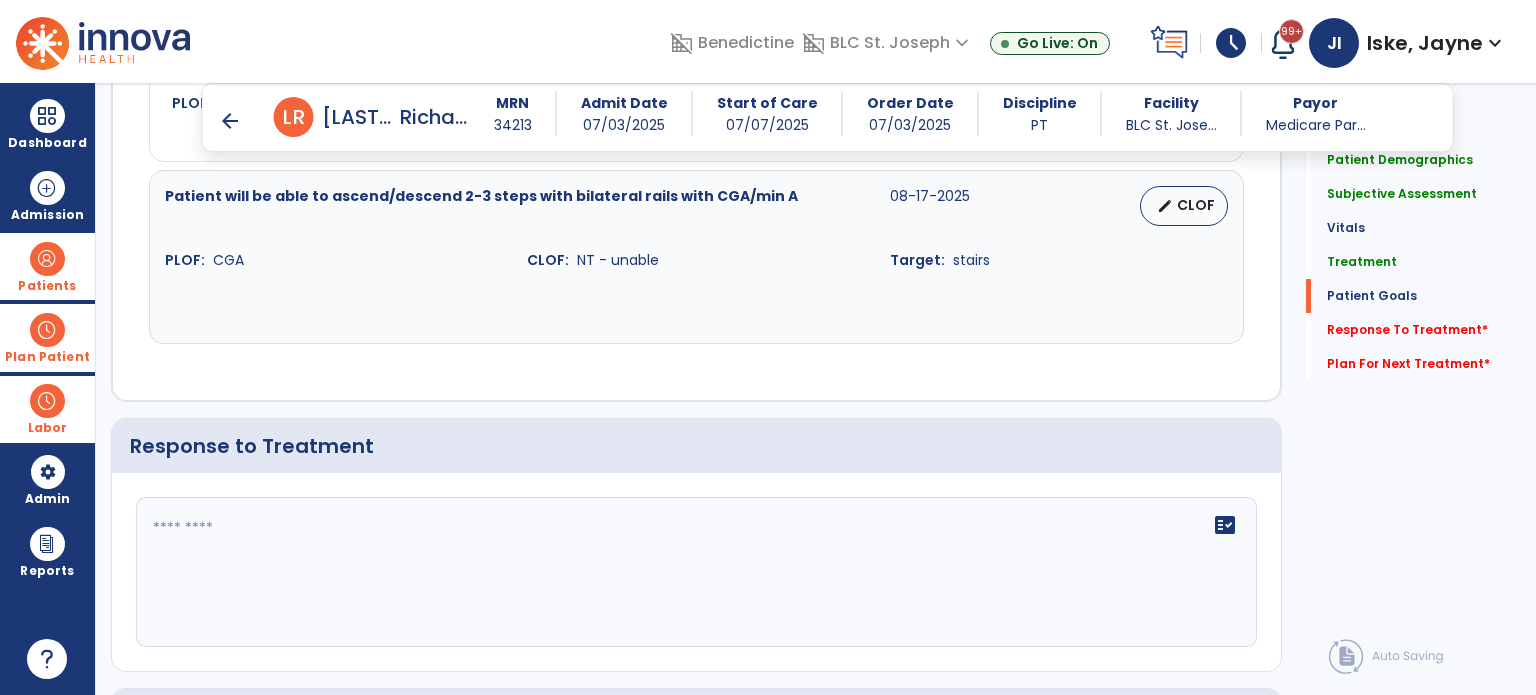 scroll, scrollTop: 2600, scrollLeft: 0, axis: vertical 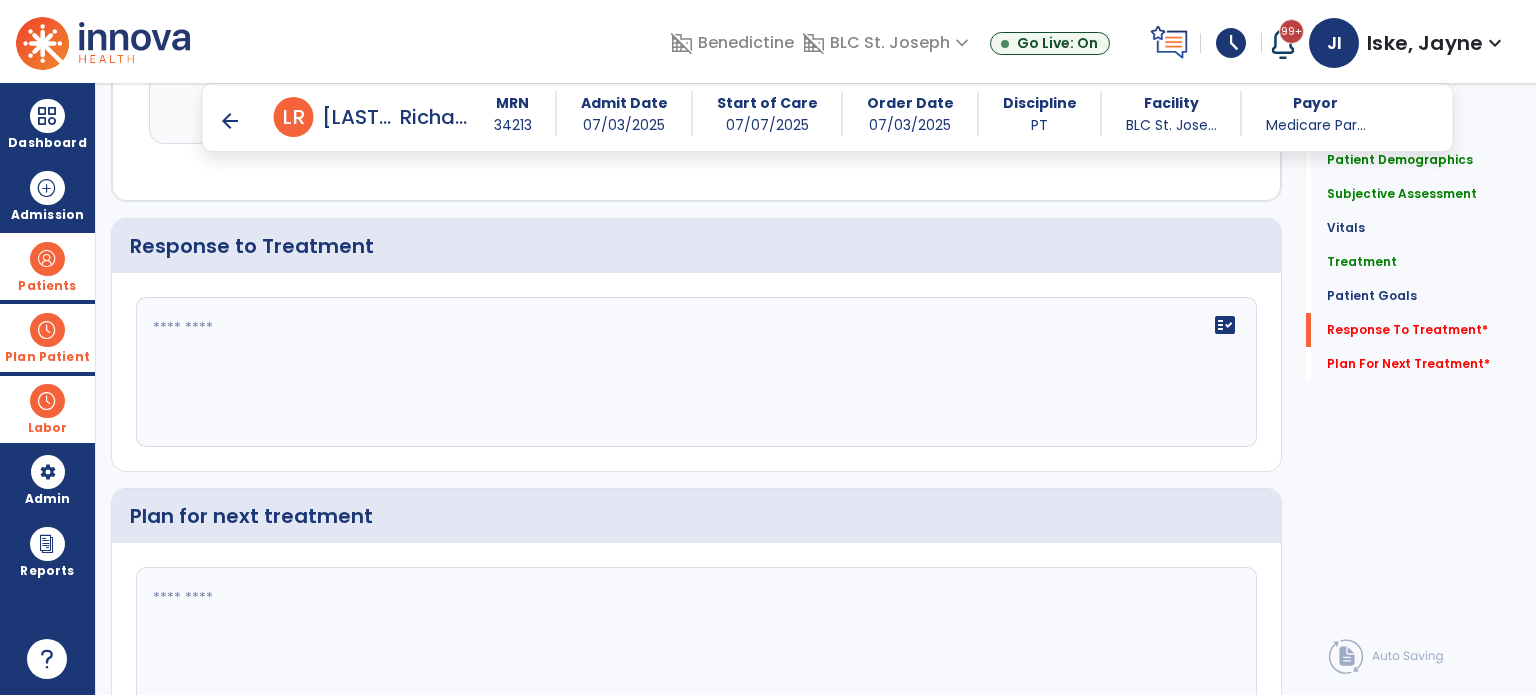 click 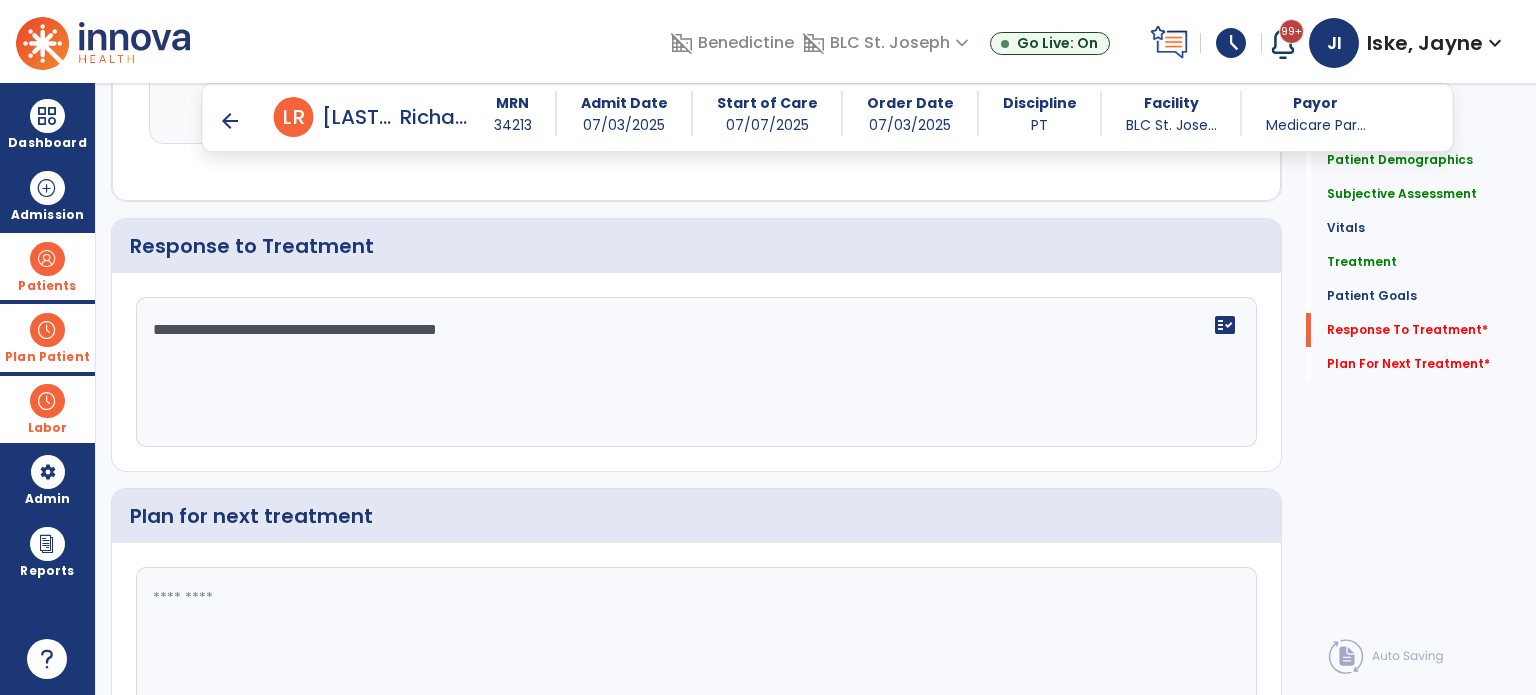 type on "**********" 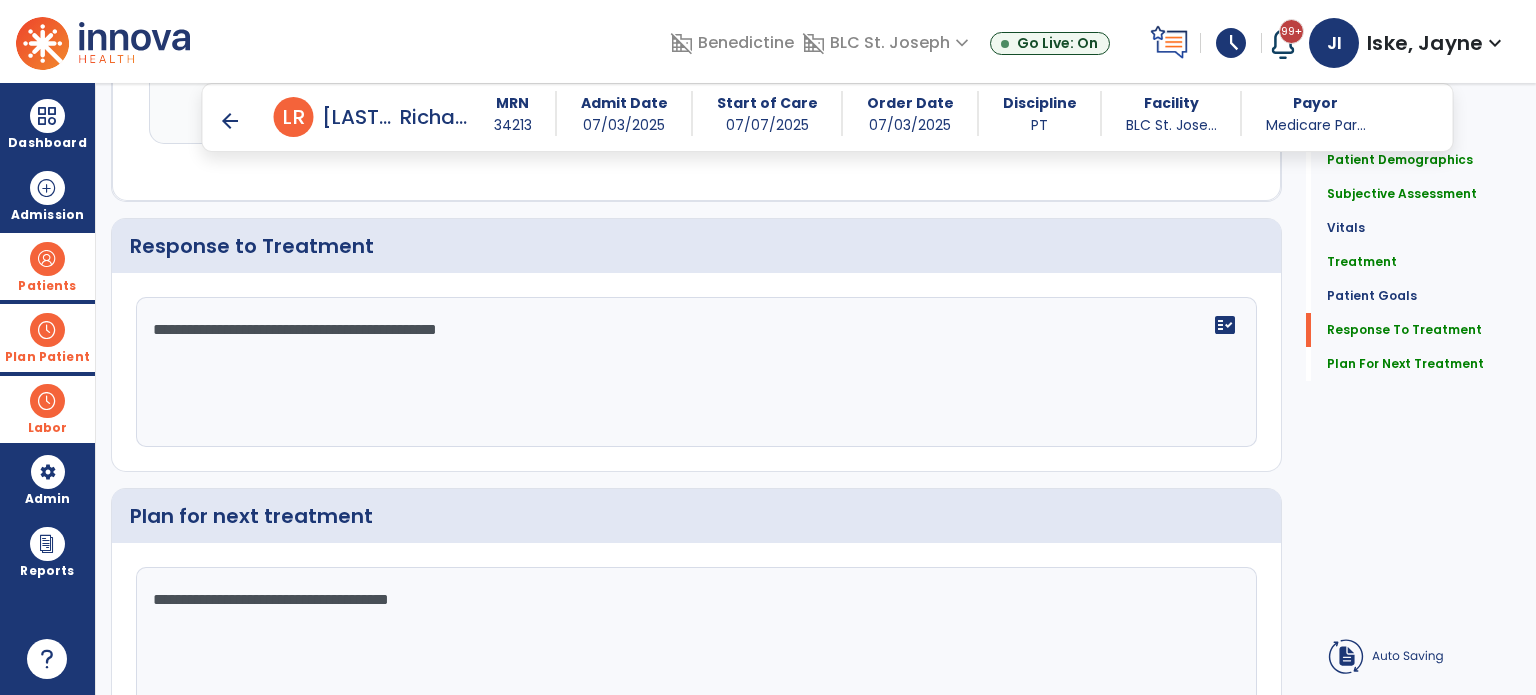 scroll, scrollTop: 2706, scrollLeft: 0, axis: vertical 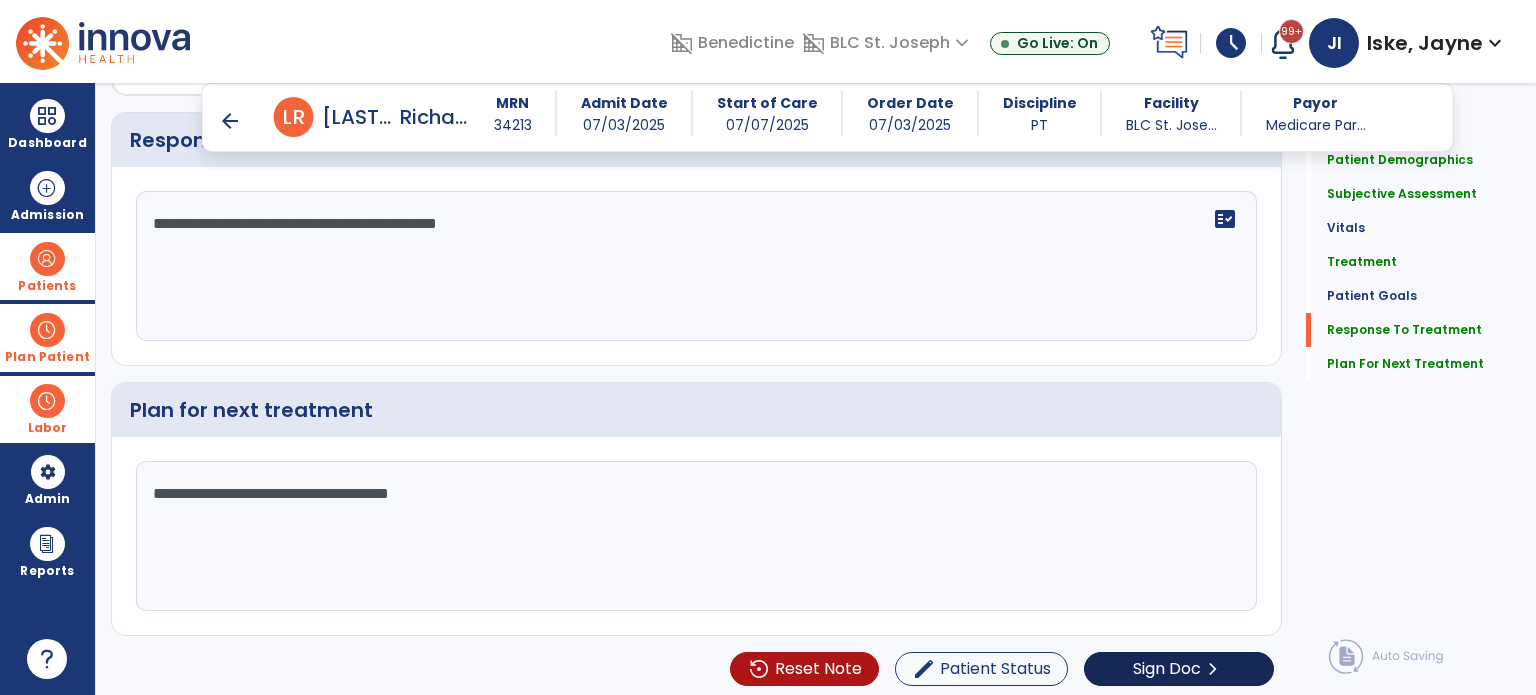 type on "**********" 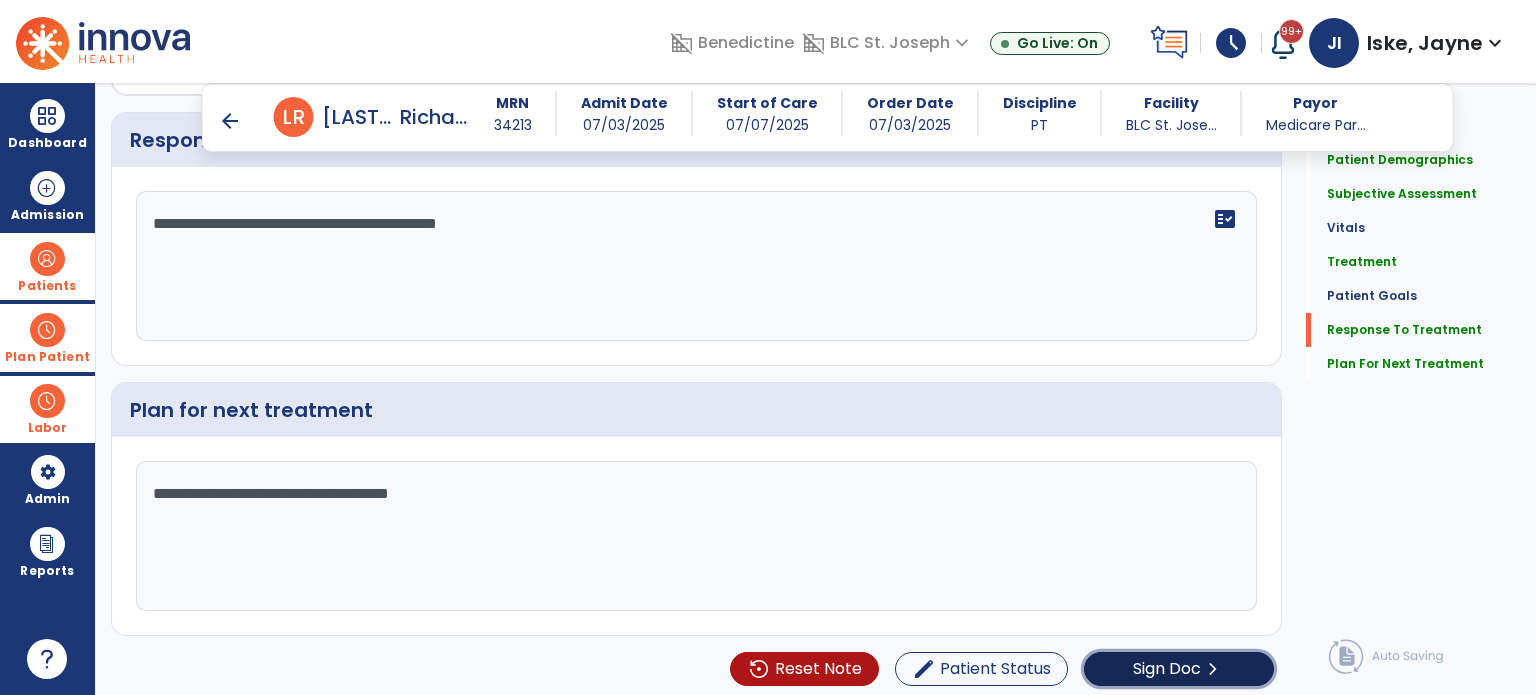 click on "Sign Doc  chevron_right" 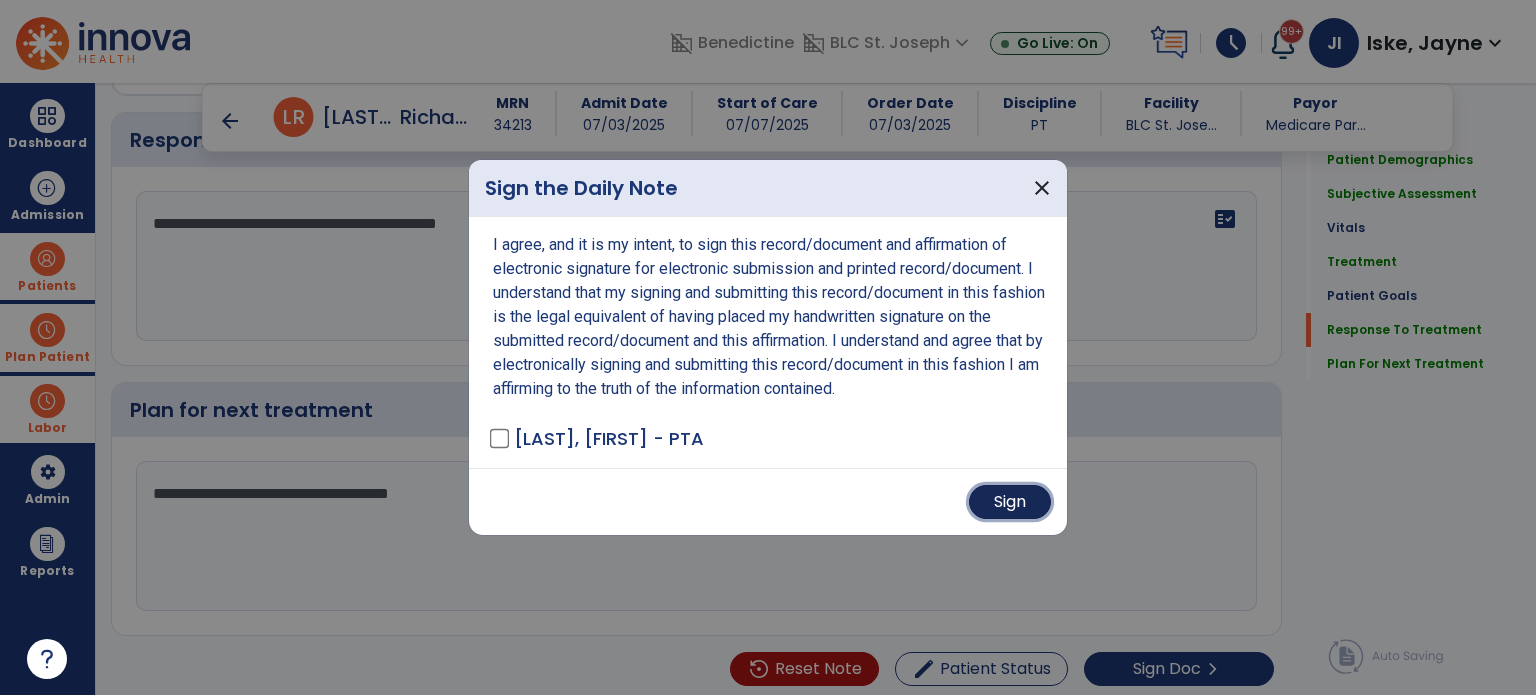 click on "Sign" at bounding box center [1010, 502] 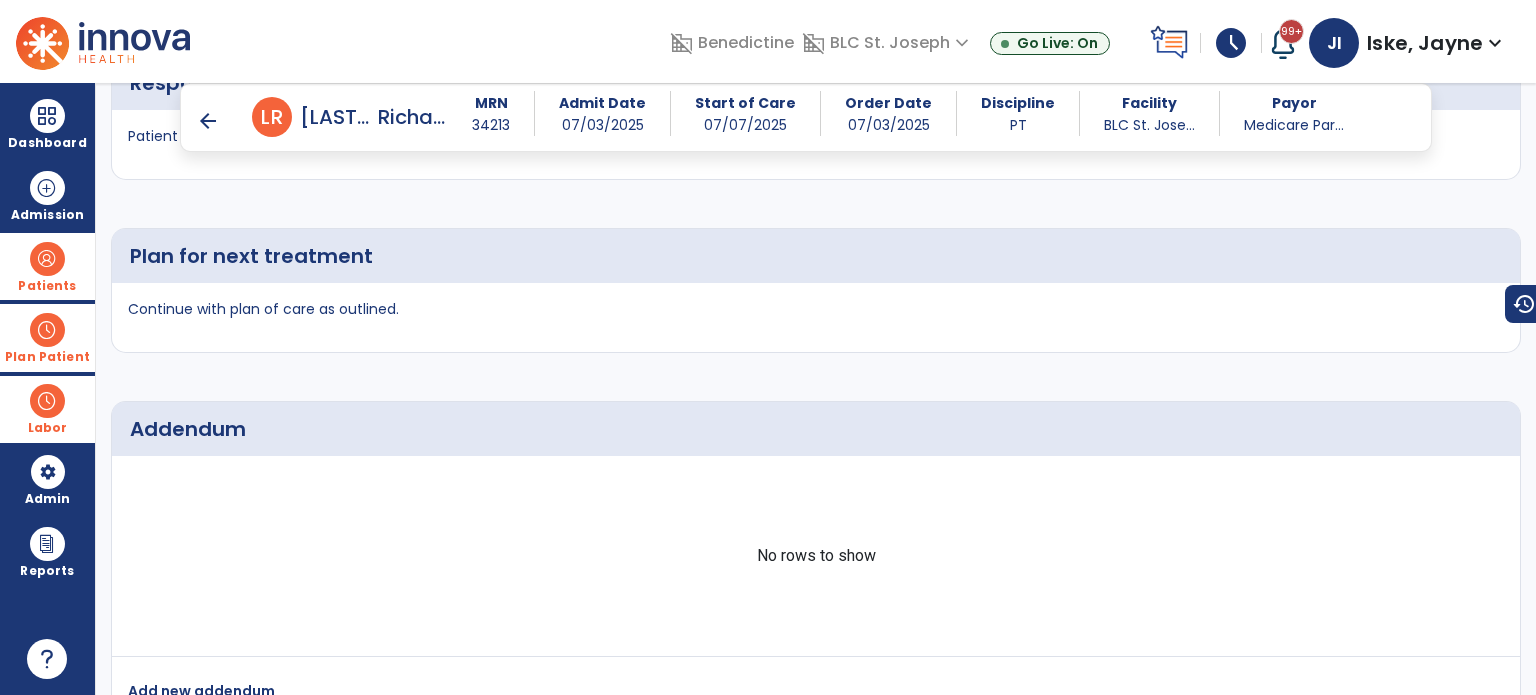 scroll, scrollTop: 3388, scrollLeft: 0, axis: vertical 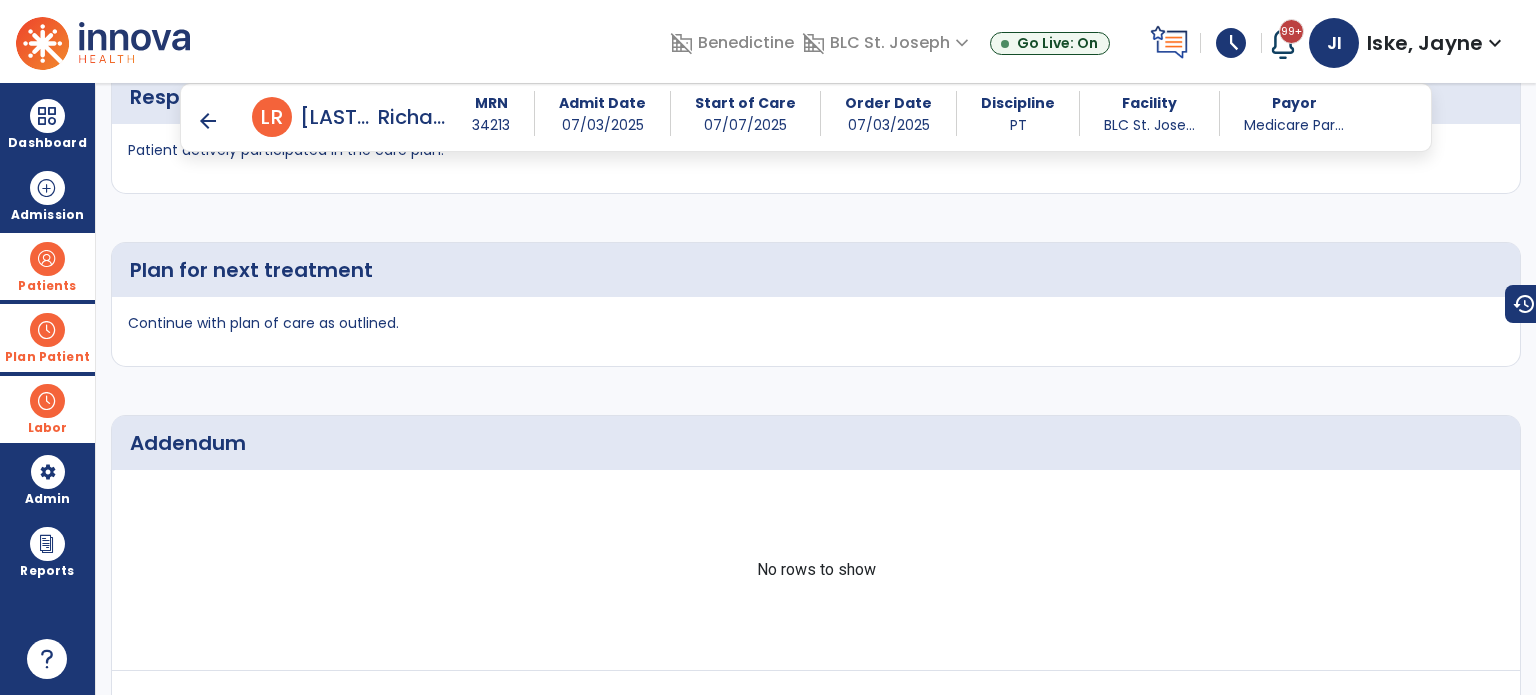 click at bounding box center (47, 259) 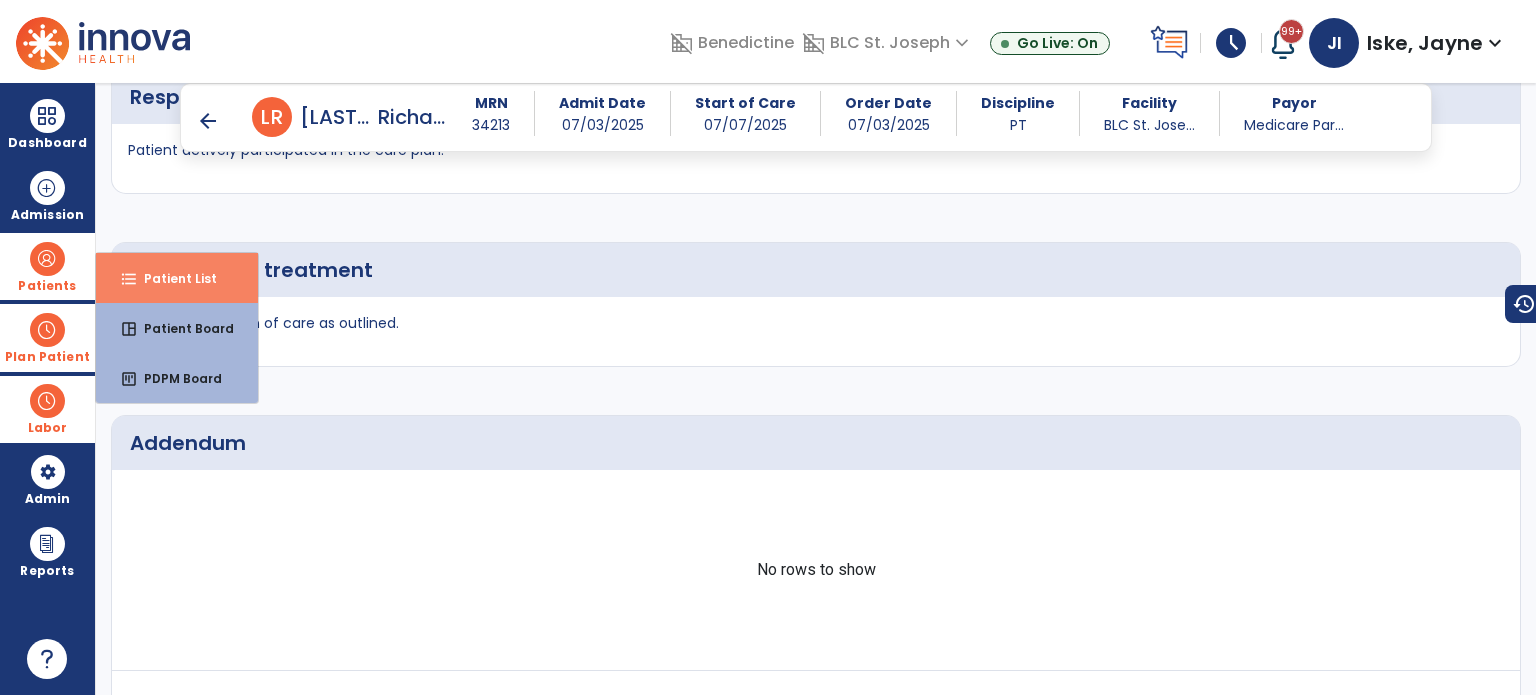 click on "format_list_bulleted  Patient List" at bounding box center (177, 278) 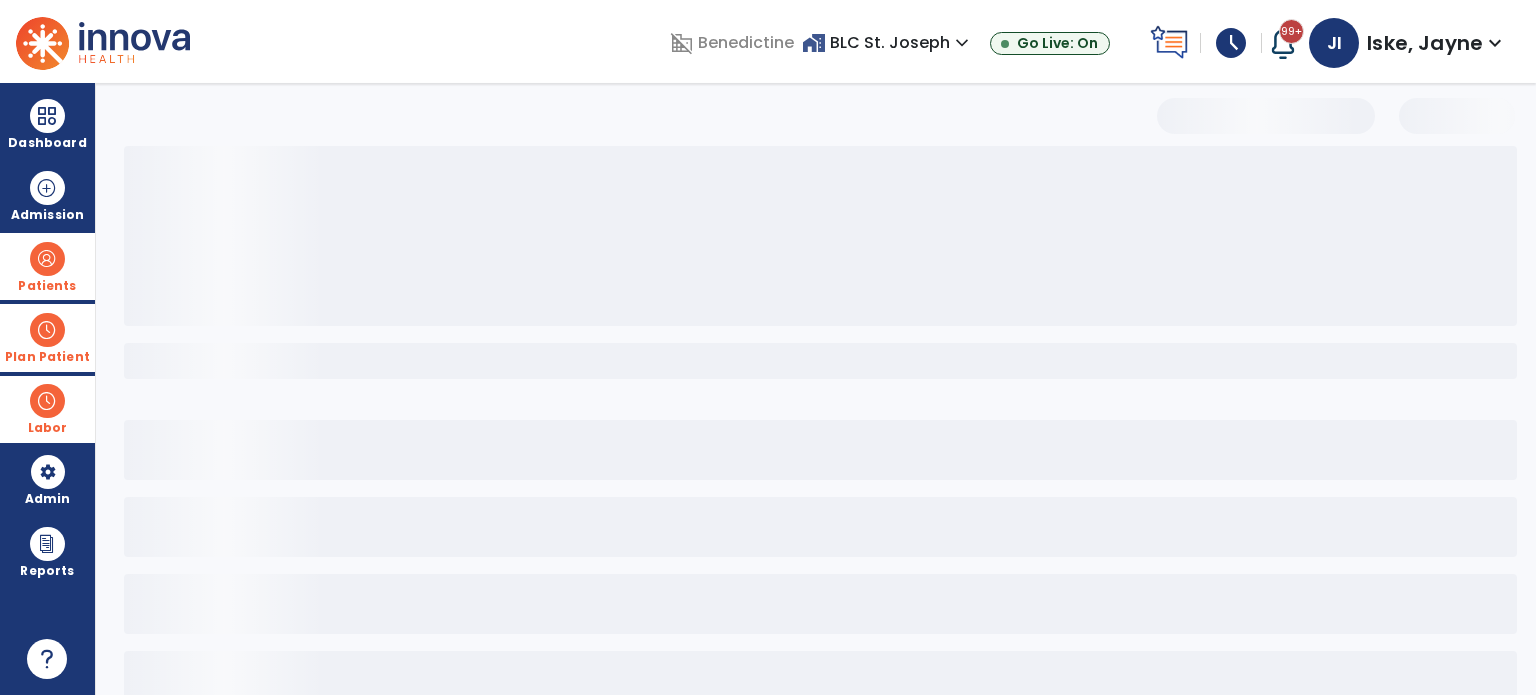 scroll, scrollTop: 46, scrollLeft: 0, axis: vertical 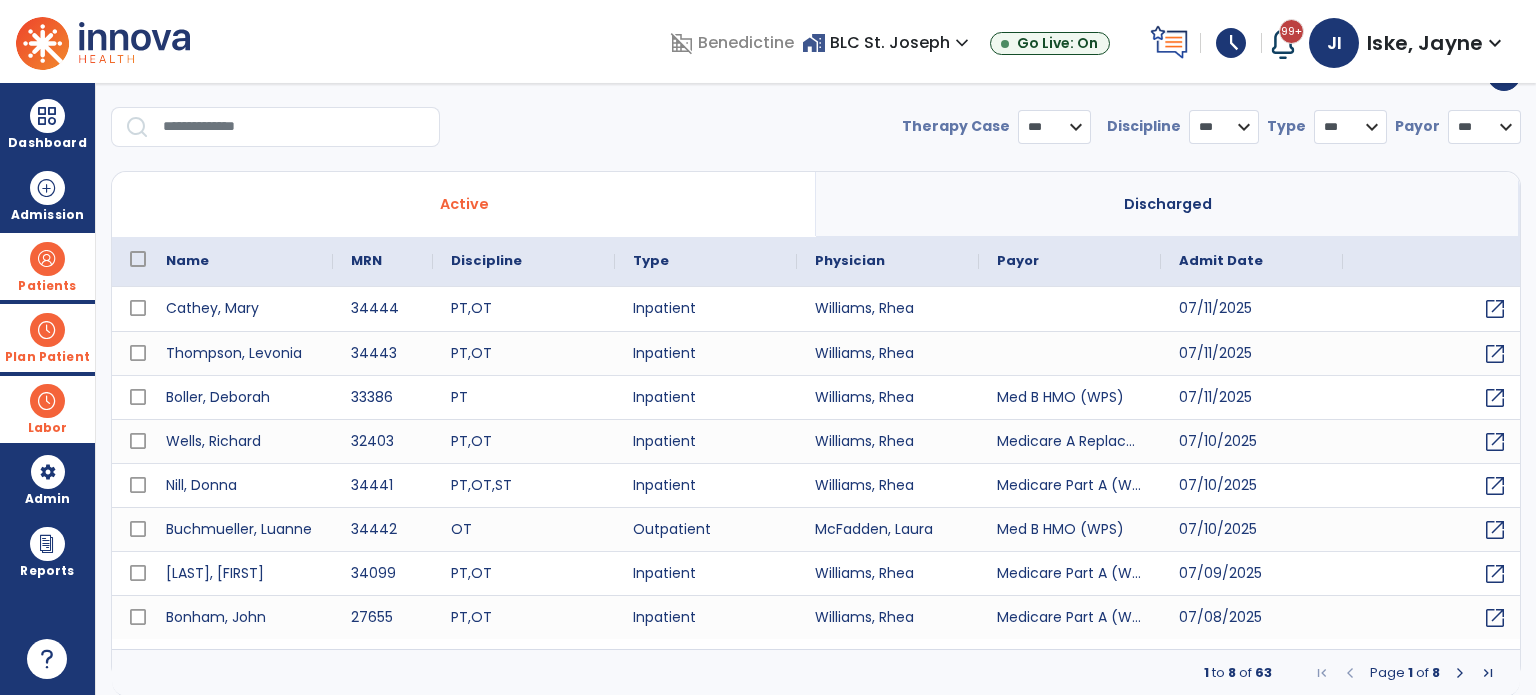 select on "***" 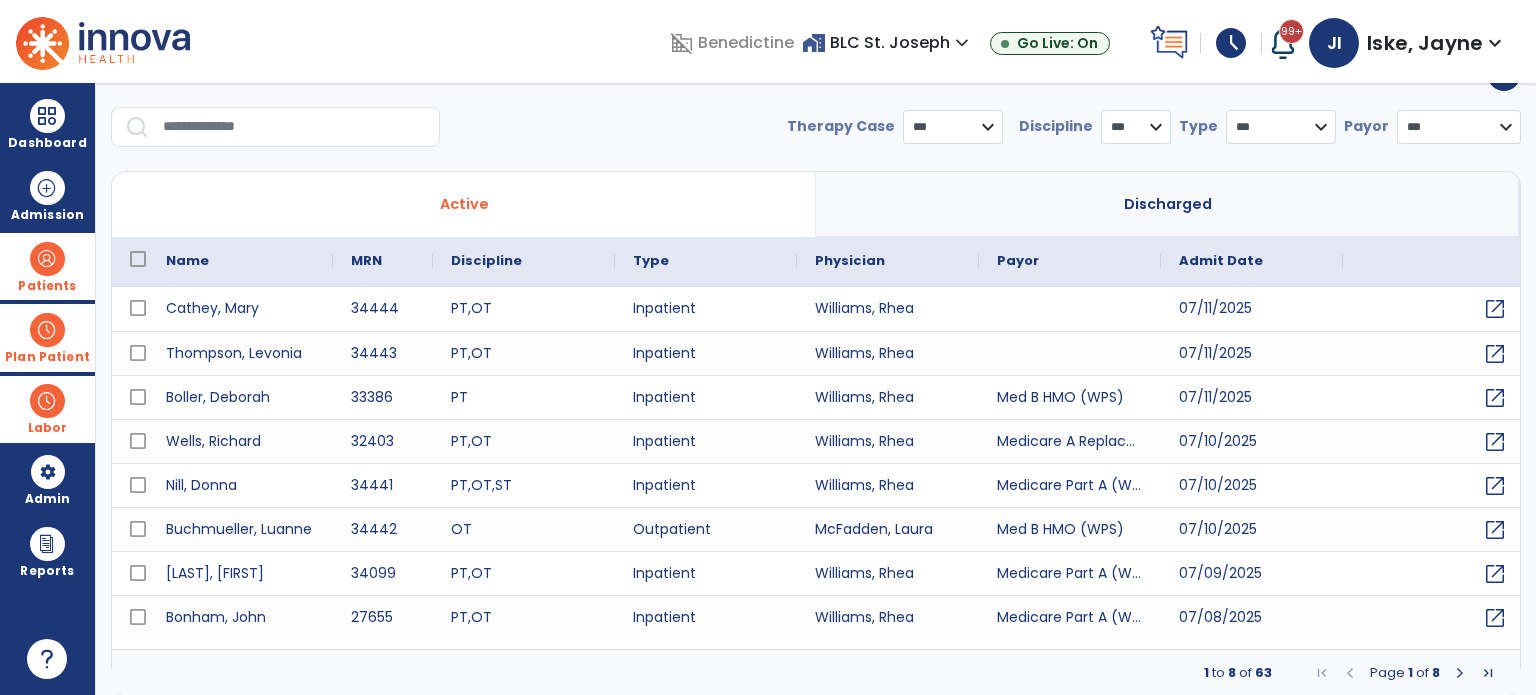 click at bounding box center (294, 127) 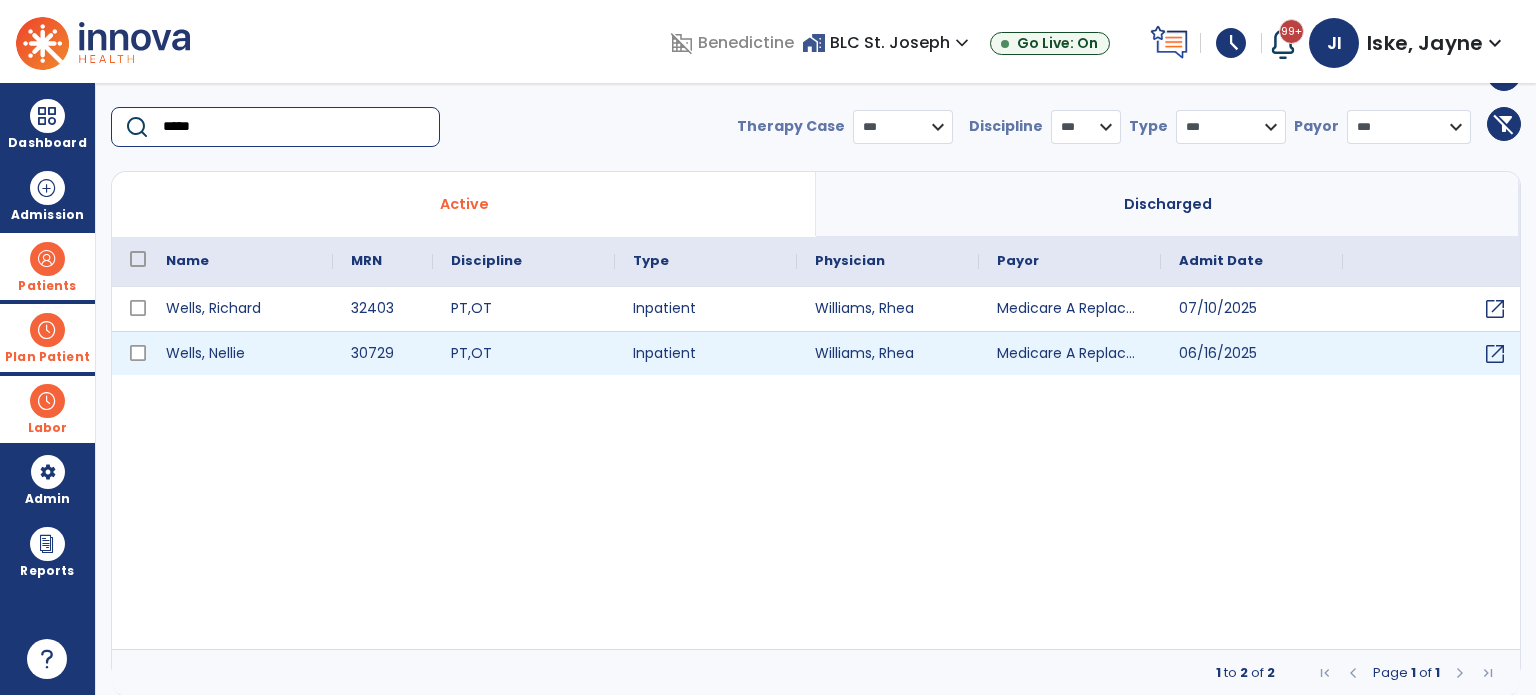 type on "*****" 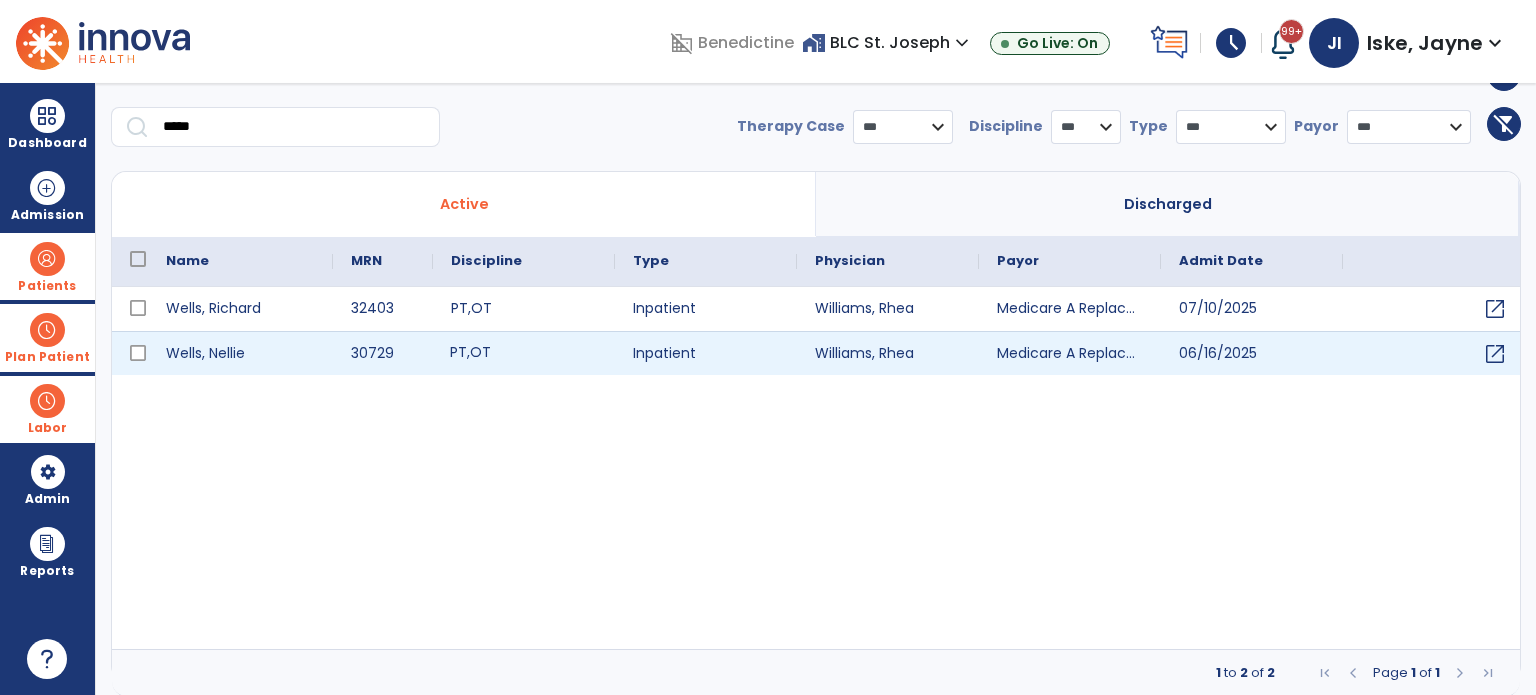 click on "PT , OT" at bounding box center (524, 353) 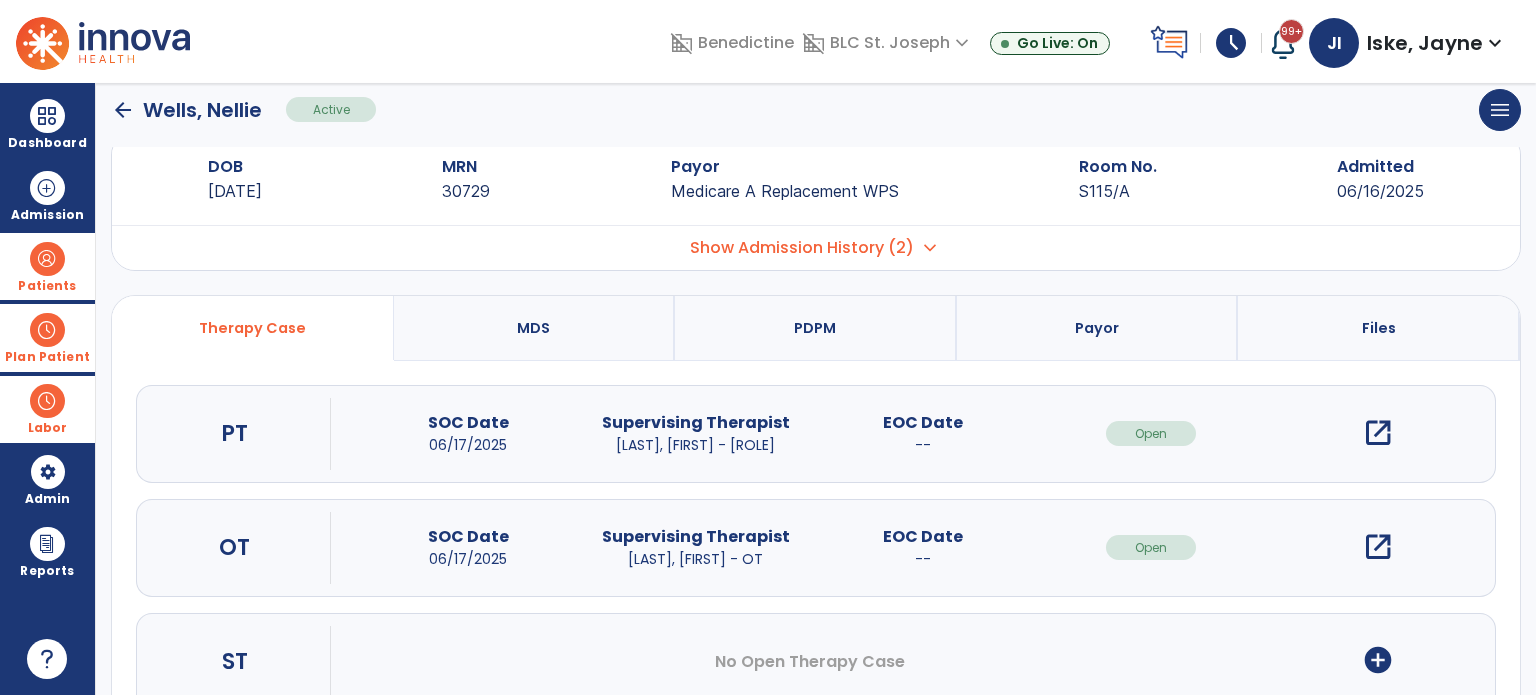 scroll, scrollTop: 0, scrollLeft: 0, axis: both 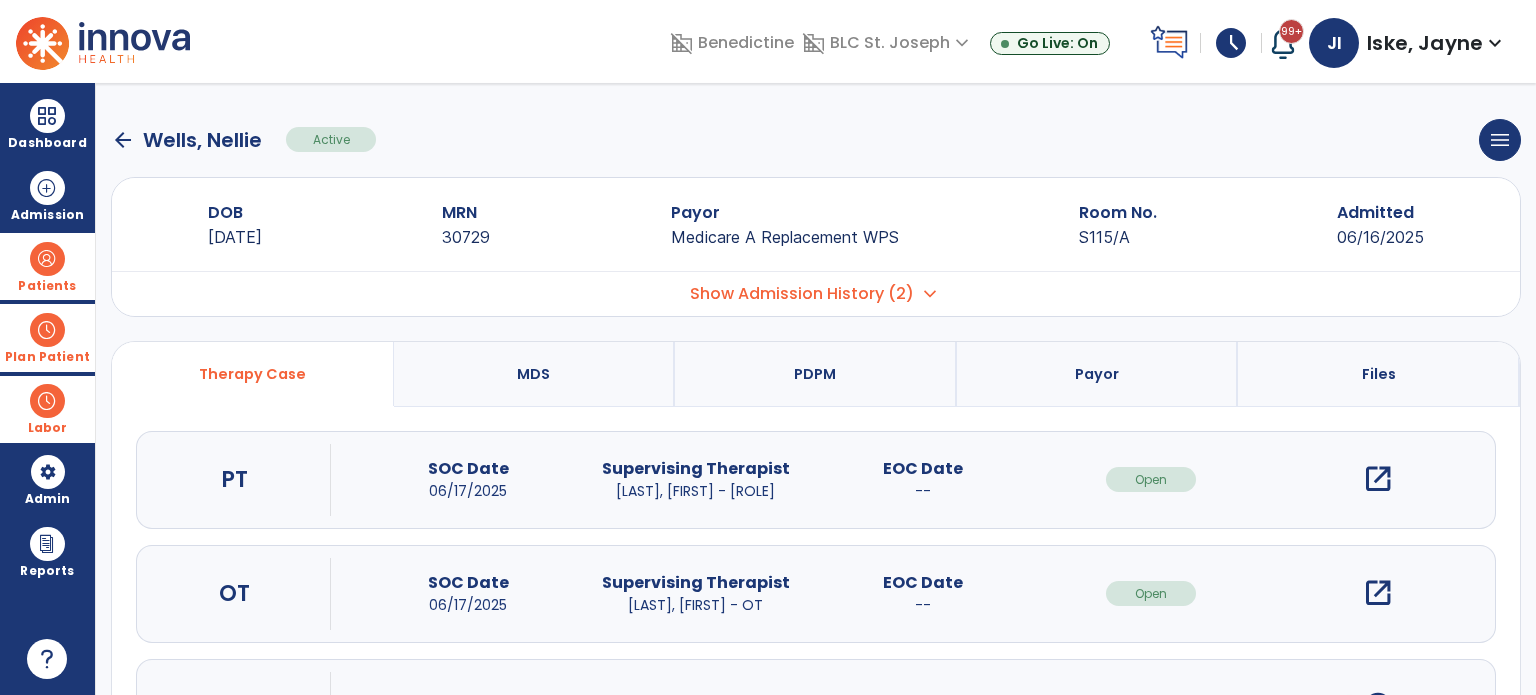 click on "open_in_new" at bounding box center (1378, 479) 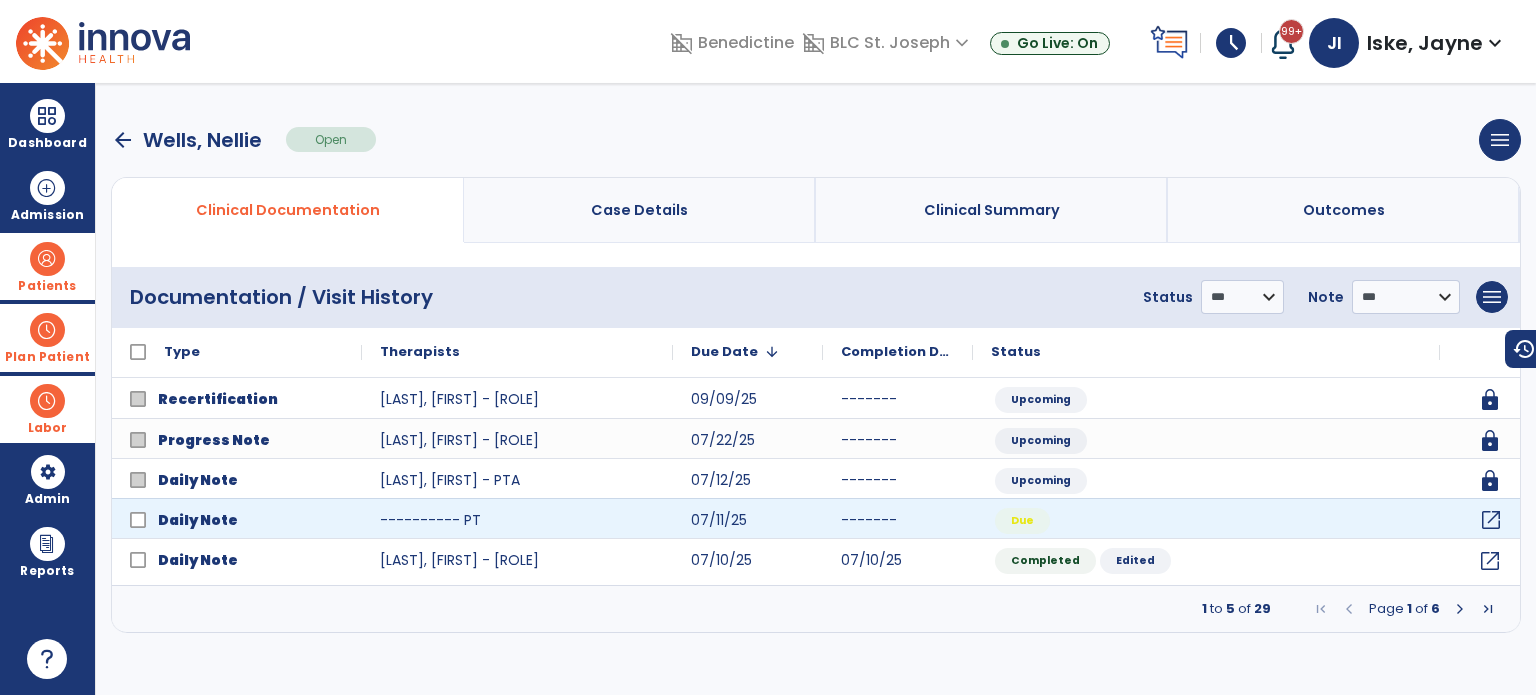 click on "open_in_new" 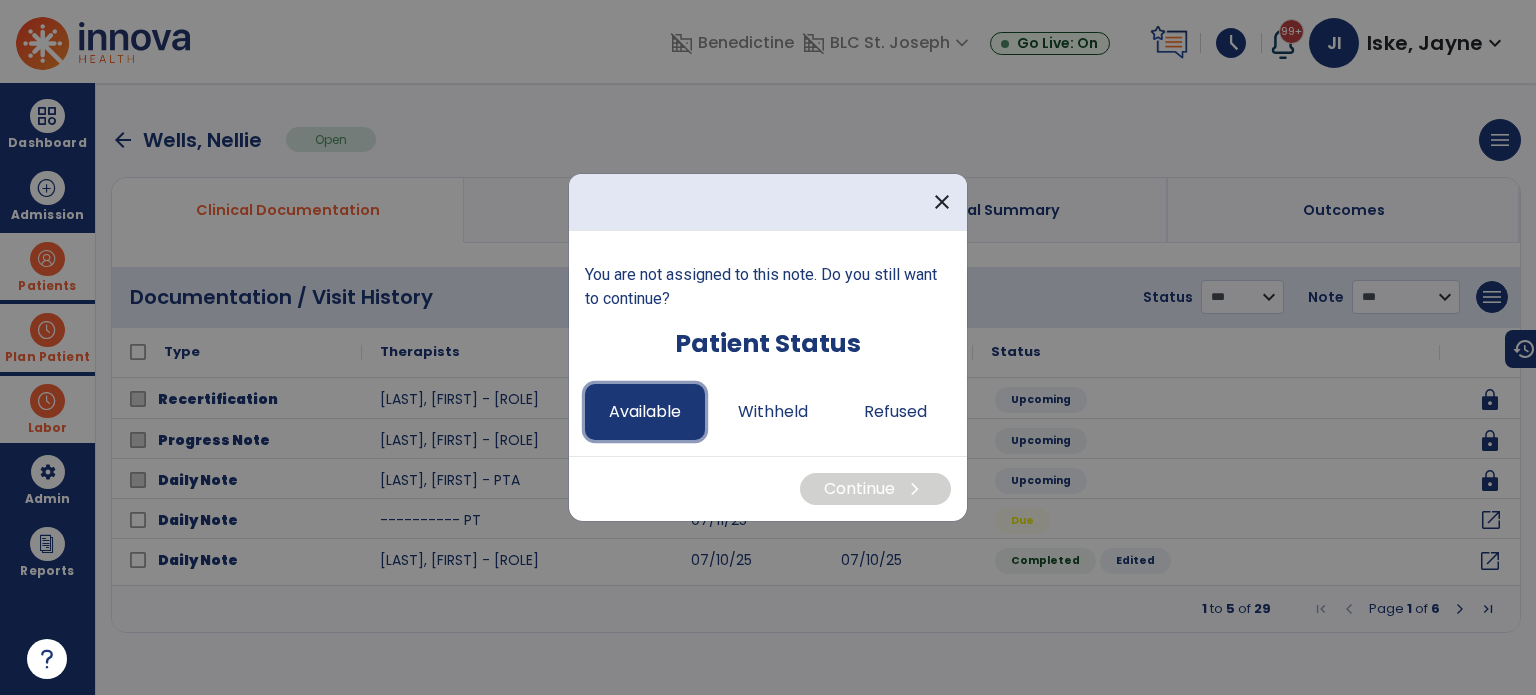 click on "Available" at bounding box center [645, 412] 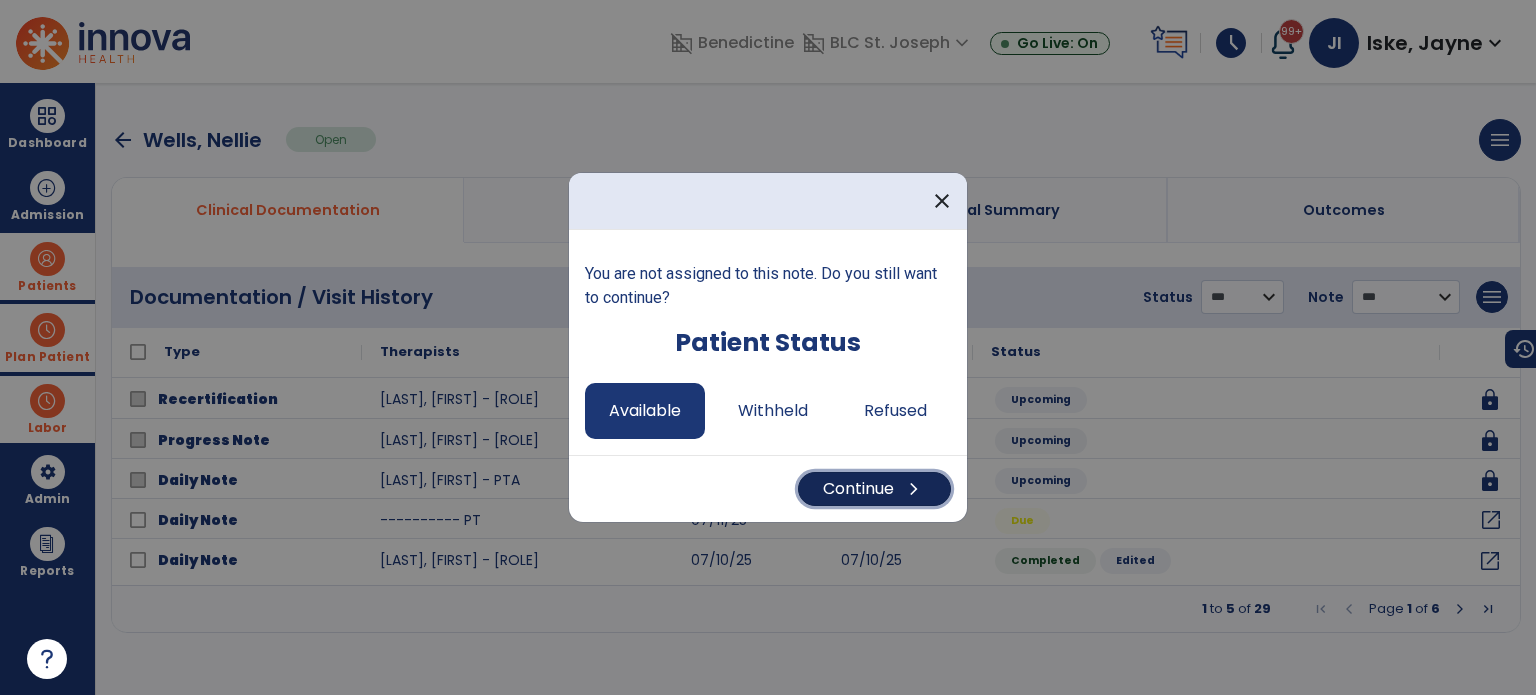 click on "Continue   chevron_right" at bounding box center (874, 489) 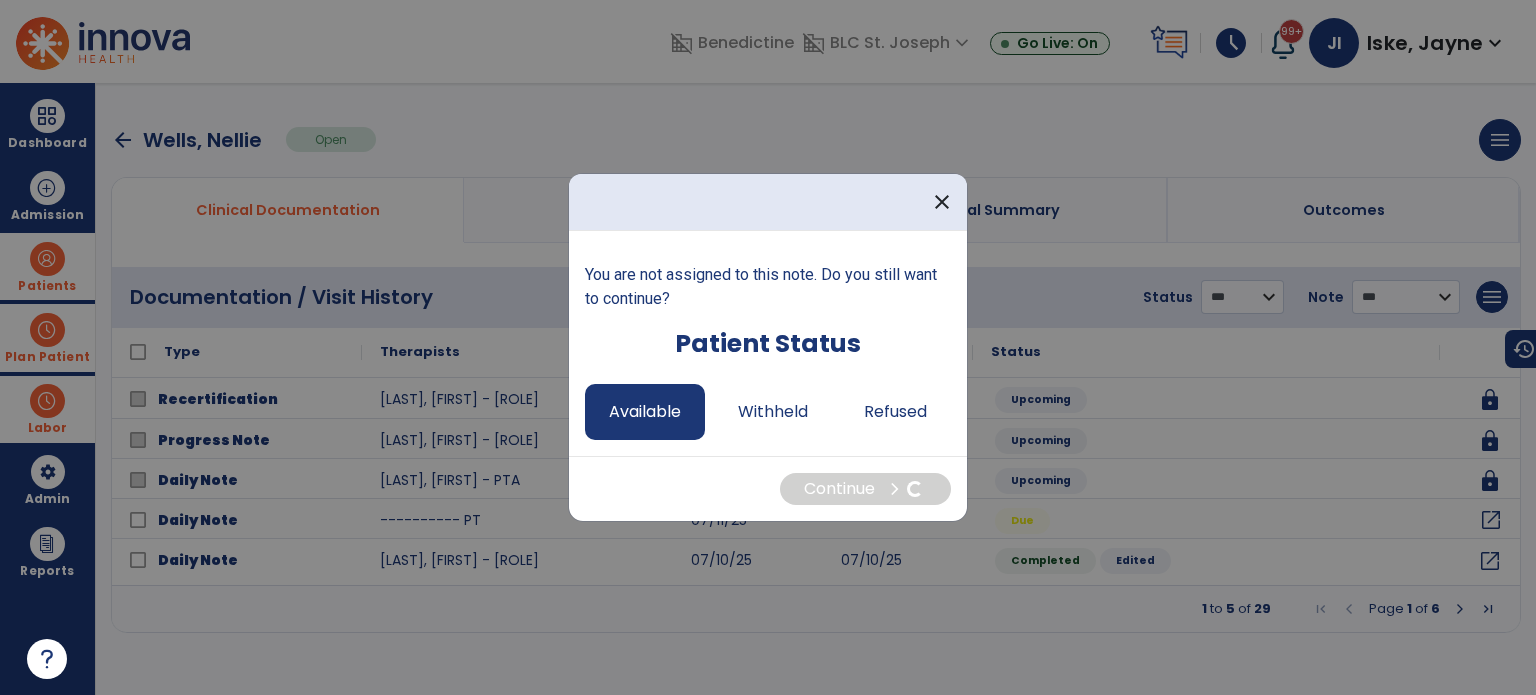 select on "*" 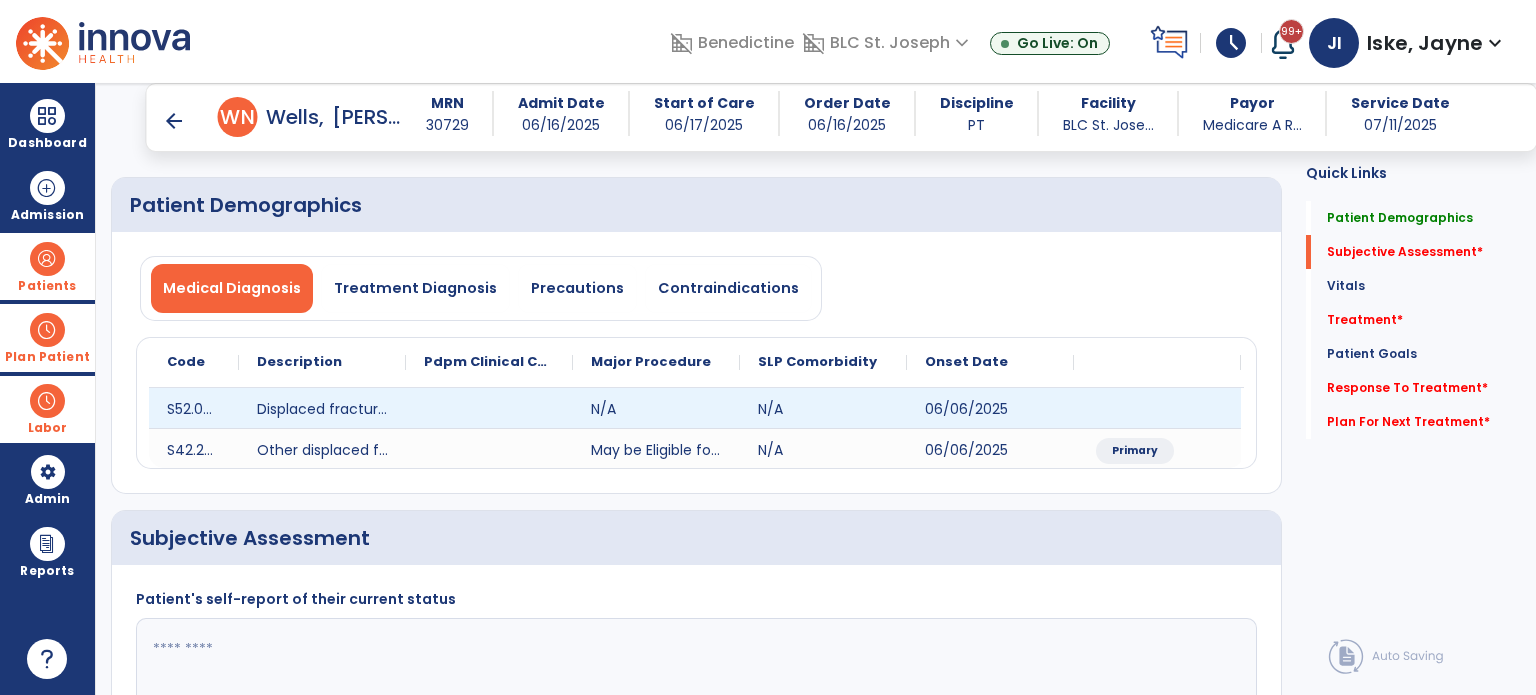 scroll, scrollTop: 400, scrollLeft: 0, axis: vertical 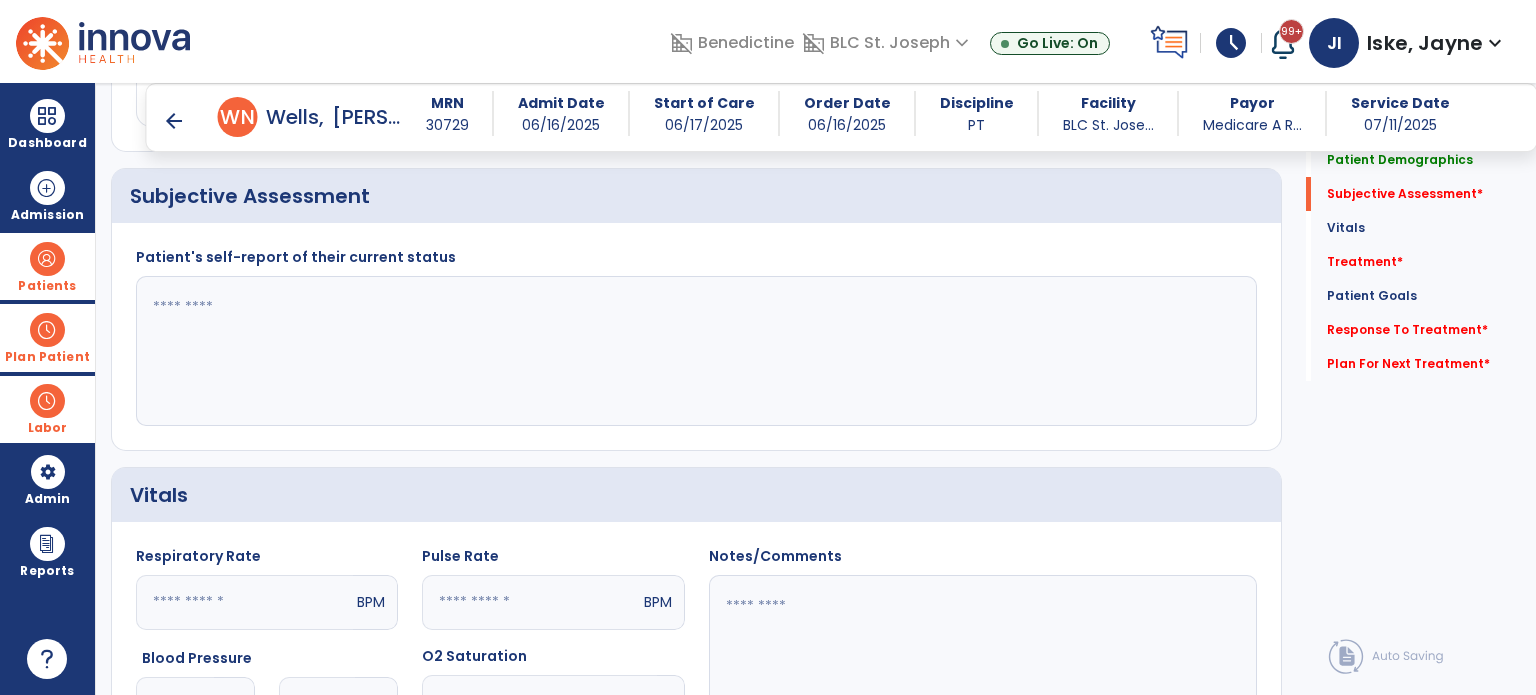 click 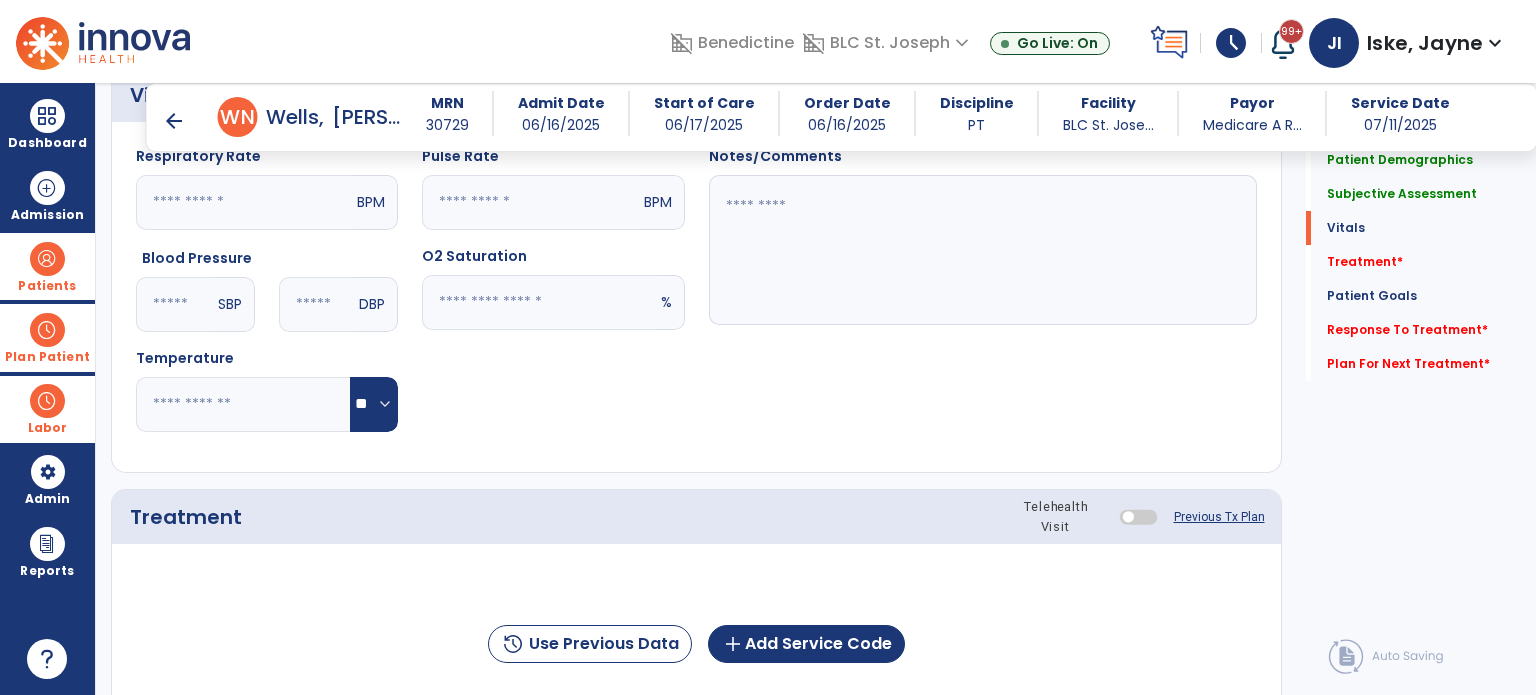 scroll, scrollTop: 1100, scrollLeft: 0, axis: vertical 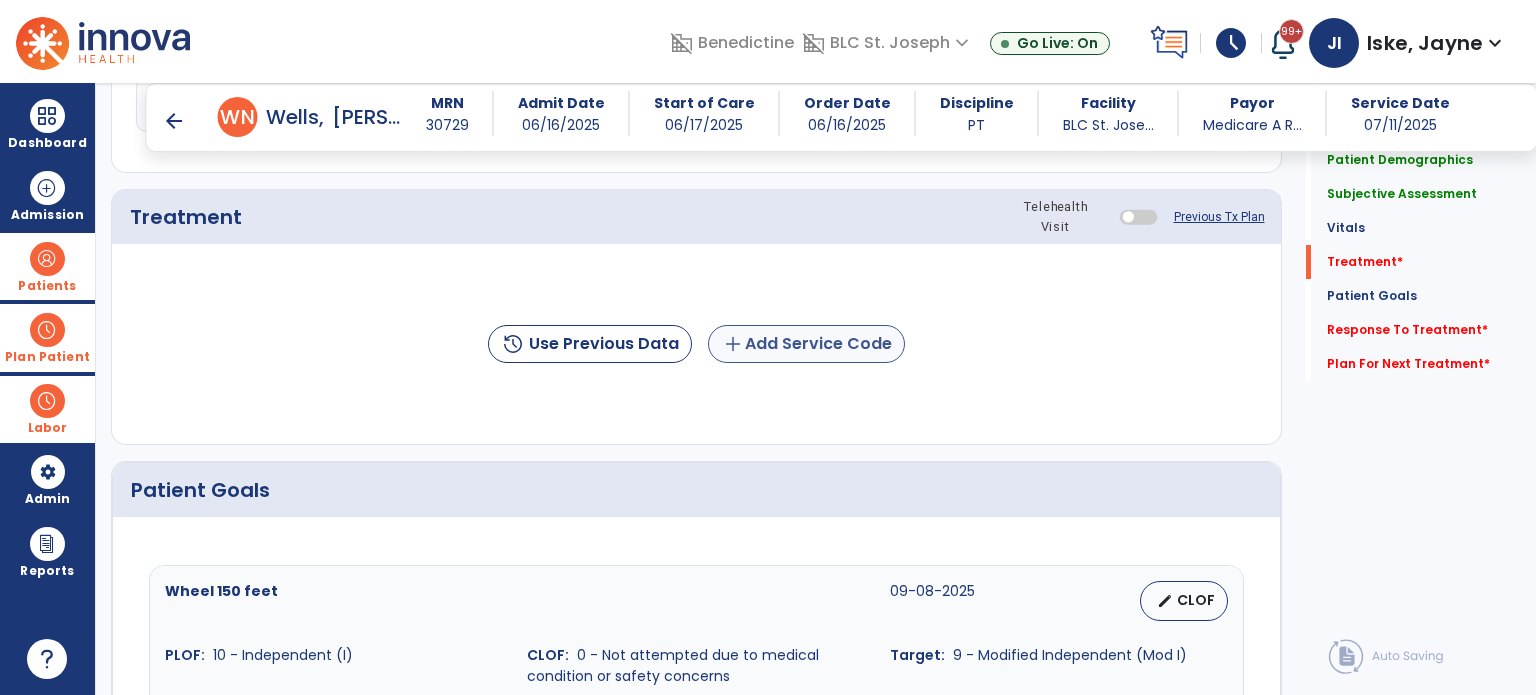 type on "**********" 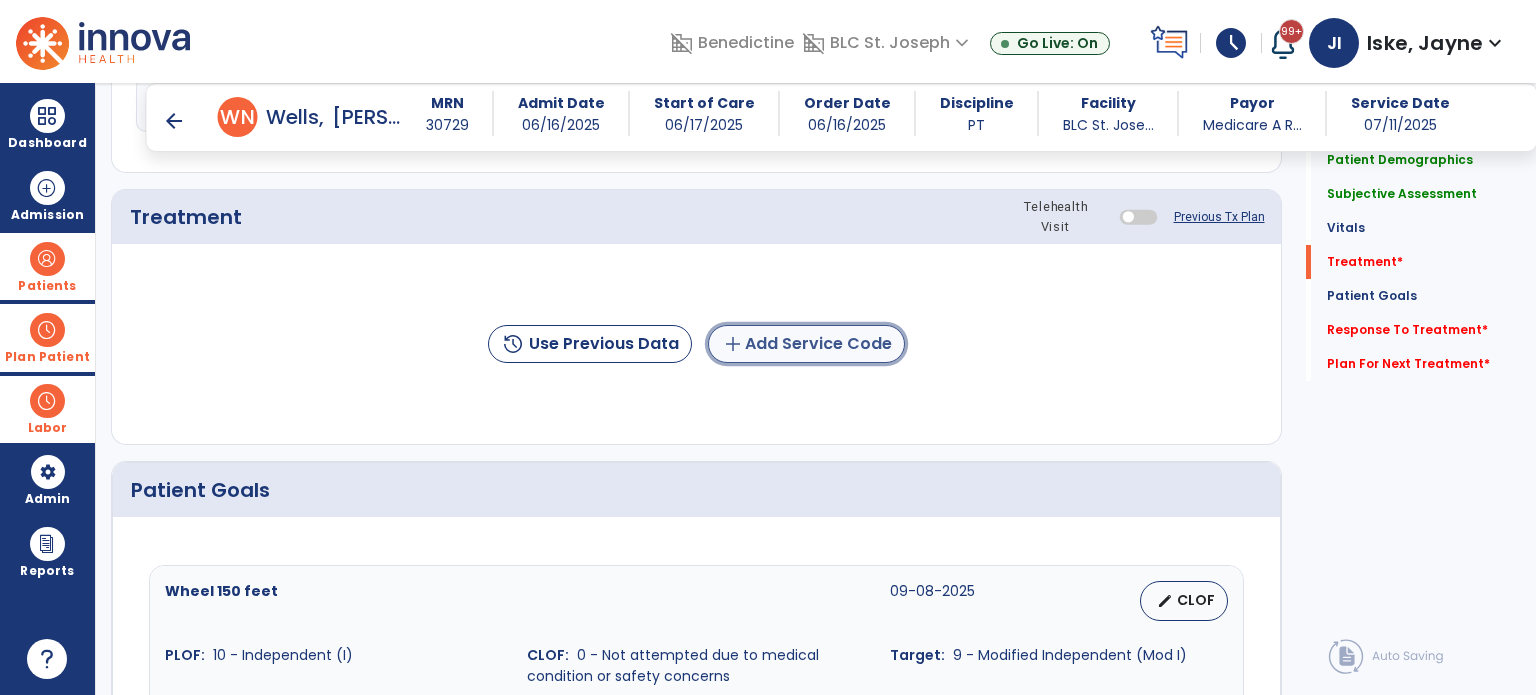 click on "add  Add Service Code" 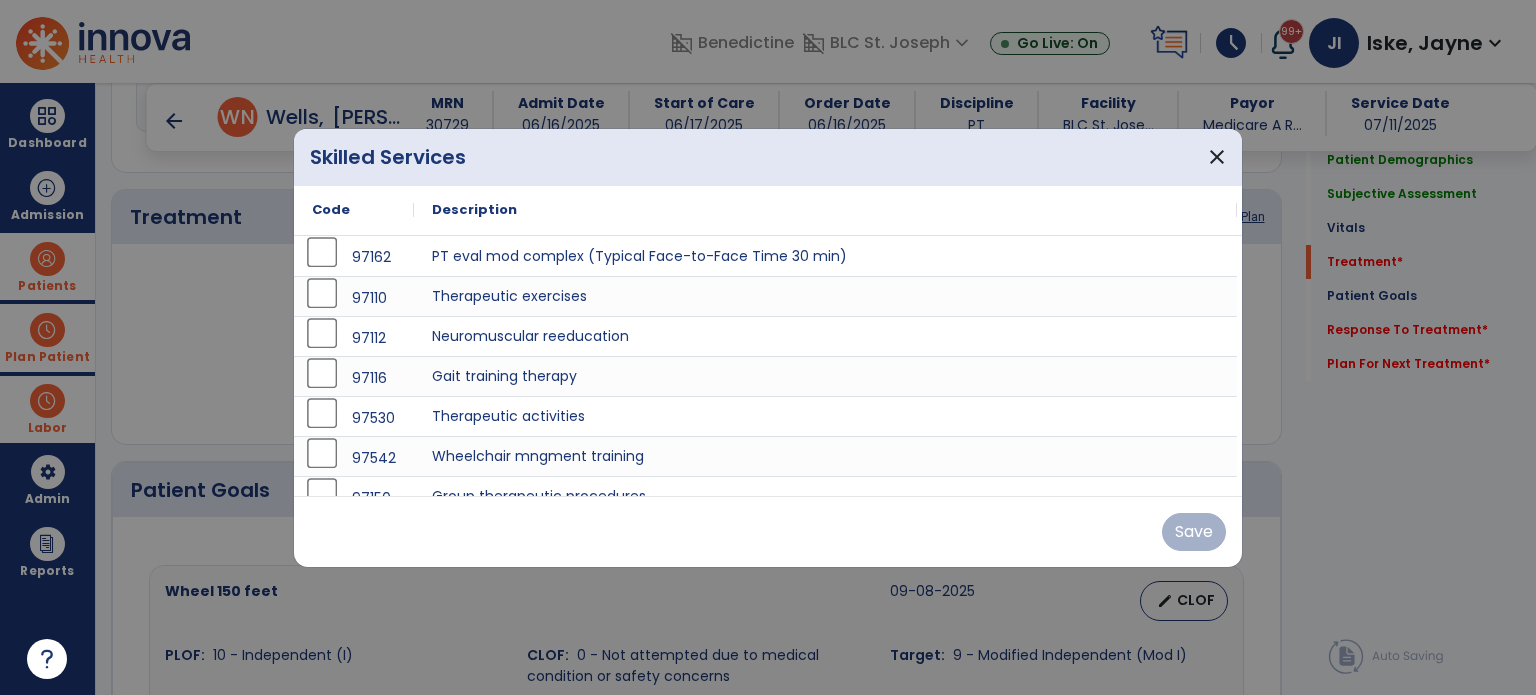 click at bounding box center [768, 347] 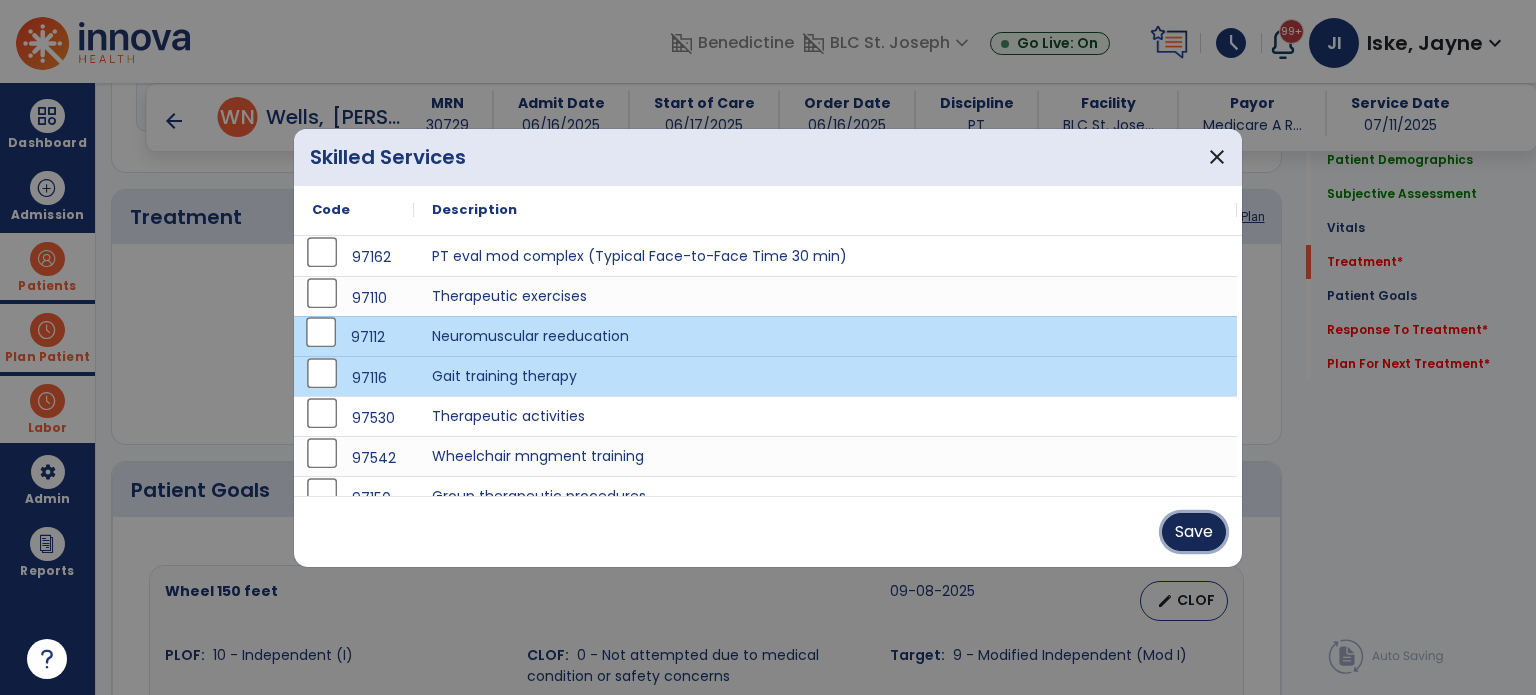 click on "Save" at bounding box center [1194, 532] 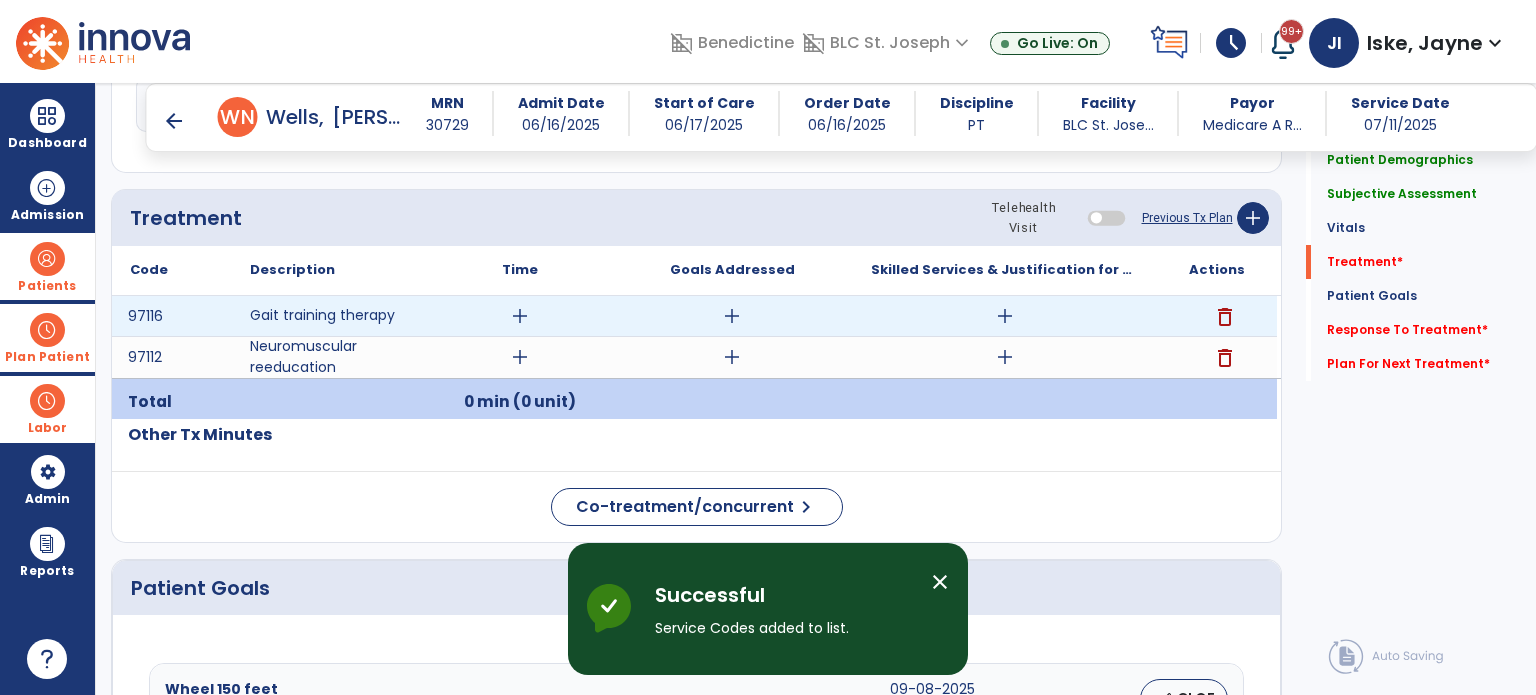 click on "add" at bounding box center [520, 316] 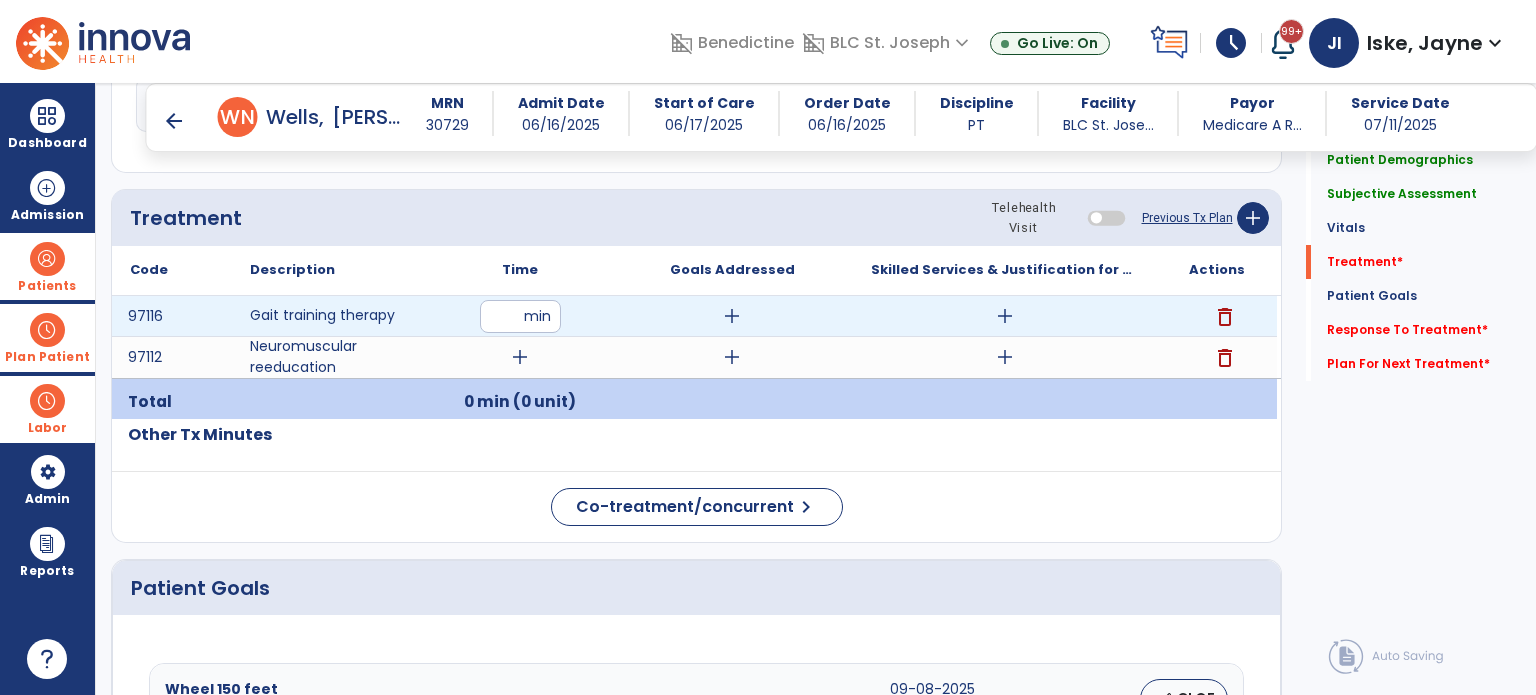 type on "**" 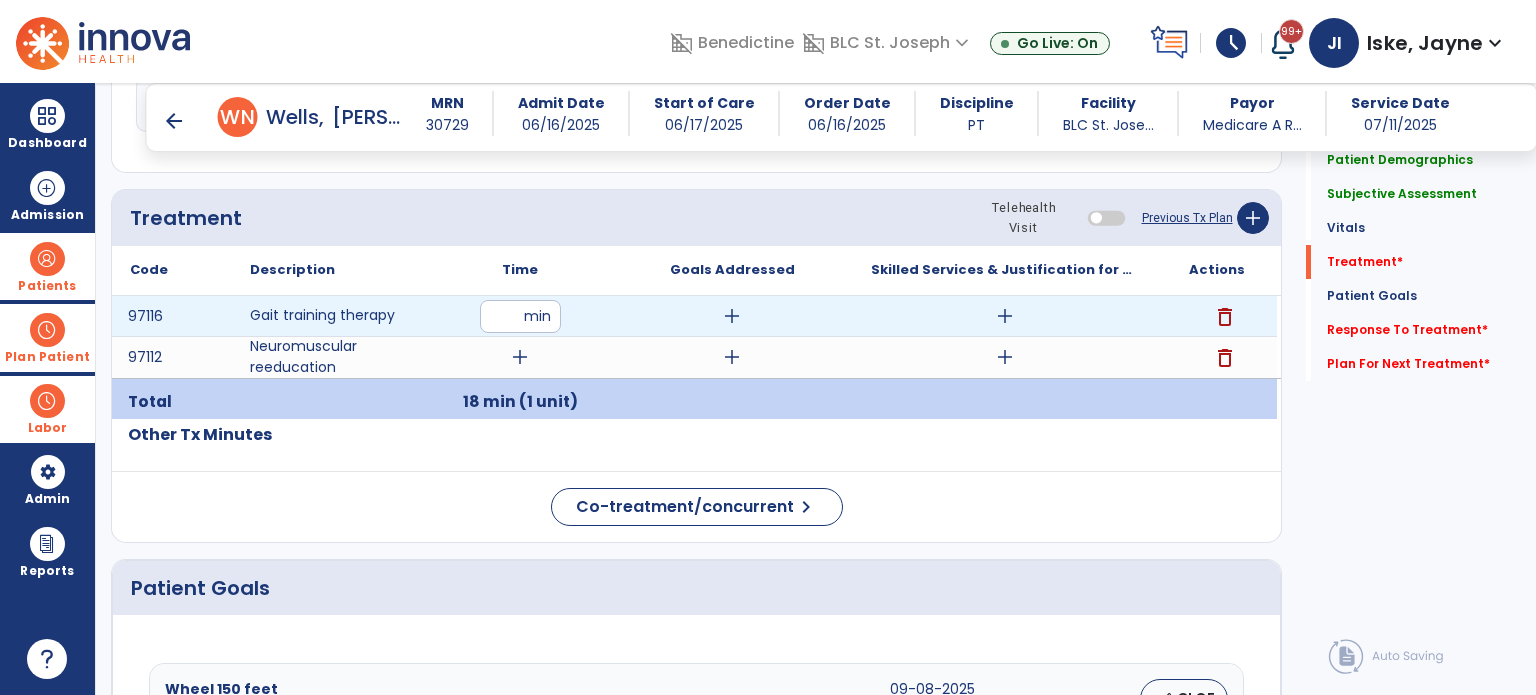 click on "**" at bounding box center [520, 316] 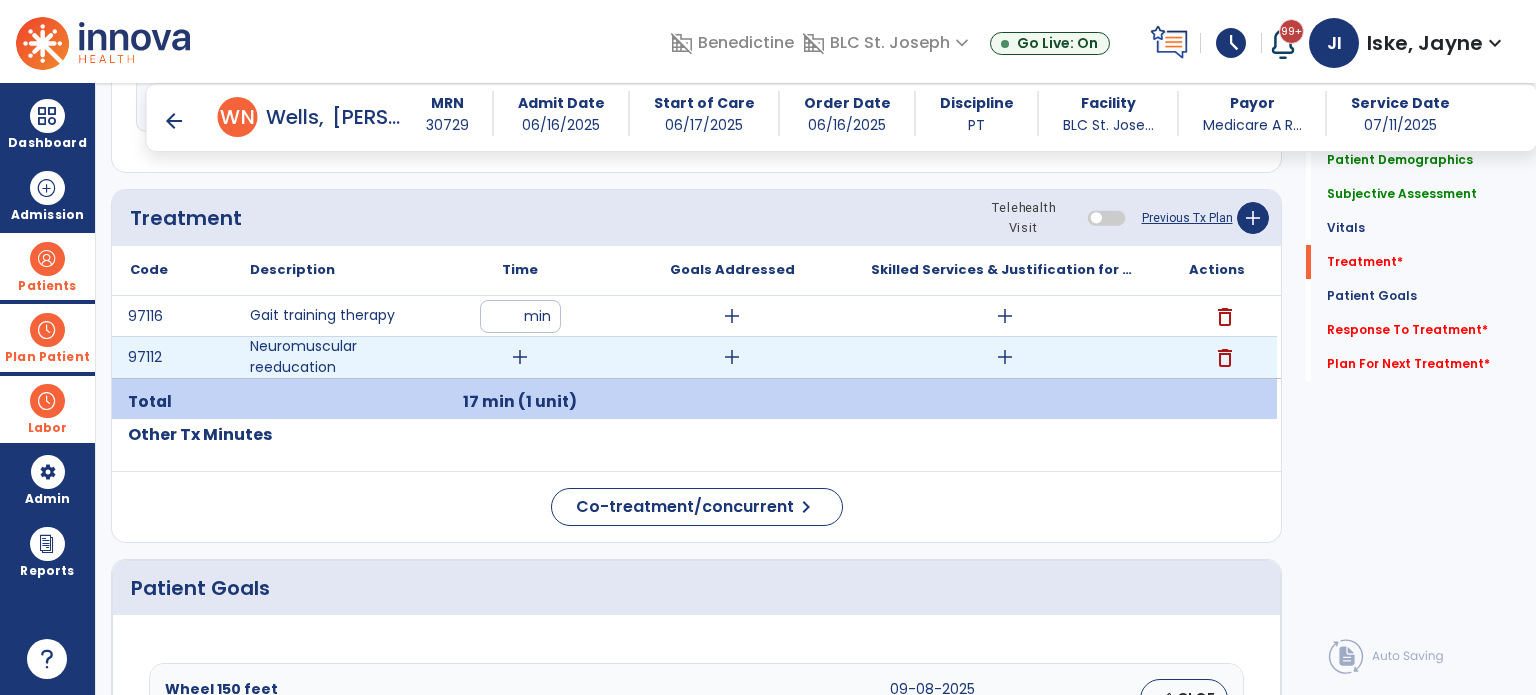 click on "add" at bounding box center (520, 357) 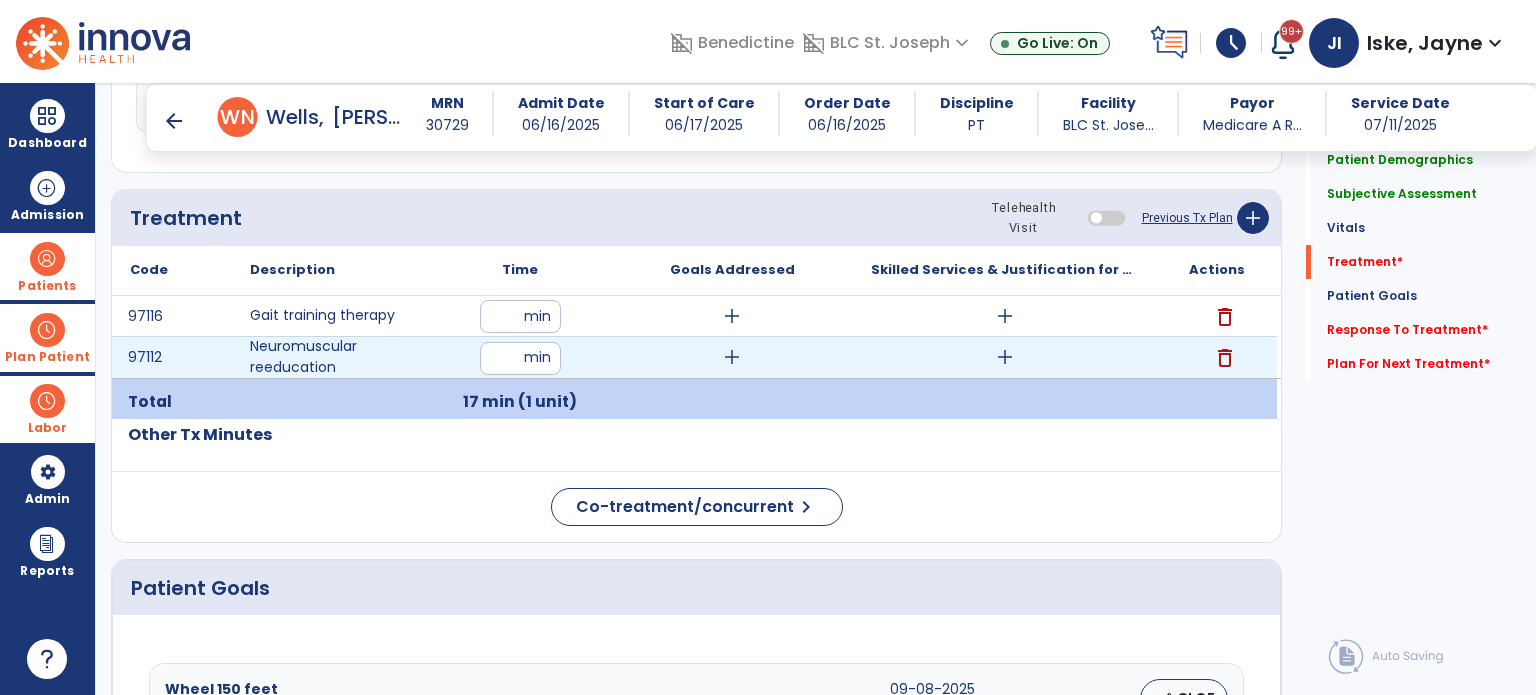 type on "**" 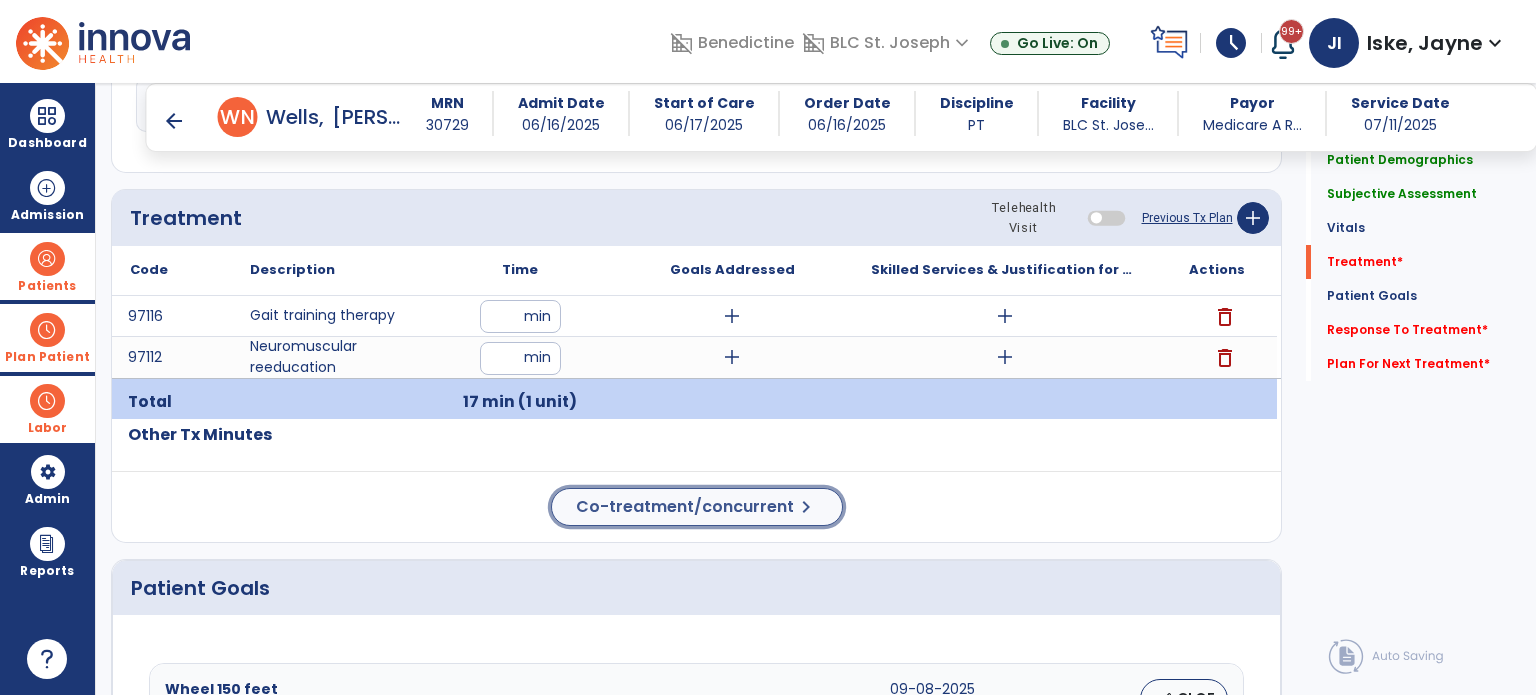 click on "chevron_right" 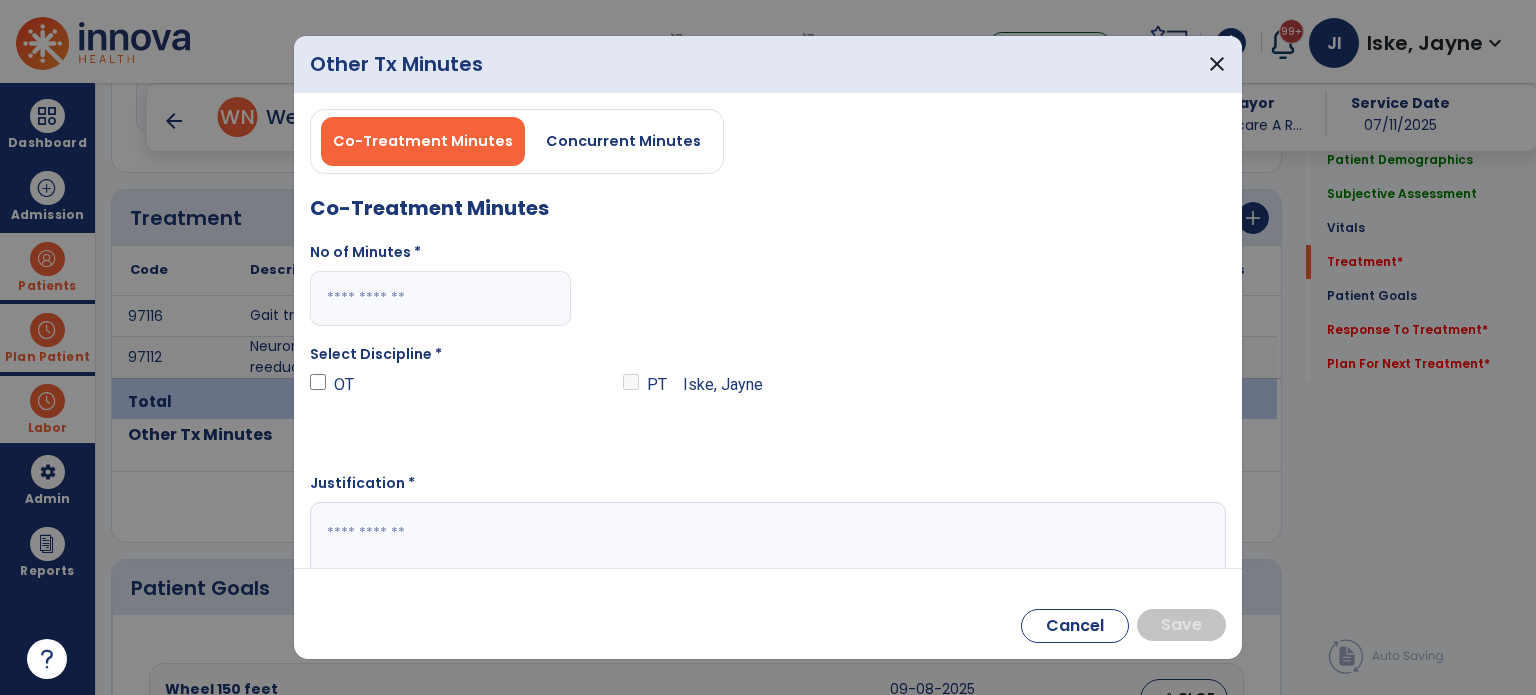 click at bounding box center [440, 298] 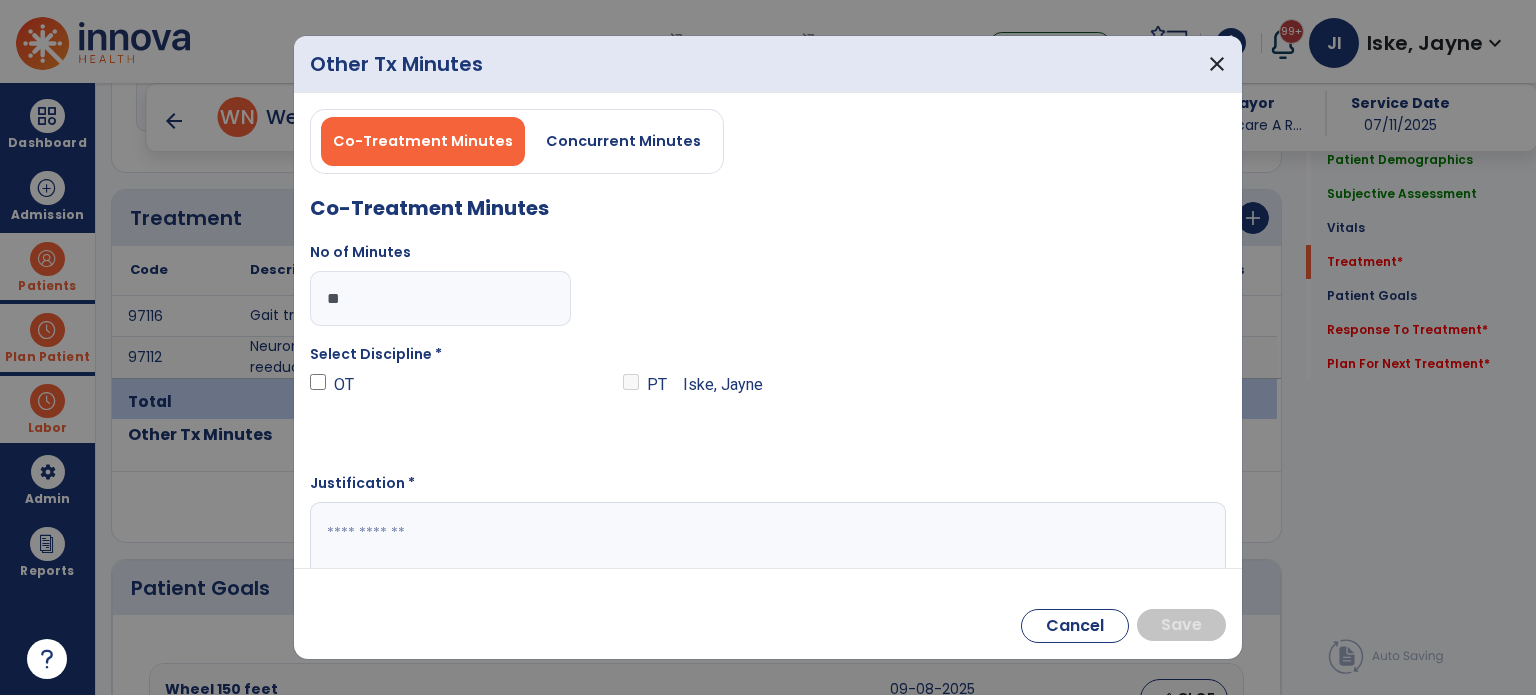 type on "**" 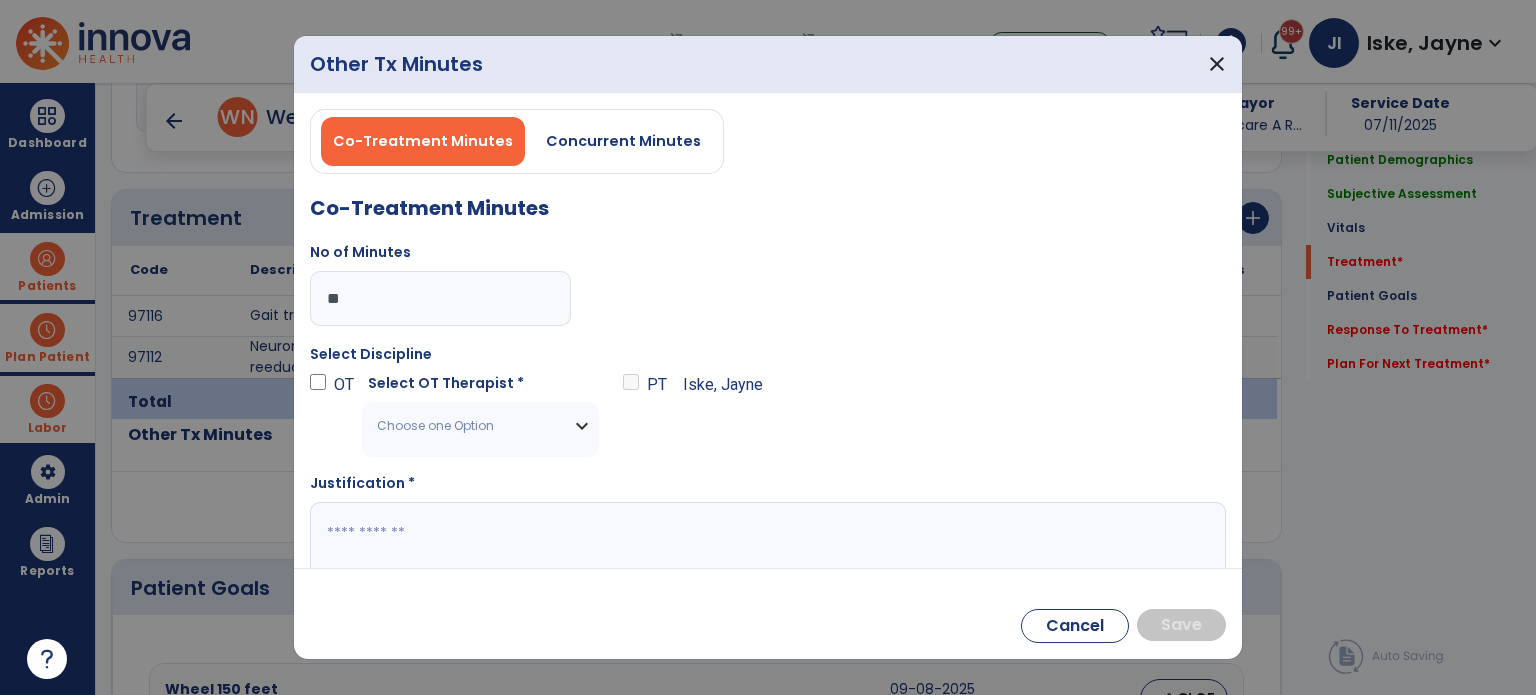 click on "Choose one Option" at bounding box center (468, 426) 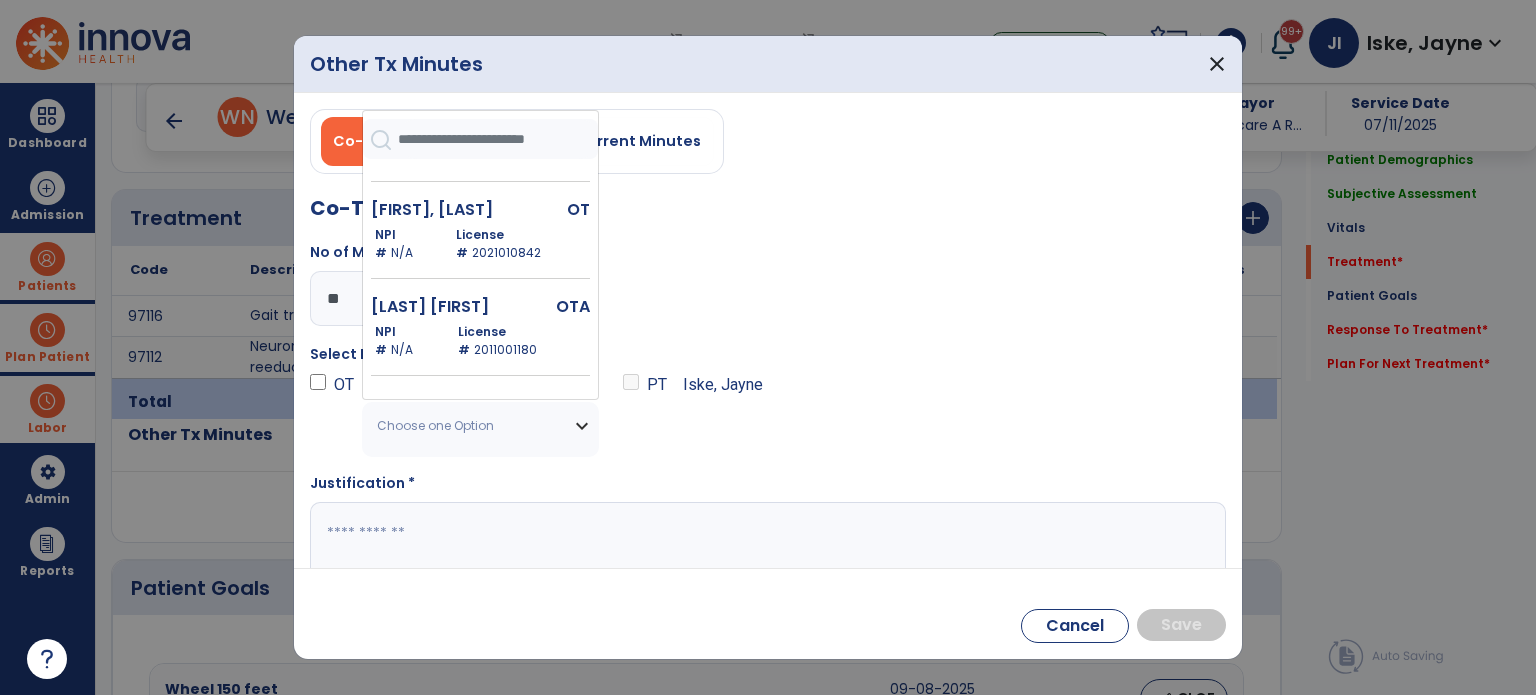 scroll, scrollTop: 300, scrollLeft: 0, axis: vertical 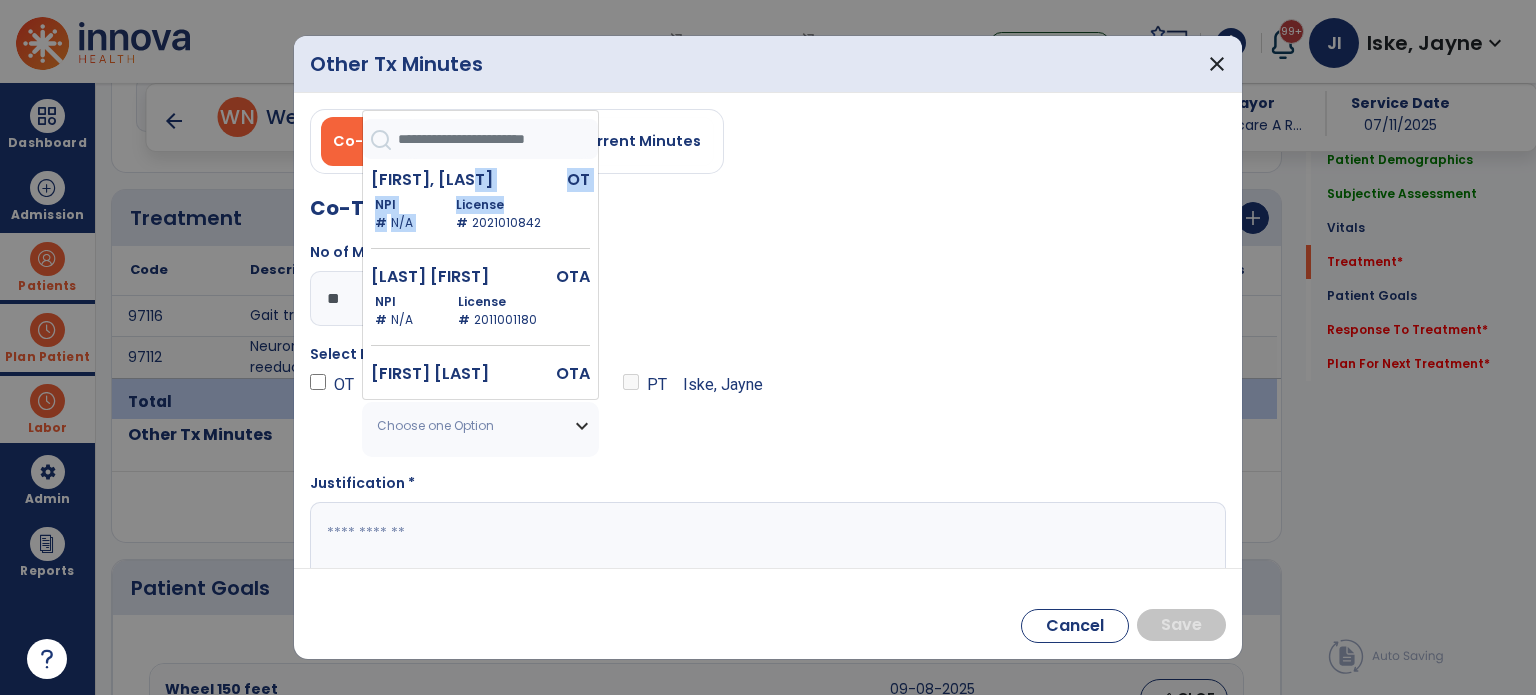 click on "[LAST_NAME] [FIRST_NAME] OT NPI # N/A License # 2021010842" at bounding box center [480, 212] 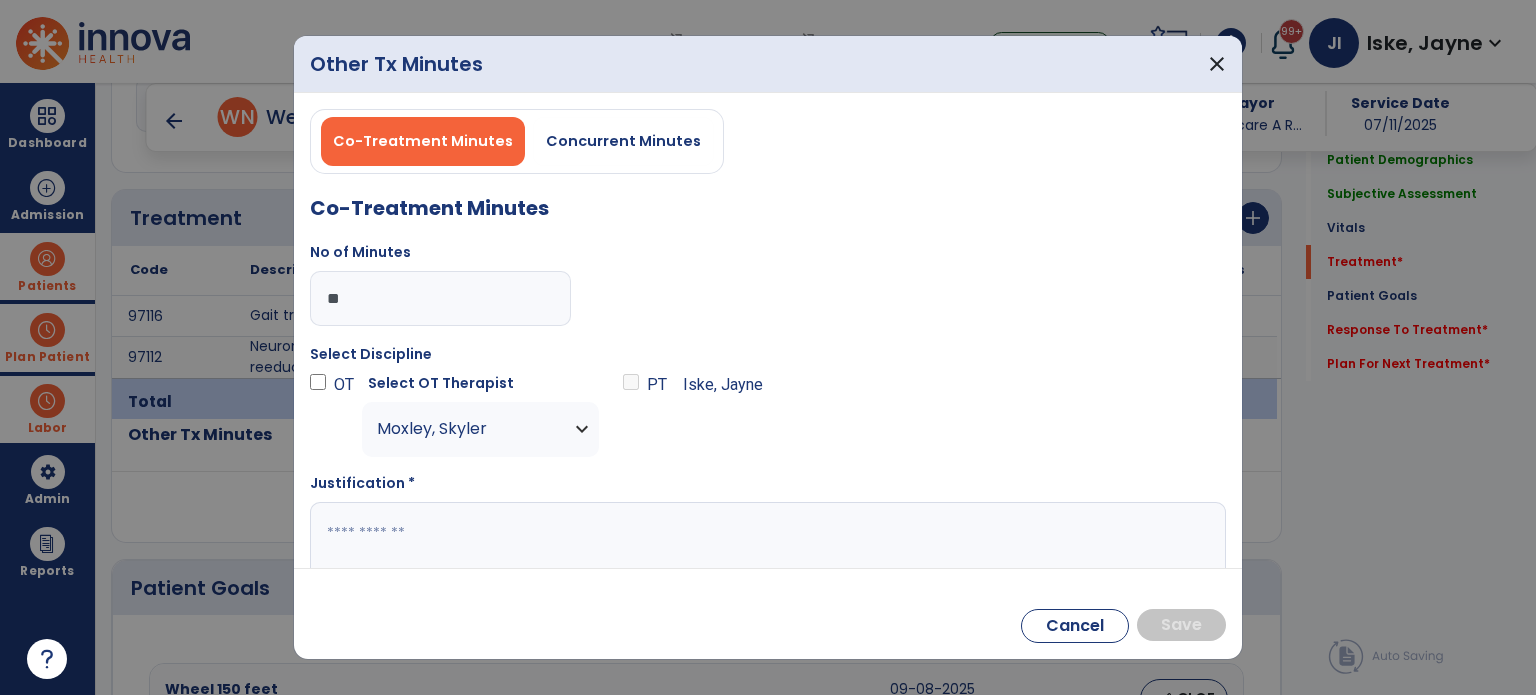 click at bounding box center [766, 541] 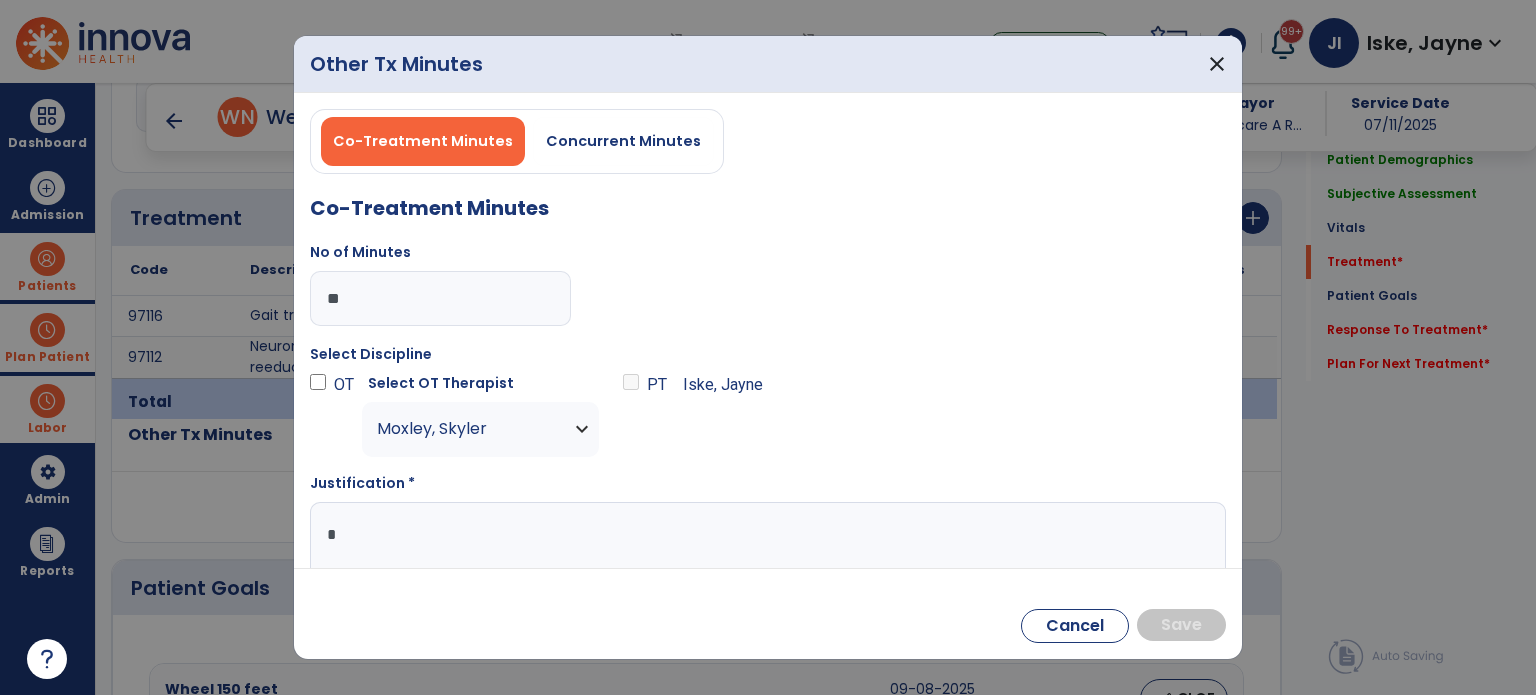 click at bounding box center [766, 541] 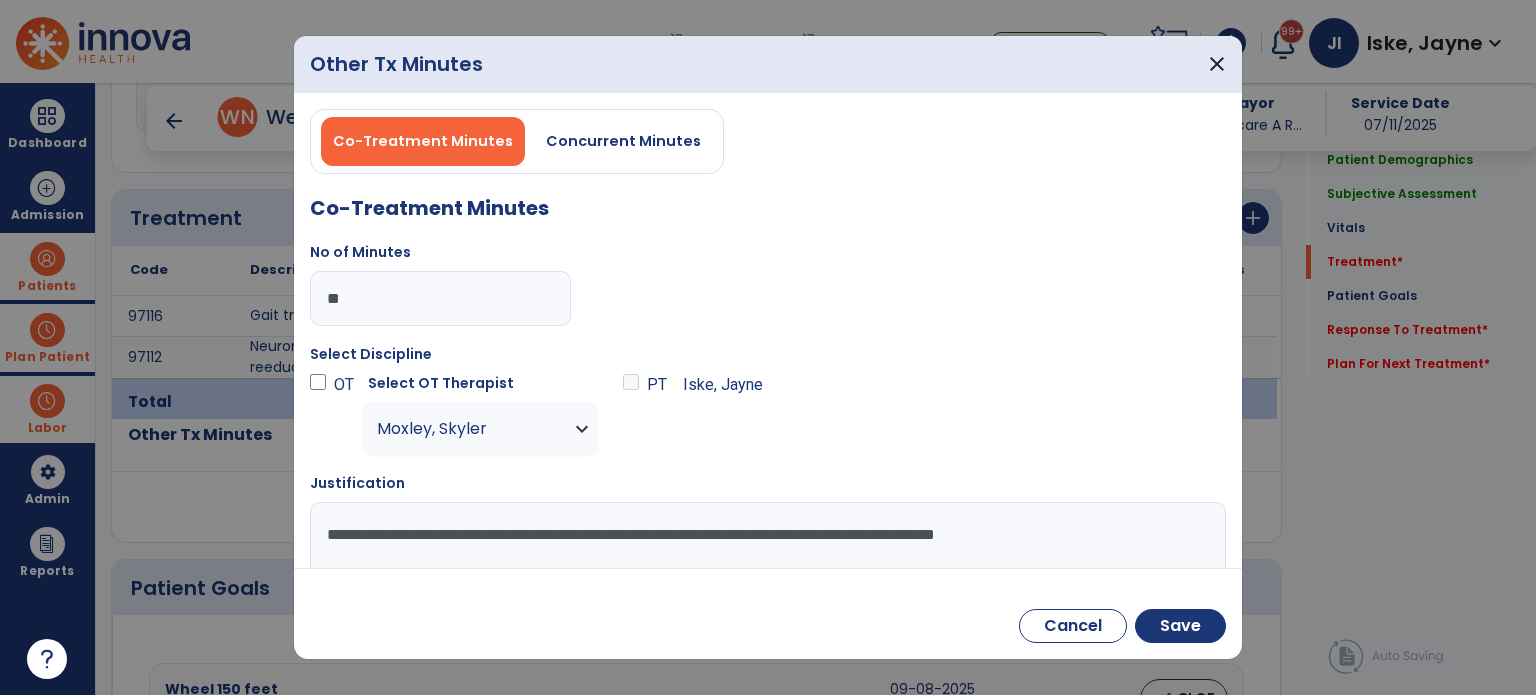 scroll, scrollTop: 1, scrollLeft: 0, axis: vertical 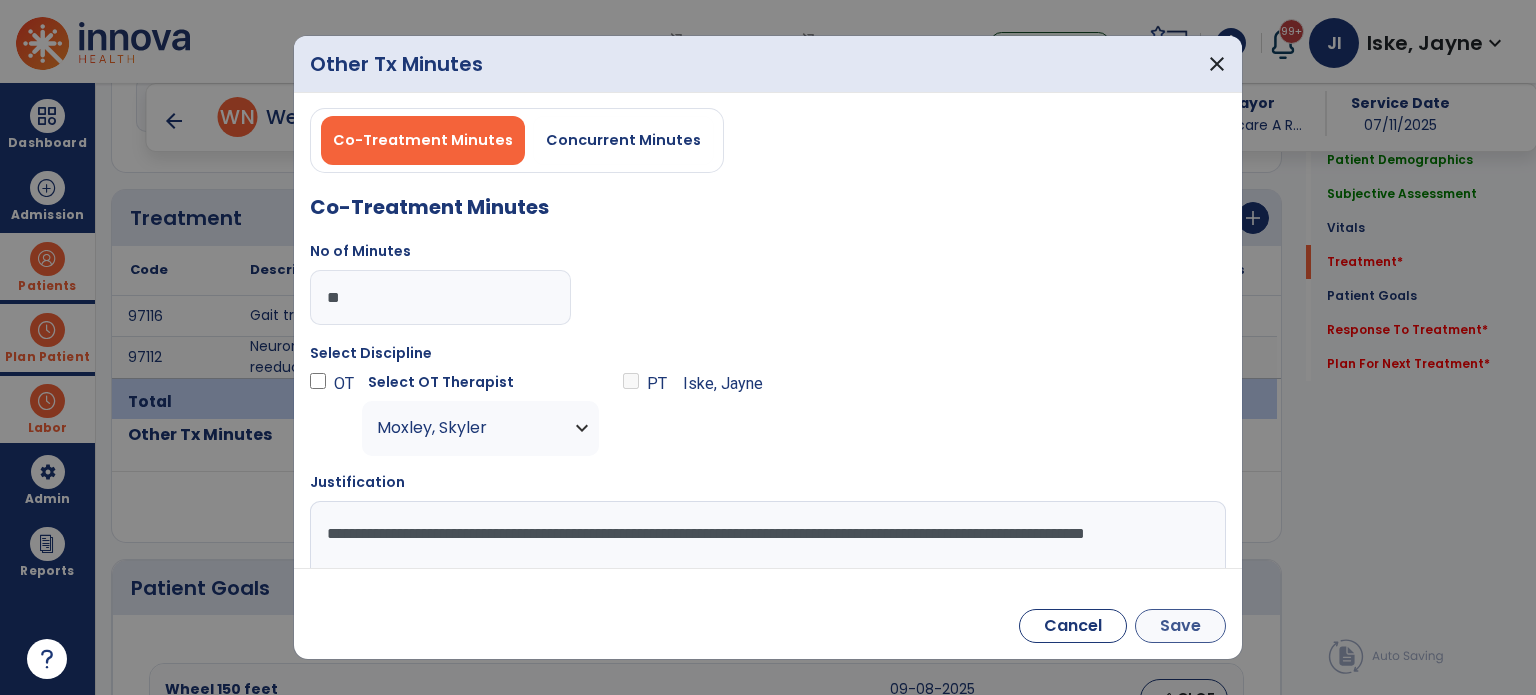 type on "**********" 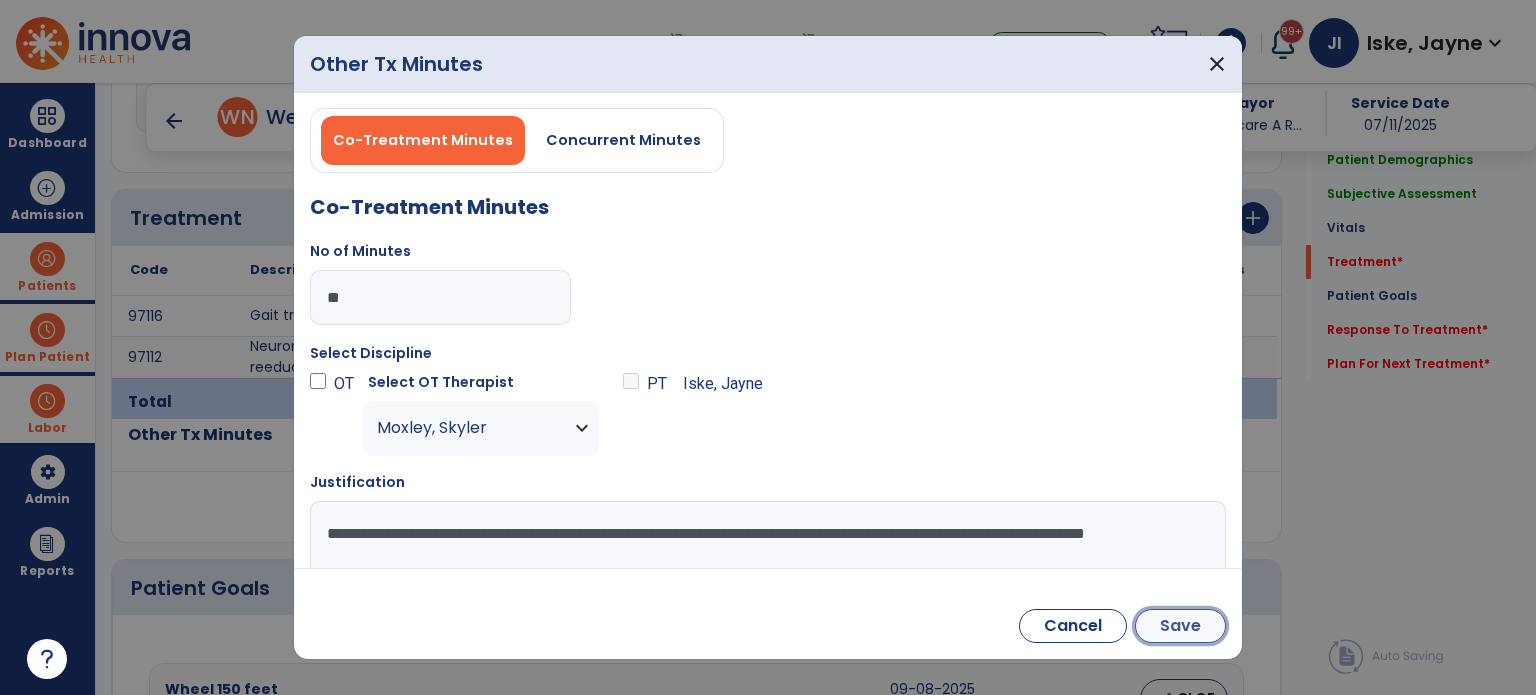 click on "Save" at bounding box center (1180, 626) 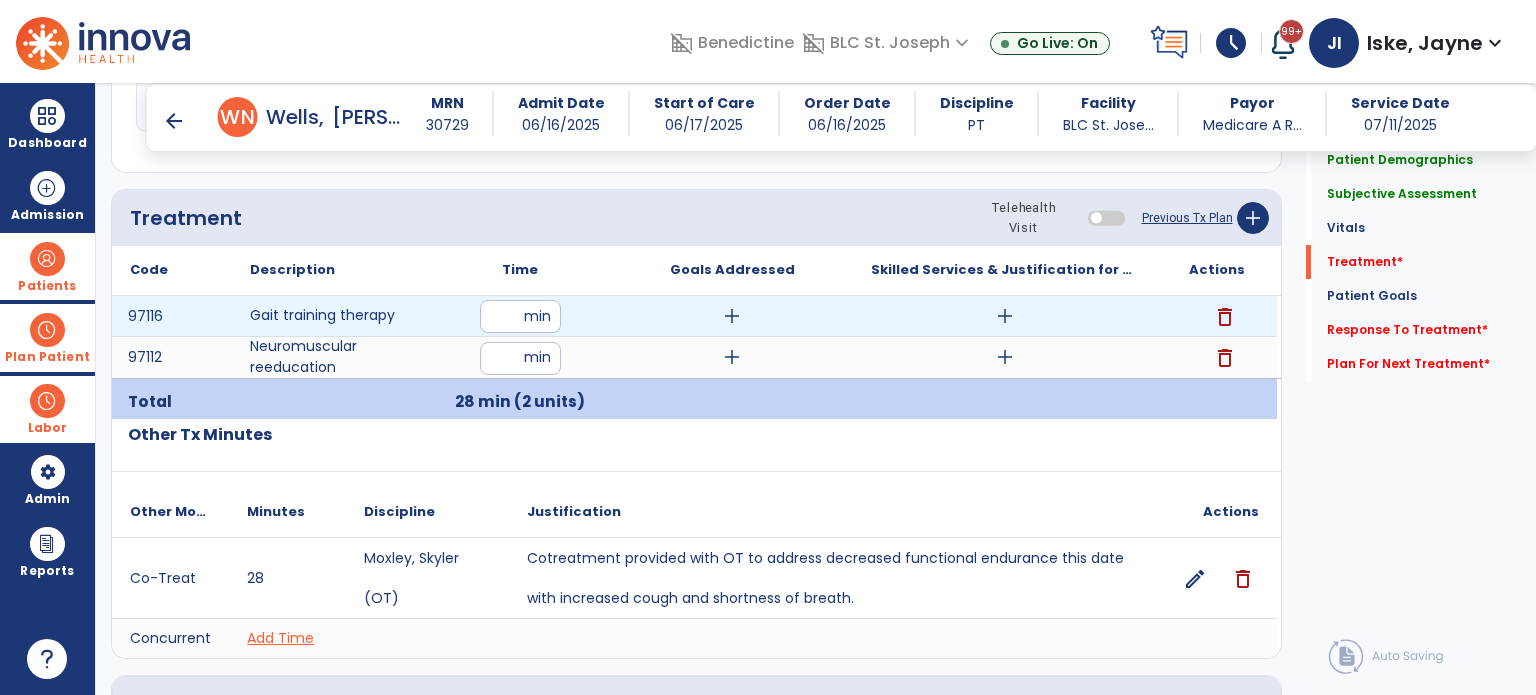 click on "add" at bounding box center [1005, 316] 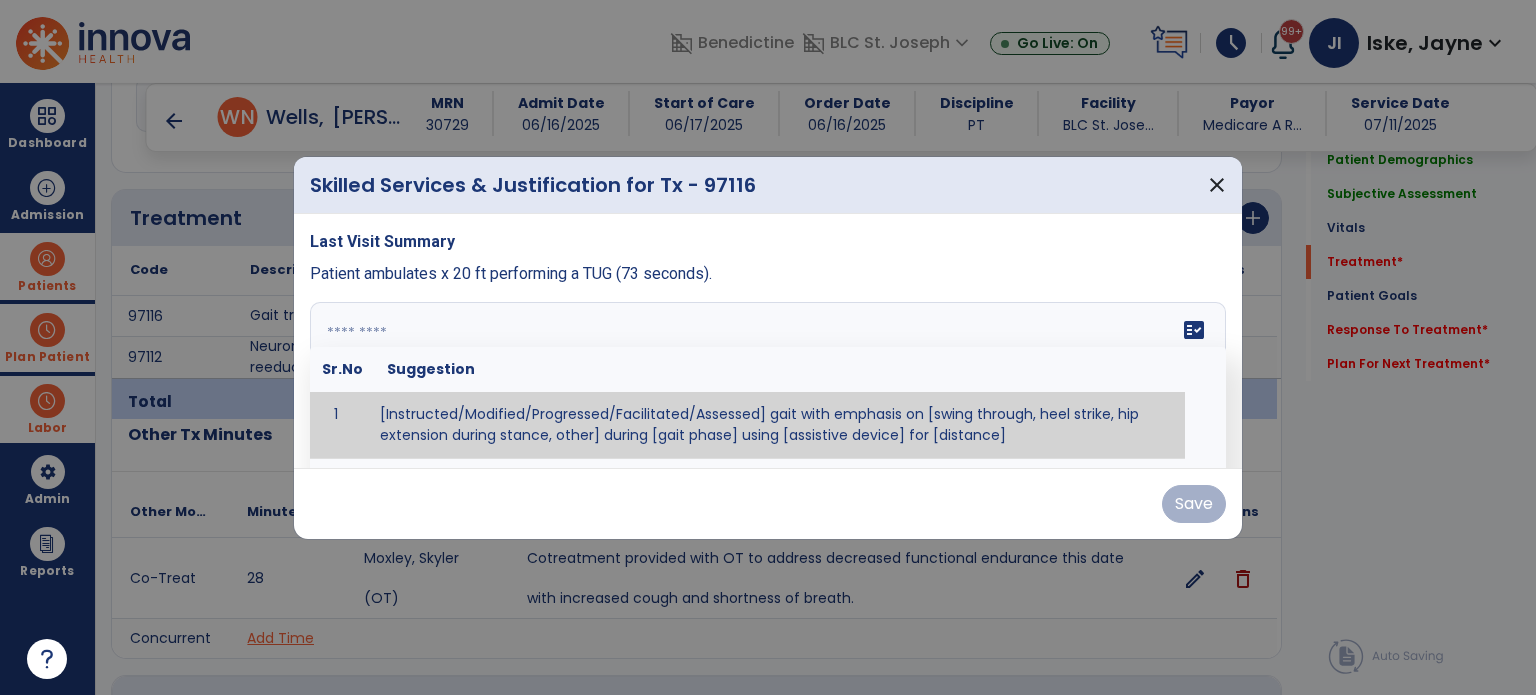 click at bounding box center (766, 377) 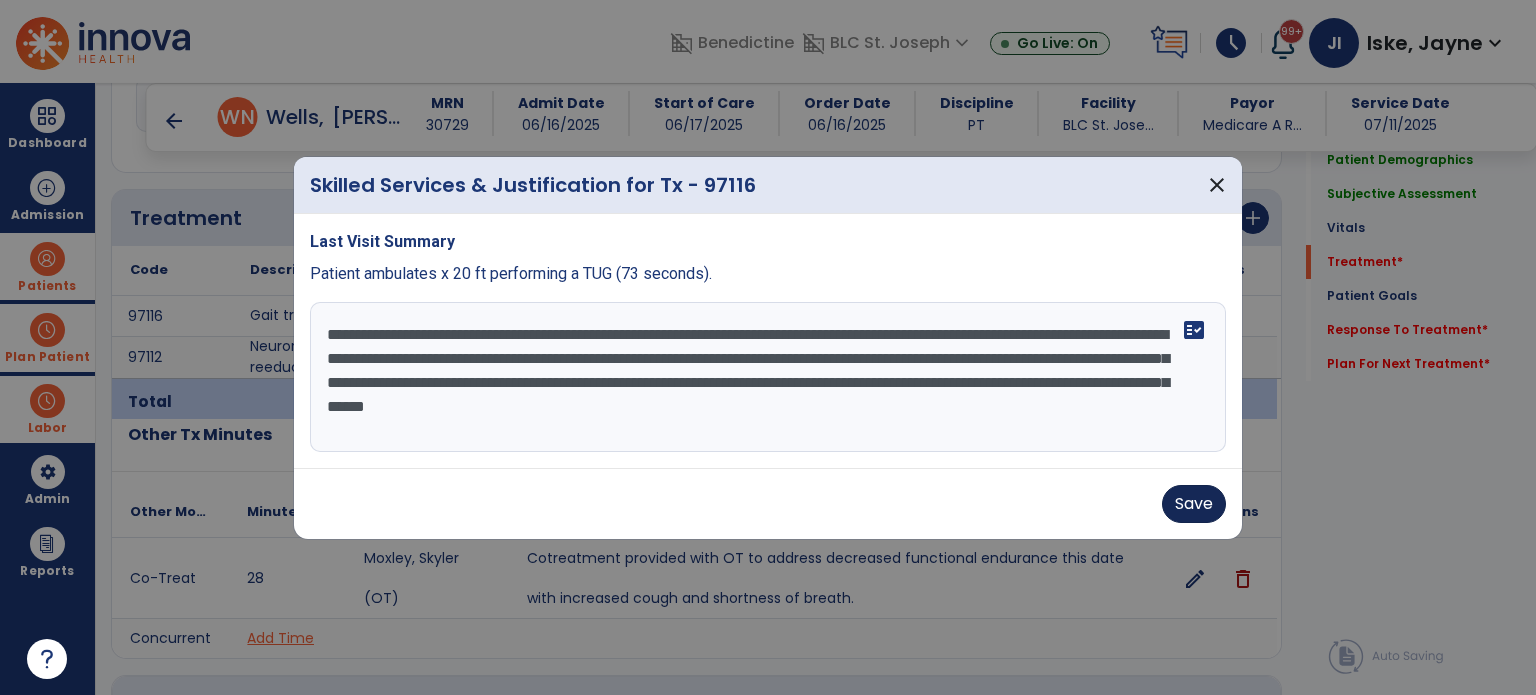 type on "**********" 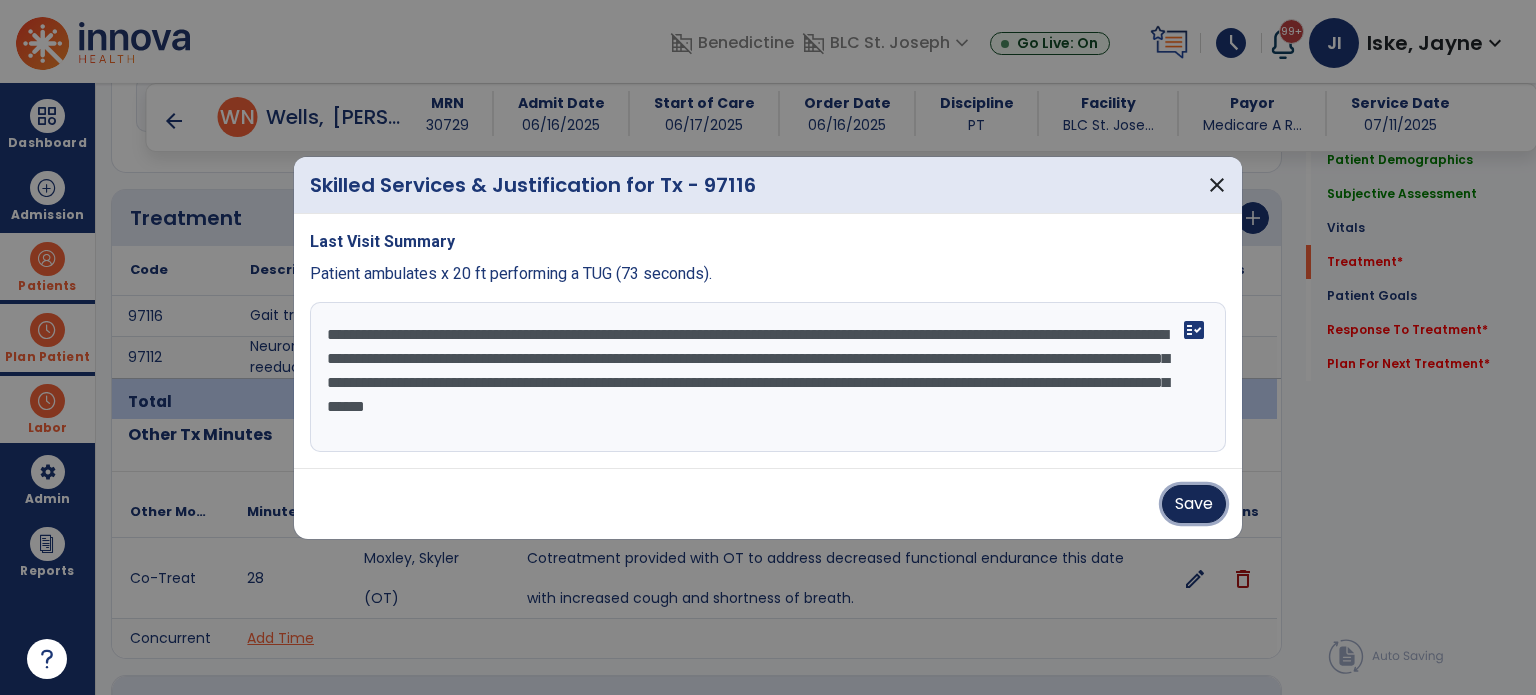 click on "Save" at bounding box center [1194, 504] 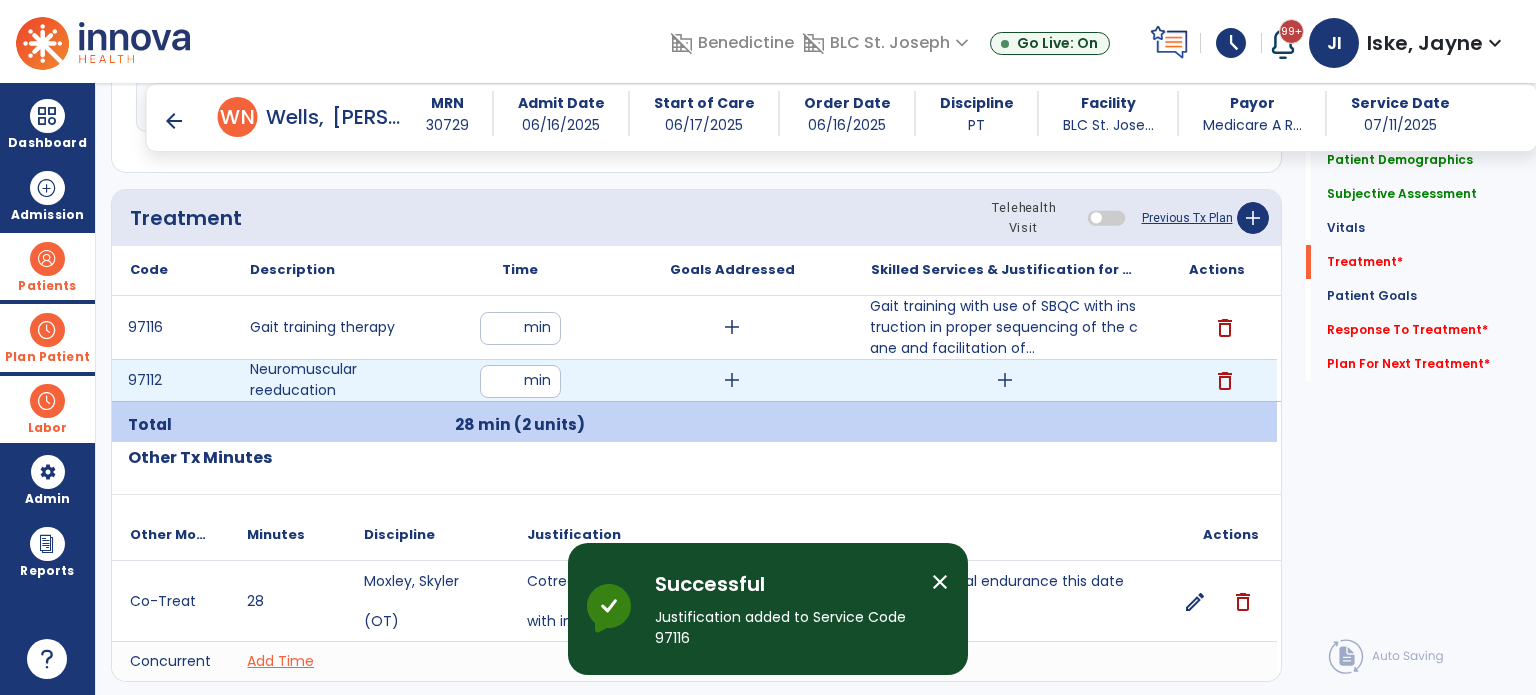 click on "add" at bounding box center (1005, 380) 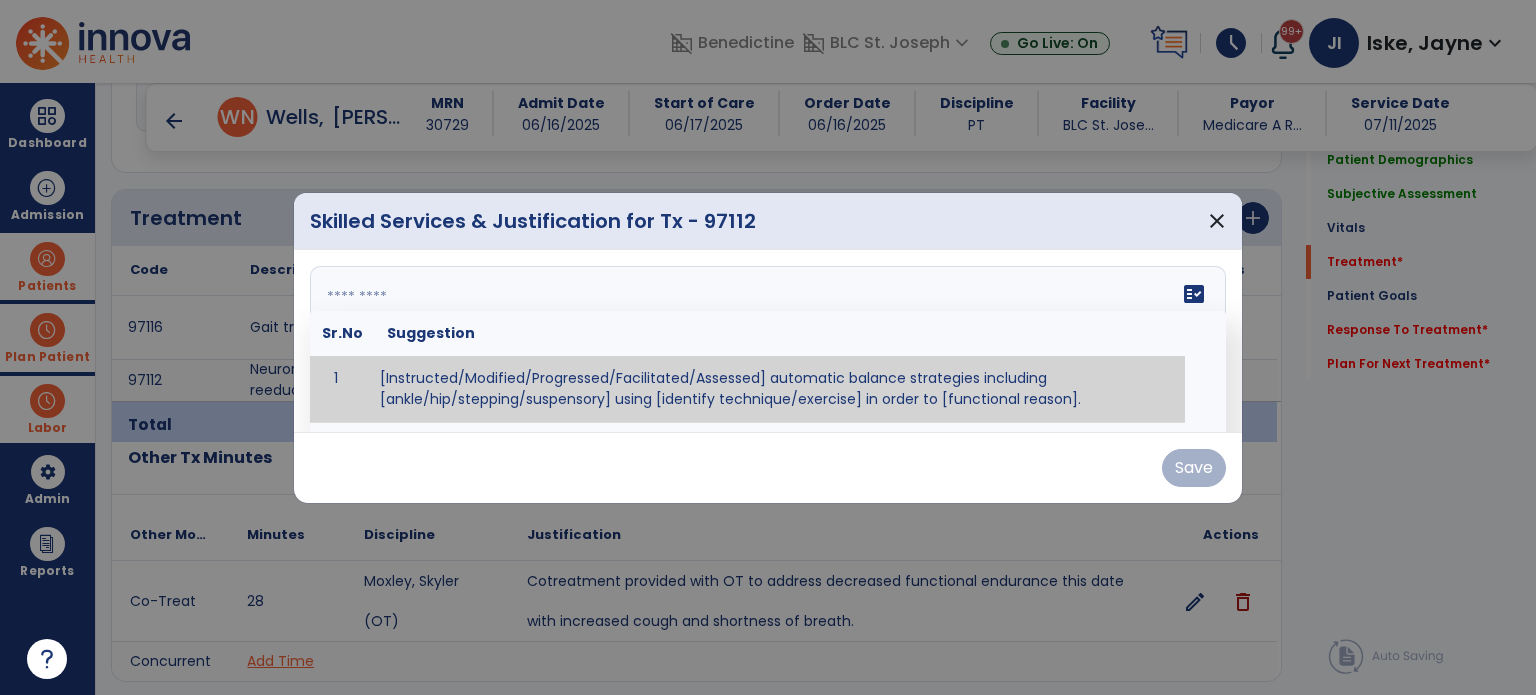 click on "fact_check  Sr.No Suggestion 1 [Instructed/Modified/Progressed/Facilitated/Assessed] automatic balance strategies including [ankle/hip/stepping/suspensory] using [identify technique/exercise] in order to [functional reason]. 2 [Instructed/Modified/Progressed/Facilitated/Assessed] sensory integration techniques including [visual inhibition/somatosensory inhibition/visual excitatory/somatosensory excitatory/vestibular excitatory] using [identify technique/exercise] in order to [functional reason]. 3 [Instructed/Modified/Progressed/Facilitated/Assessed] visual input including [oculomotor exercises, smooth pursuits, saccades, visual field, other] in order to [functional reasons]. 4 [Instructed/Modified/Progressed/Assessed] somatosensory techniques including [joint compression, proprioceptive activities, other] in order to [functional reasons]. 5 [Instructed/Modified/Progressed/Assessed] vestibular techniques including [gaze stabilization, Brandt-Darhoff, Epley, other] in order to [functional reasons]. 6 7" at bounding box center [768, 341] 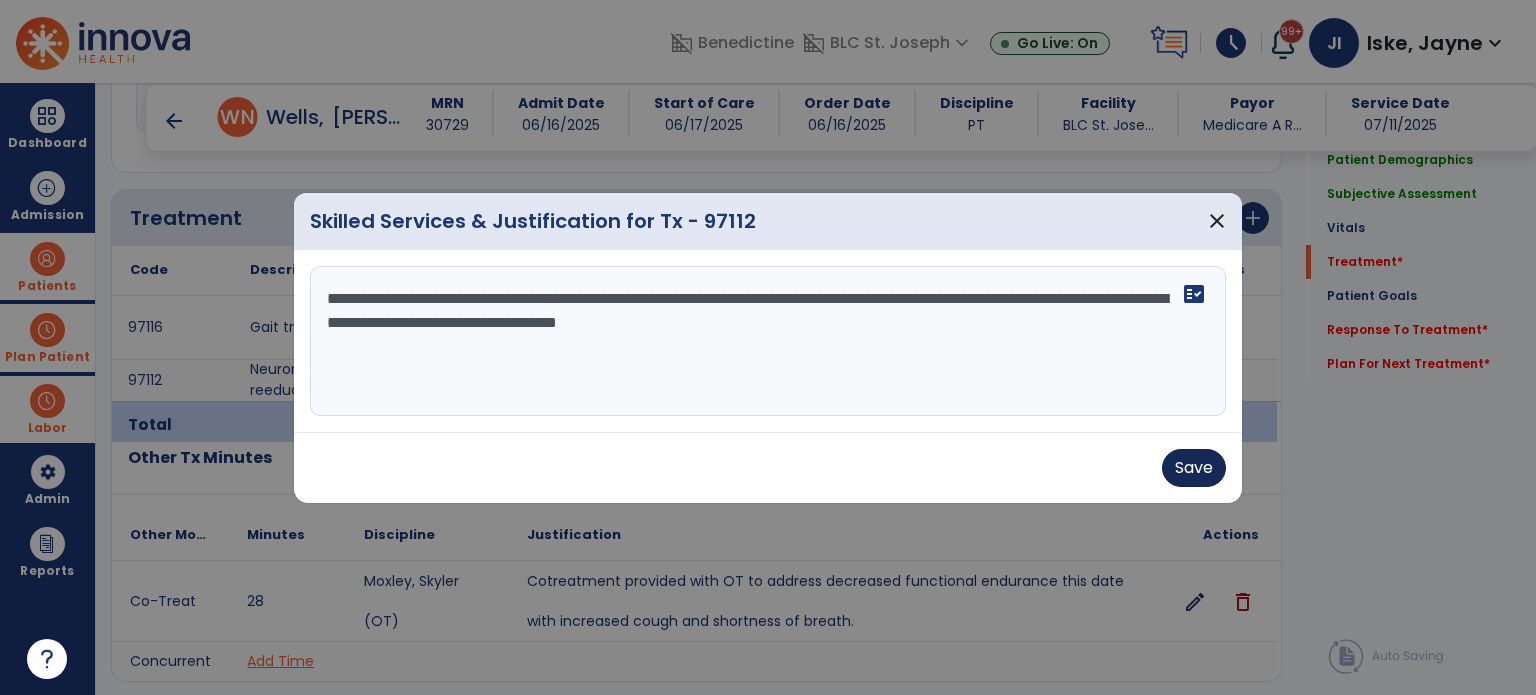 type on "**********" 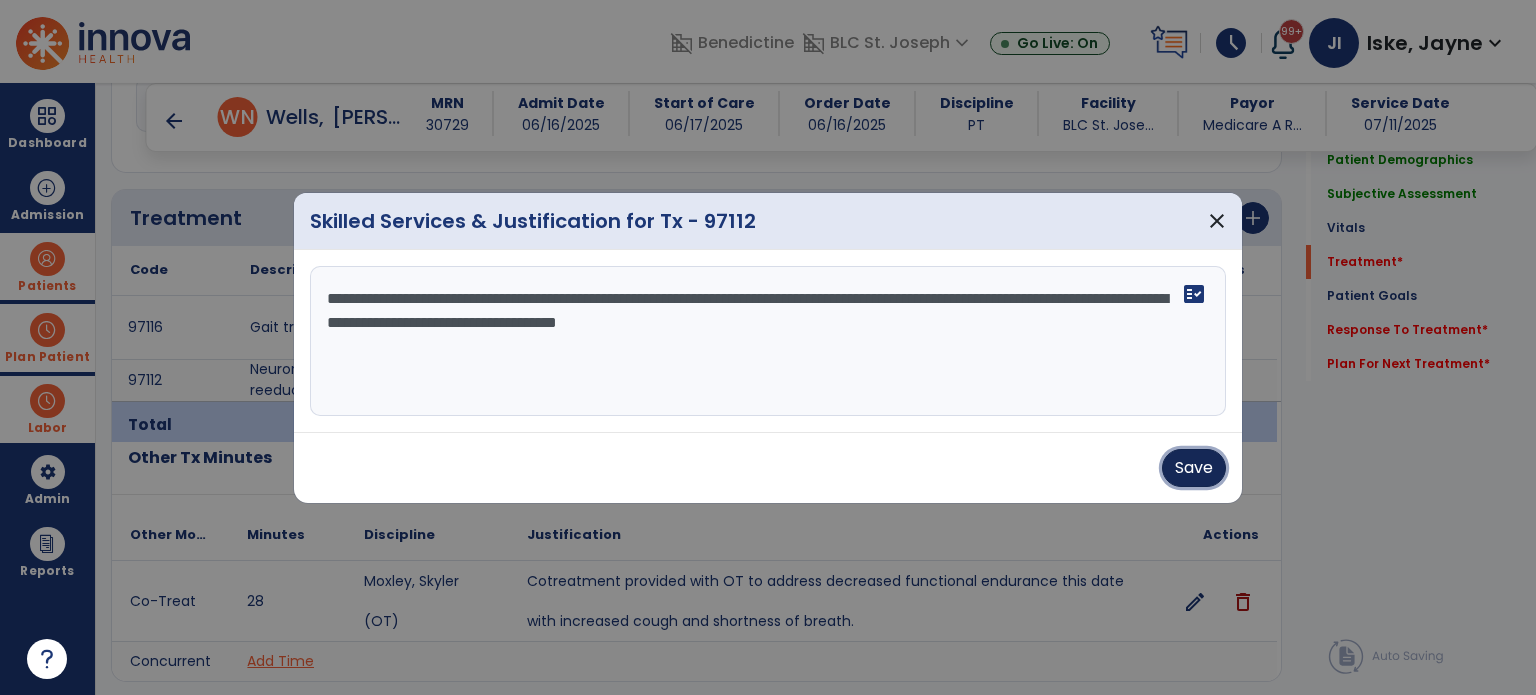 click on "Save" at bounding box center (1194, 468) 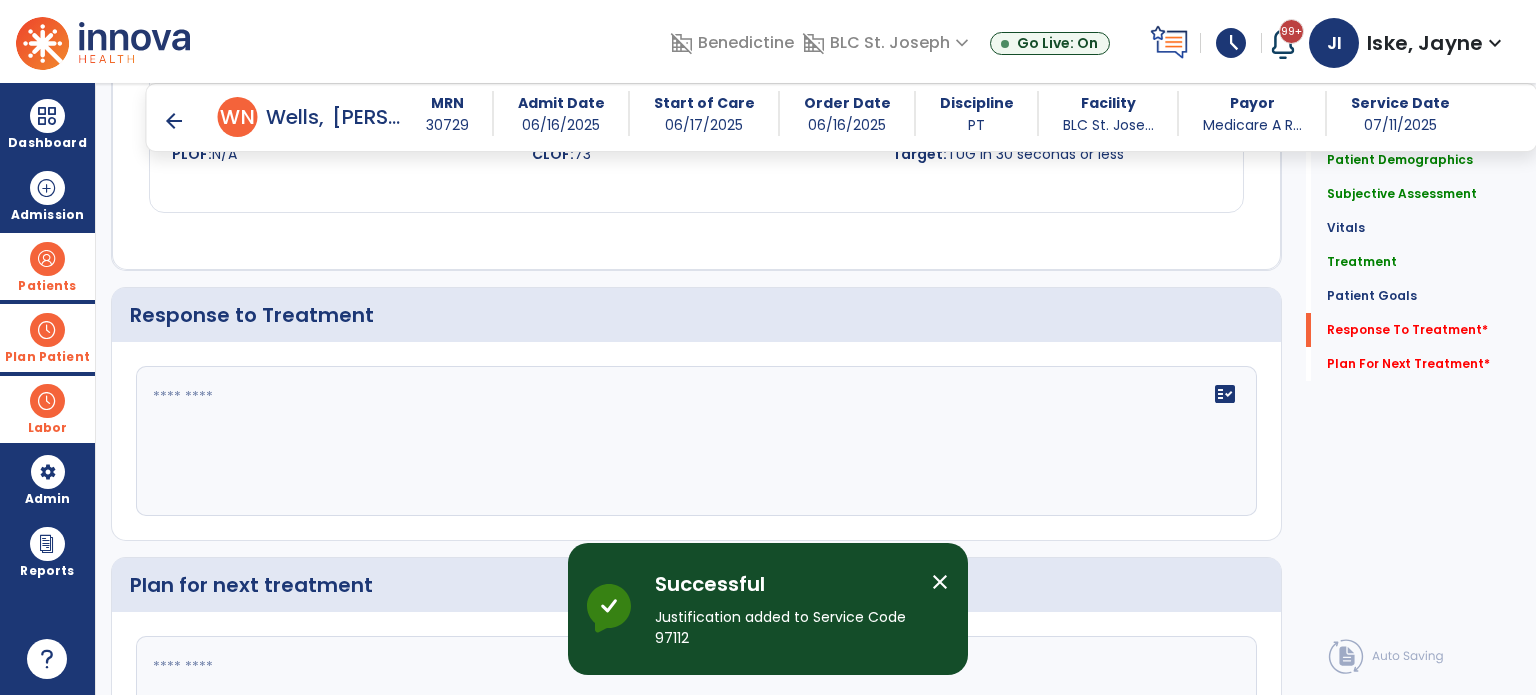 scroll, scrollTop: 2800, scrollLeft: 0, axis: vertical 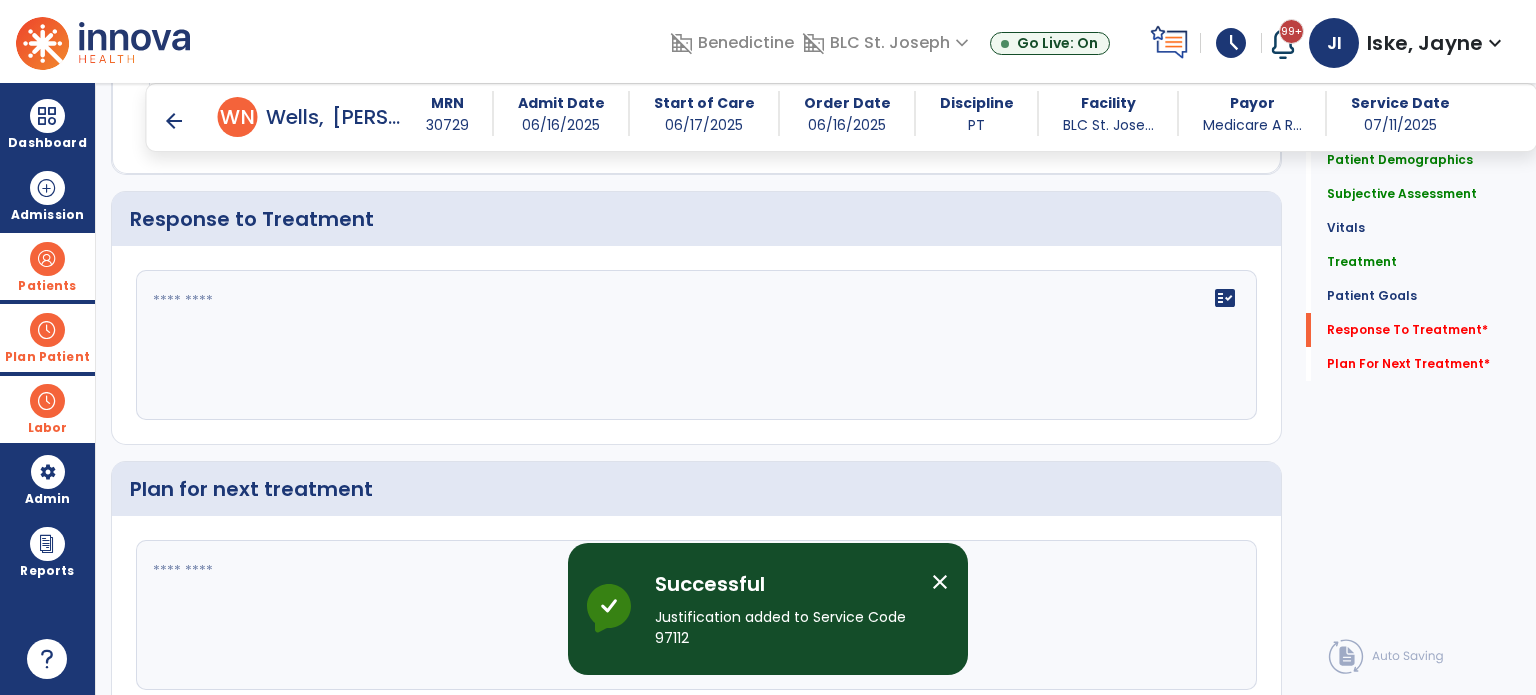 click 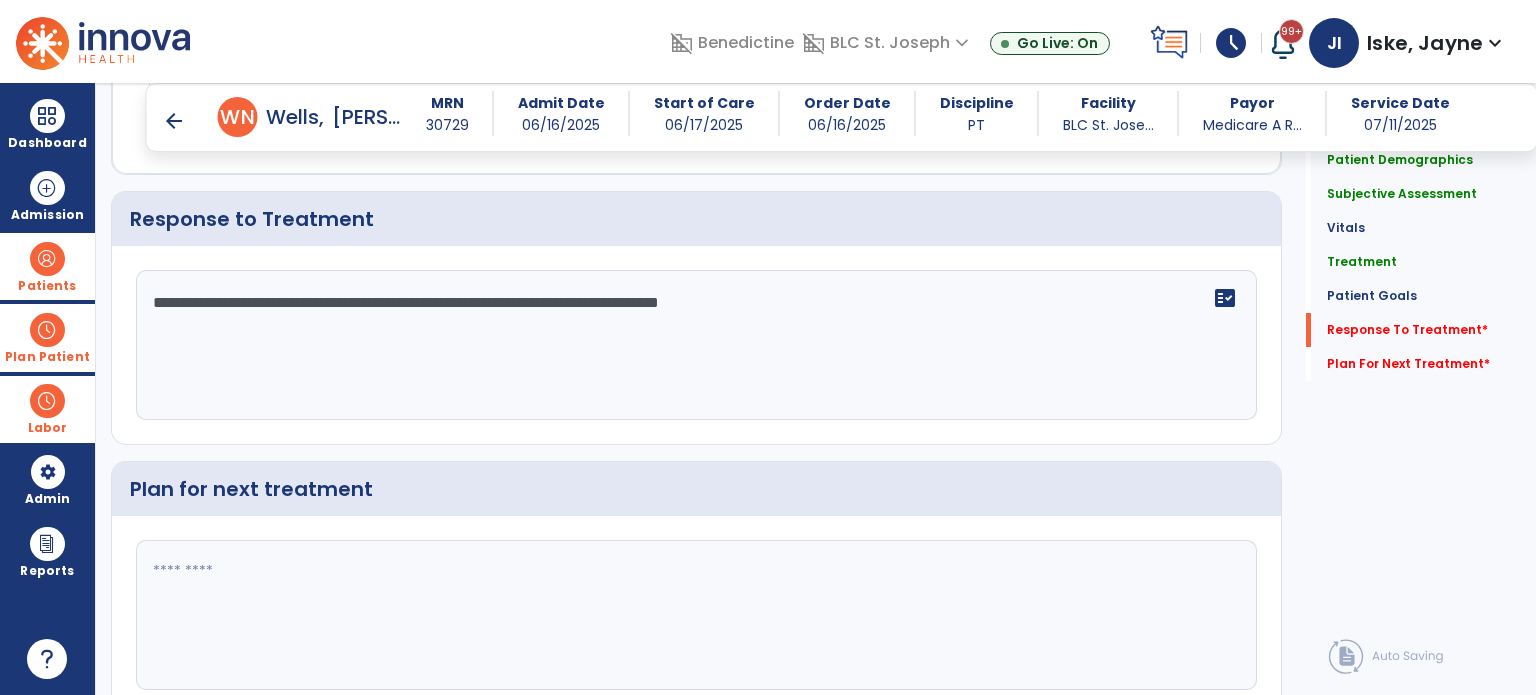 type on "**********" 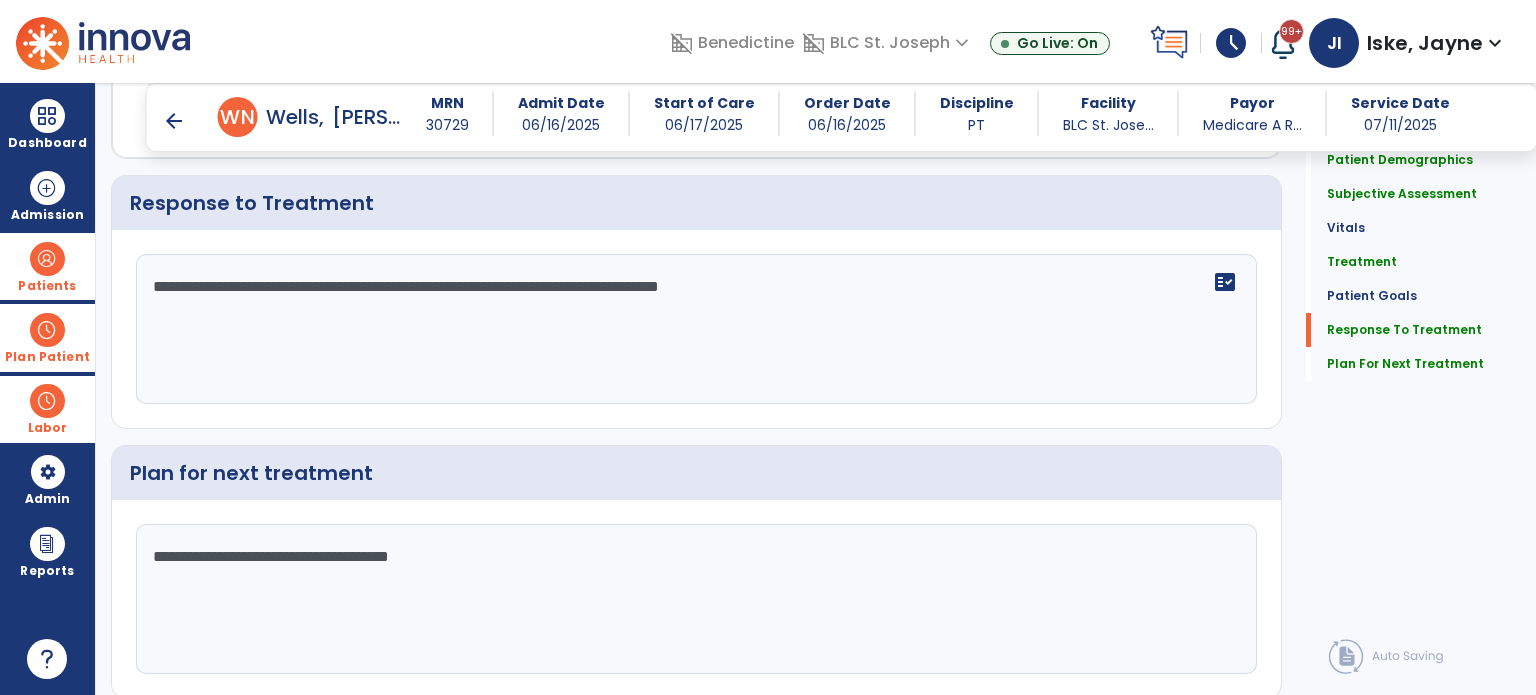 scroll, scrollTop: 2880, scrollLeft: 0, axis: vertical 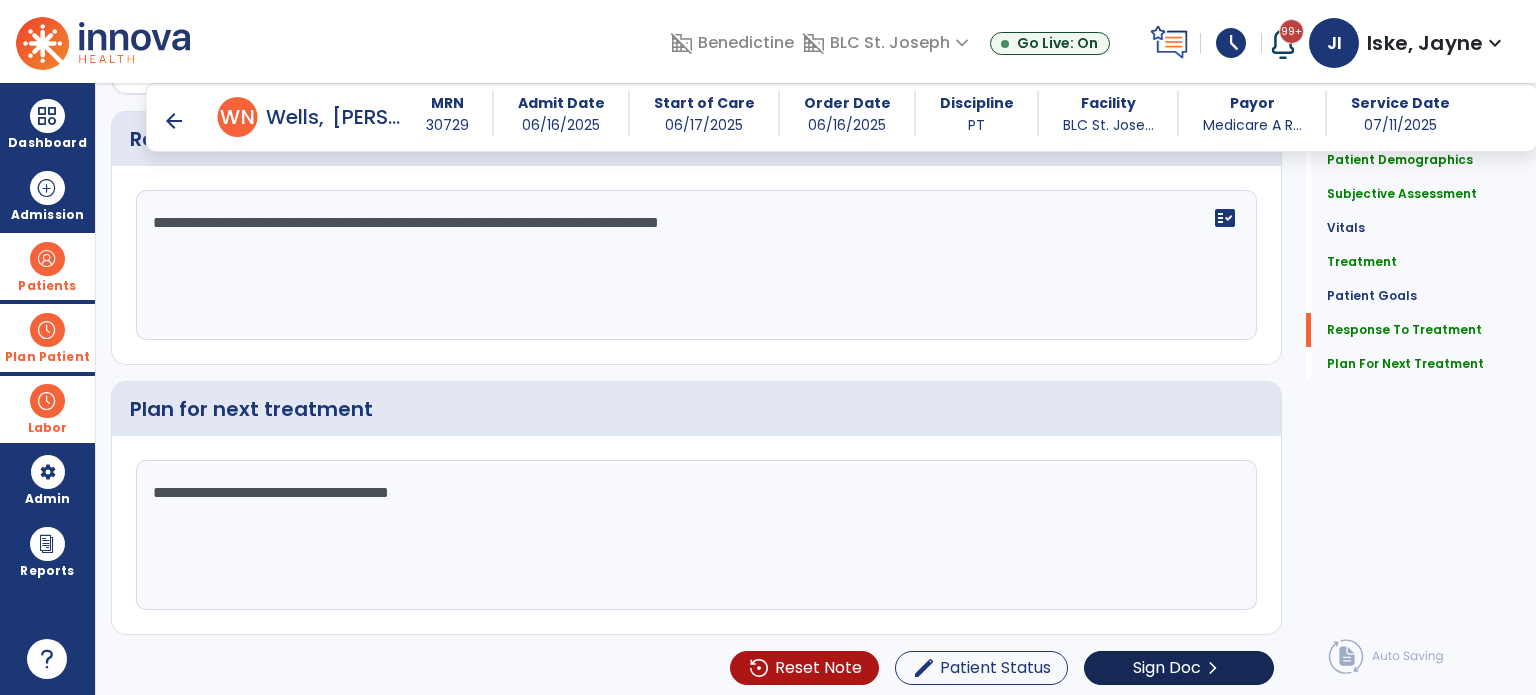 type on "**********" 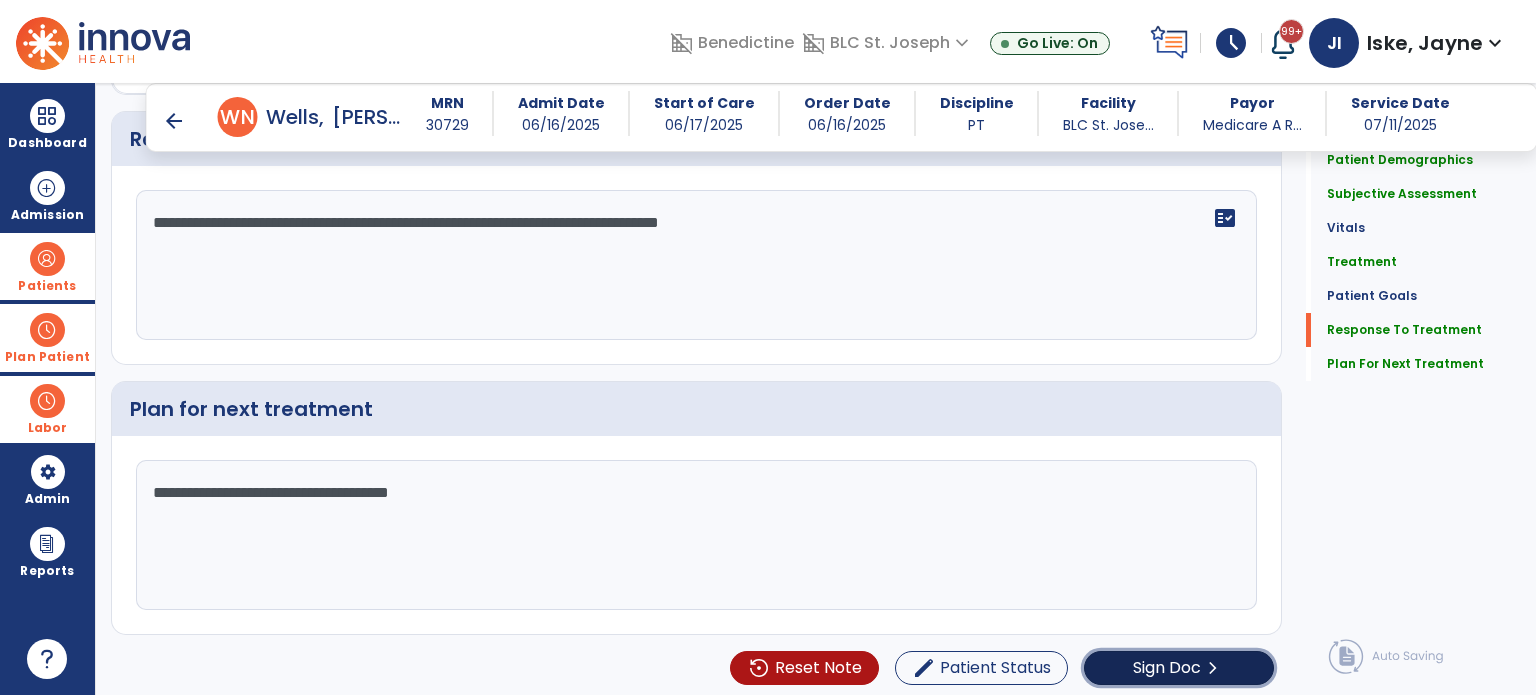 click on "Sign Doc  chevron_right" 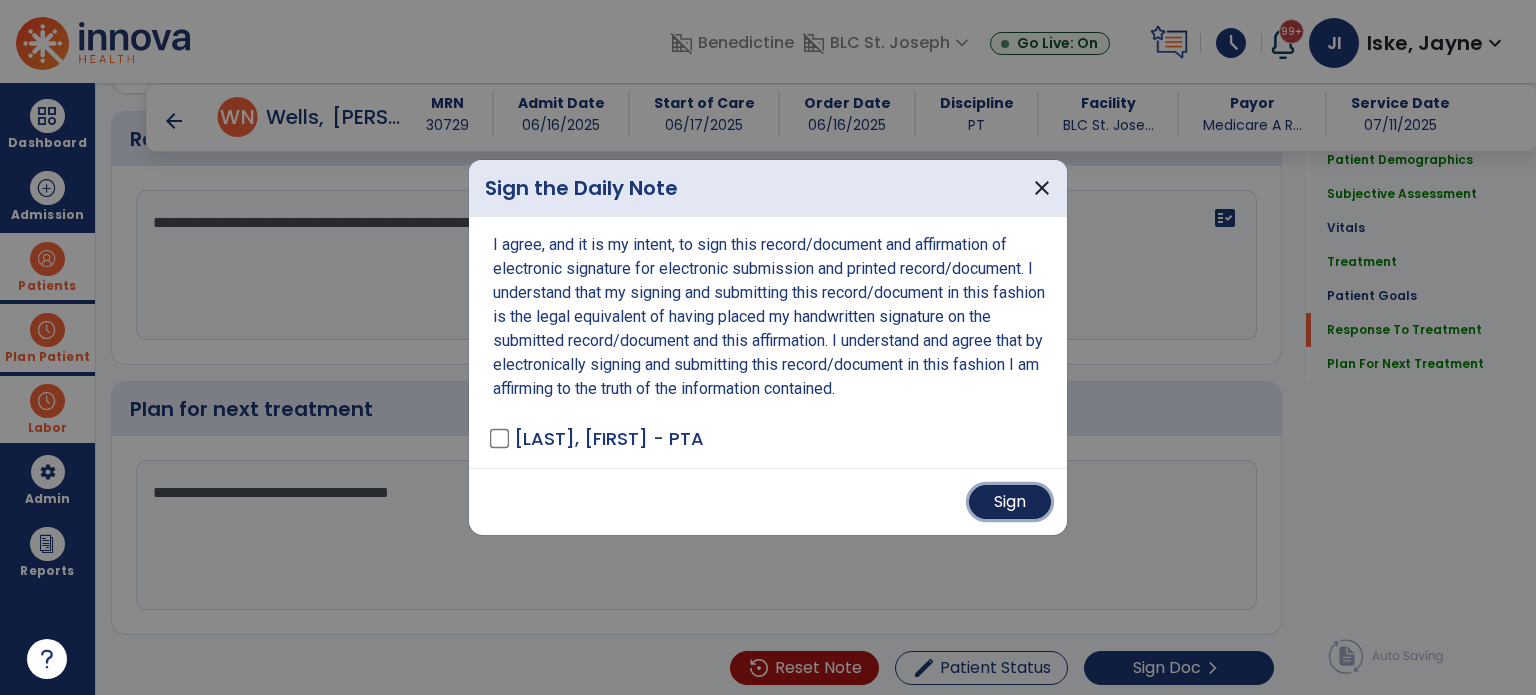 click on "Sign" at bounding box center [1010, 502] 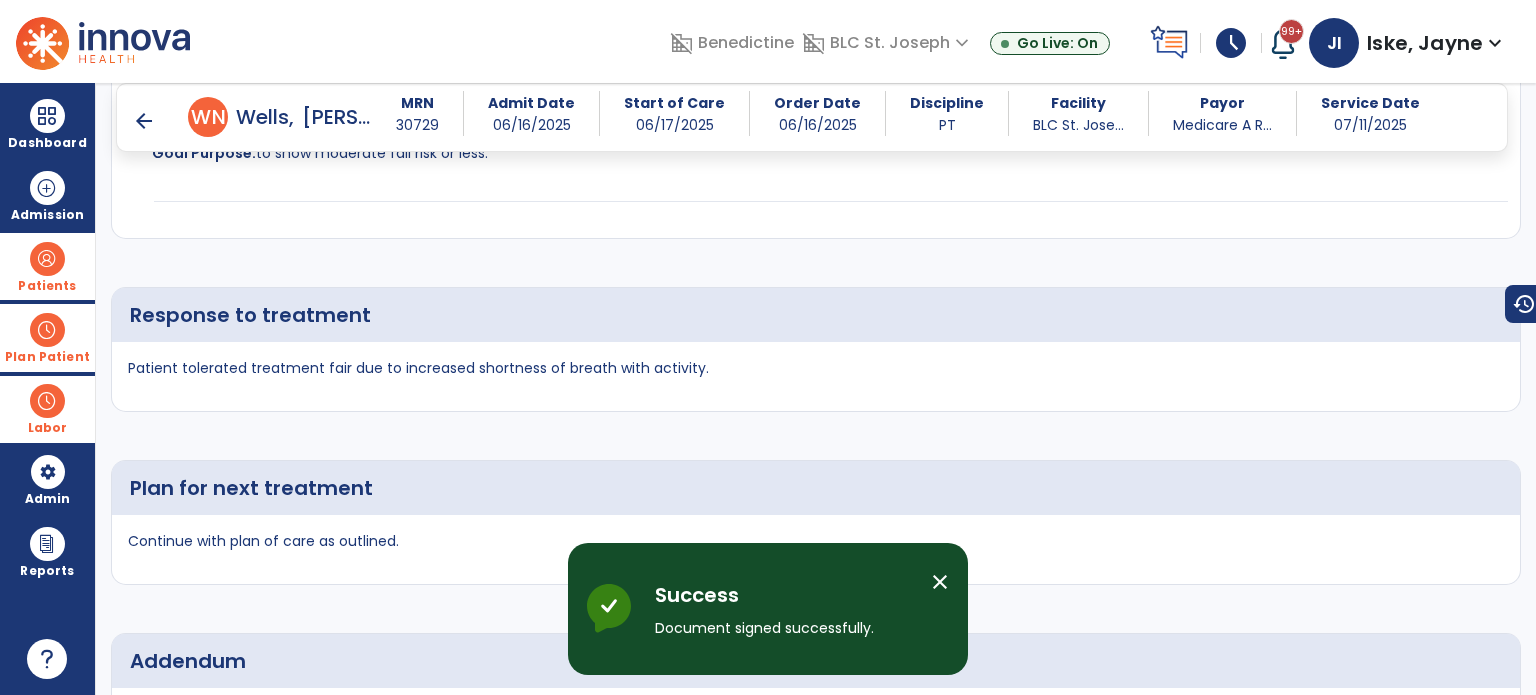 scroll, scrollTop: 4210, scrollLeft: 0, axis: vertical 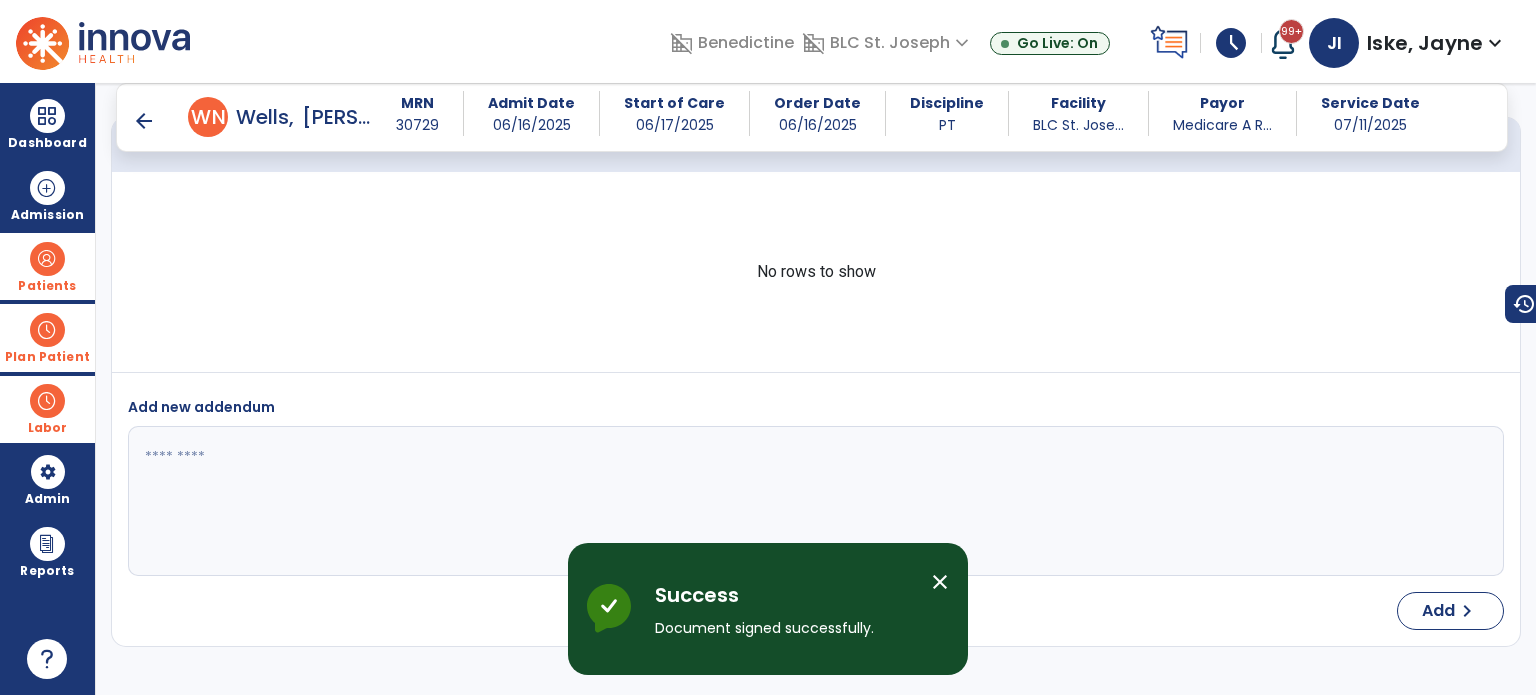 click on "Patients" at bounding box center (47, 266) 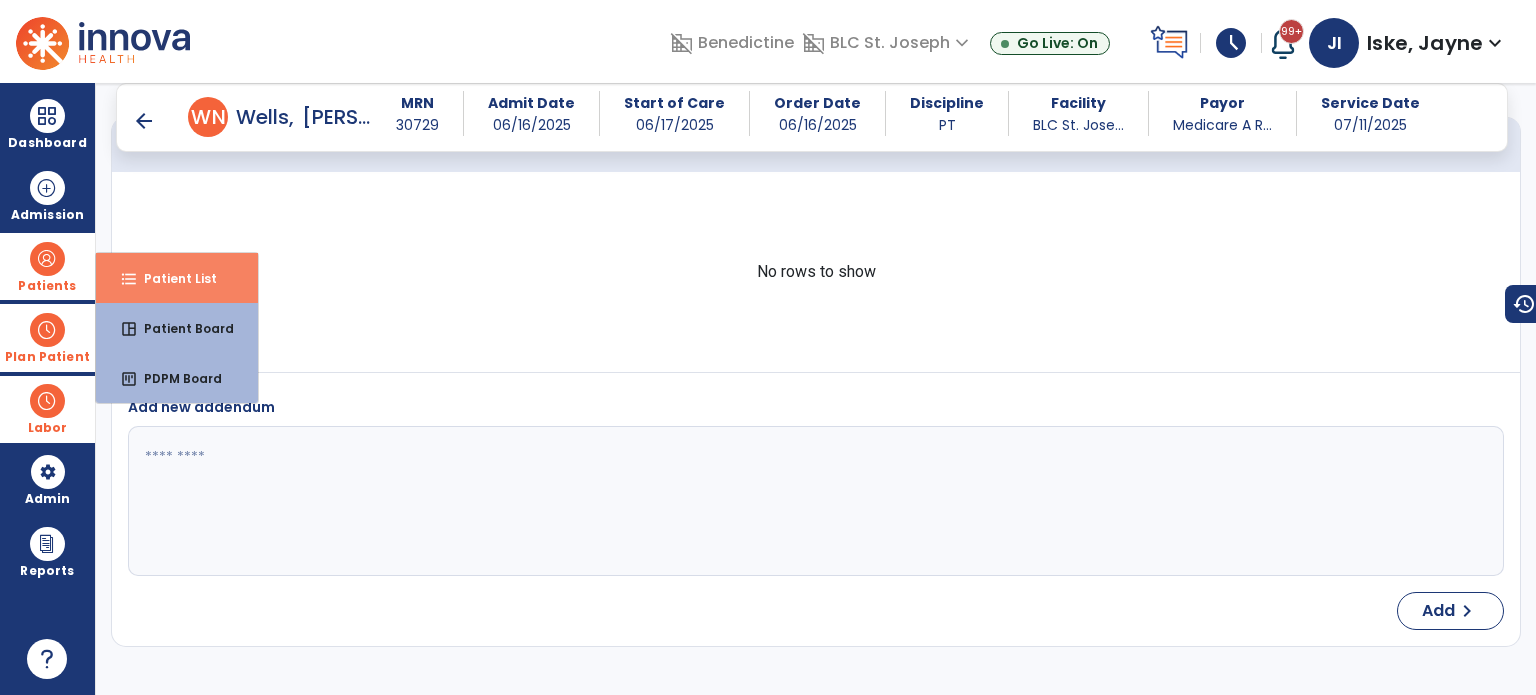 click on "Patient List" at bounding box center [172, 278] 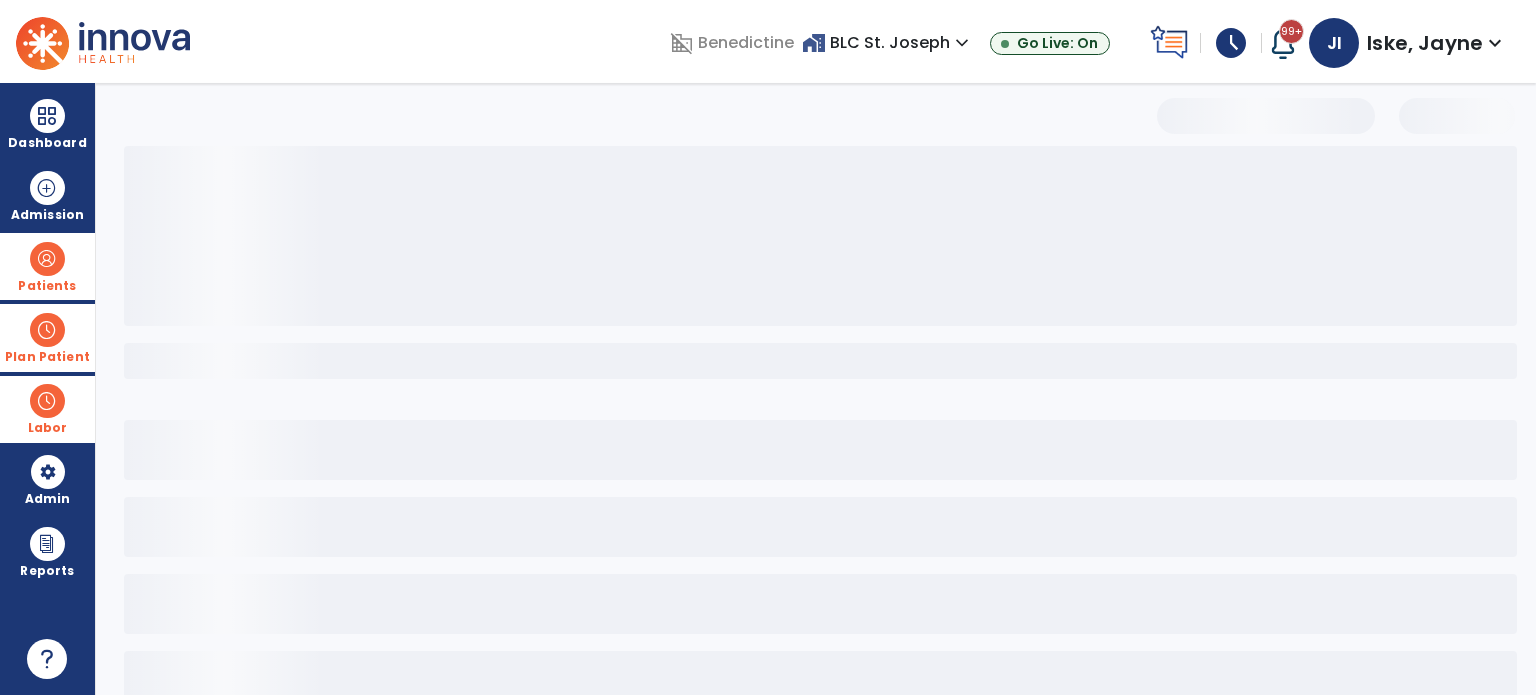 scroll, scrollTop: 0, scrollLeft: 0, axis: both 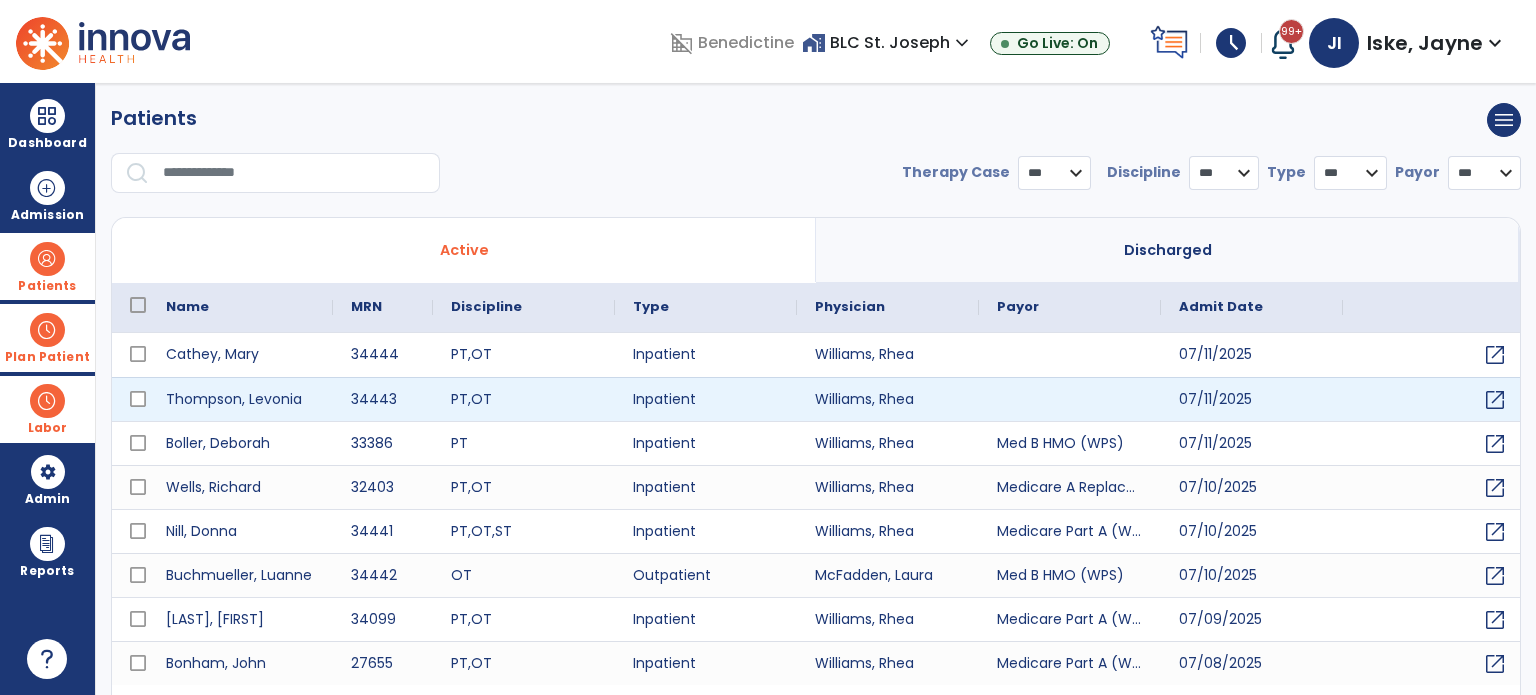 select on "***" 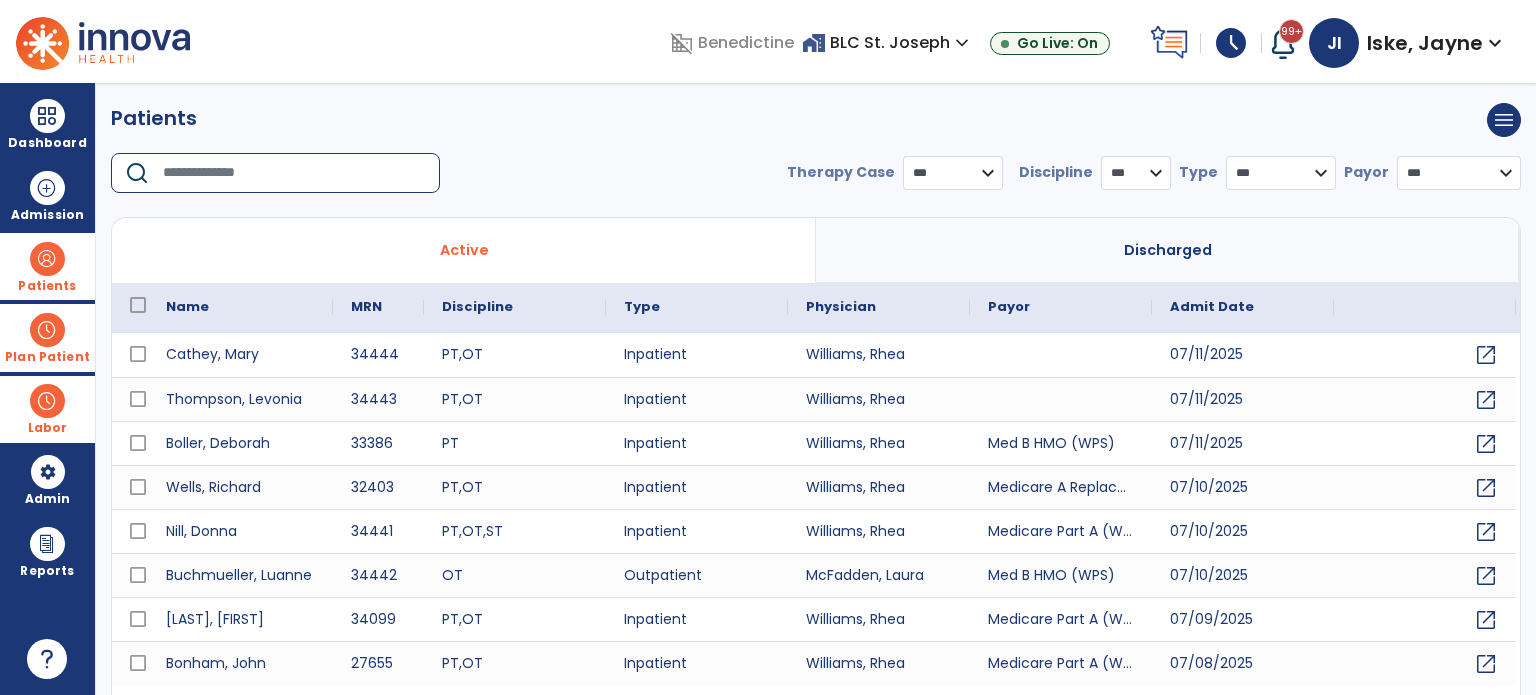 click at bounding box center (294, 173) 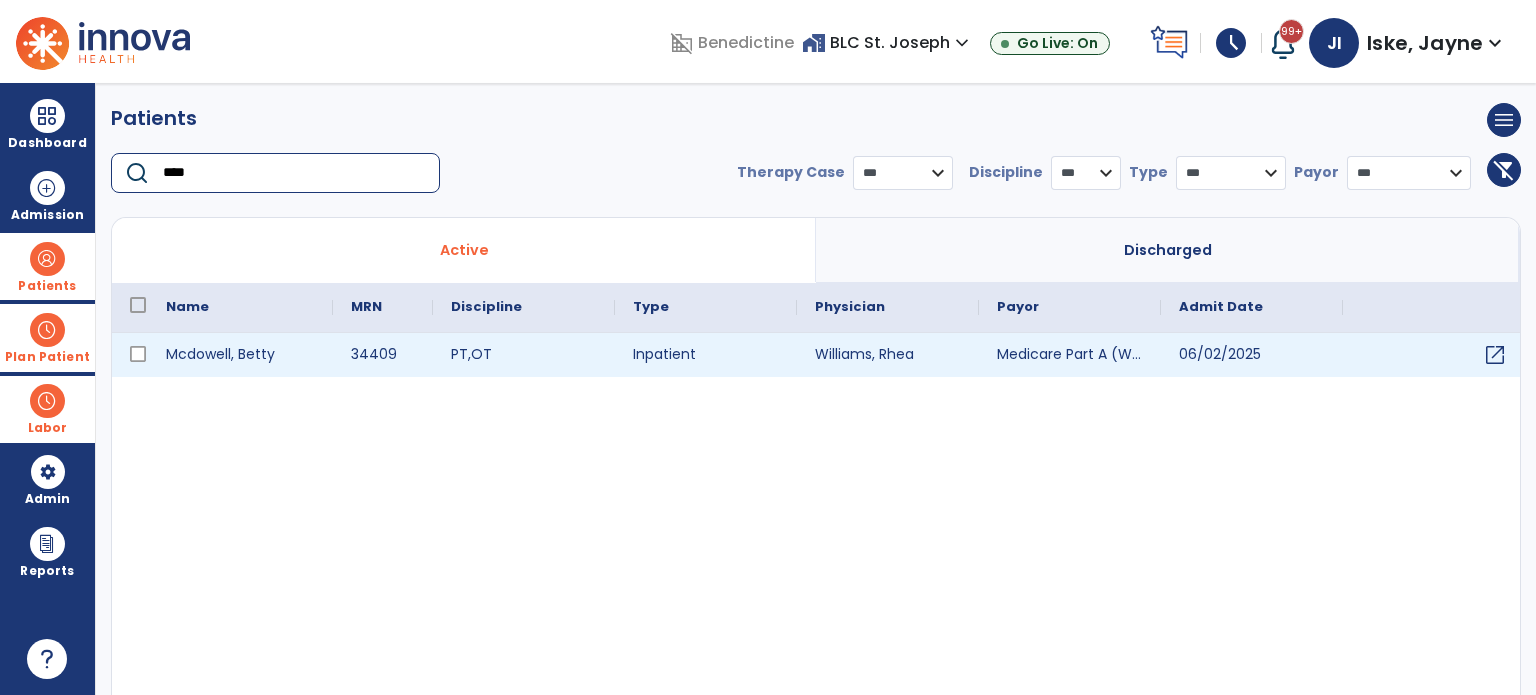type on "****" 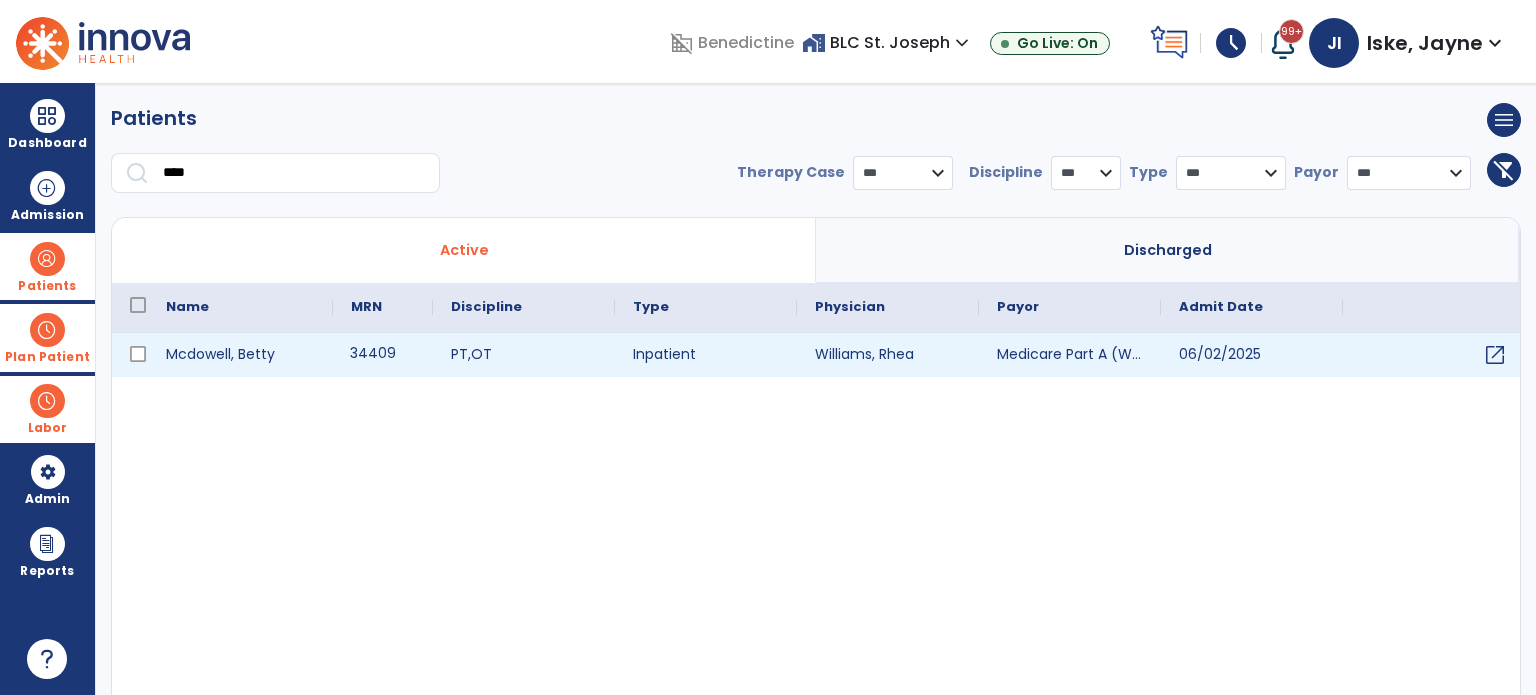 click on "34409" at bounding box center (383, 355) 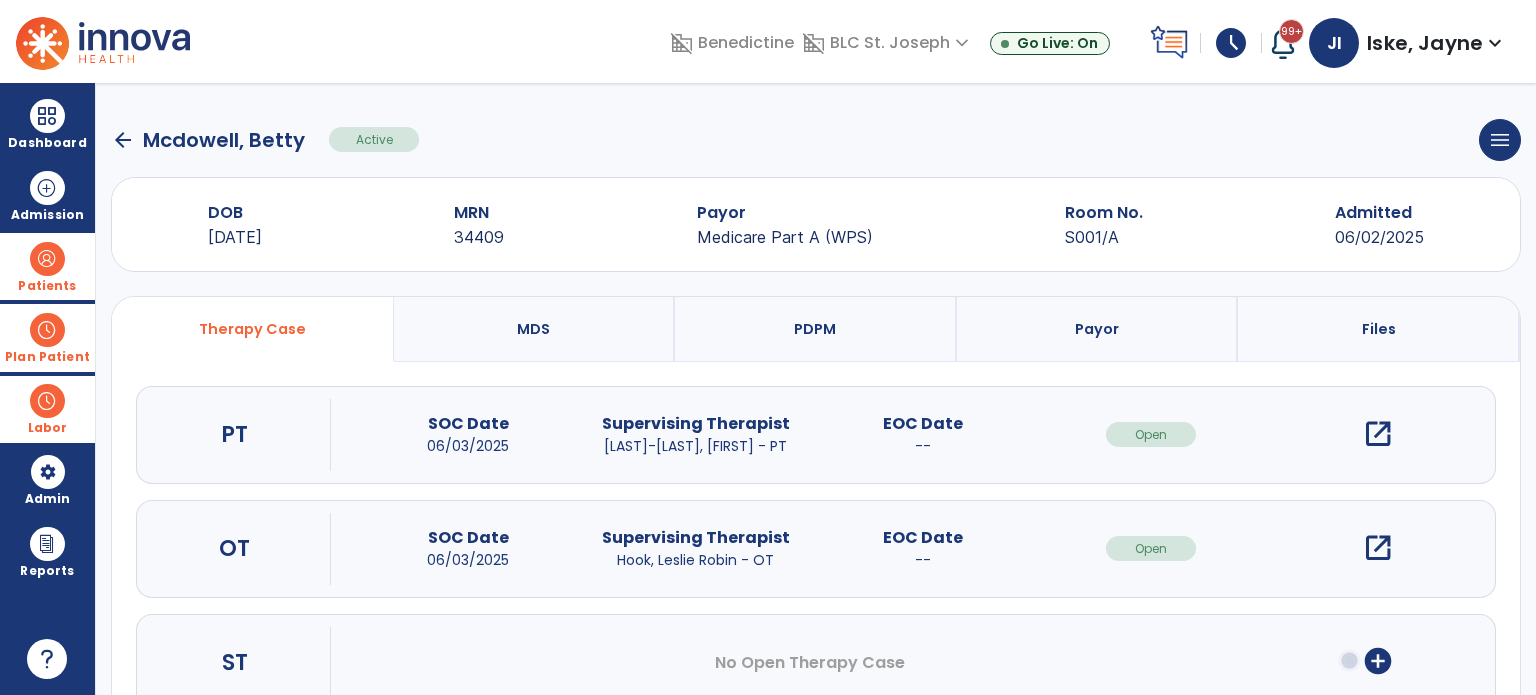click on "open_in_new" at bounding box center (1378, 434) 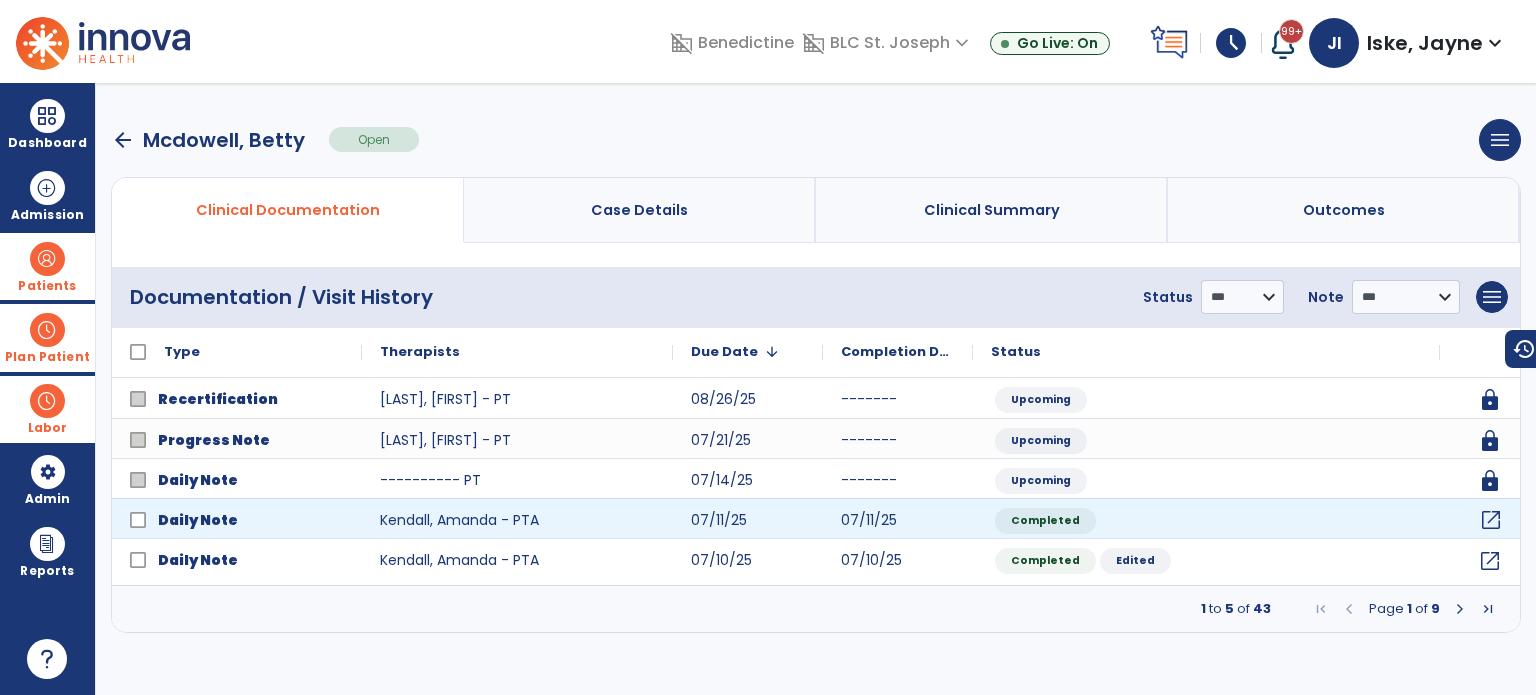 click on "open_in_new" 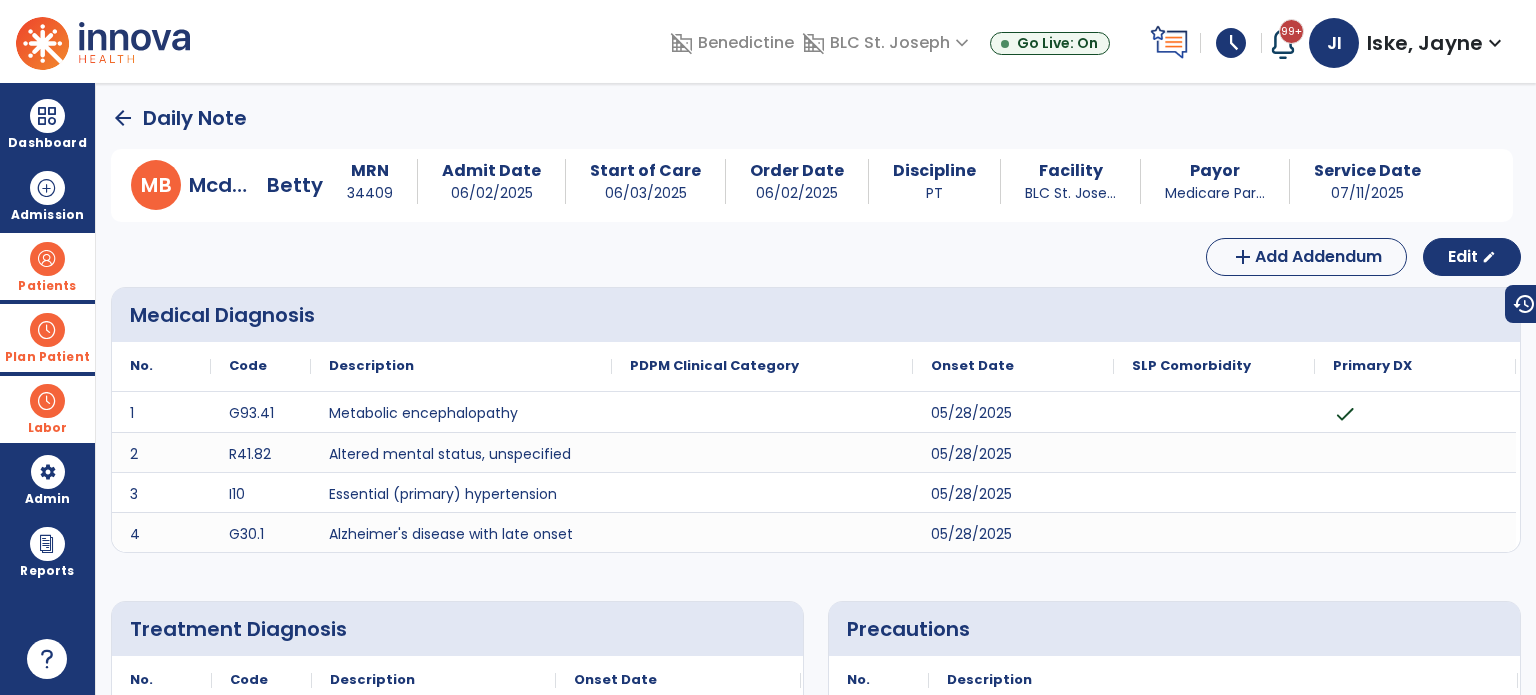 click on "arrow_back" 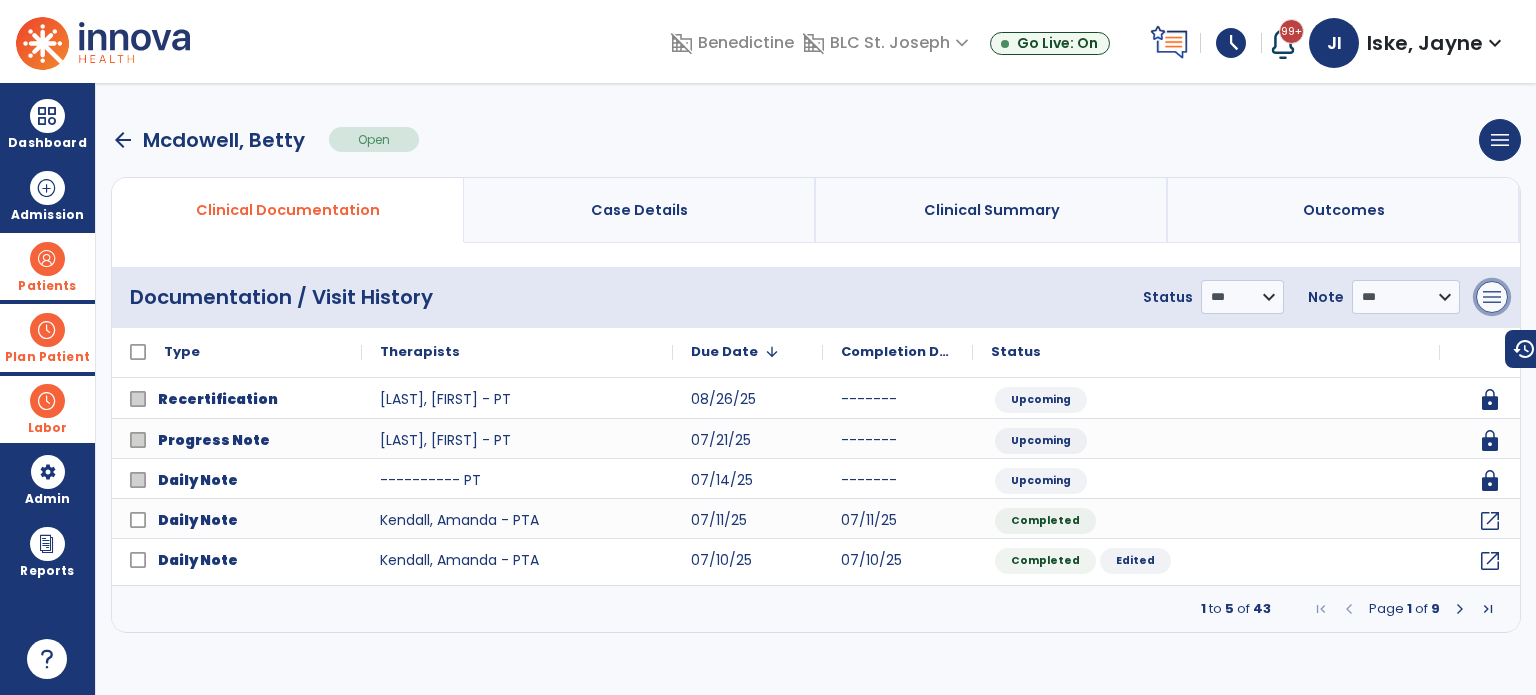 click on "menu" at bounding box center (1492, 297) 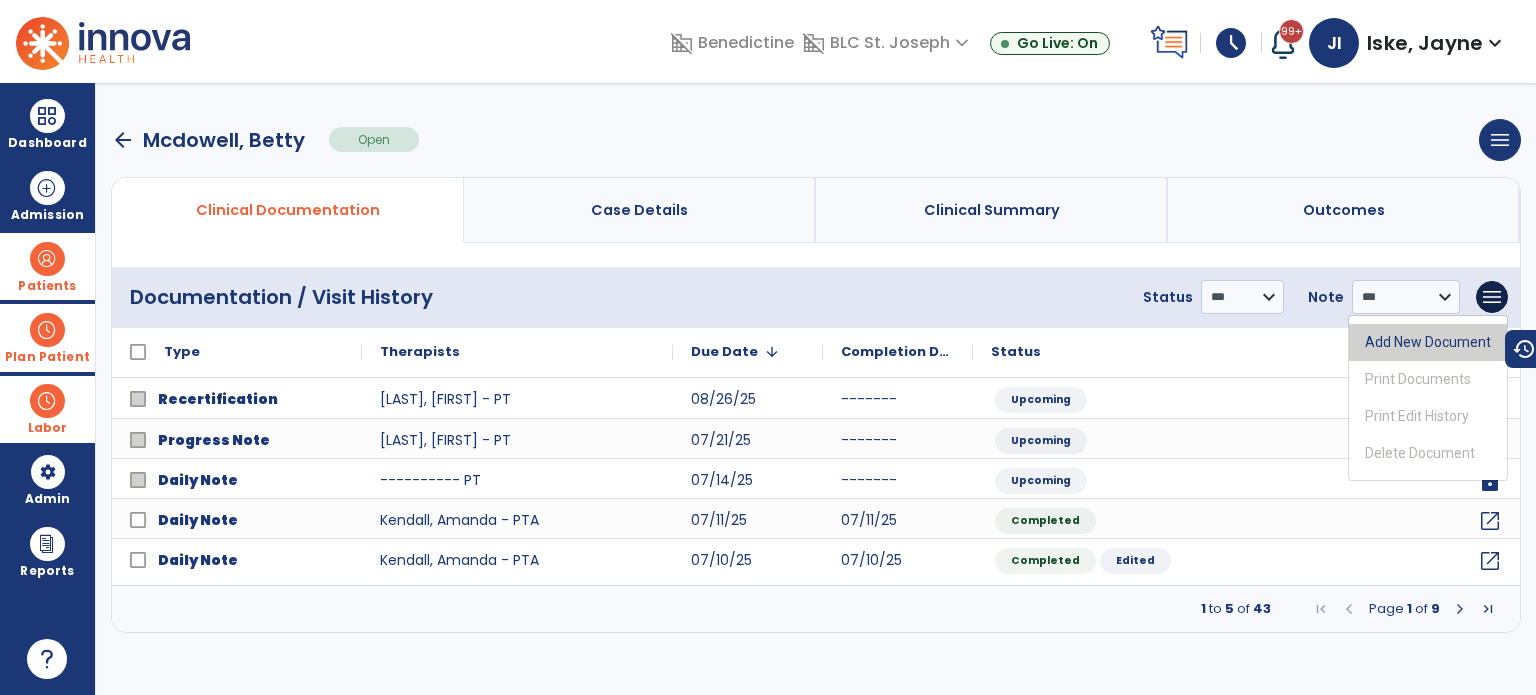 click on "Add New Document" at bounding box center (1428, 342) 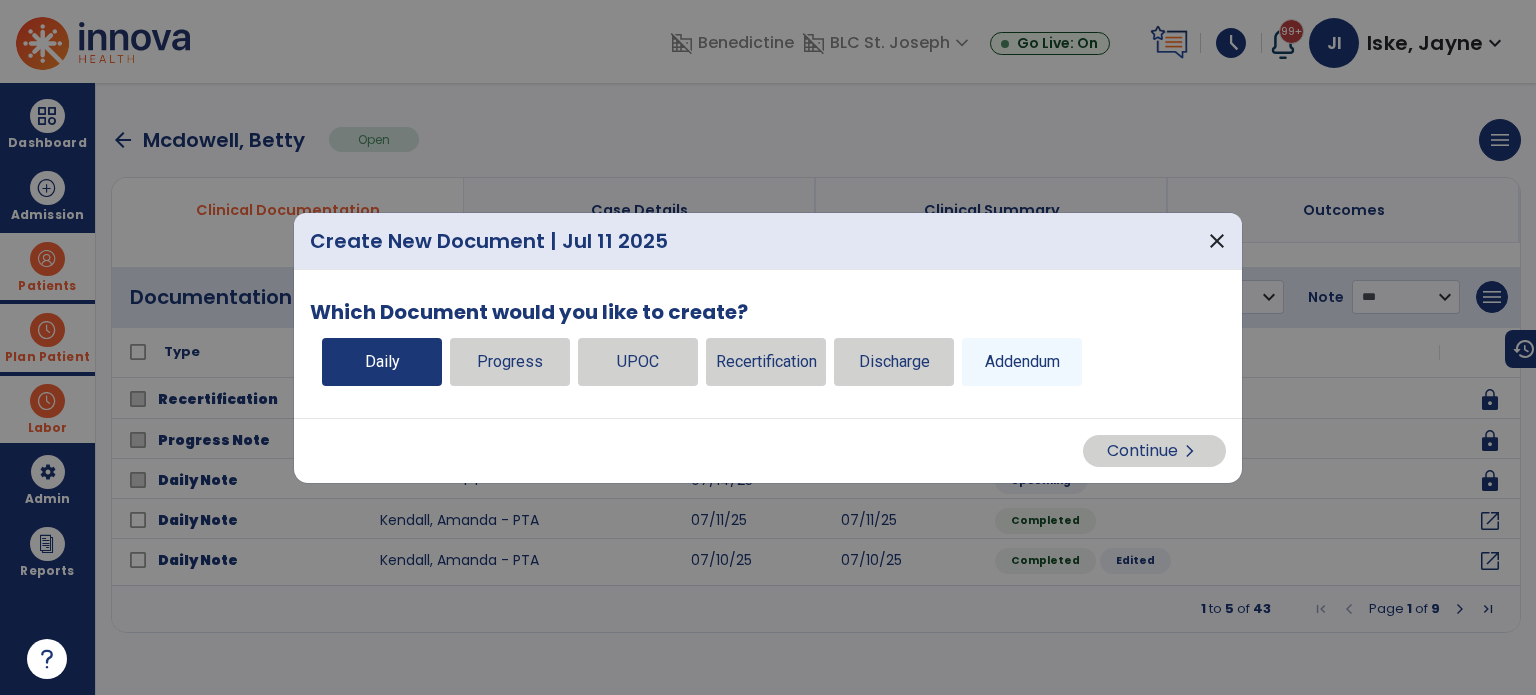 click on "Daily" at bounding box center [382, 362] 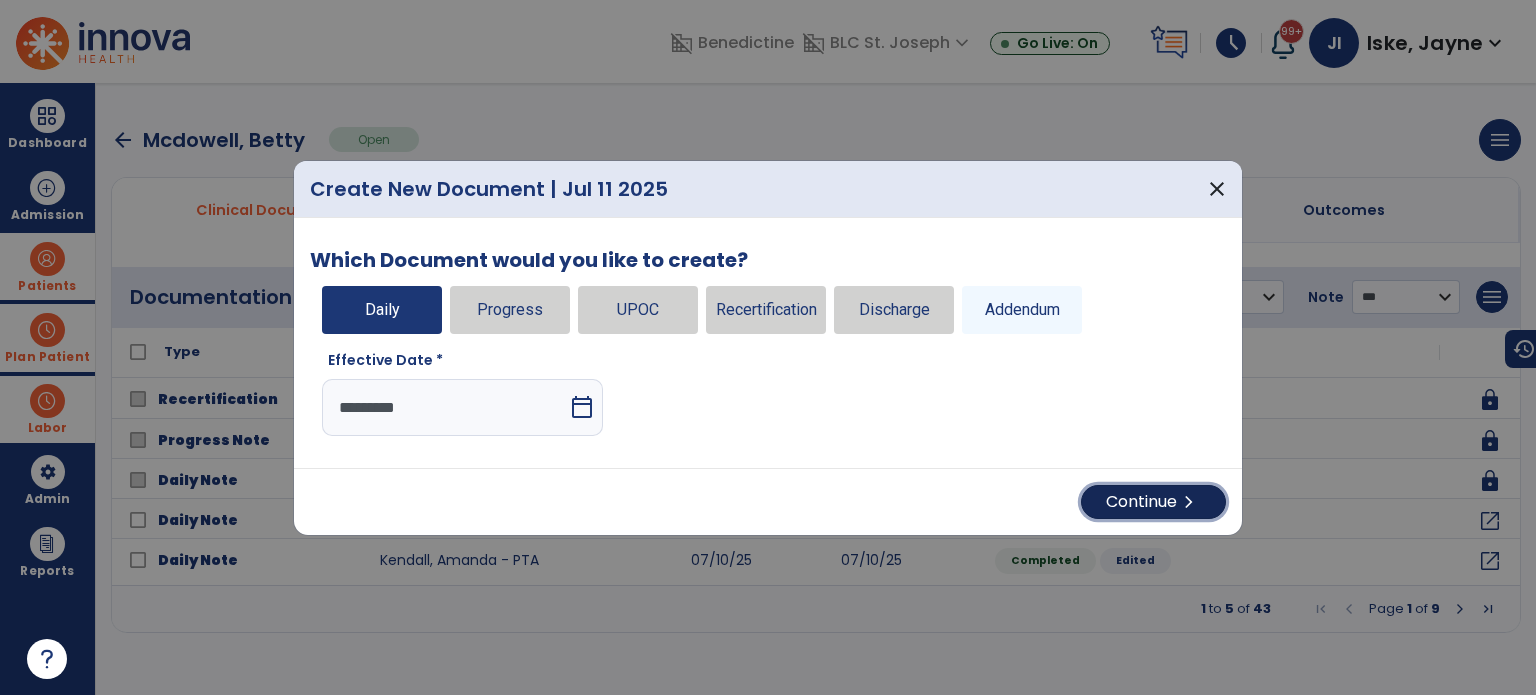 click on "Continue   chevron_right" at bounding box center [1153, 502] 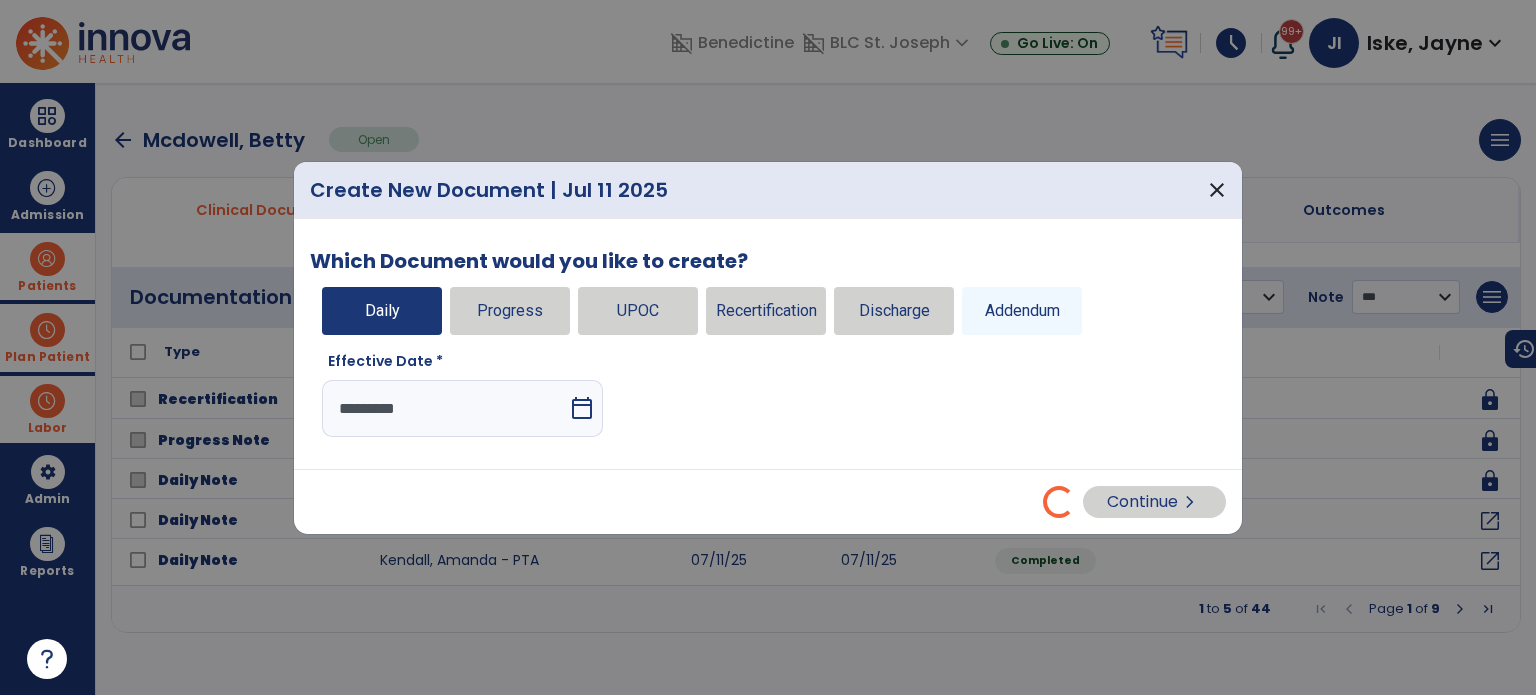 select on "*" 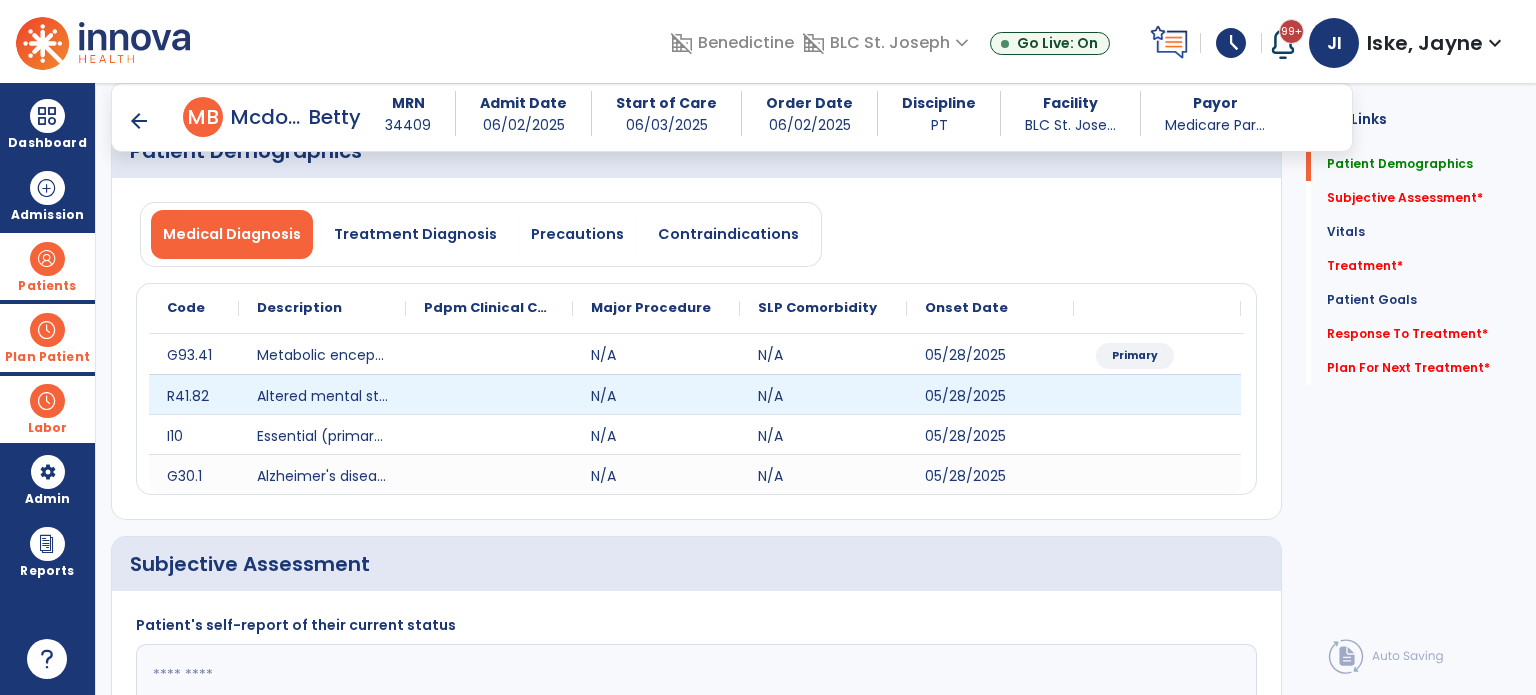 scroll, scrollTop: 400, scrollLeft: 0, axis: vertical 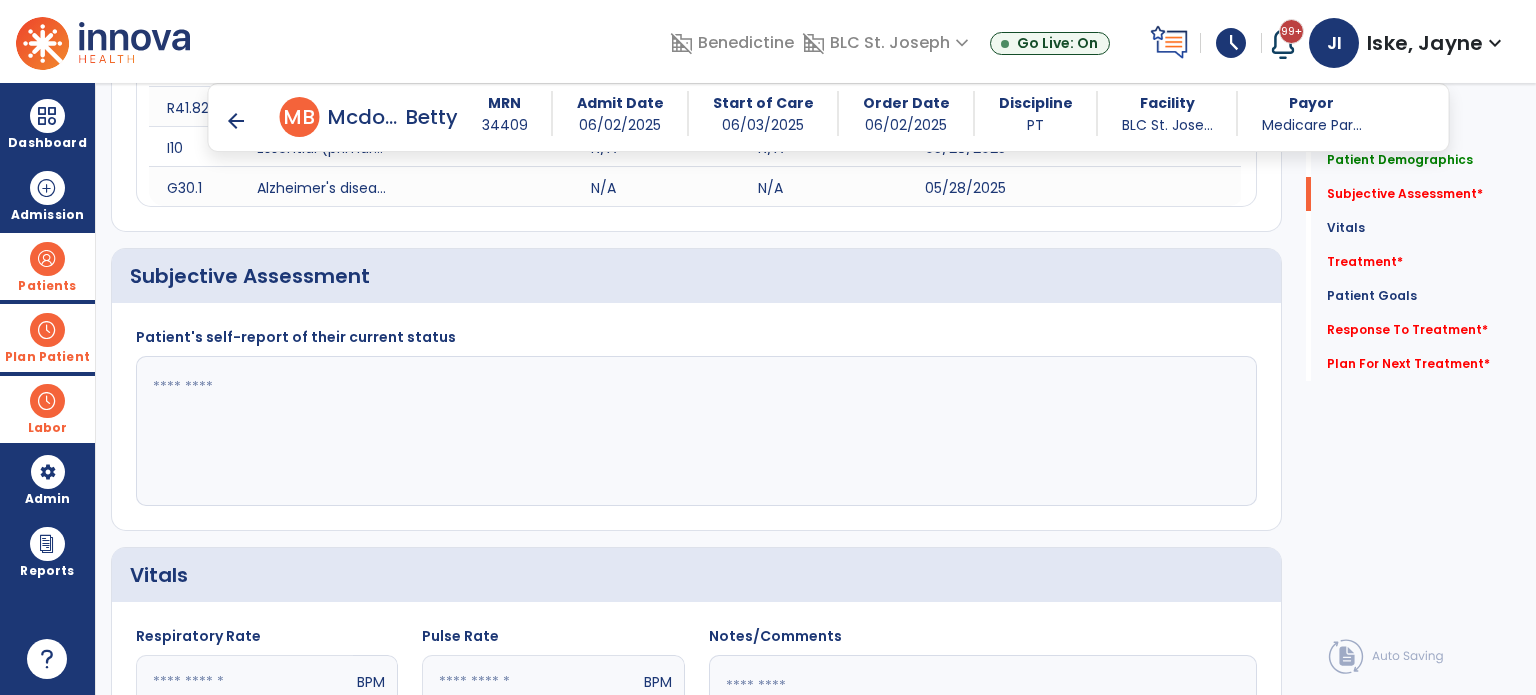 click 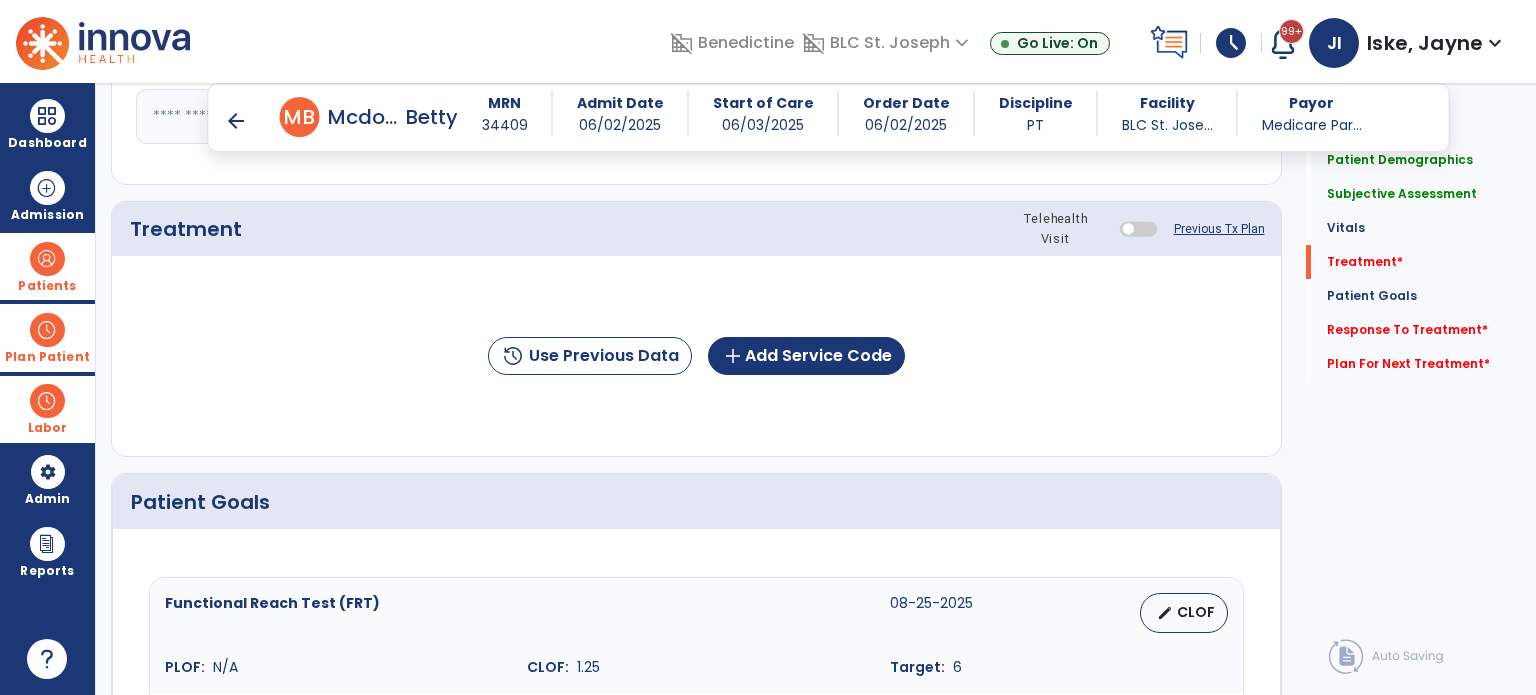 scroll, scrollTop: 1200, scrollLeft: 0, axis: vertical 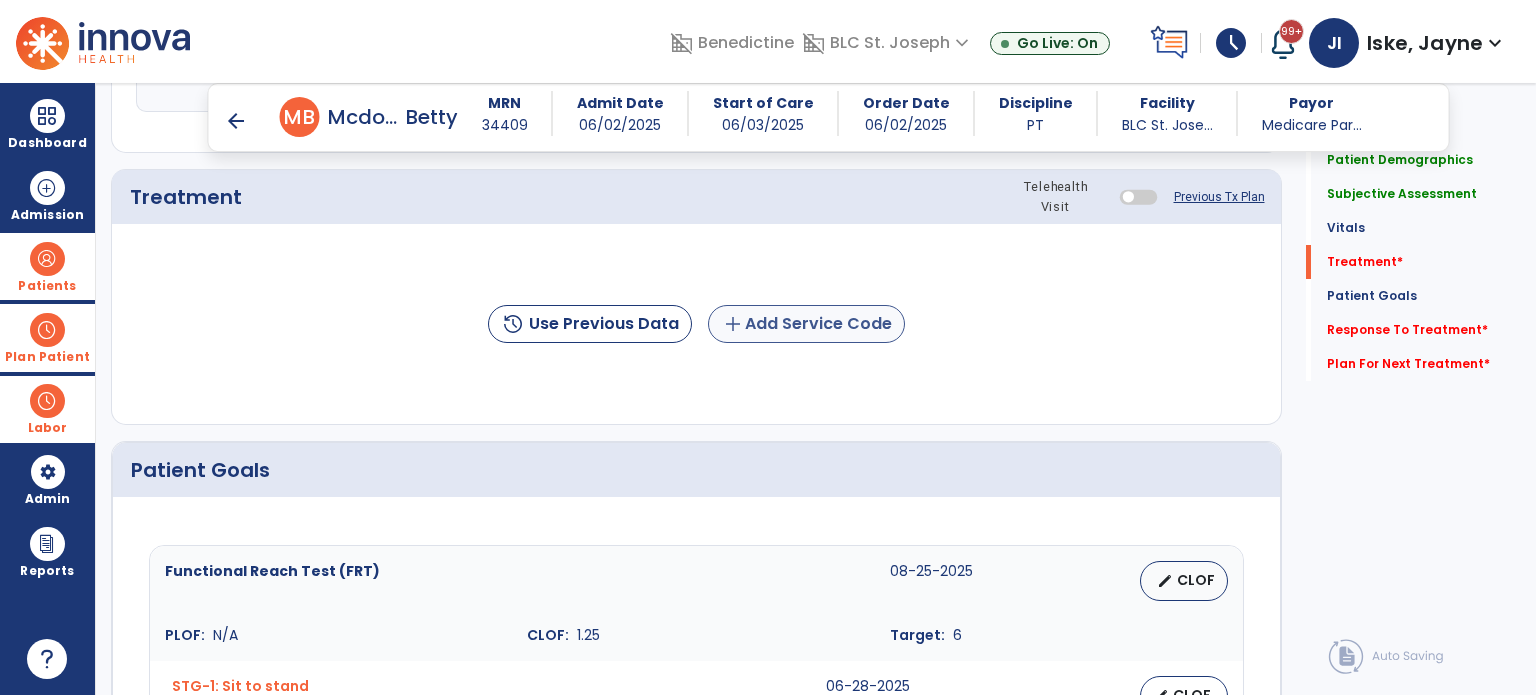 type on "**********" 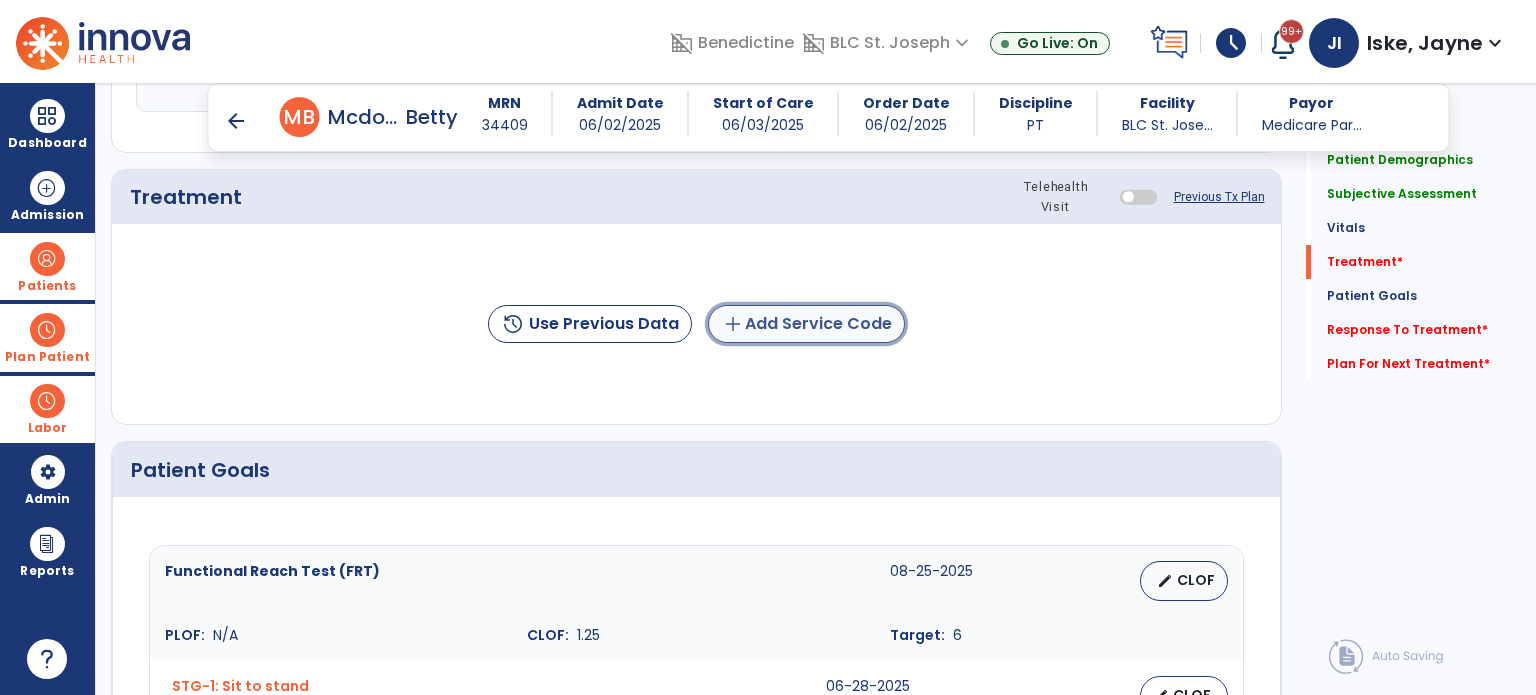 click on "add  Add Service Code" 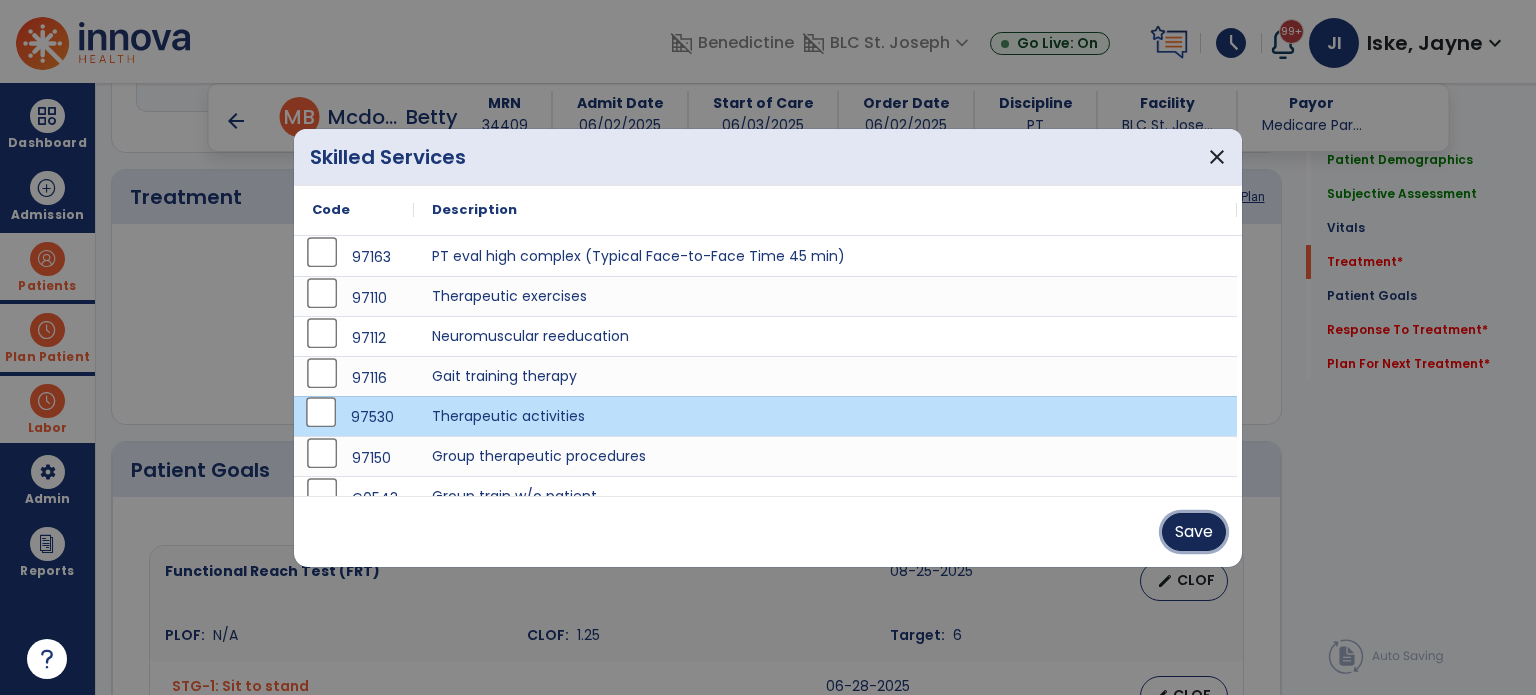 click on "Save" at bounding box center [1194, 532] 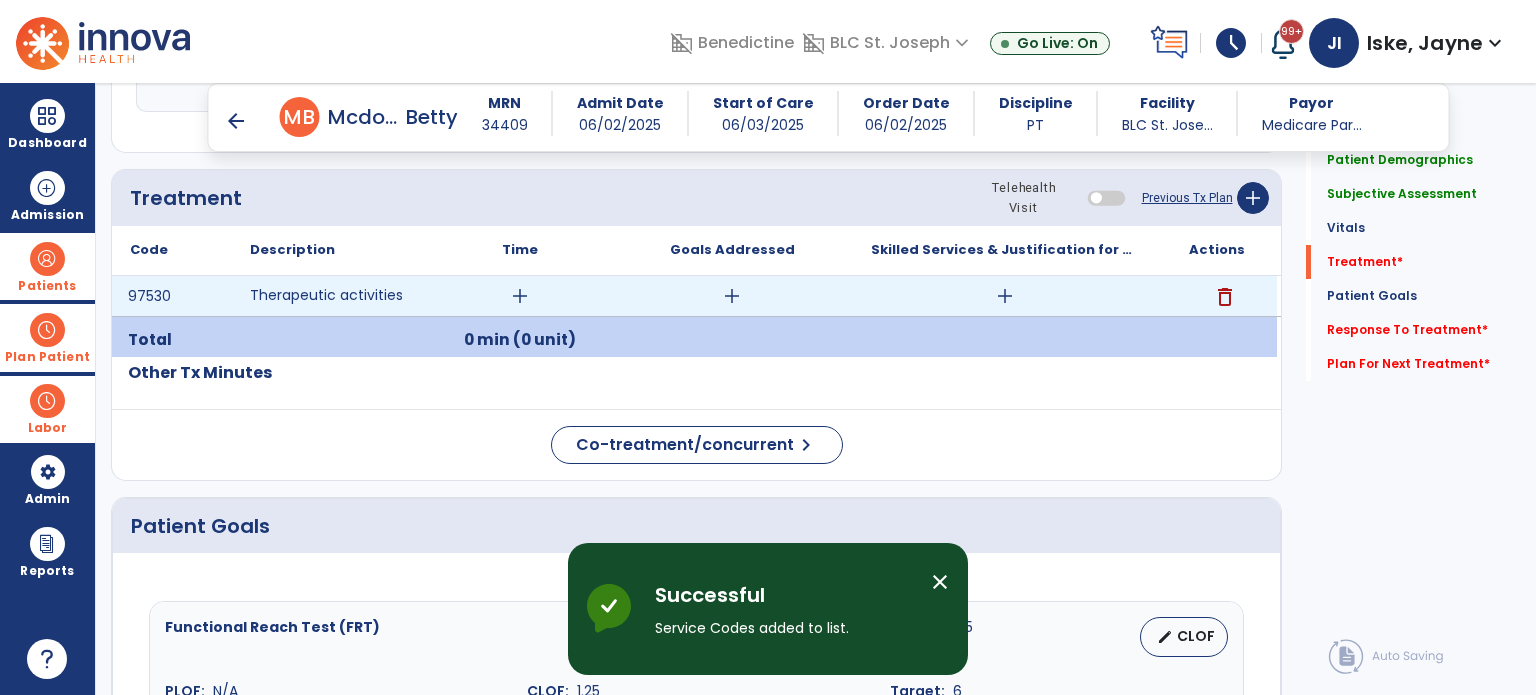 click on "add" at bounding box center (520, 296) 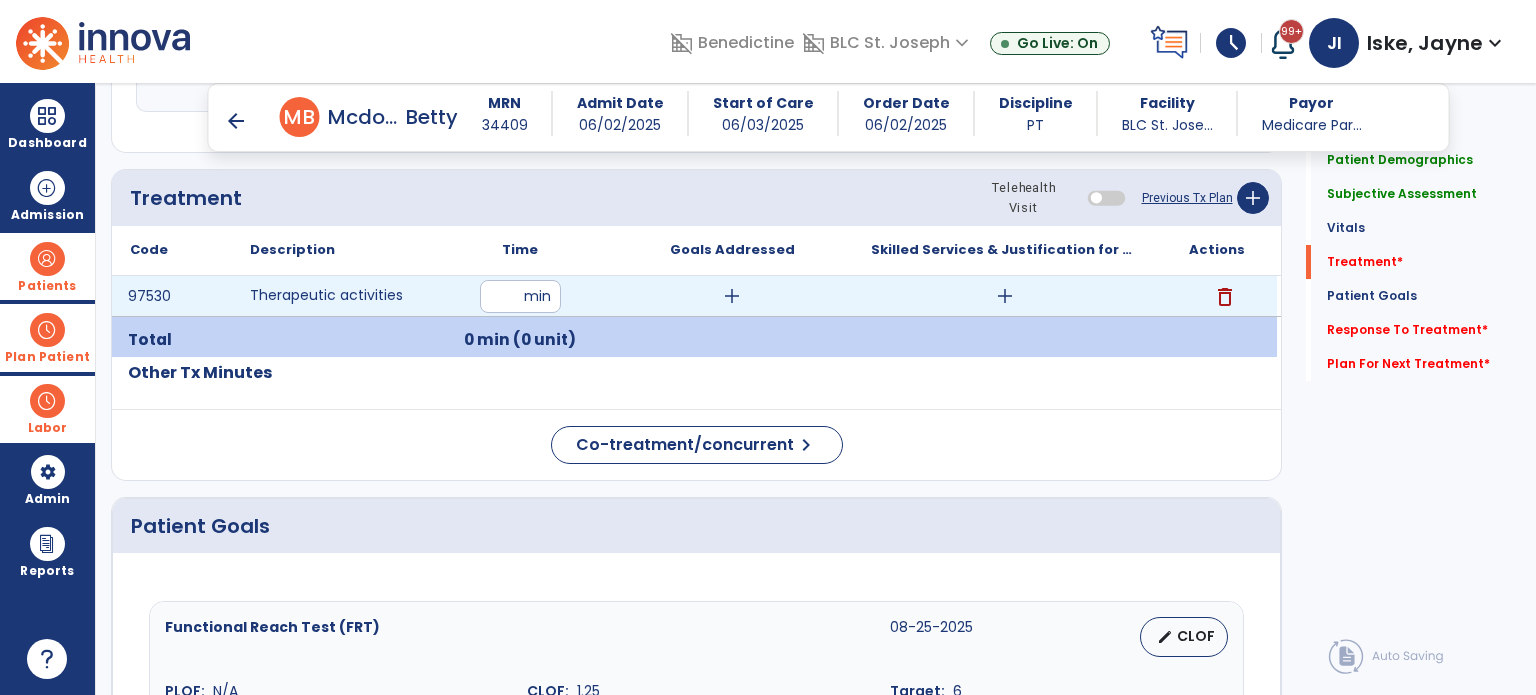 type on "**" 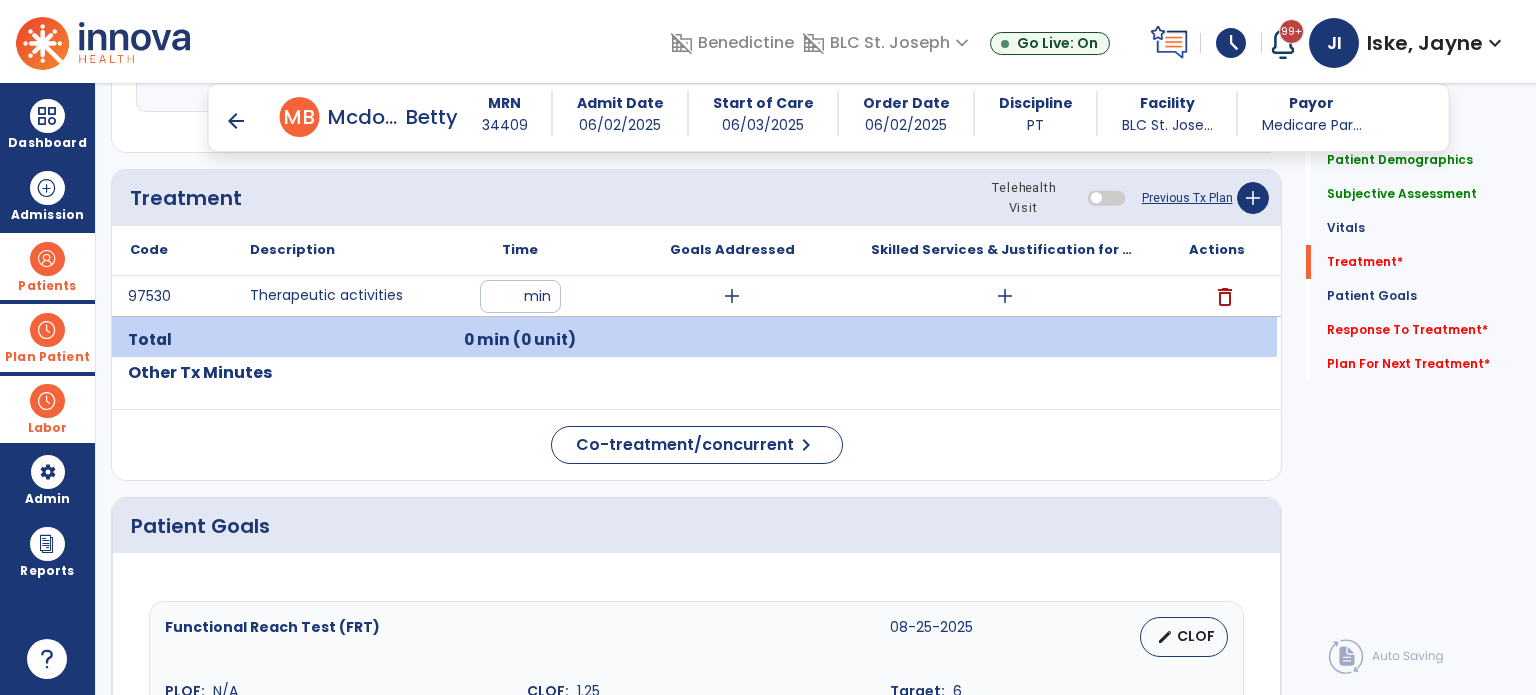 scroll, scrollTop: 1300, scrollLeft: 0, axis: vertical 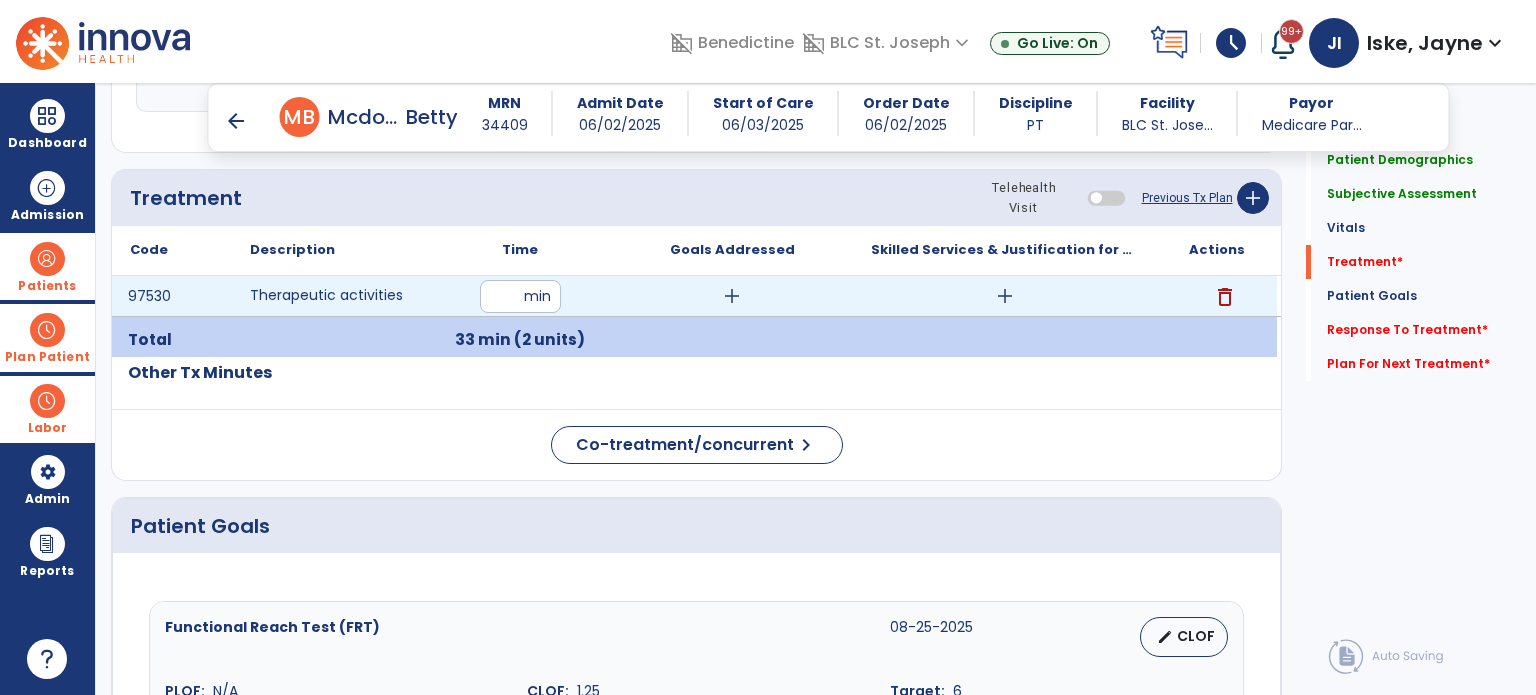 click on "add" at bounding box center (1005, 296) 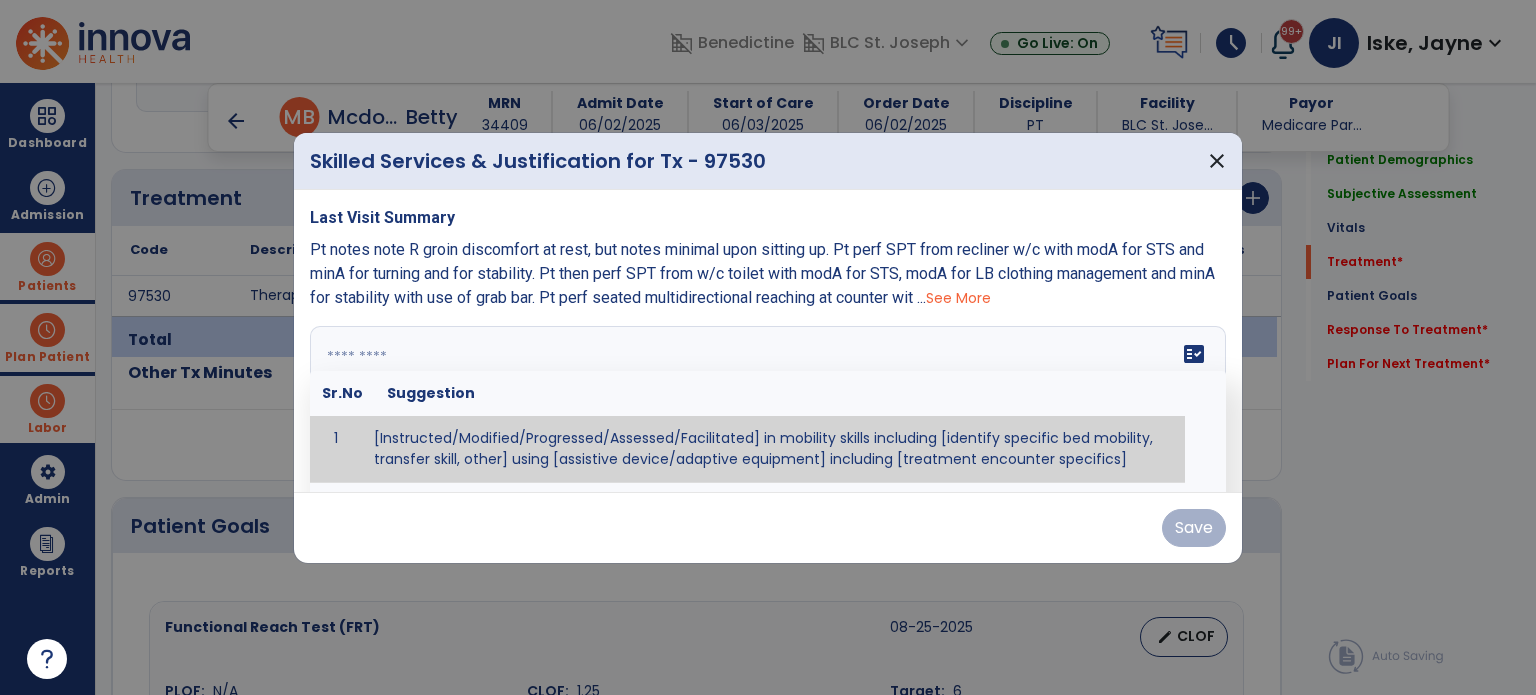 click at bounding box center [766, 401] 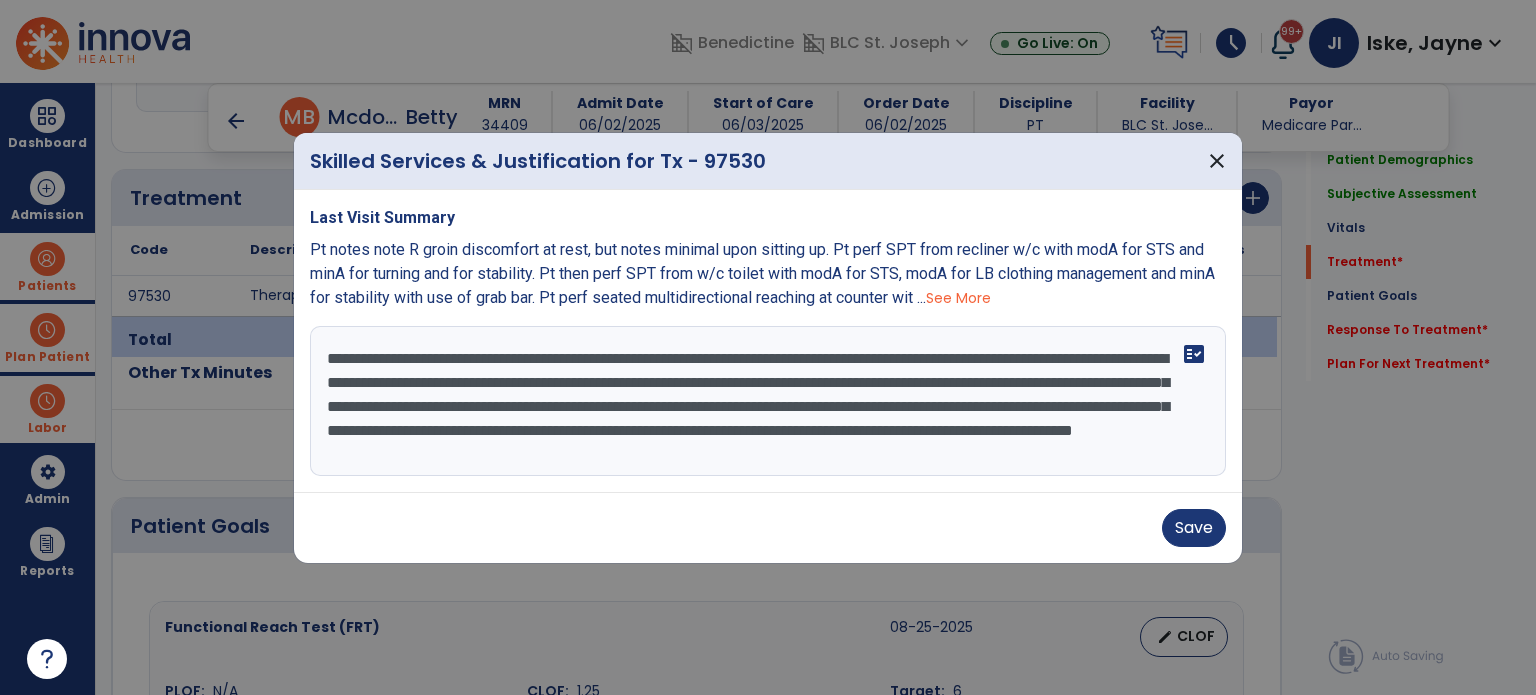 scroll, scrollTop: 15, scrollLeft: 0, axis: vertical 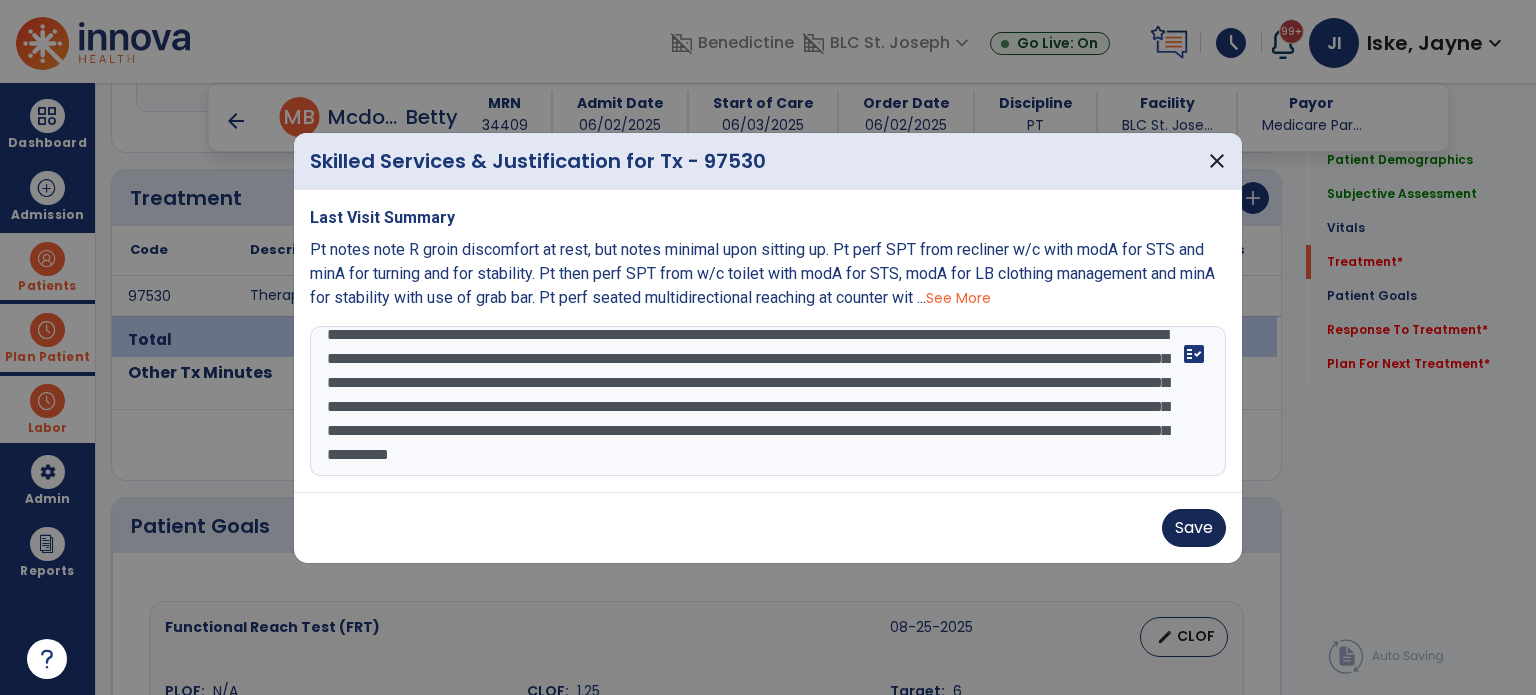 type on "**********" 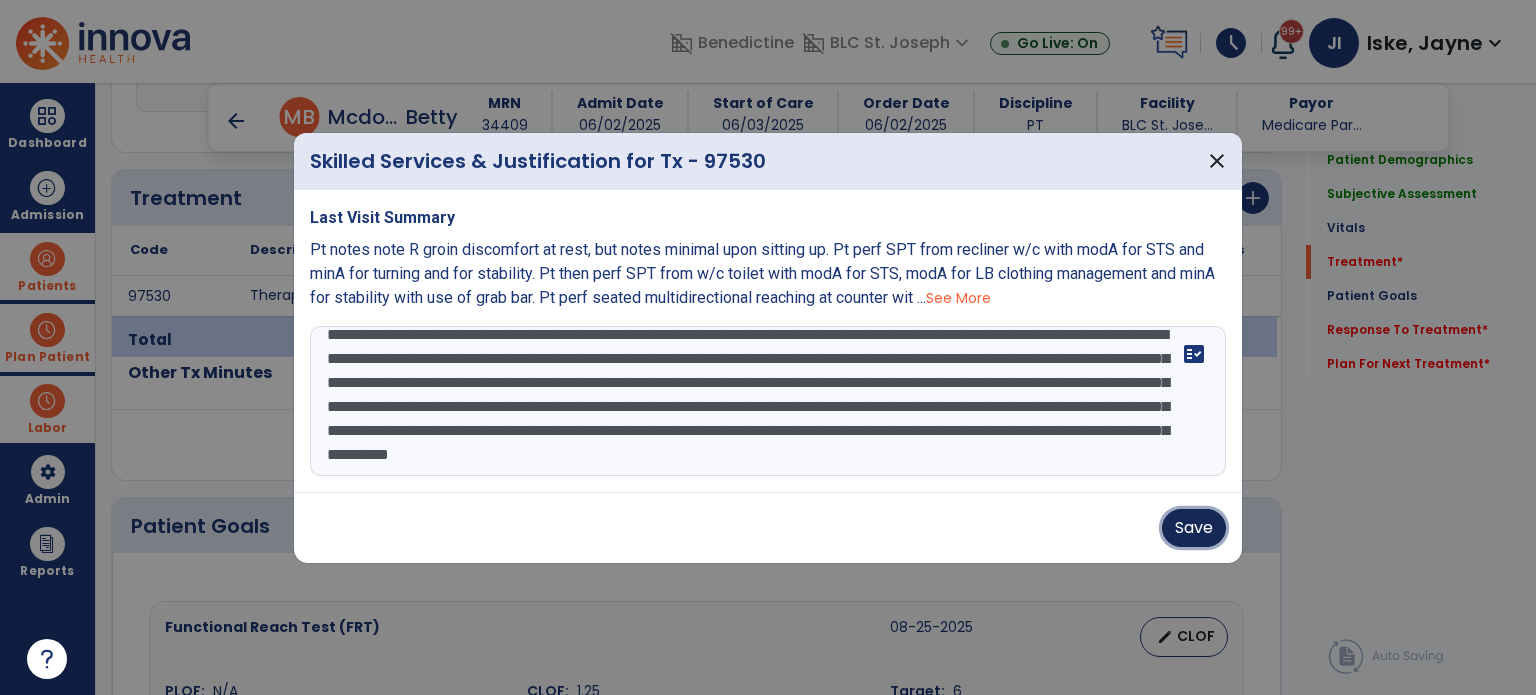 click on "Save" at bounding box center (1194, 528) 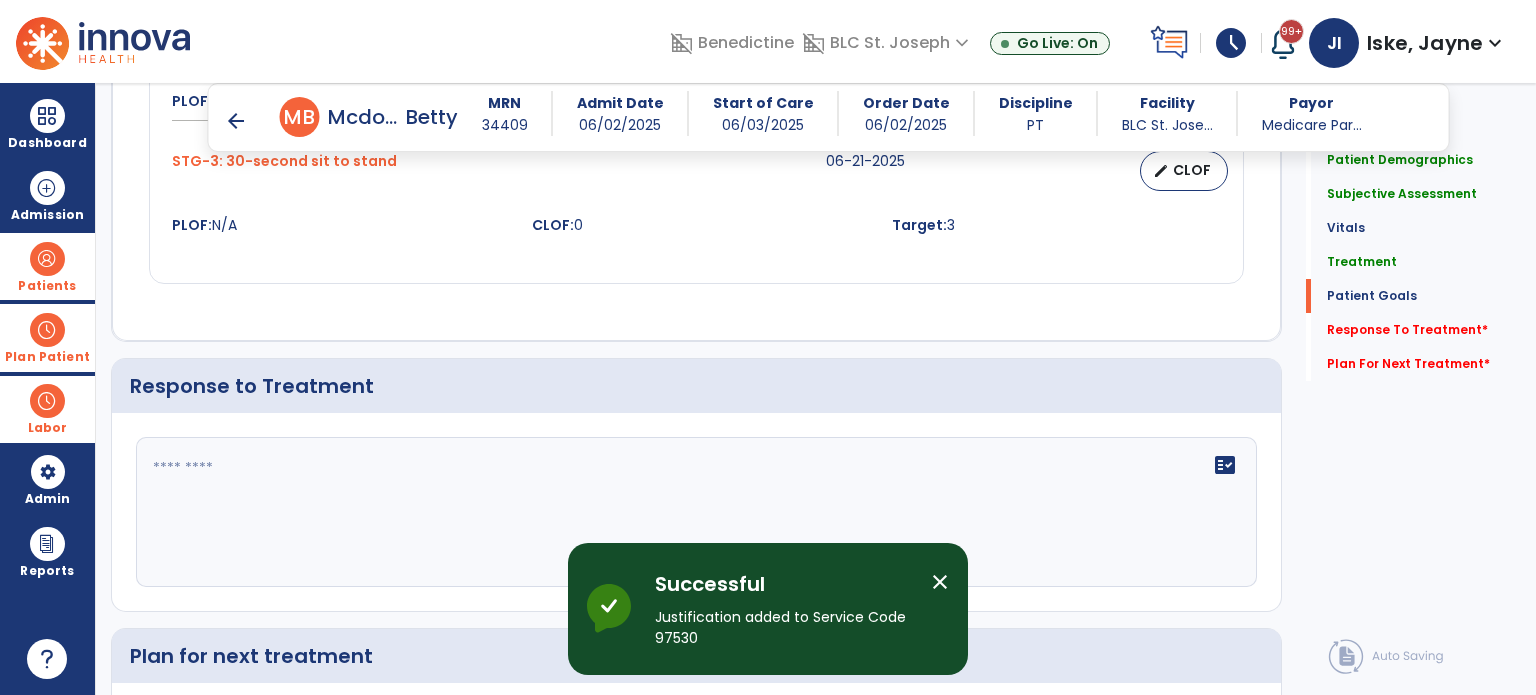 scroll, scrollTop: 2600, scrollLeft: 0, axis: vertical 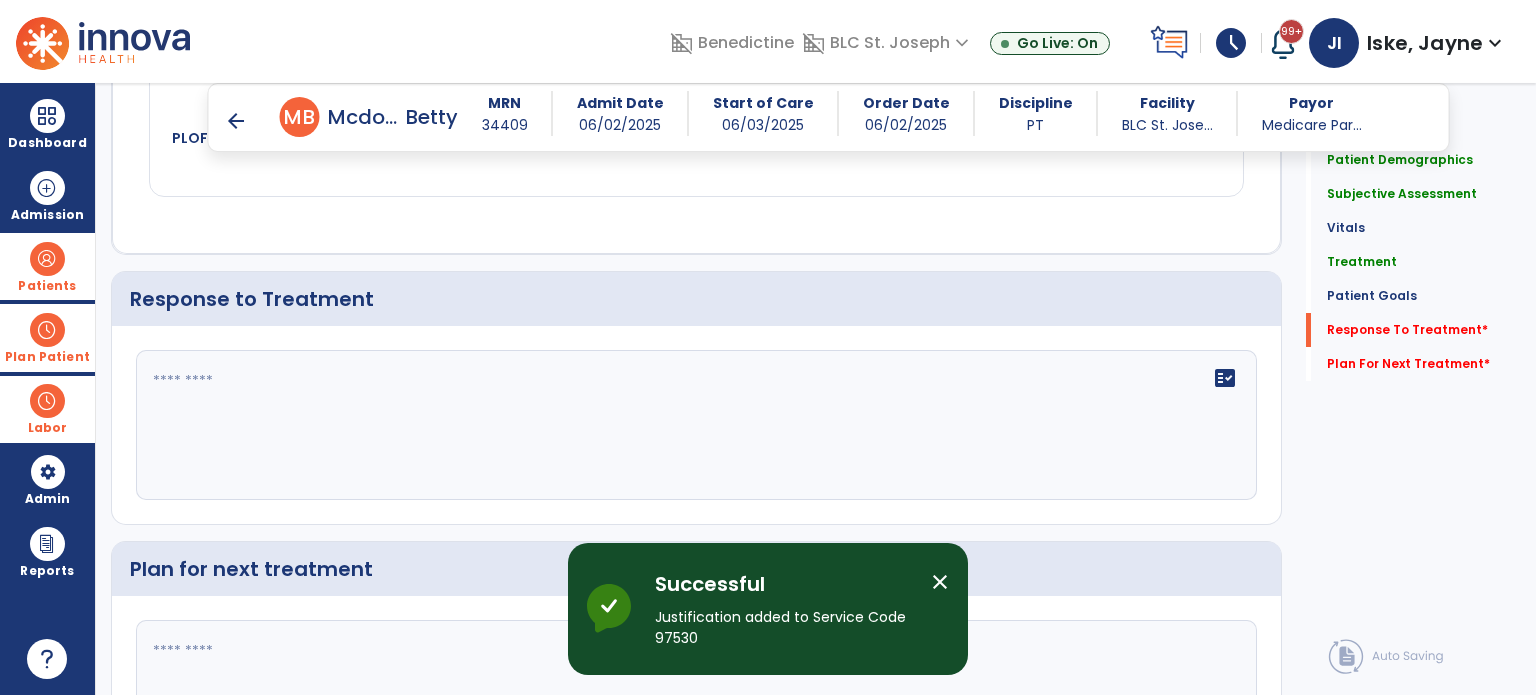 click on "fact_check" 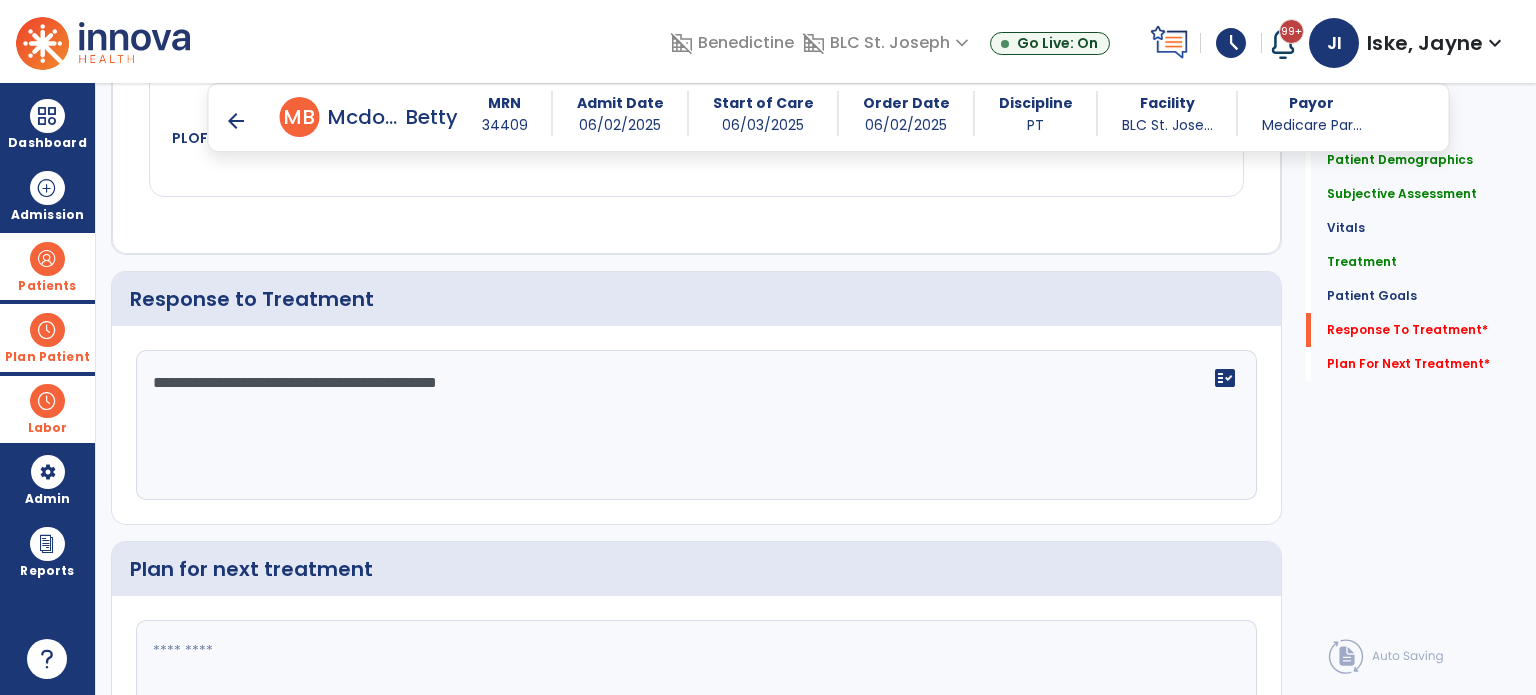 type on "**********" 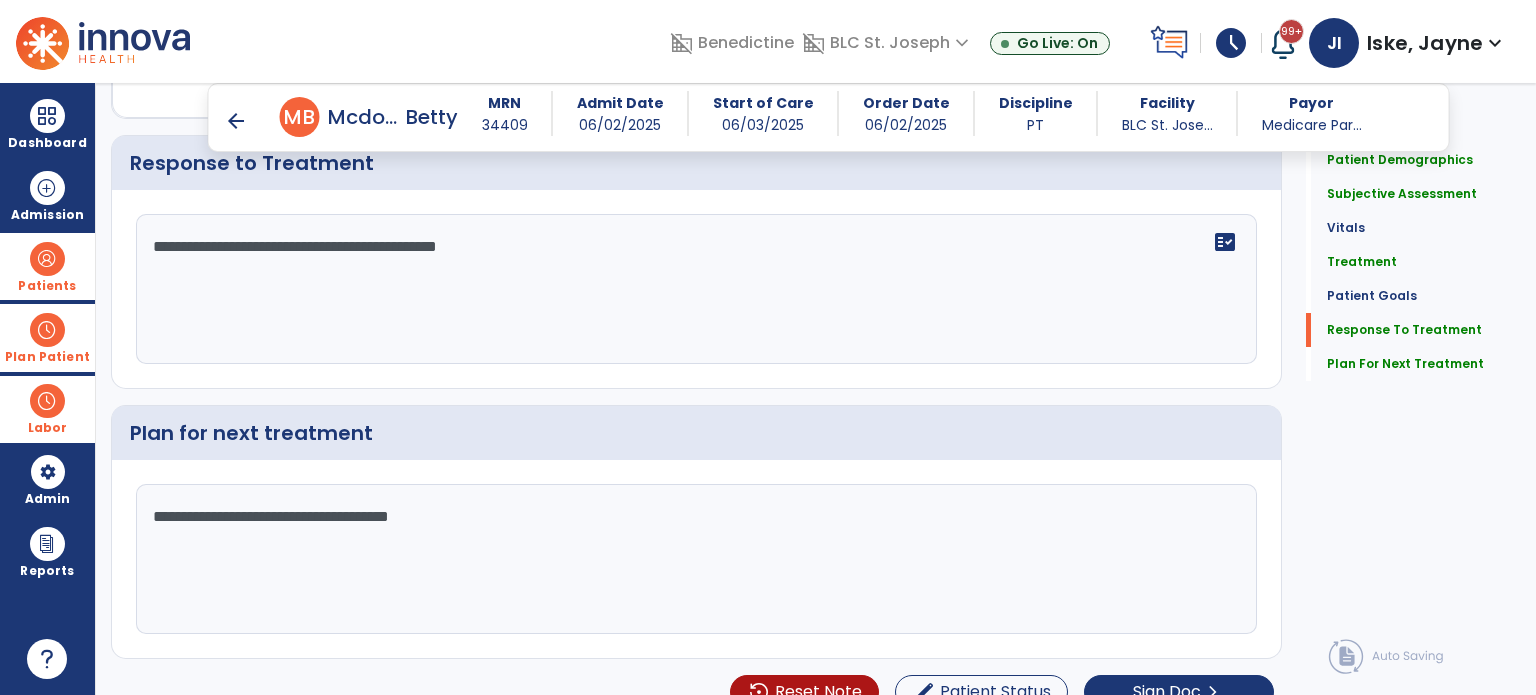 scroll, scrollTop: 2759, scrollLeft: 0, axis: vertical 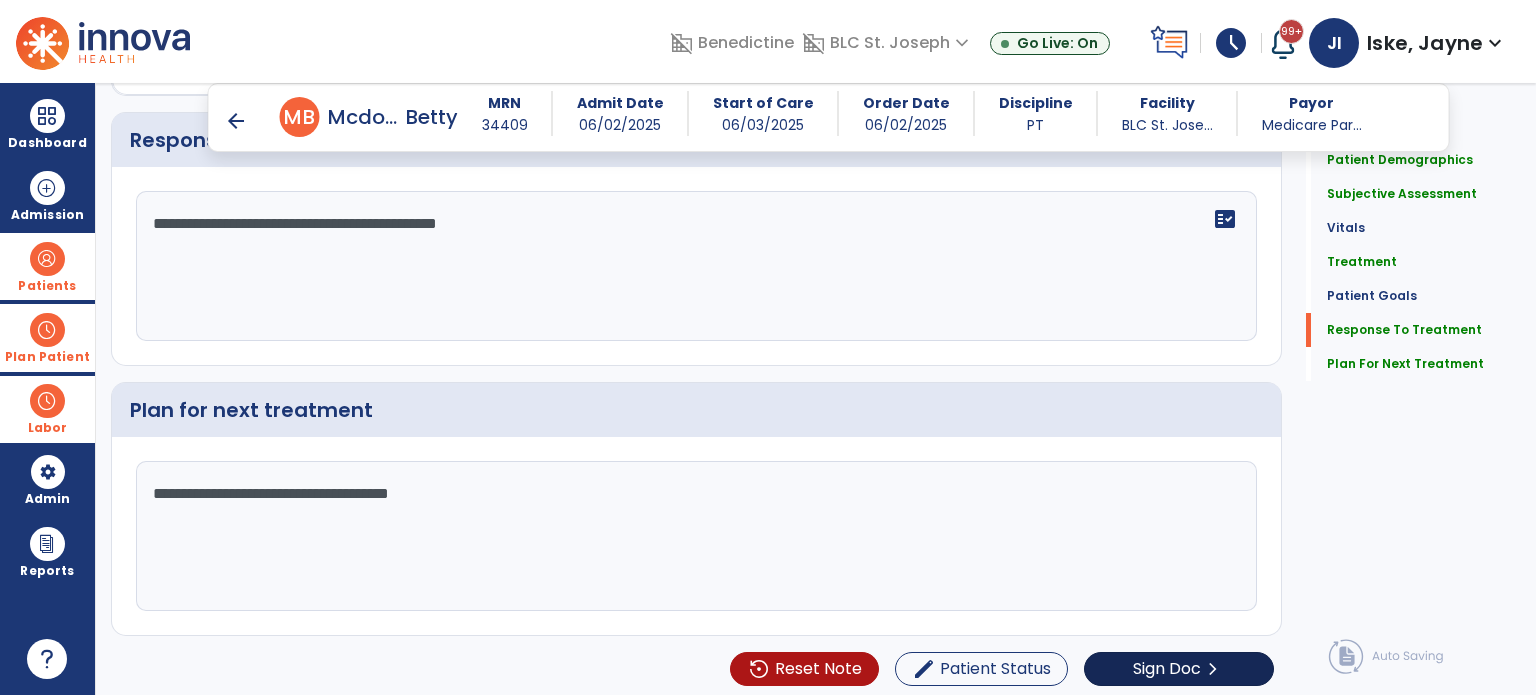 type on "**********" 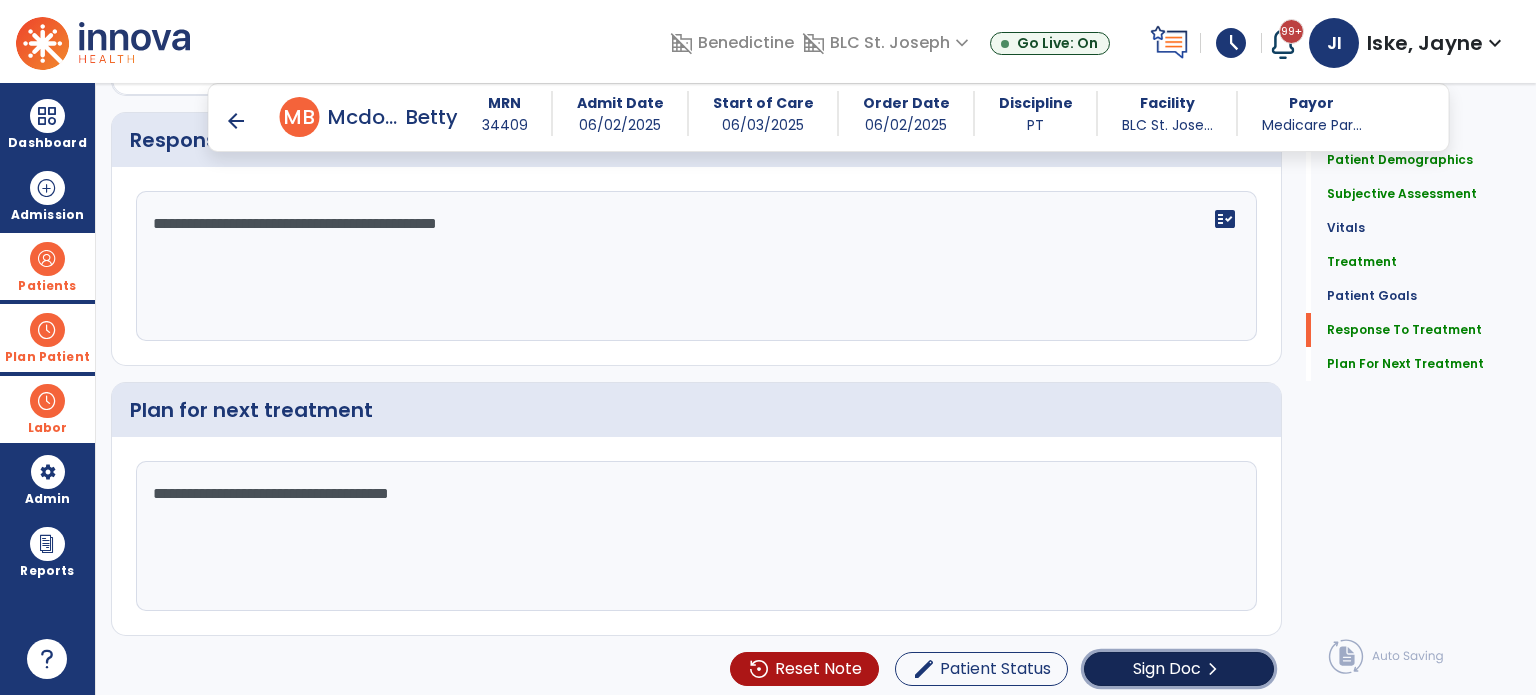 click on "Sign Doc" 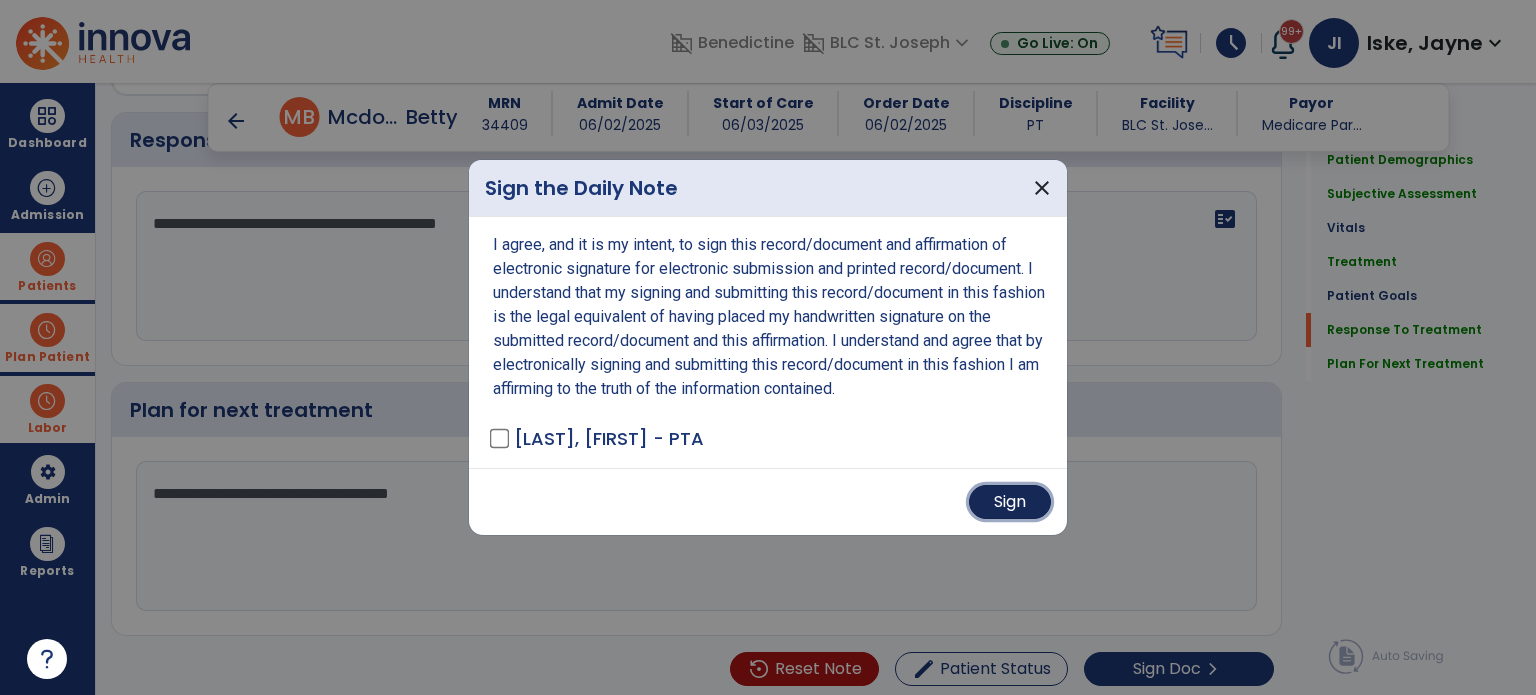 click on "Sign" at bounding box center (1010, 502) 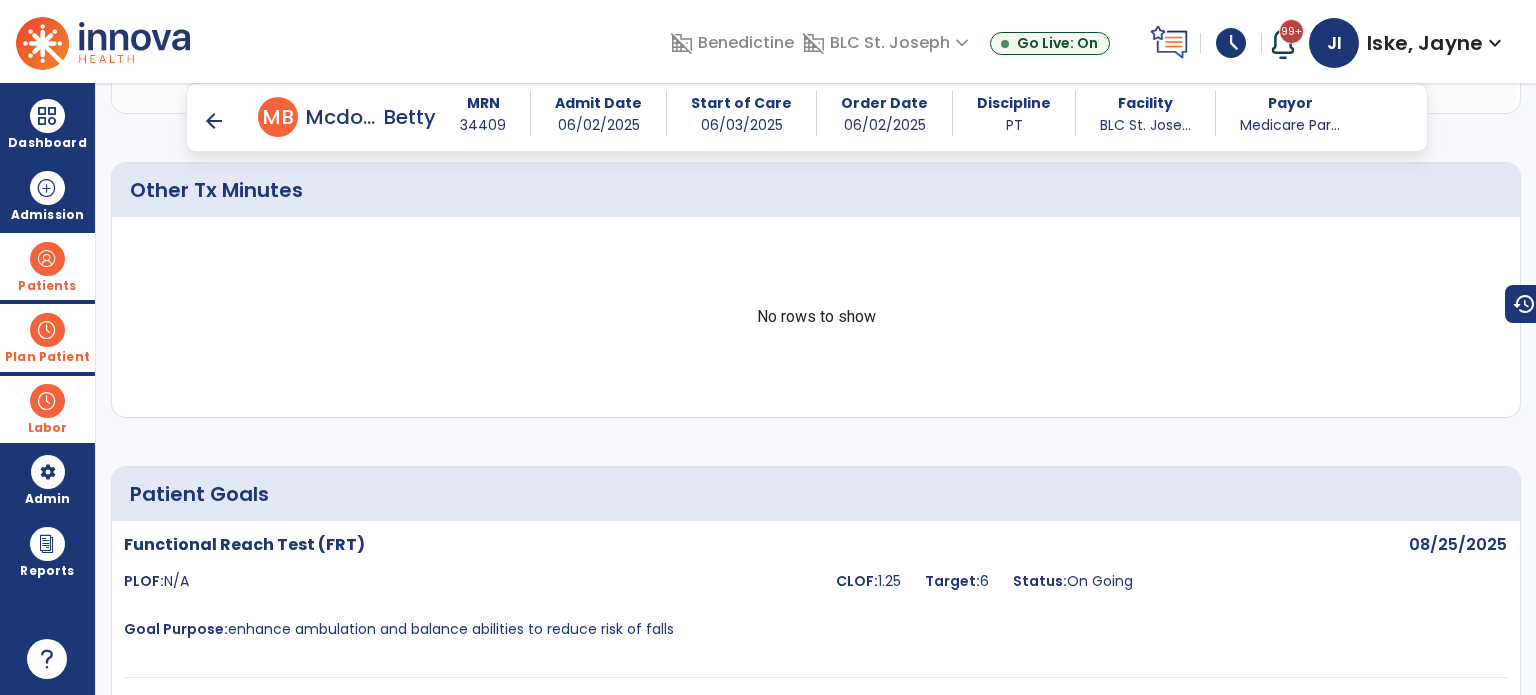 scroll, scrollTop: 1769, scrollLeft: 0, axis: vertical 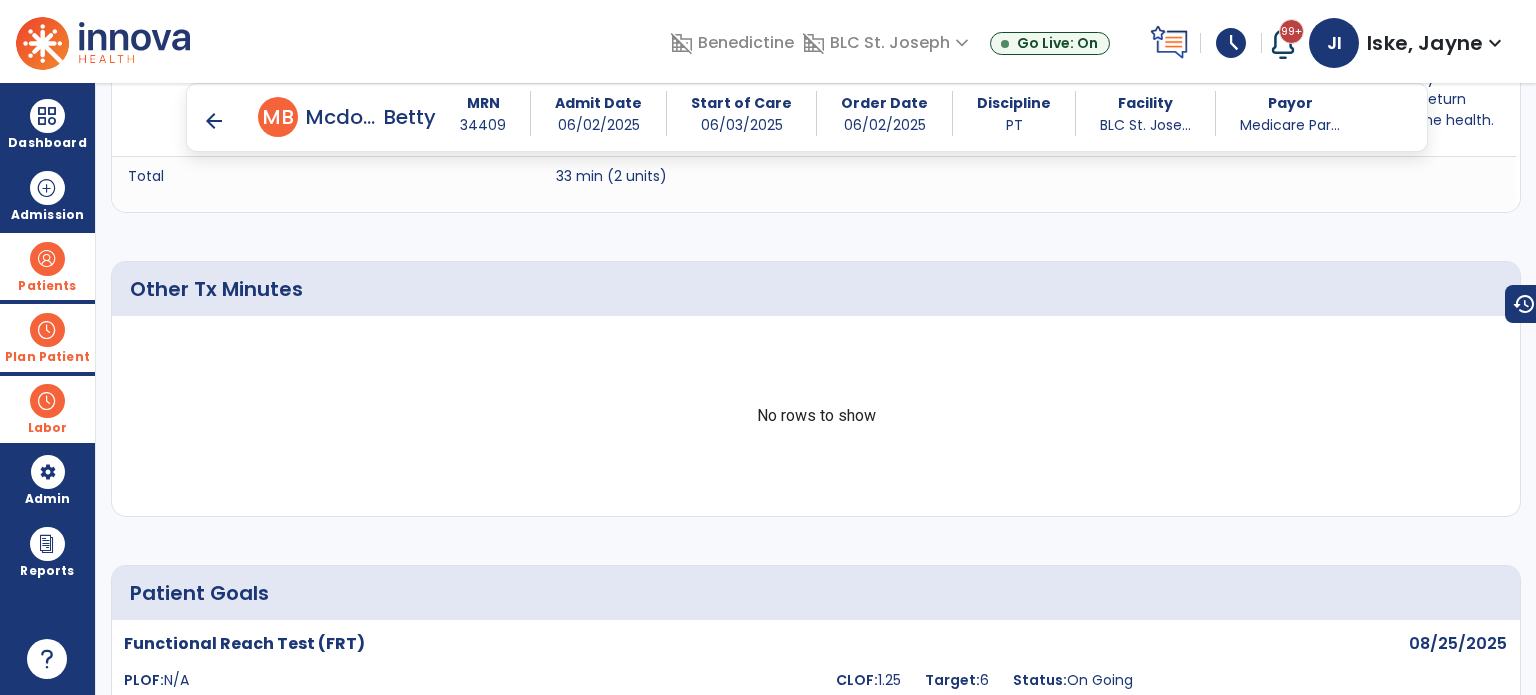 click on "schedule" at bounding box center [1231, 43] 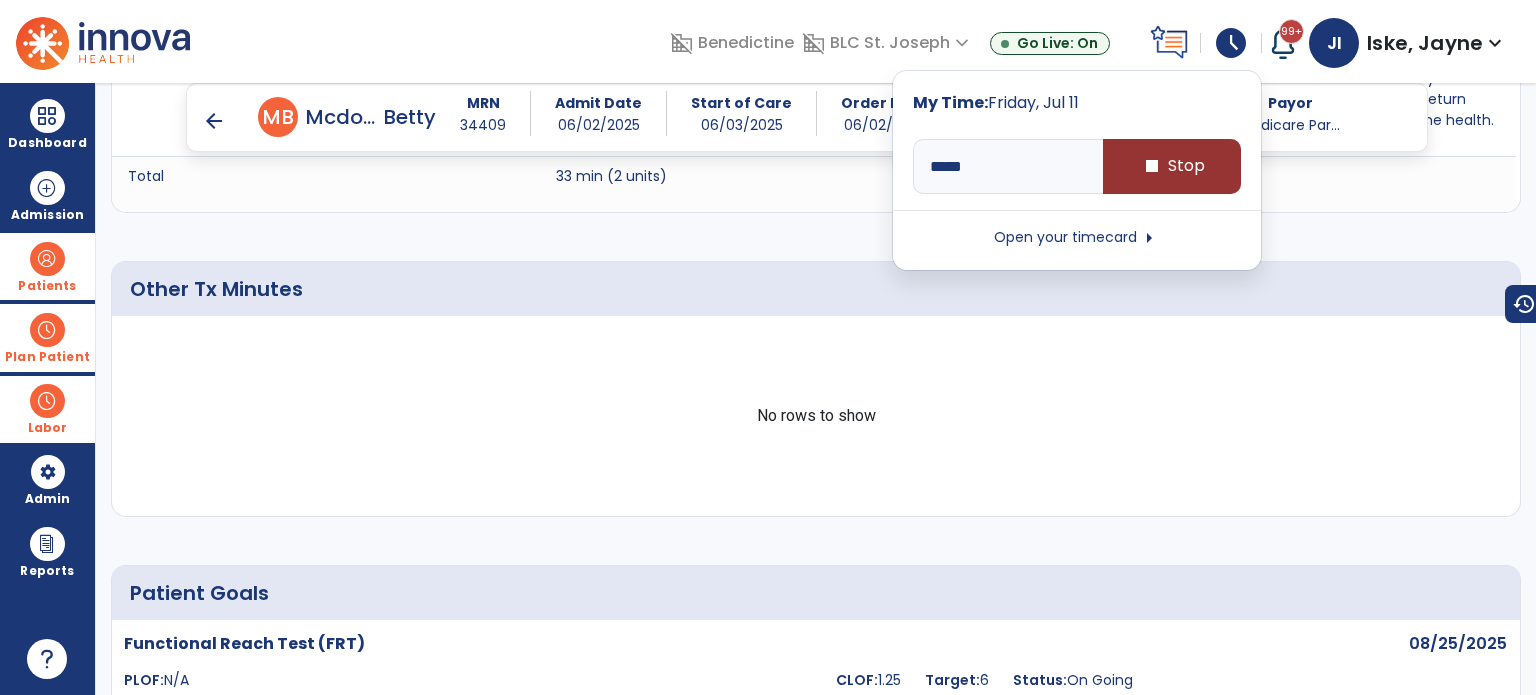 click on "stop  Stop" at bounding box center [1172, 166] 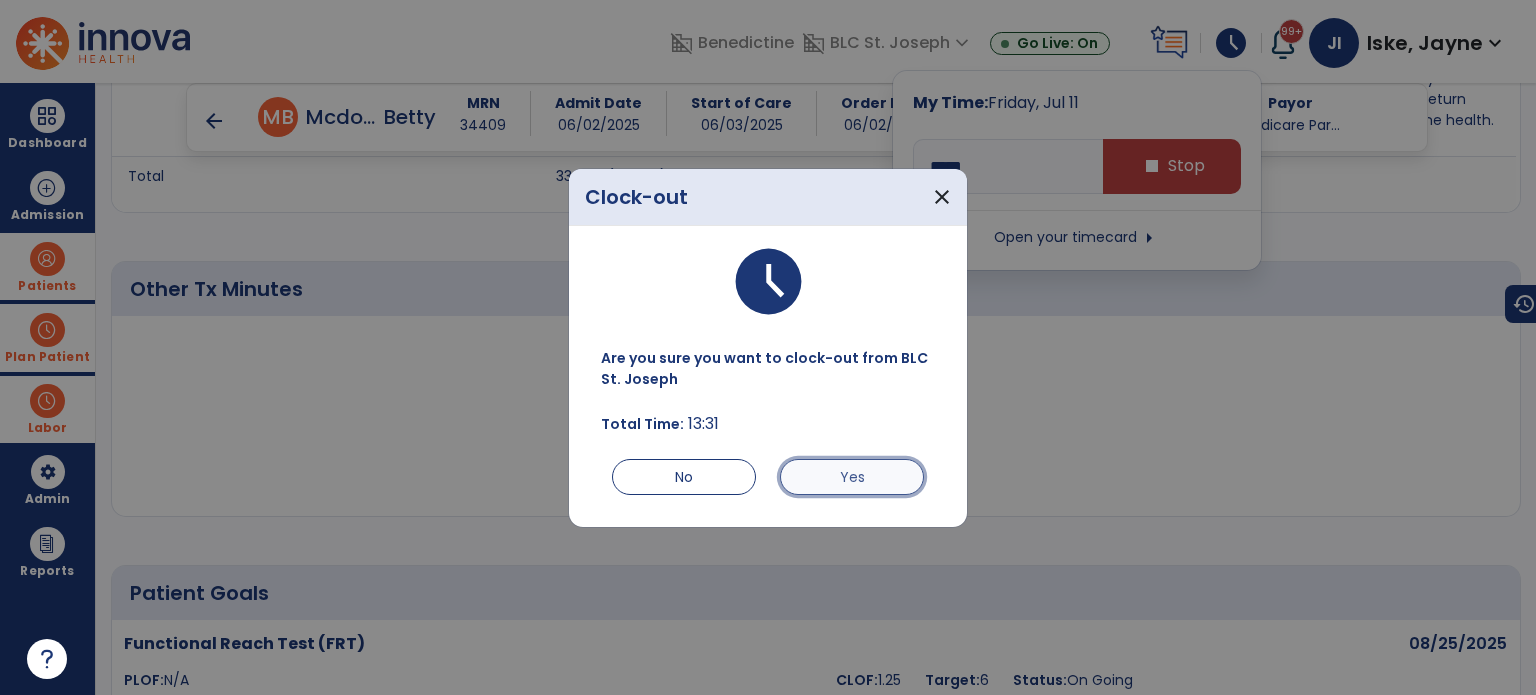 click on "Yes" at bounding box center [852, 477] 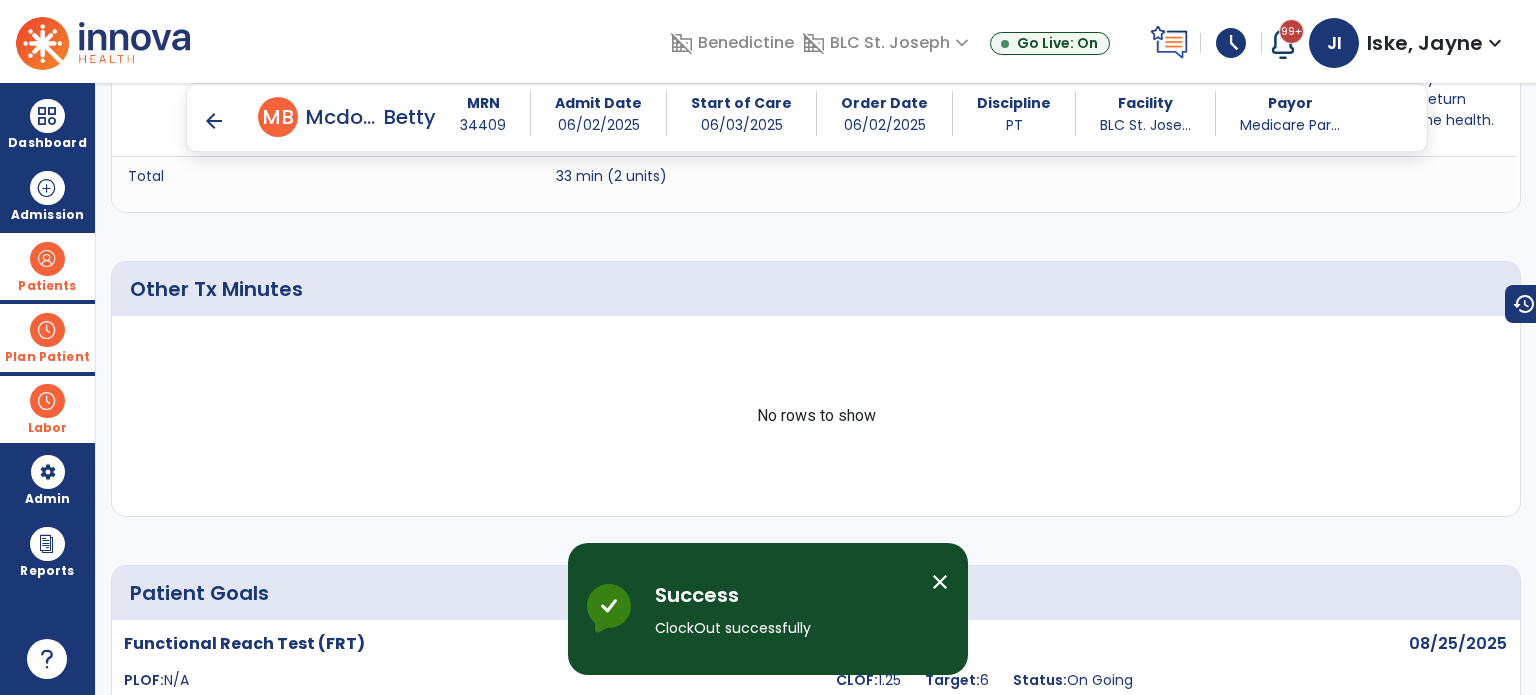 click on "schedule" at bounding box center [1231, 43] 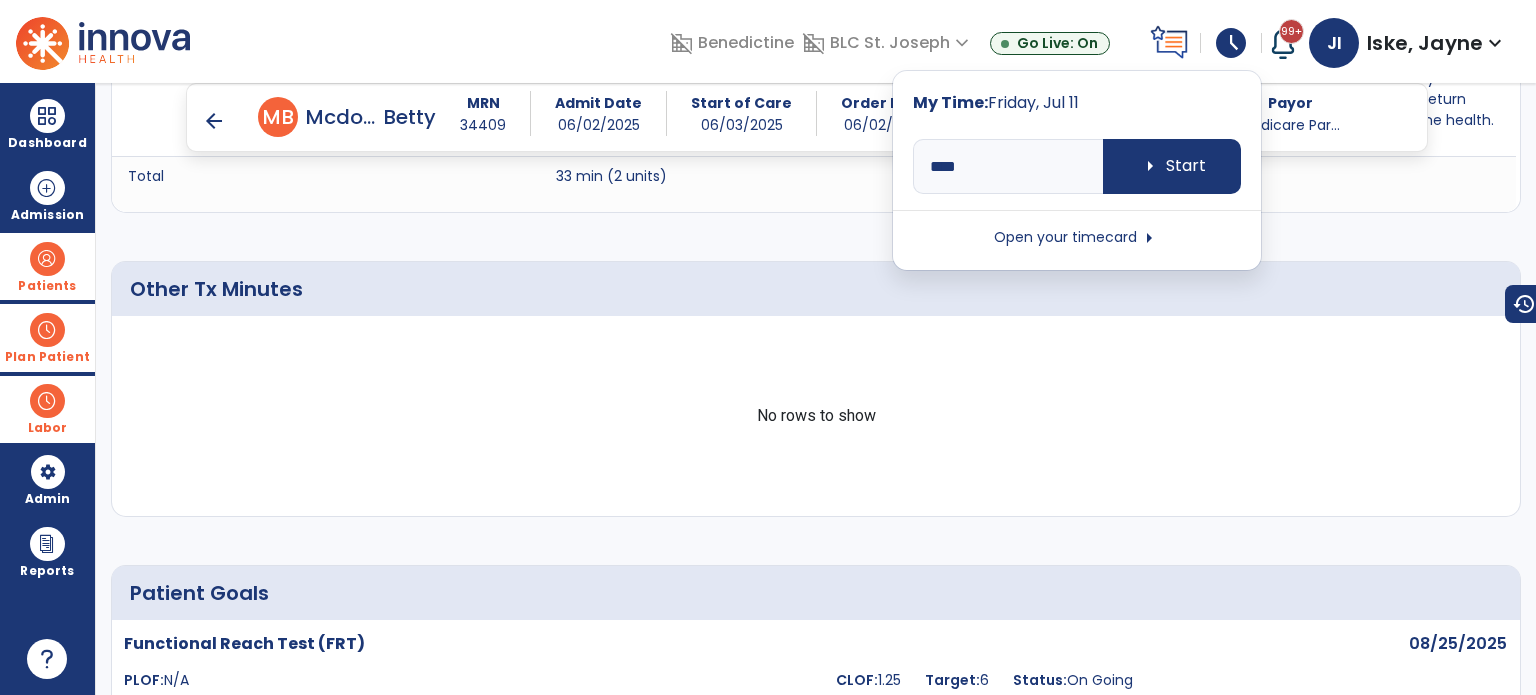 click on "Open your timecard  arrow_right" at bounding box center [1077, 238] 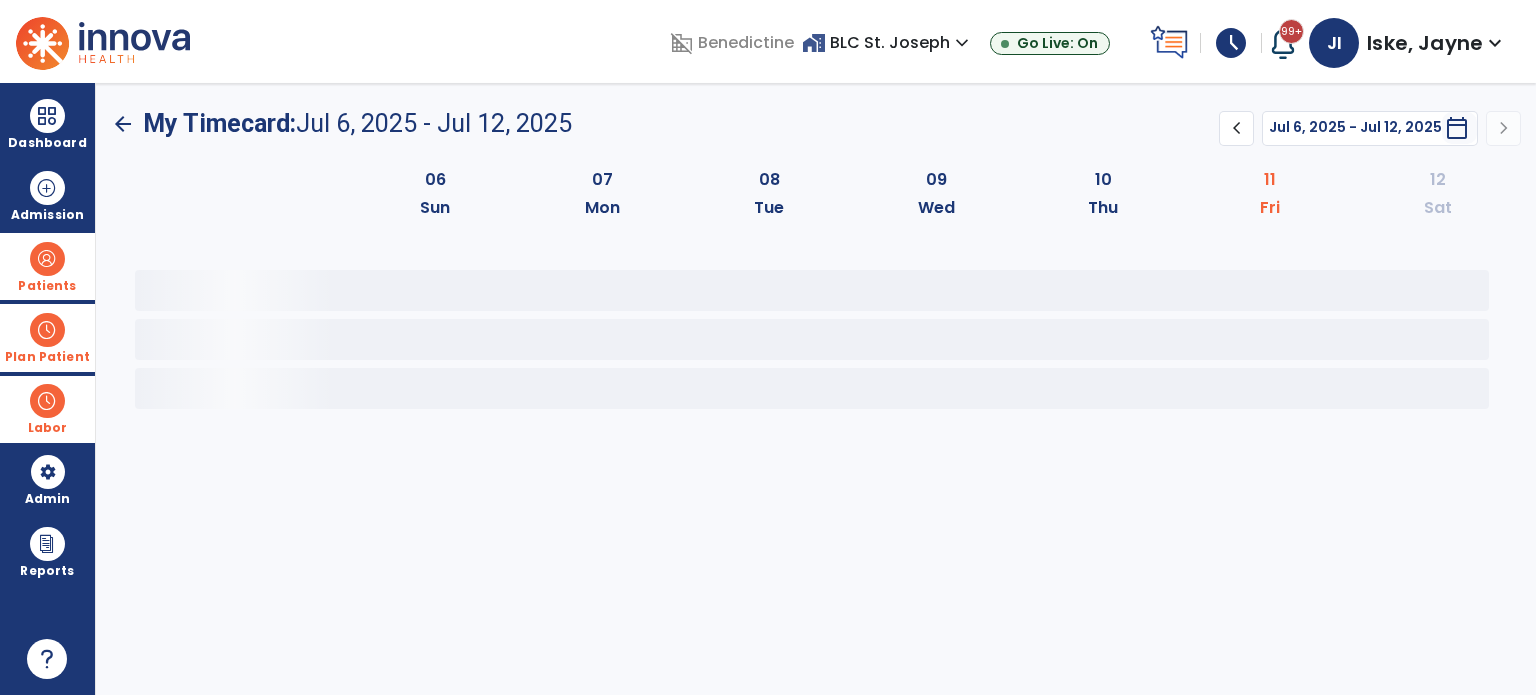 scroll, scrollTop: 0, scrollLeft: 0, axis: both 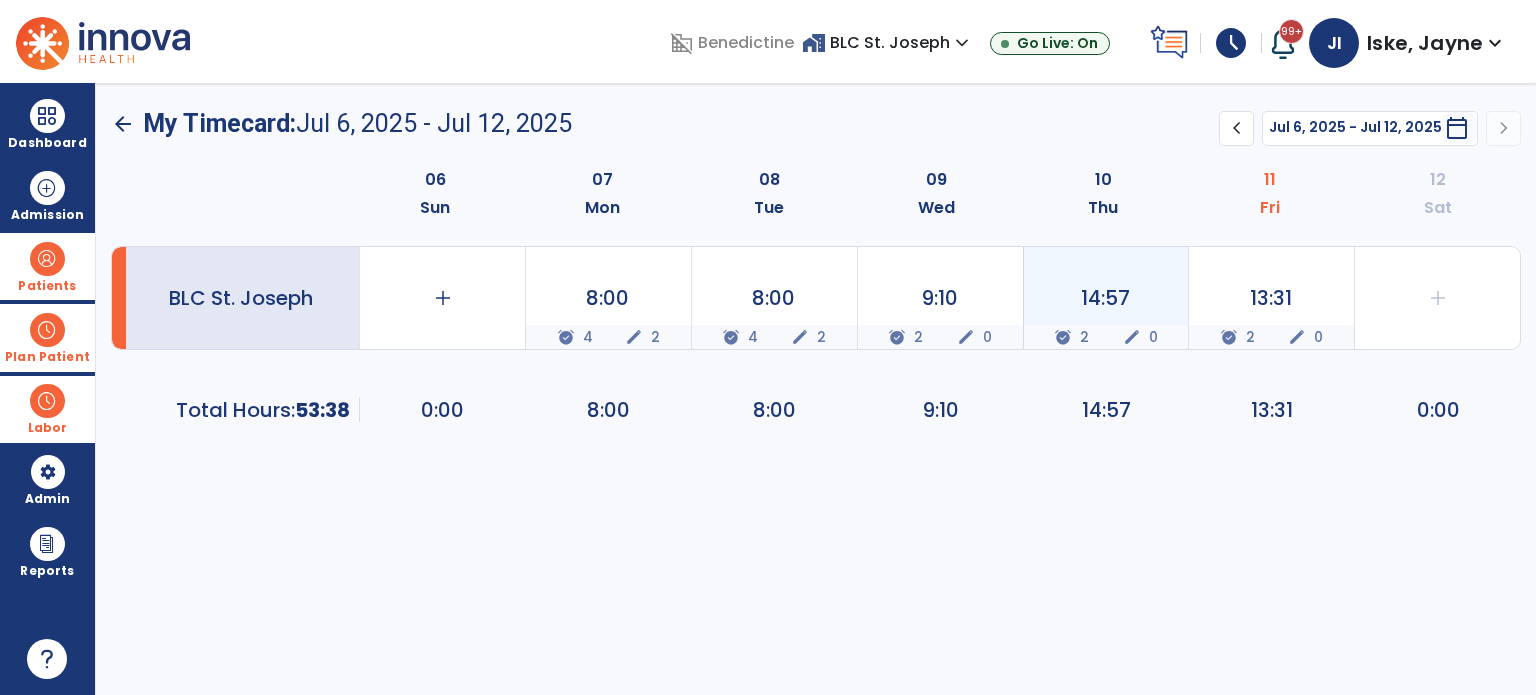 click on "14:57" 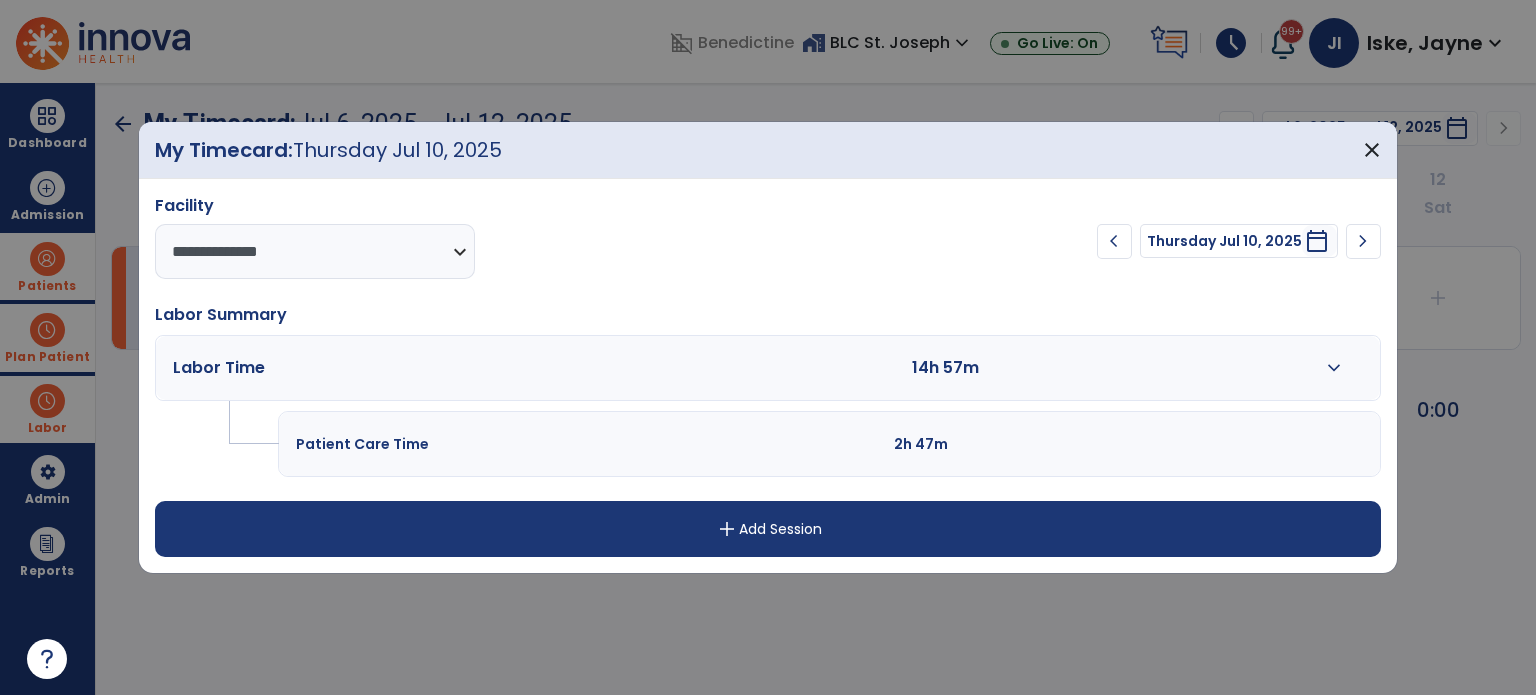 click on "expand_more" at bounding box center [1334, 368] 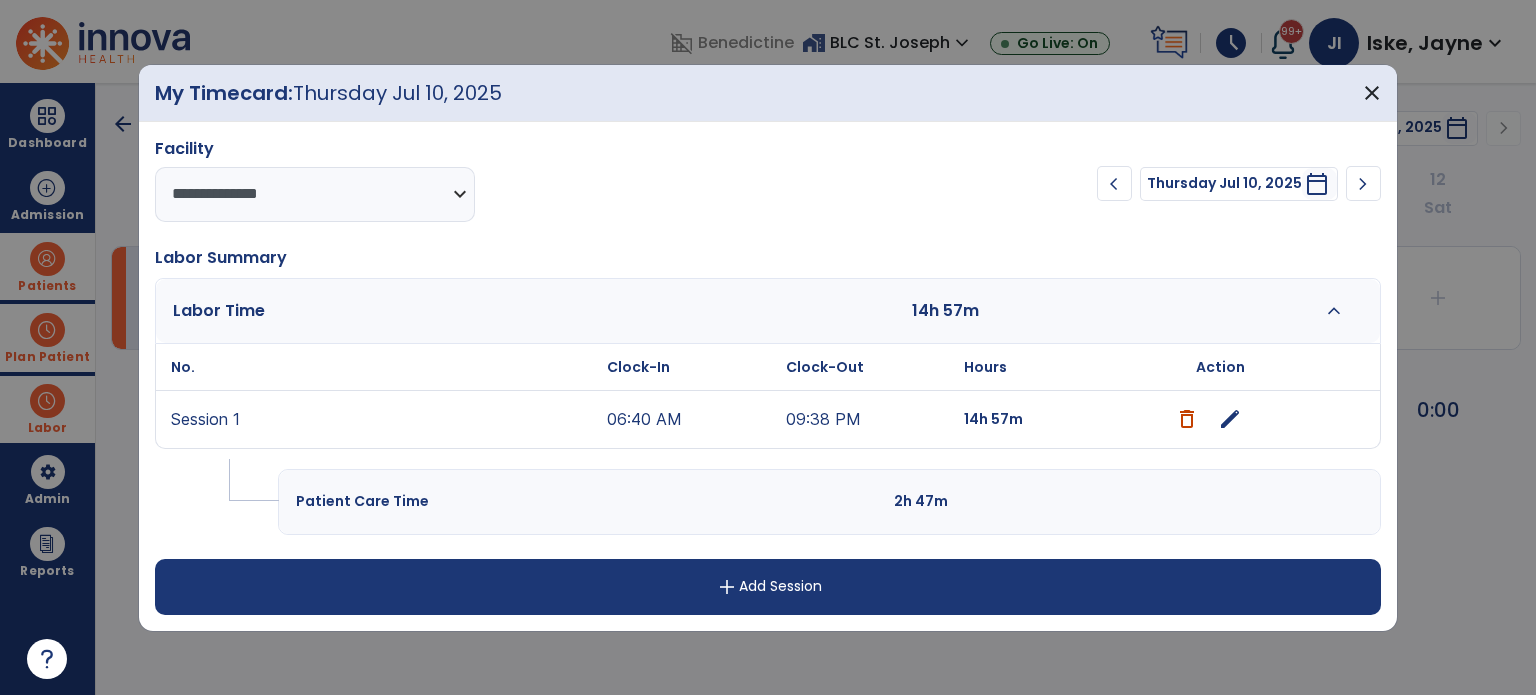 drag, startPoint x: 1232, startPoint y: 422, endPoint x: 1227, endPoint y: 435, distance: 13.928389 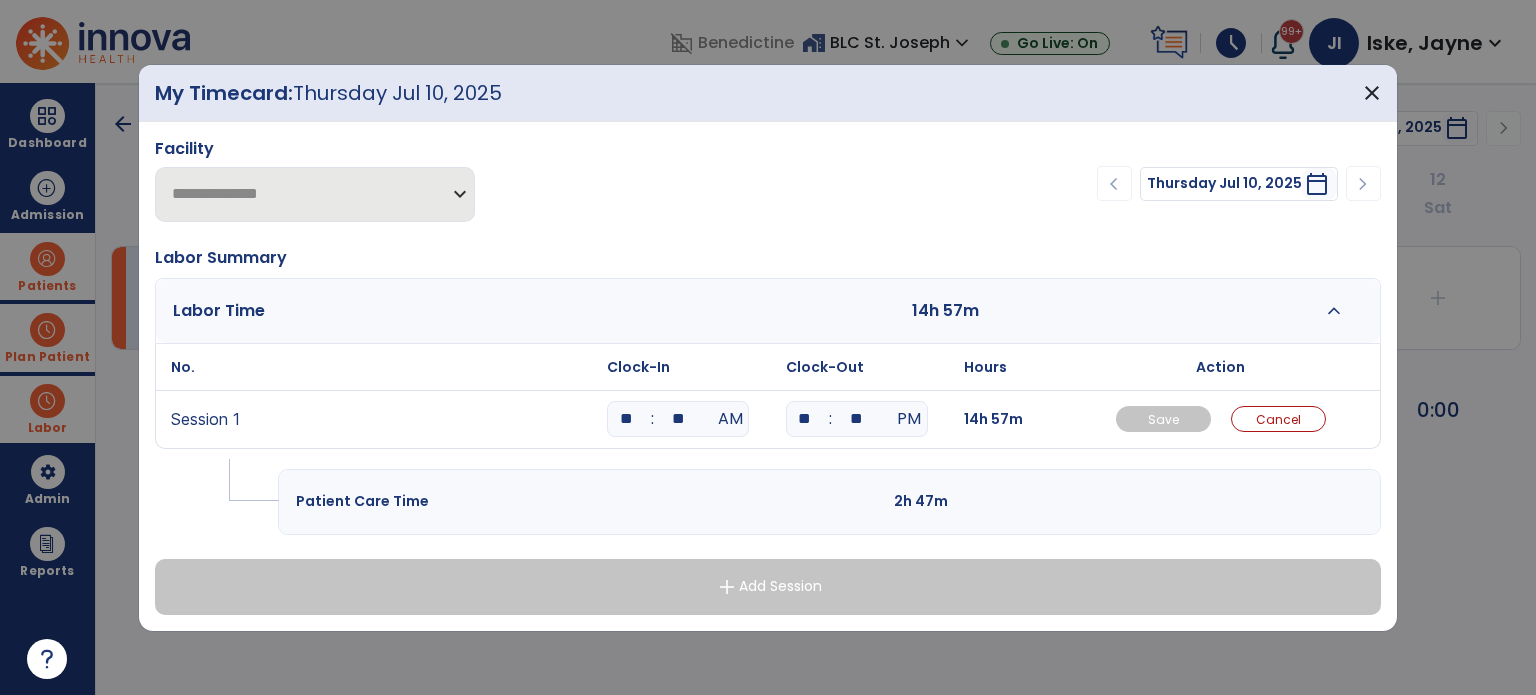 drag, startPoint x: 690, startPoint y: 423, endPoint x: 608, endPoint y: 422, distance: 82.006096 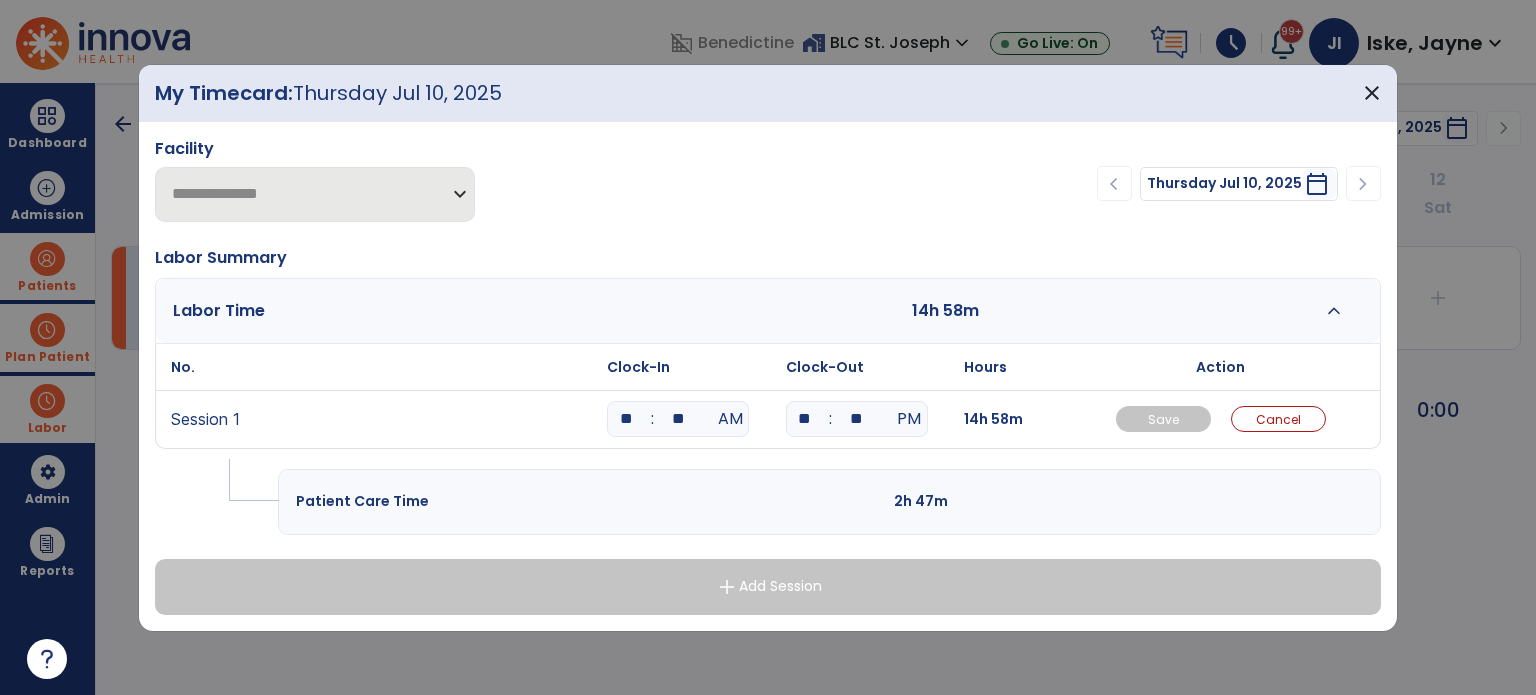 type on "**" 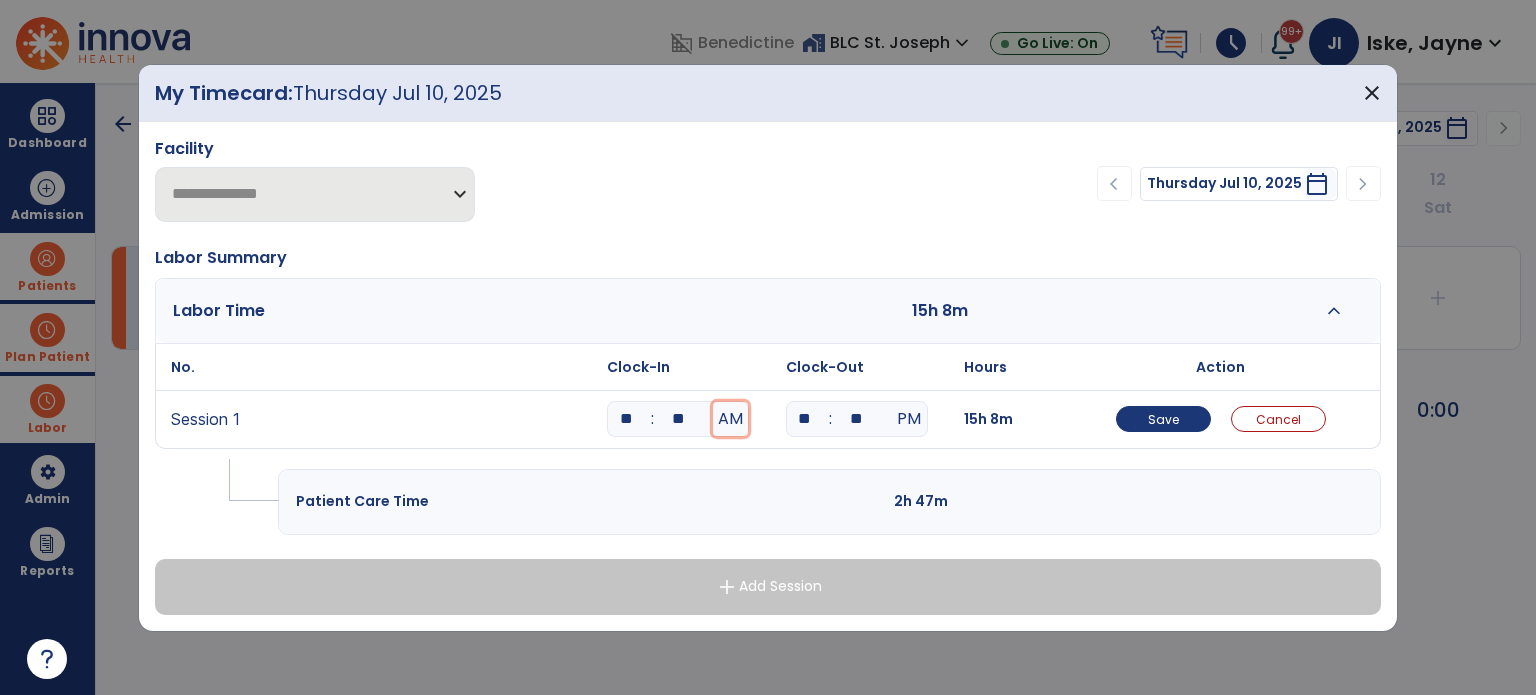 type 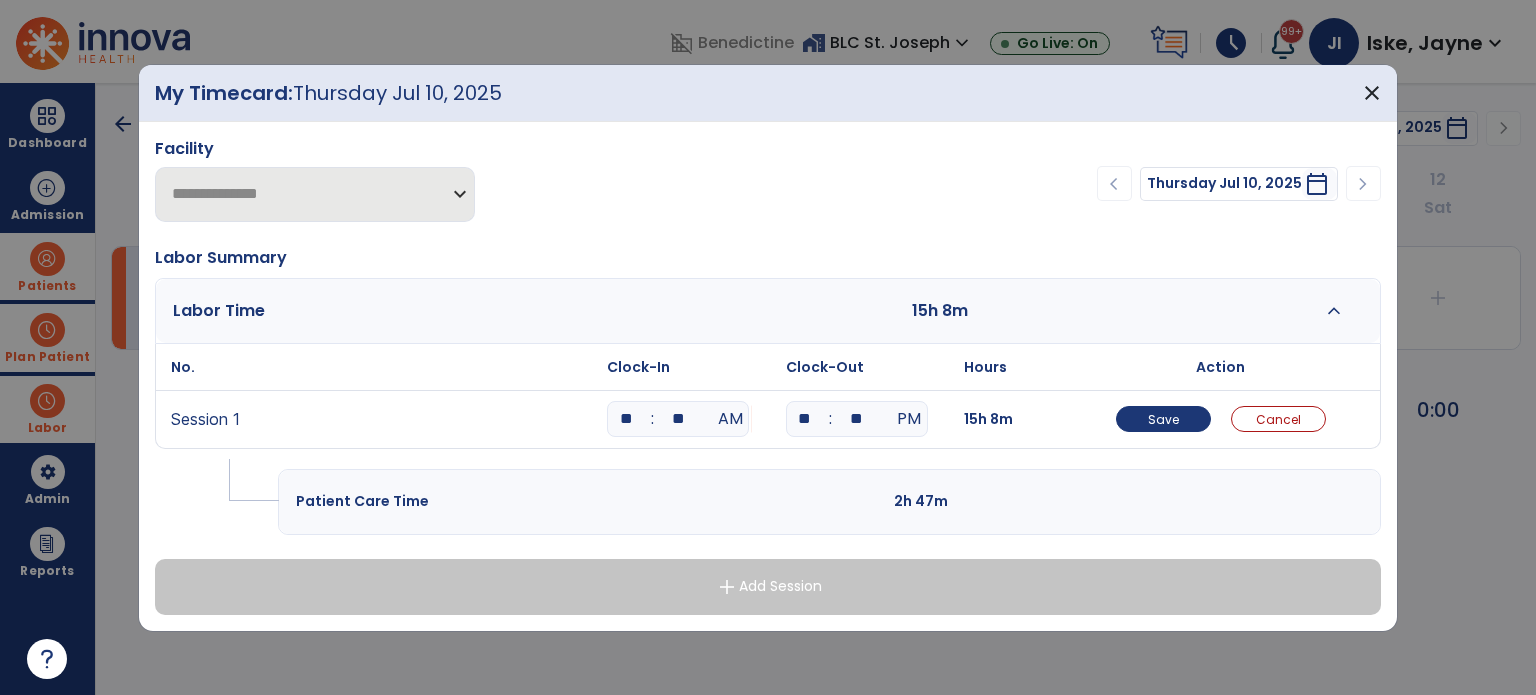 type on "**" 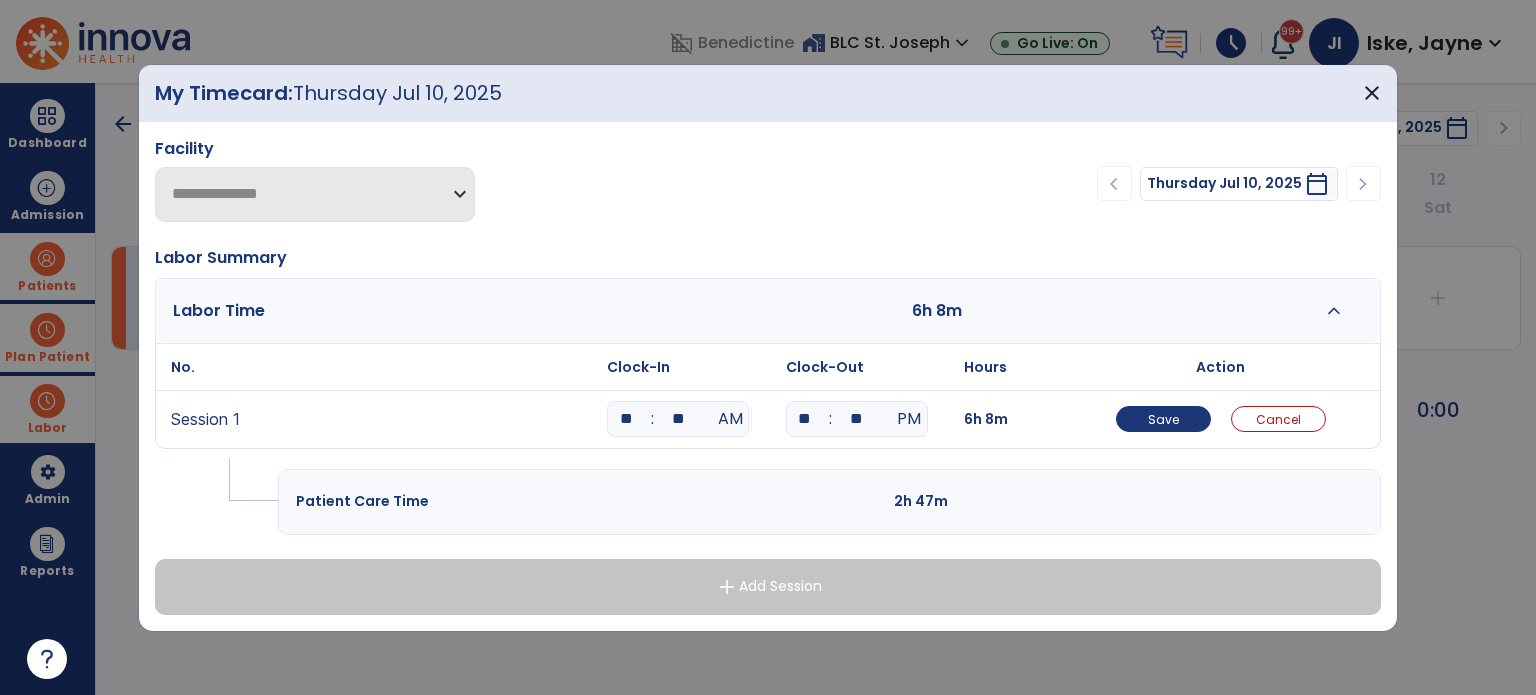 type on "**" 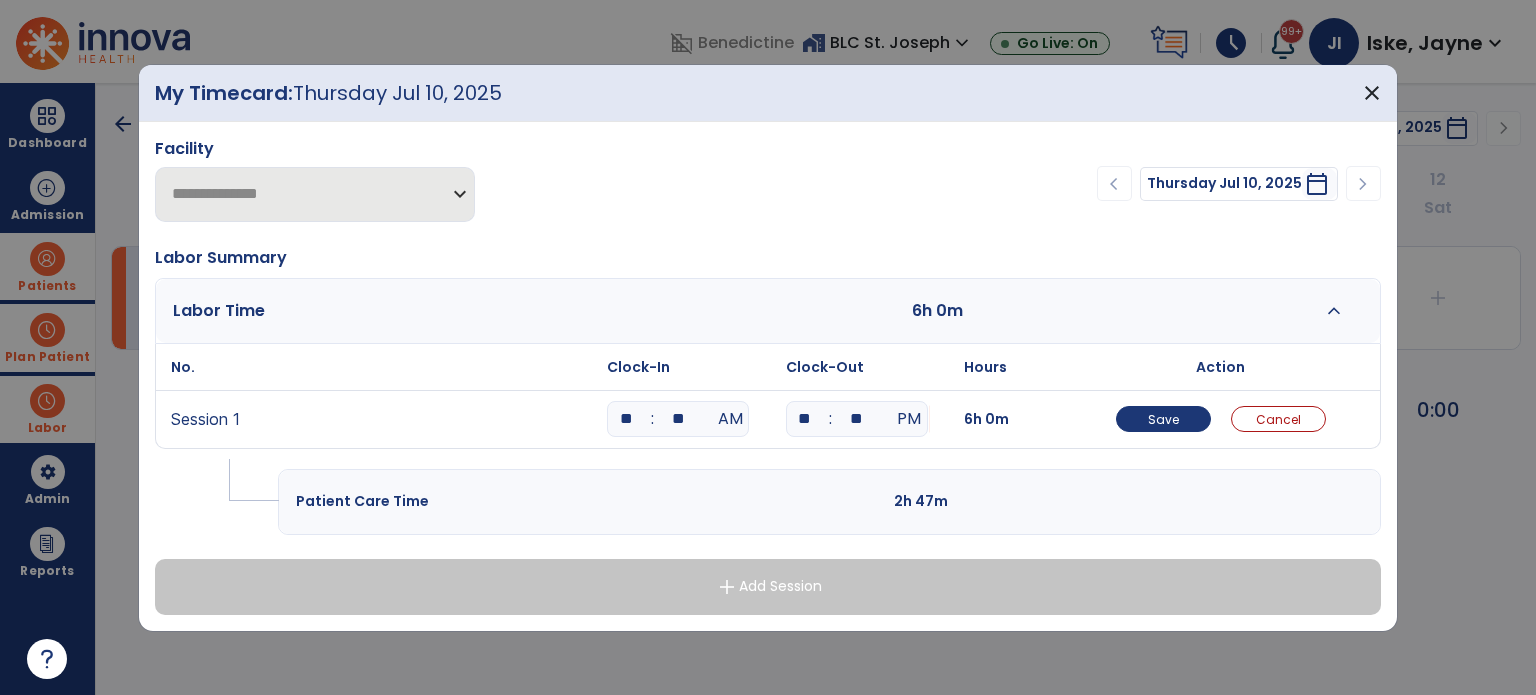 click on "Save   Cancel" at bounding box center [1220, 419] 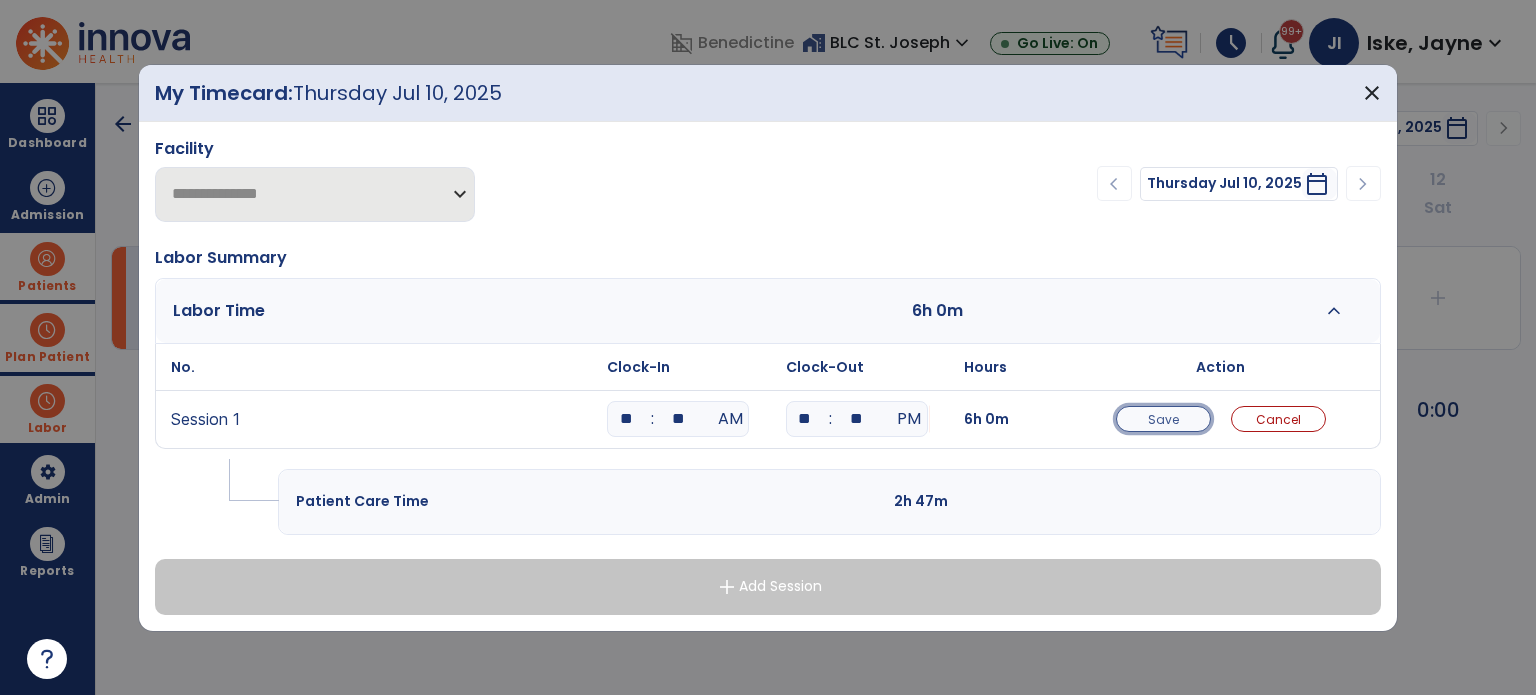 click on "Save" at bounding box center (1163, 419) 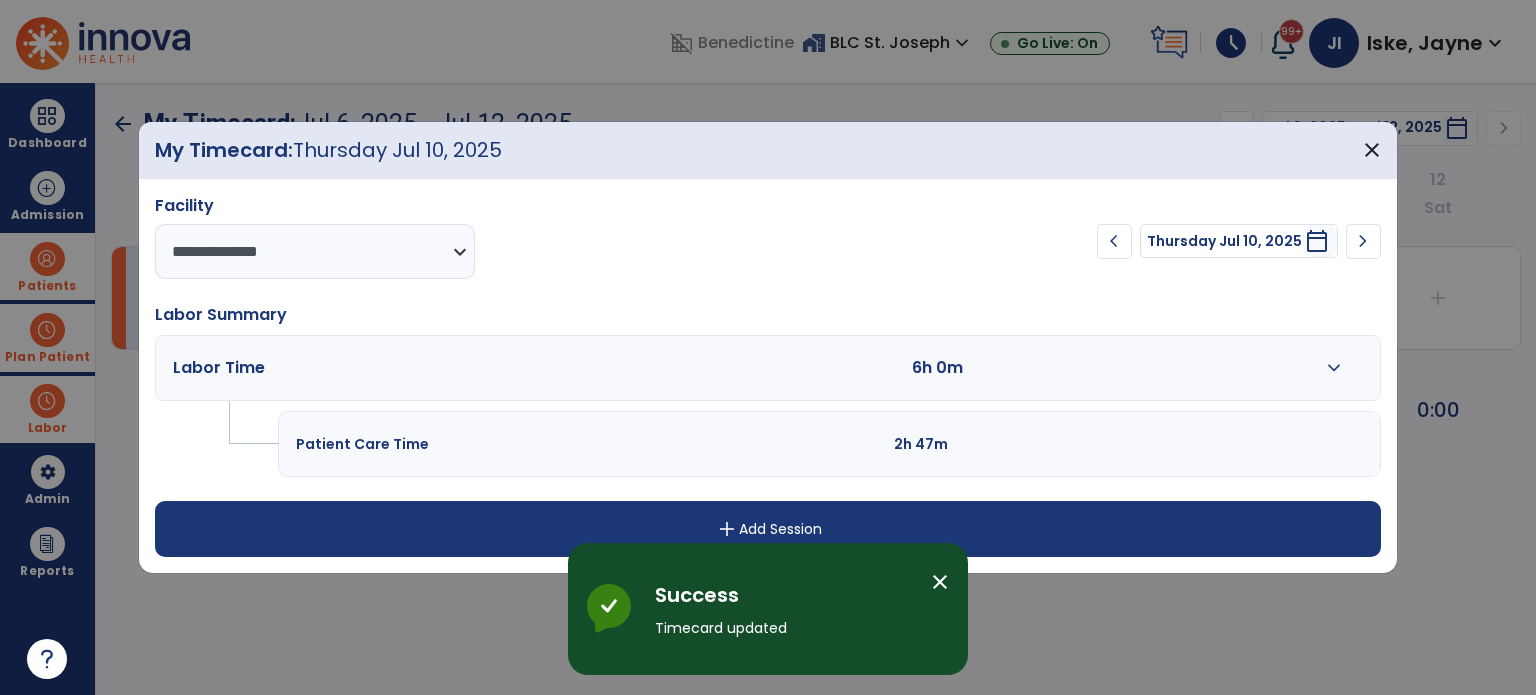 click on "add  Add Session" at bounding box center (768, 529) 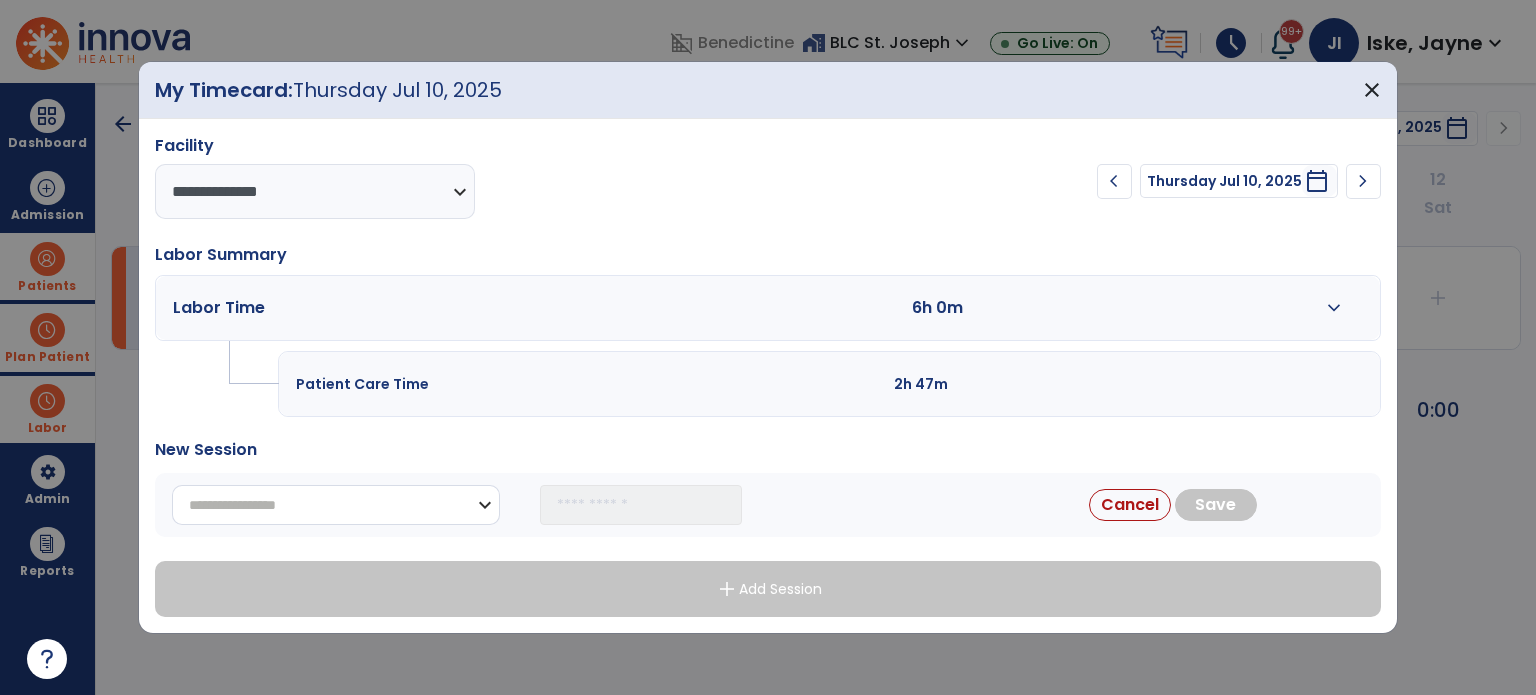 drag, startPoint x: 306, startPoint y: 496, endPoint x: 310, endPoint y: 485, distance: 11.7046995 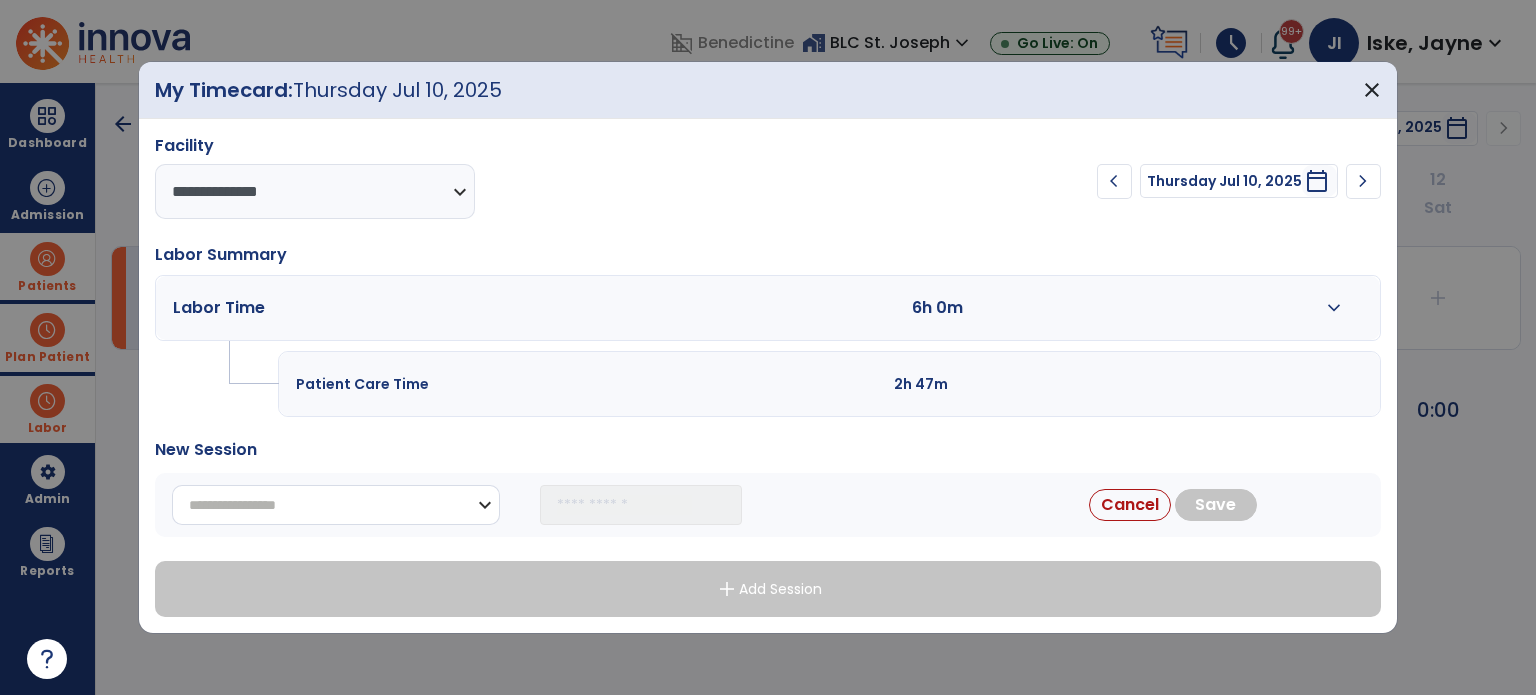 select on "**********" 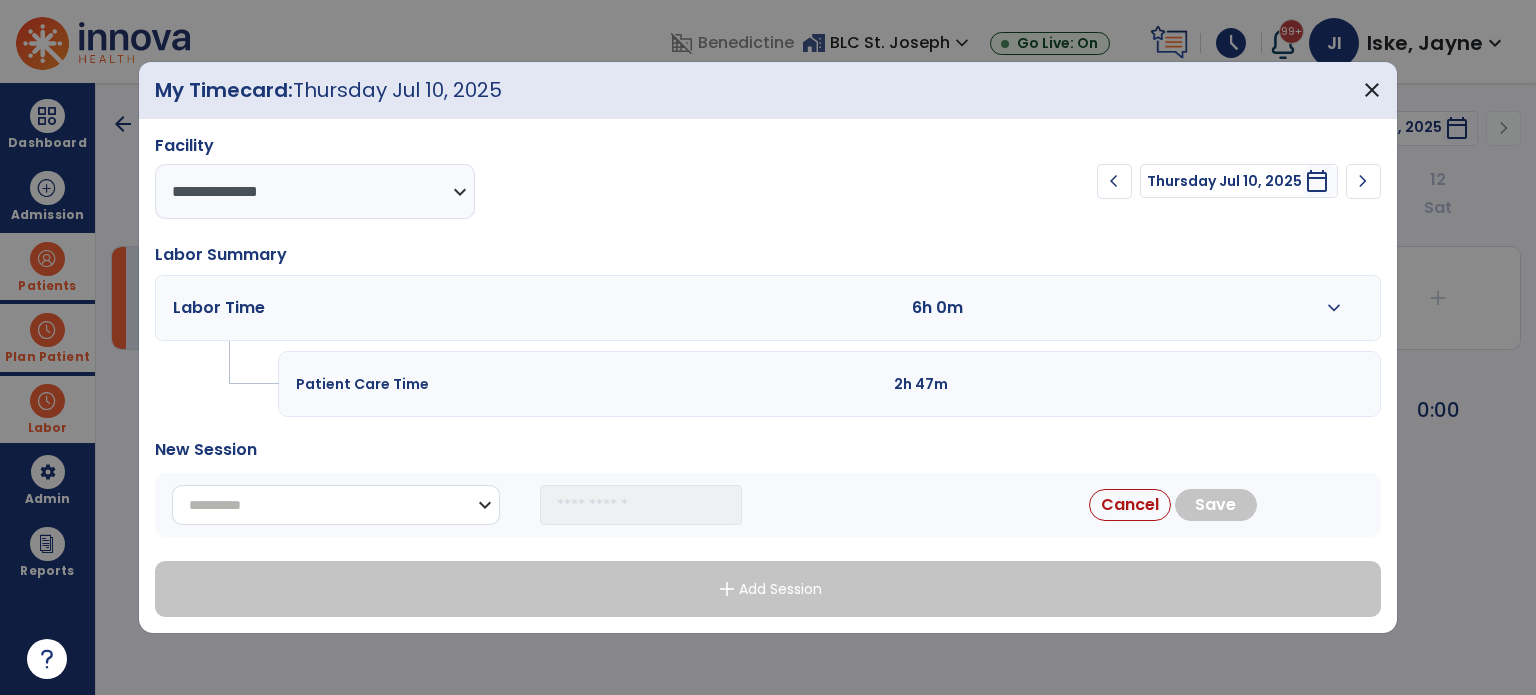 click on "**********" at bounding box center [336, 505] 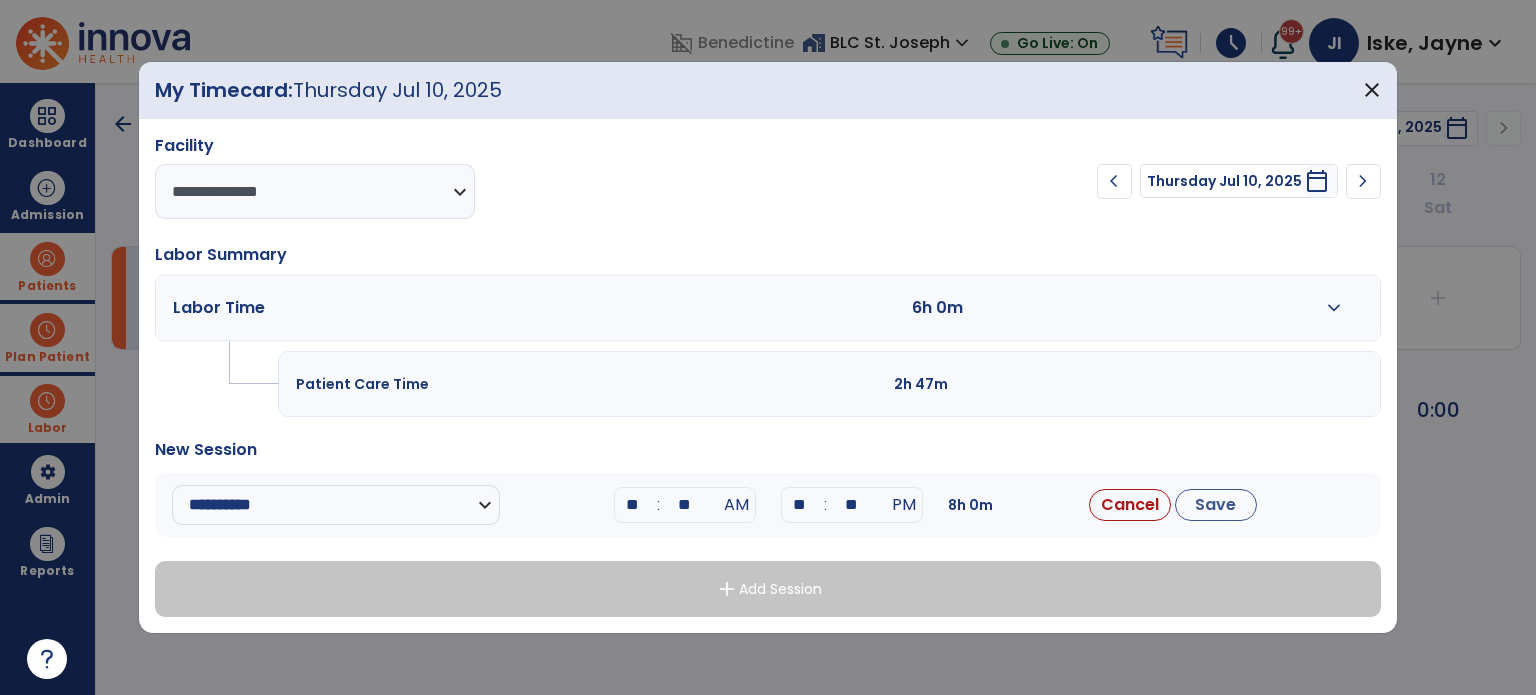 drag, startPoint x: 643, startPoint y: 503, endPoint x: 516, endPoint y: 496, distance: 127.192764 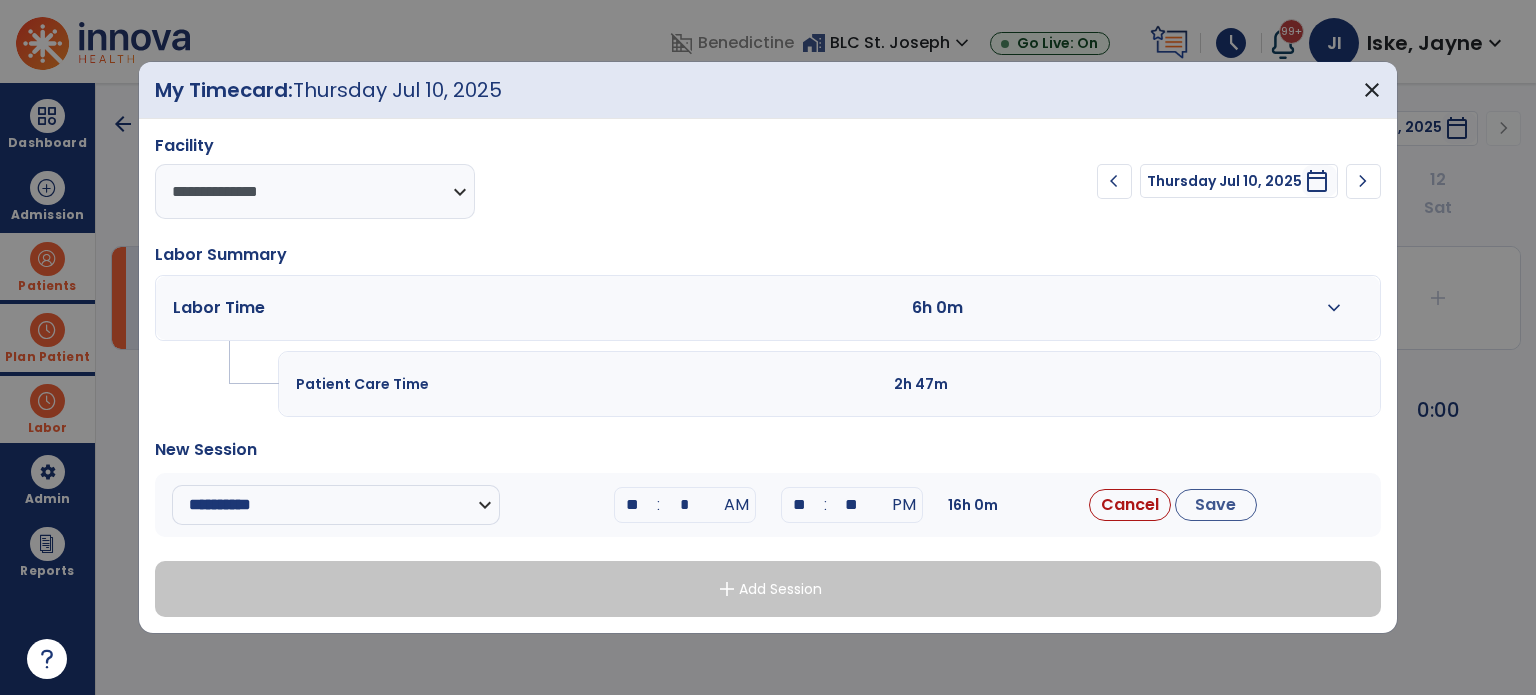 type on "**" 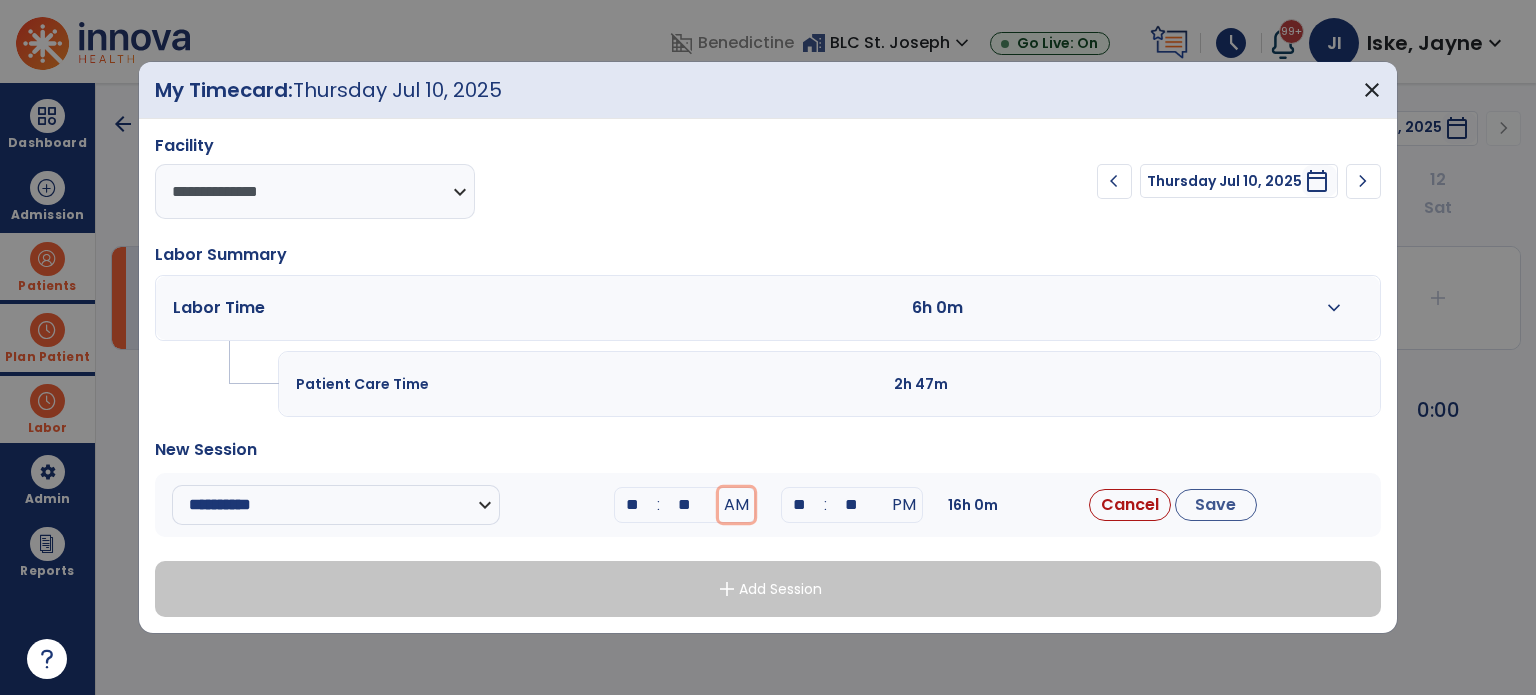 type 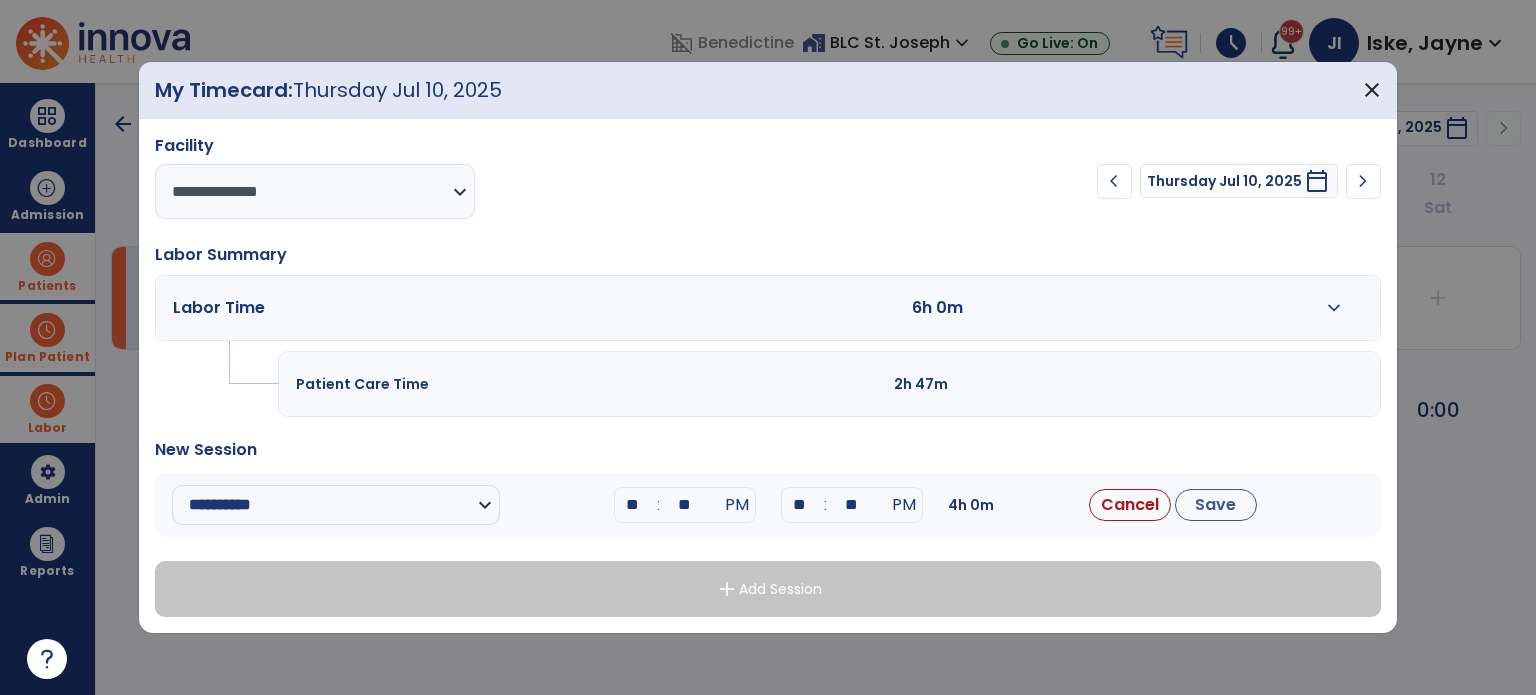 type on "**" 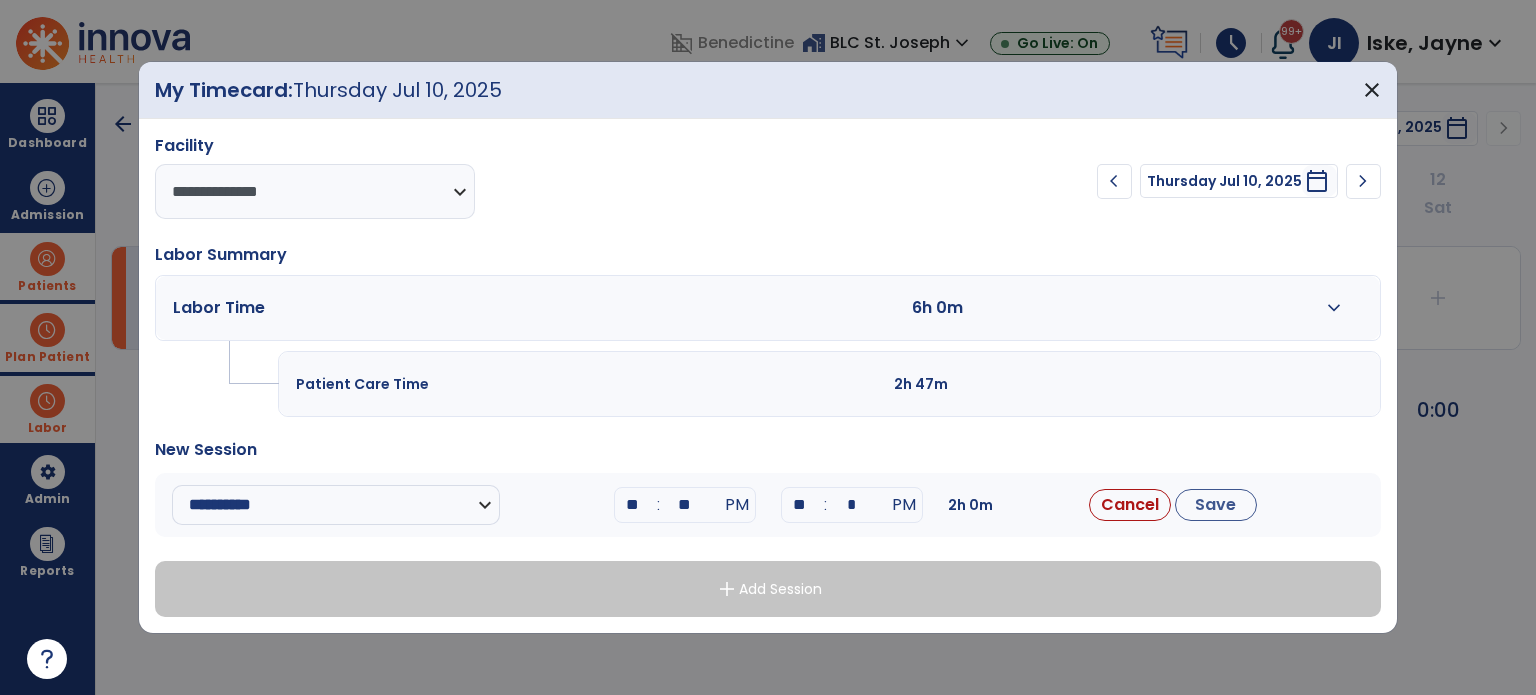 type on "**" 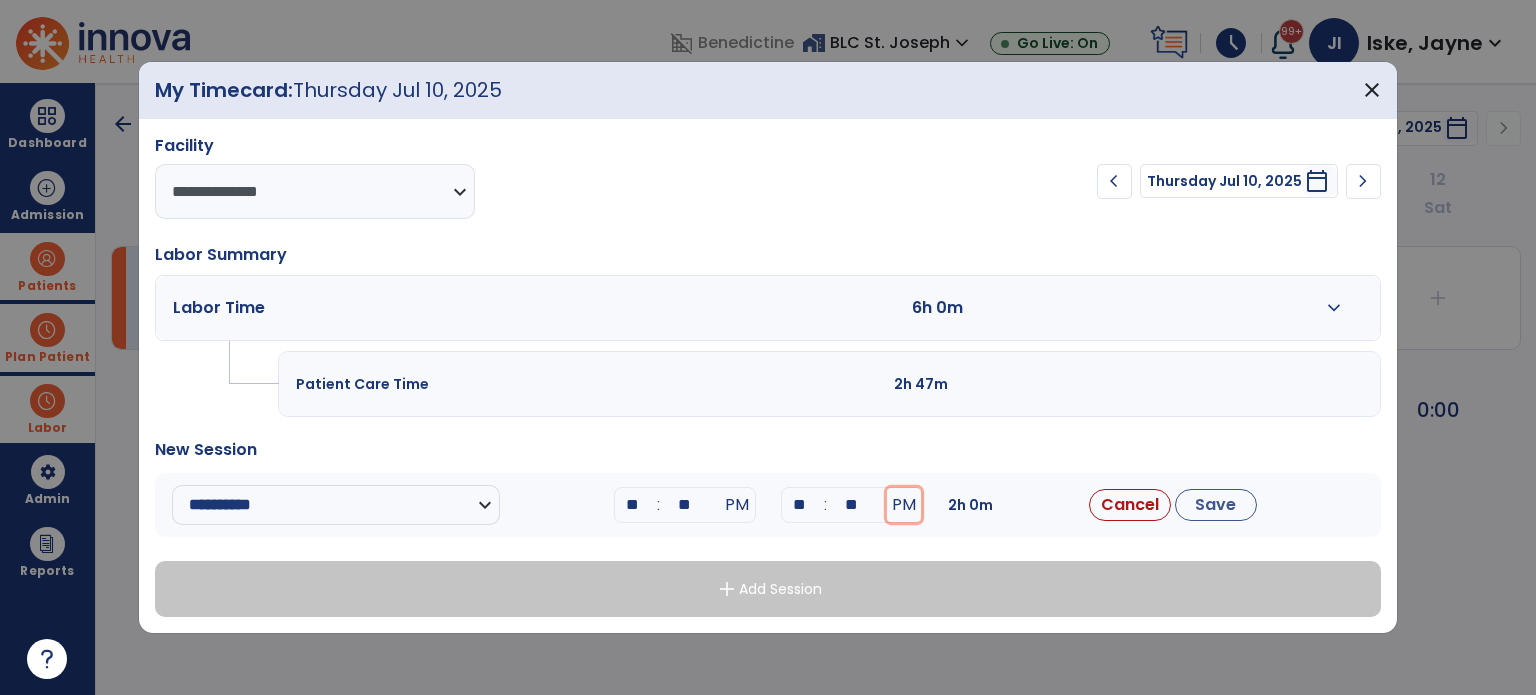 type 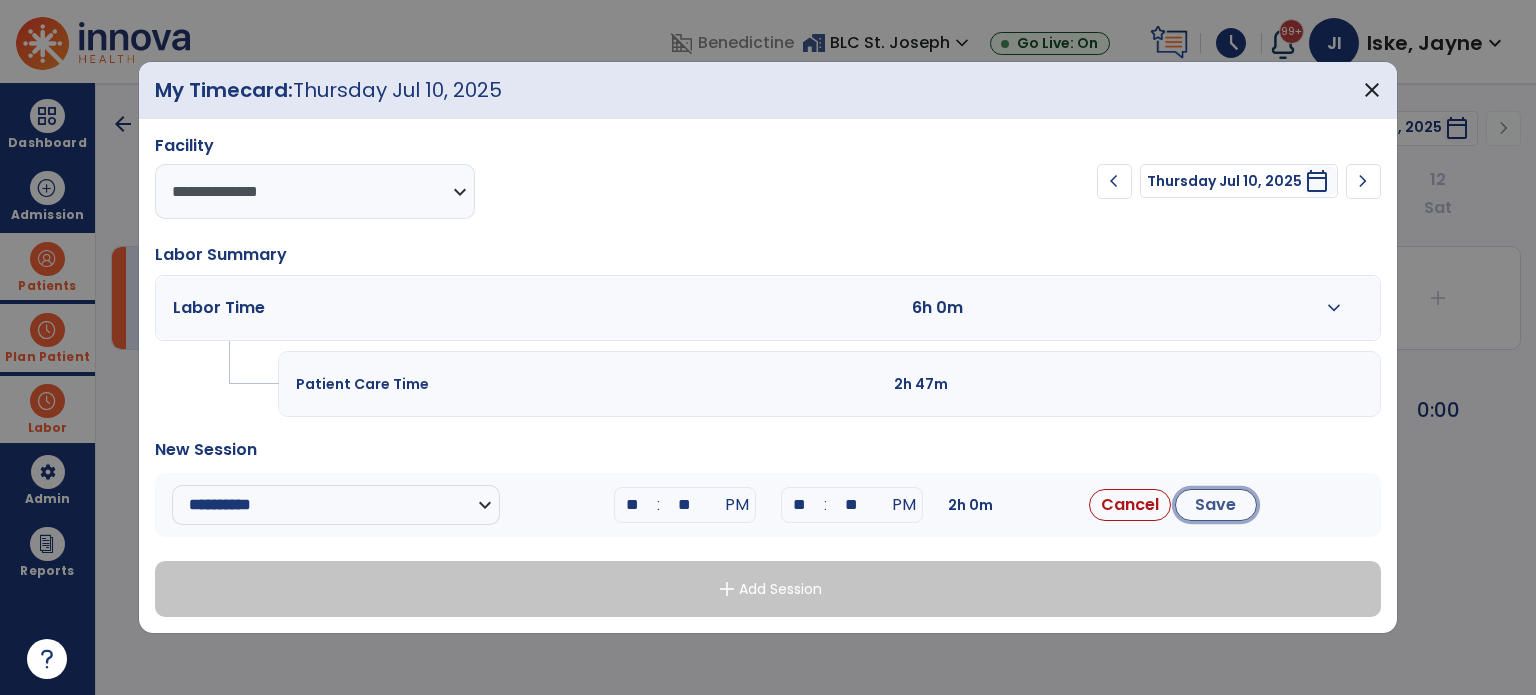 click on "Save" at bounding box center [1216, 505] 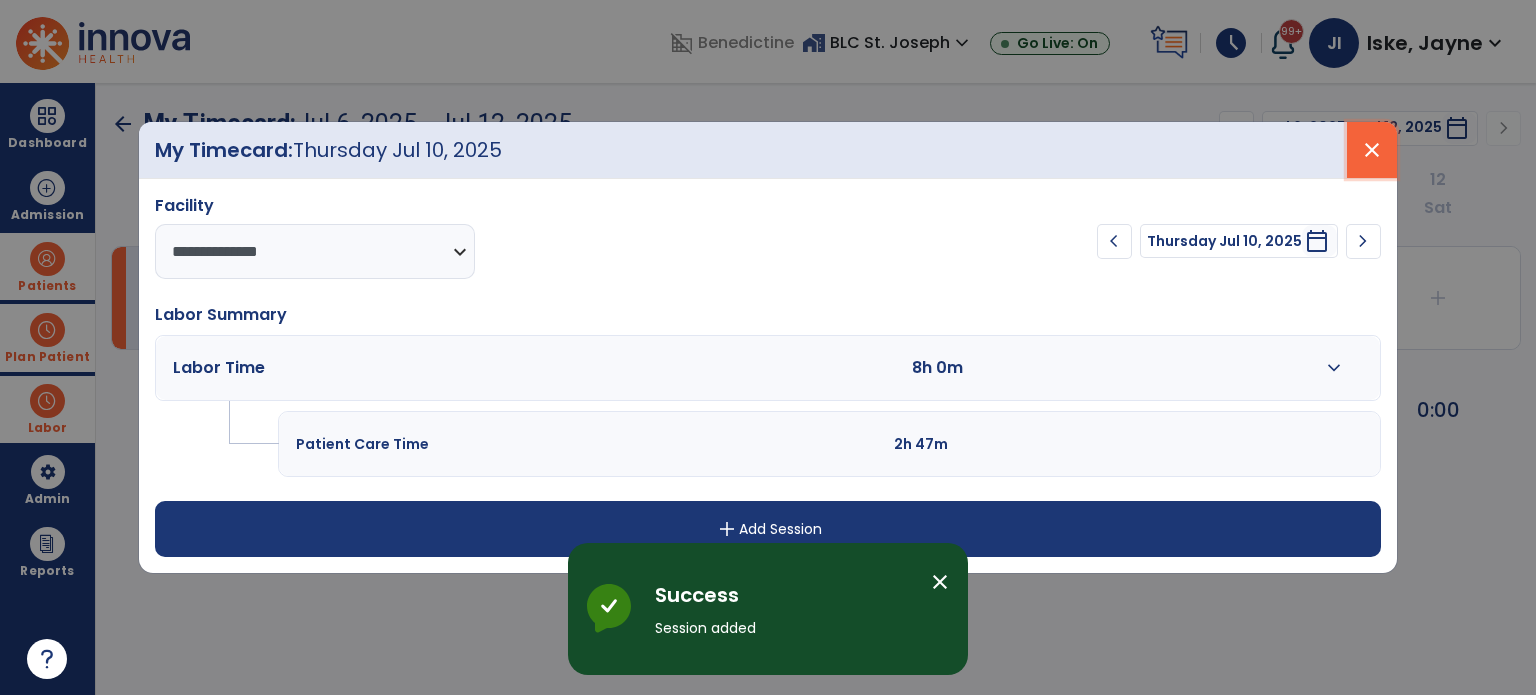 click on "close" at bounding box center [1372, 150] 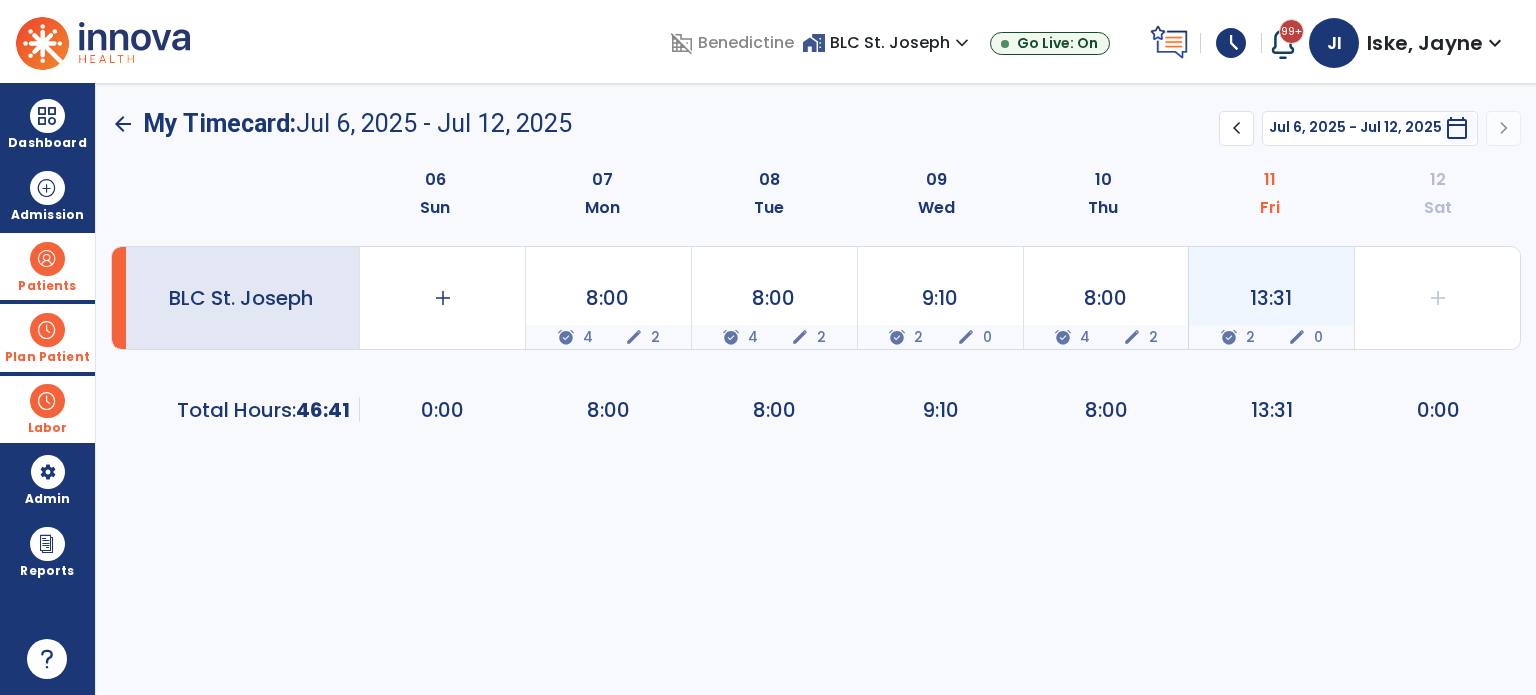 click on "13:31  alarm_on 2 edit 0" 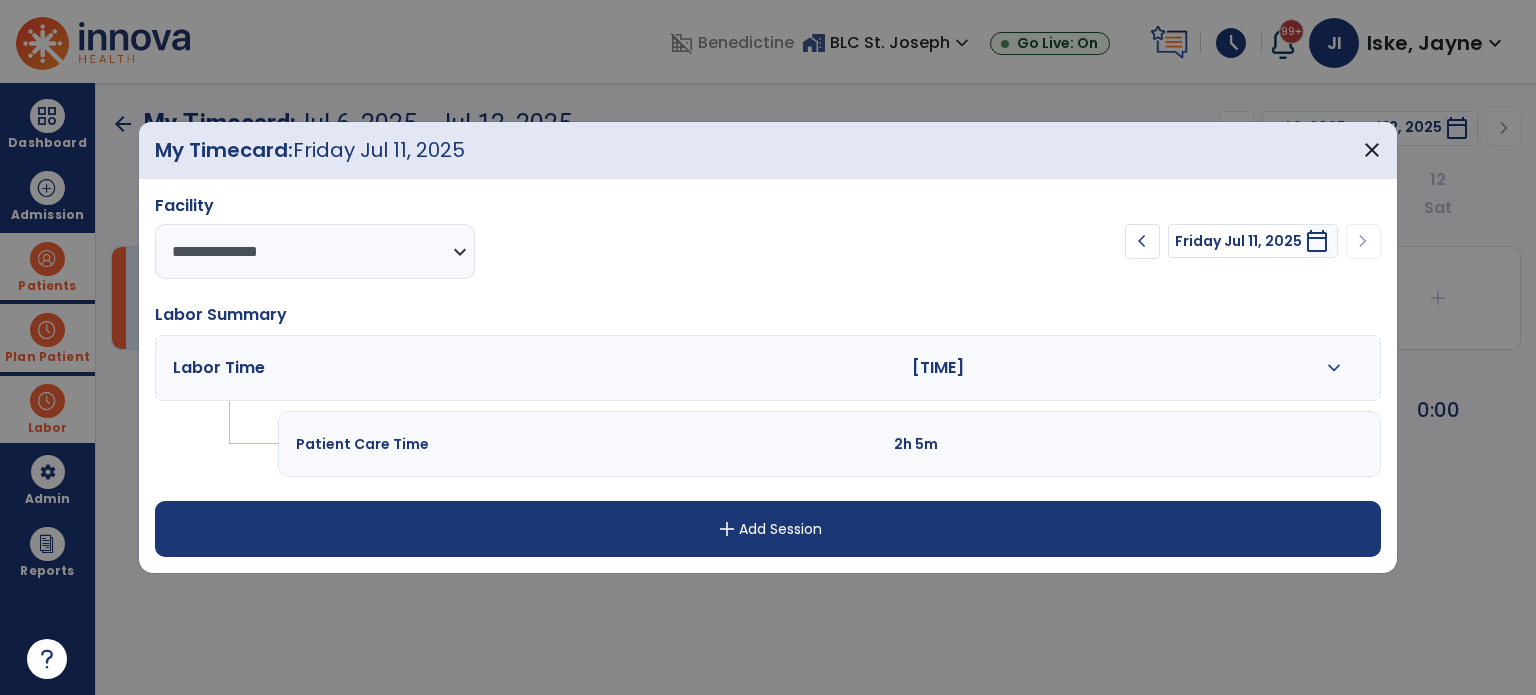 click on "add  Add Session" at bounding box center [768, 529] 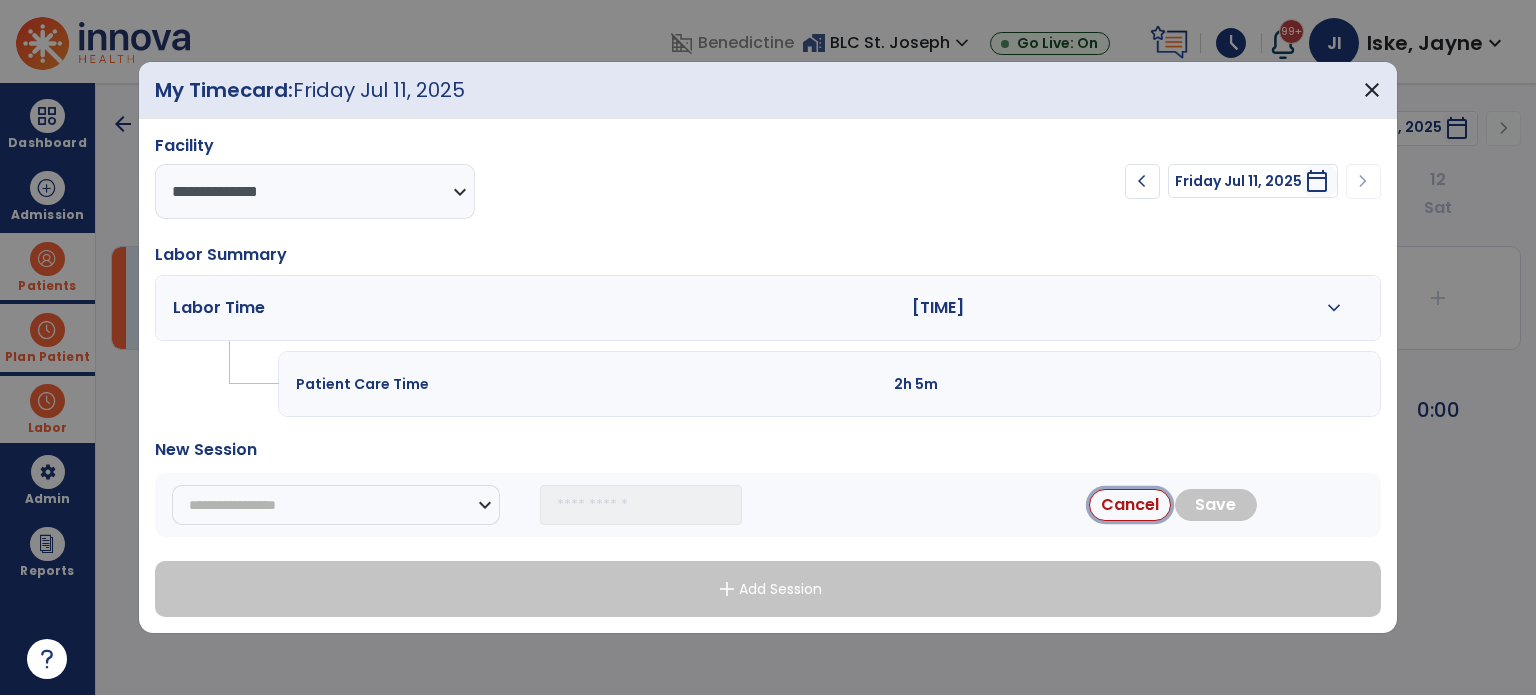 click on "Cancel" at bounding box center (1130, 505) 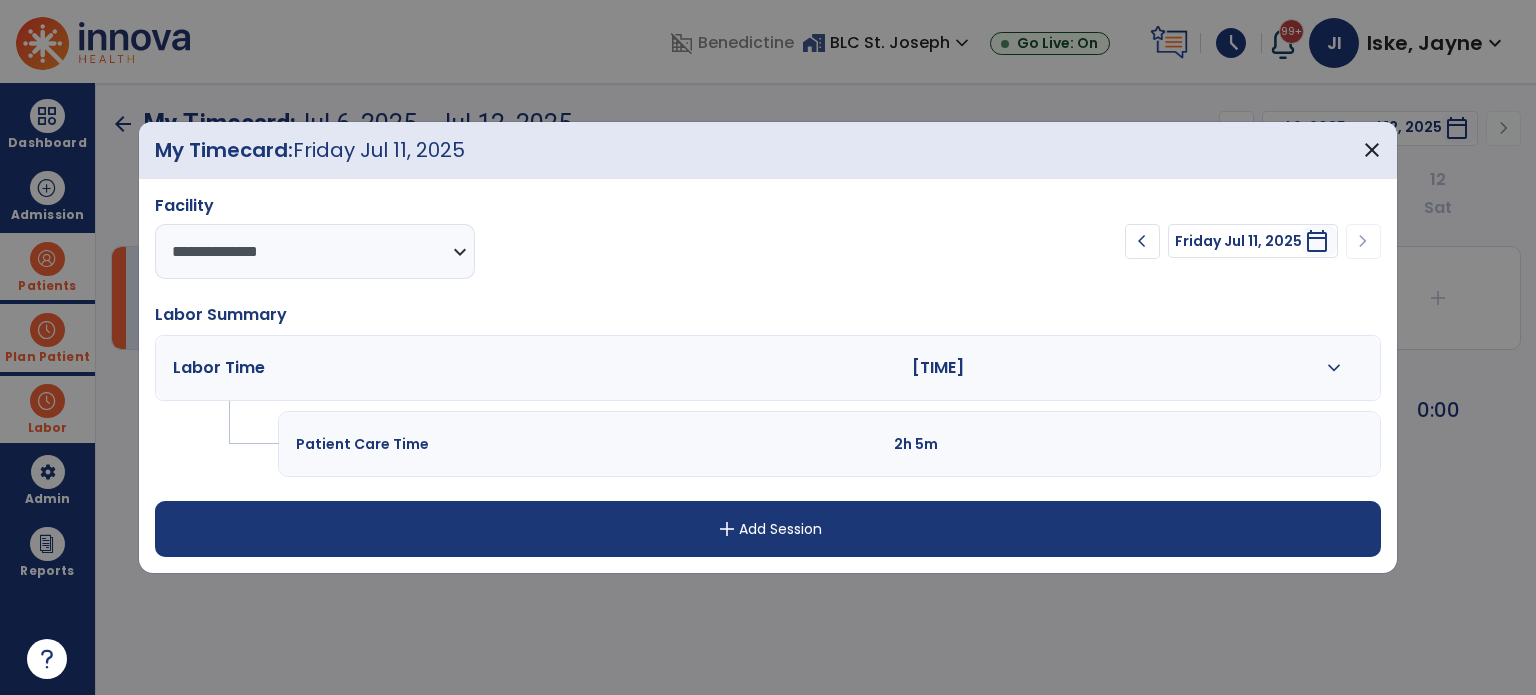 click on "expand_more" at bounding box center (1334, 368) 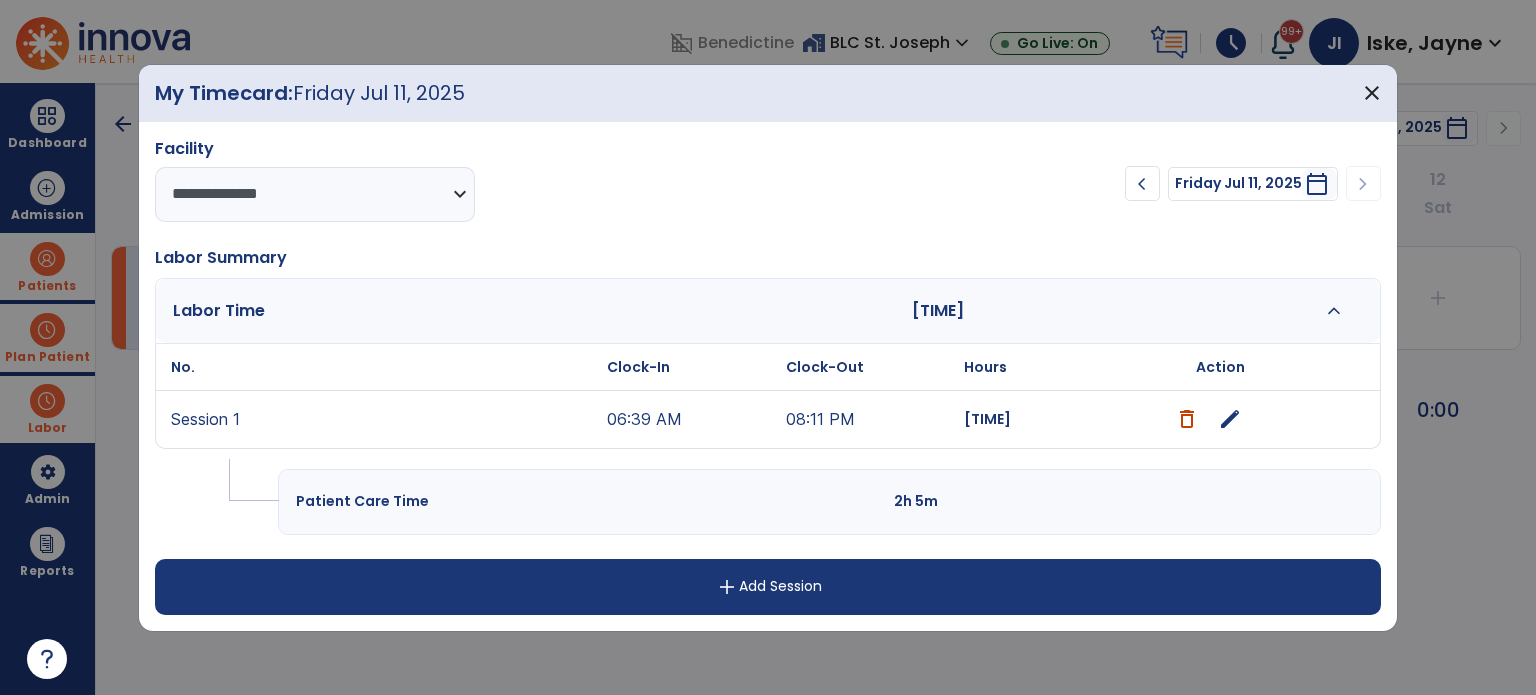 click on "edit" at bounding box center (1230, 419) 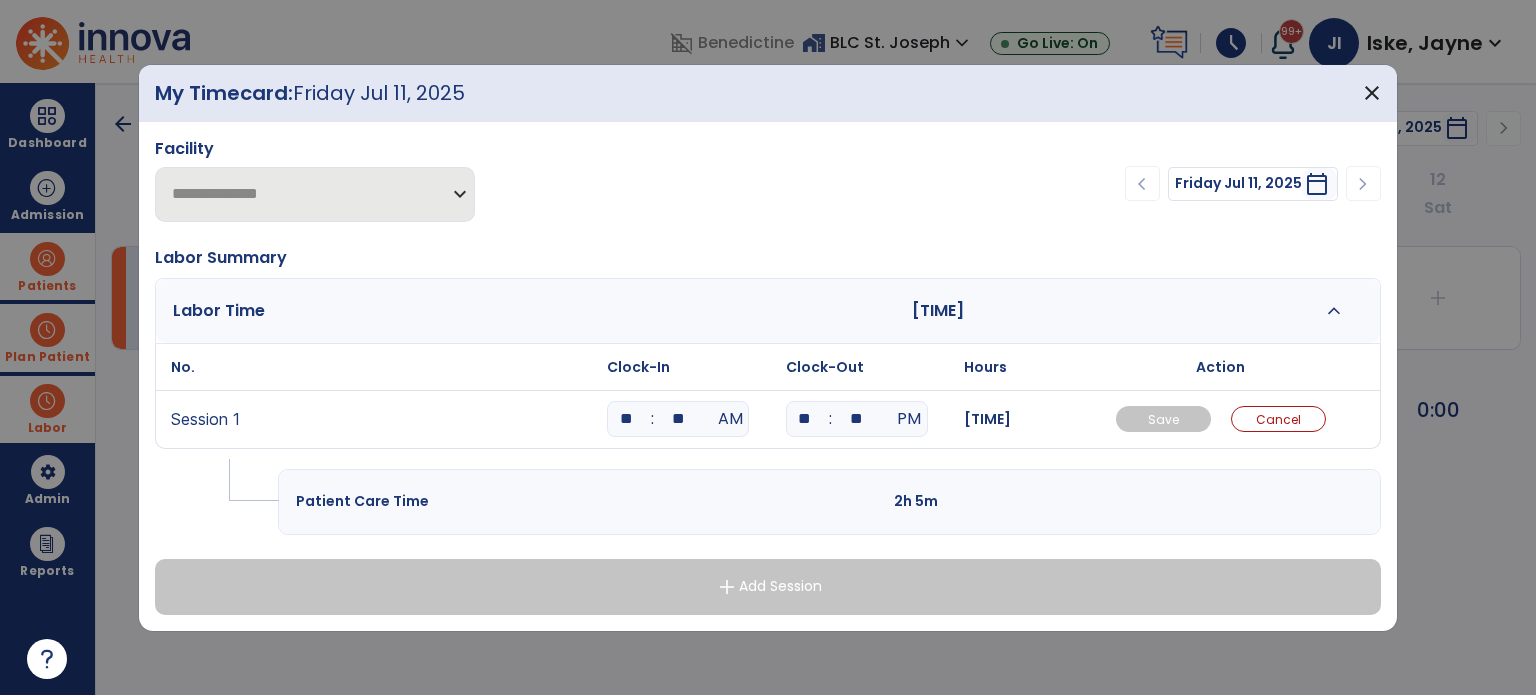 drag, startPoint x: 692, startPoint y: 417, endPoint x: 627, endPoint y: 423, distance: 65.27634 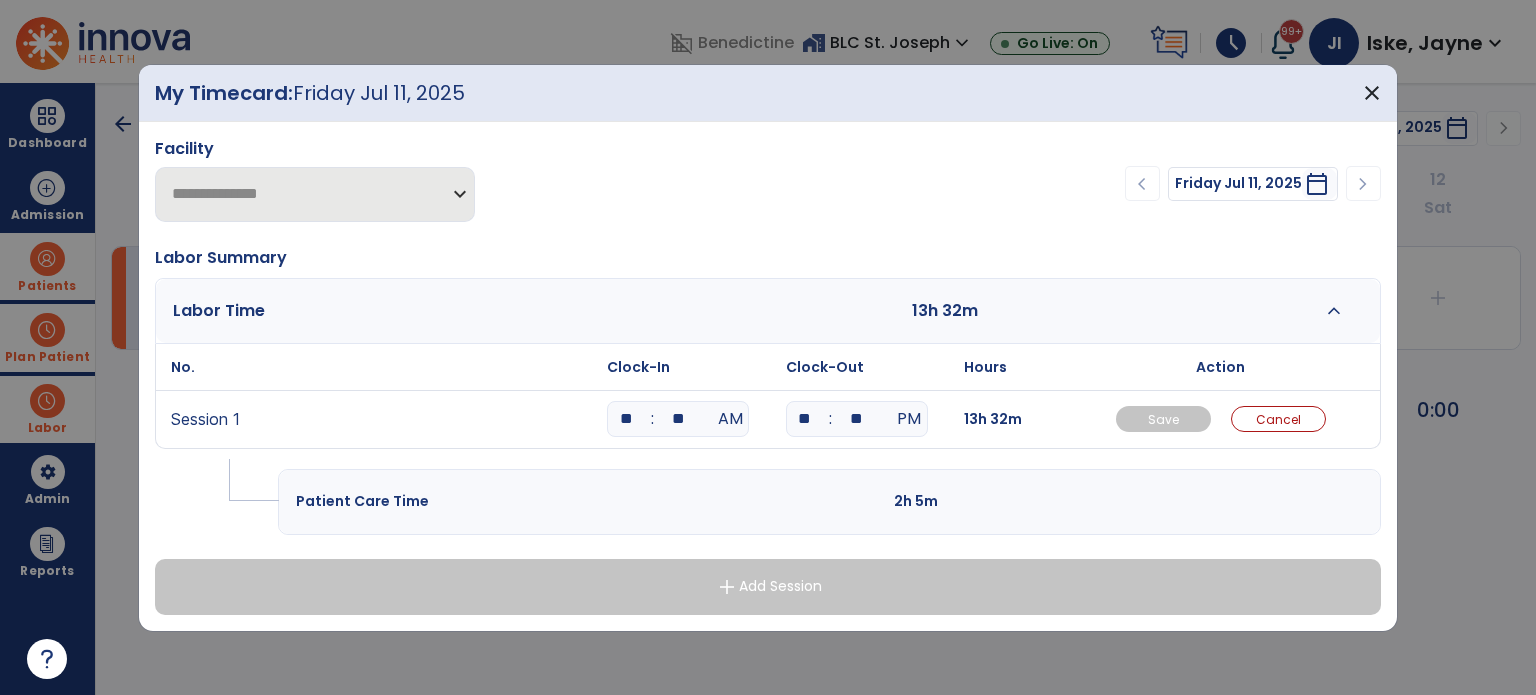 type on "**" 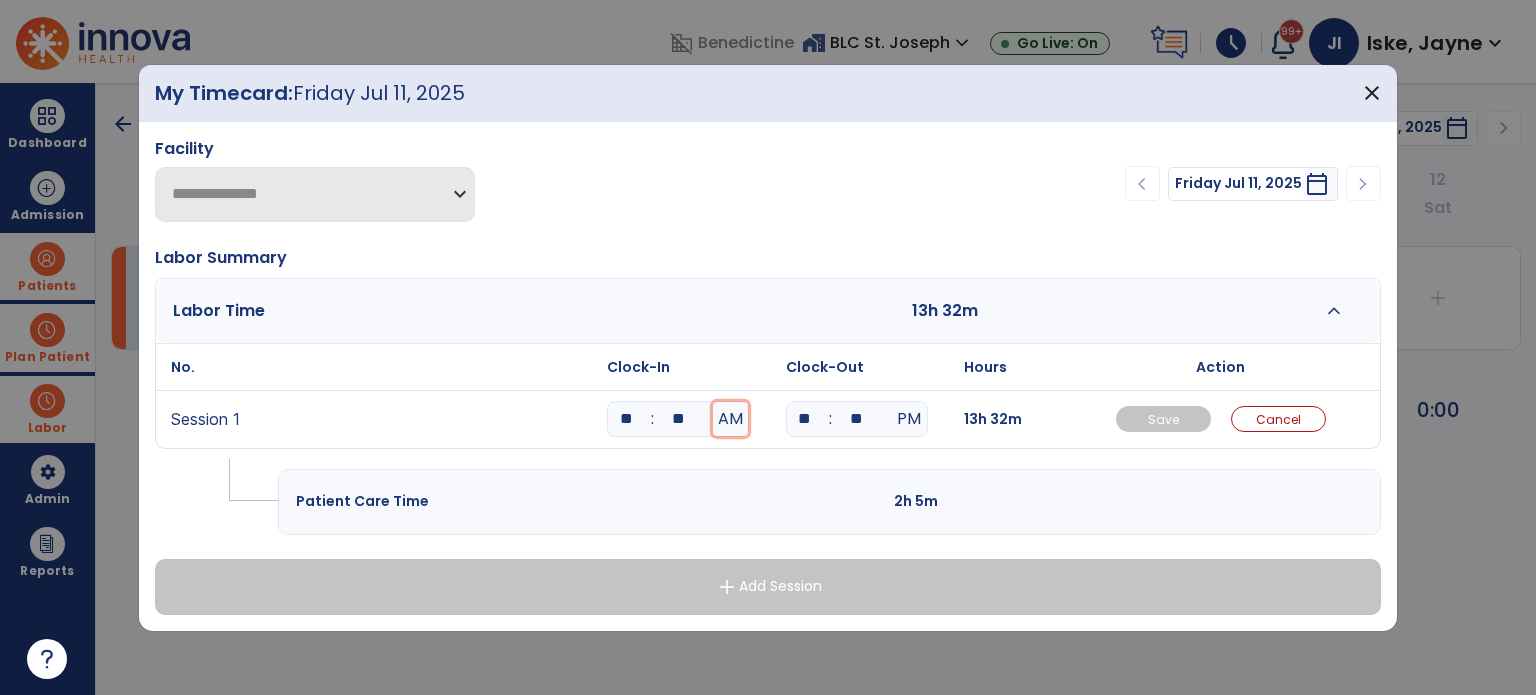 type 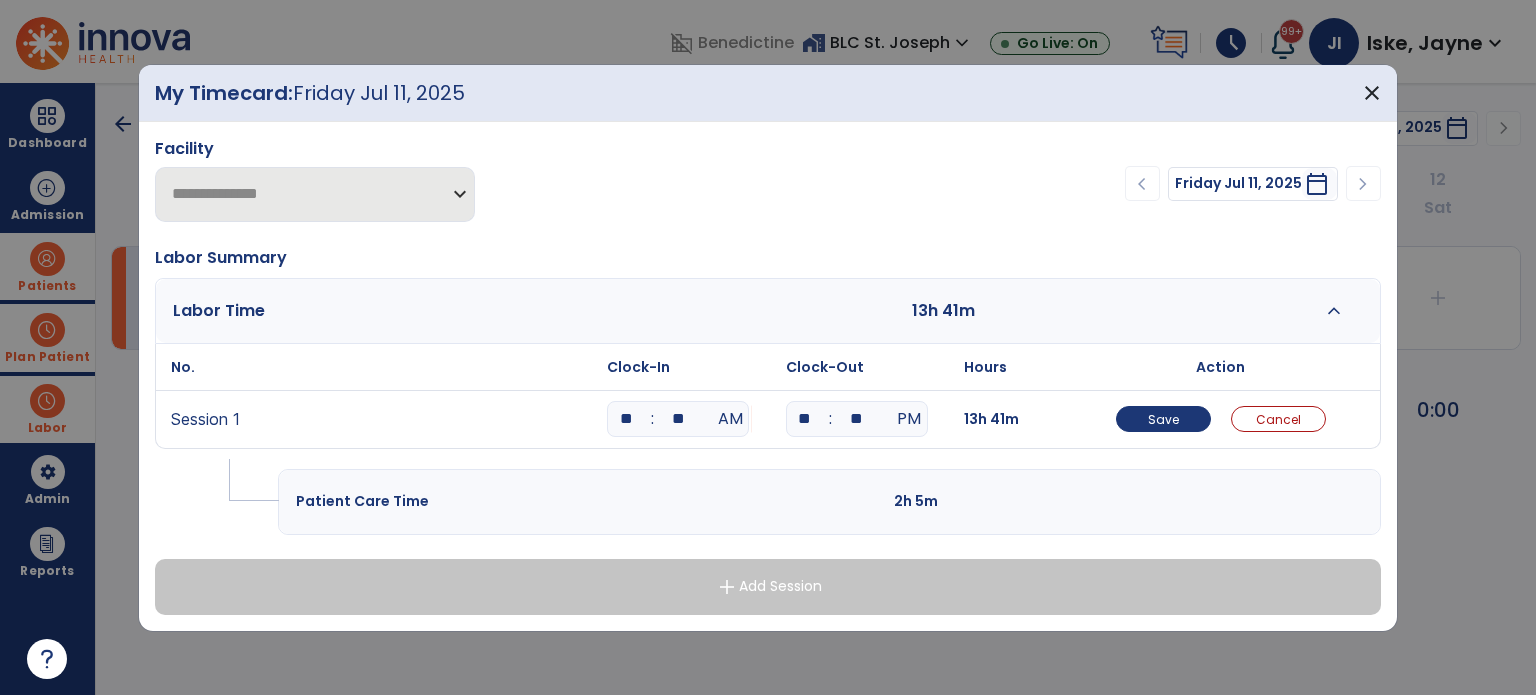 type on "**" 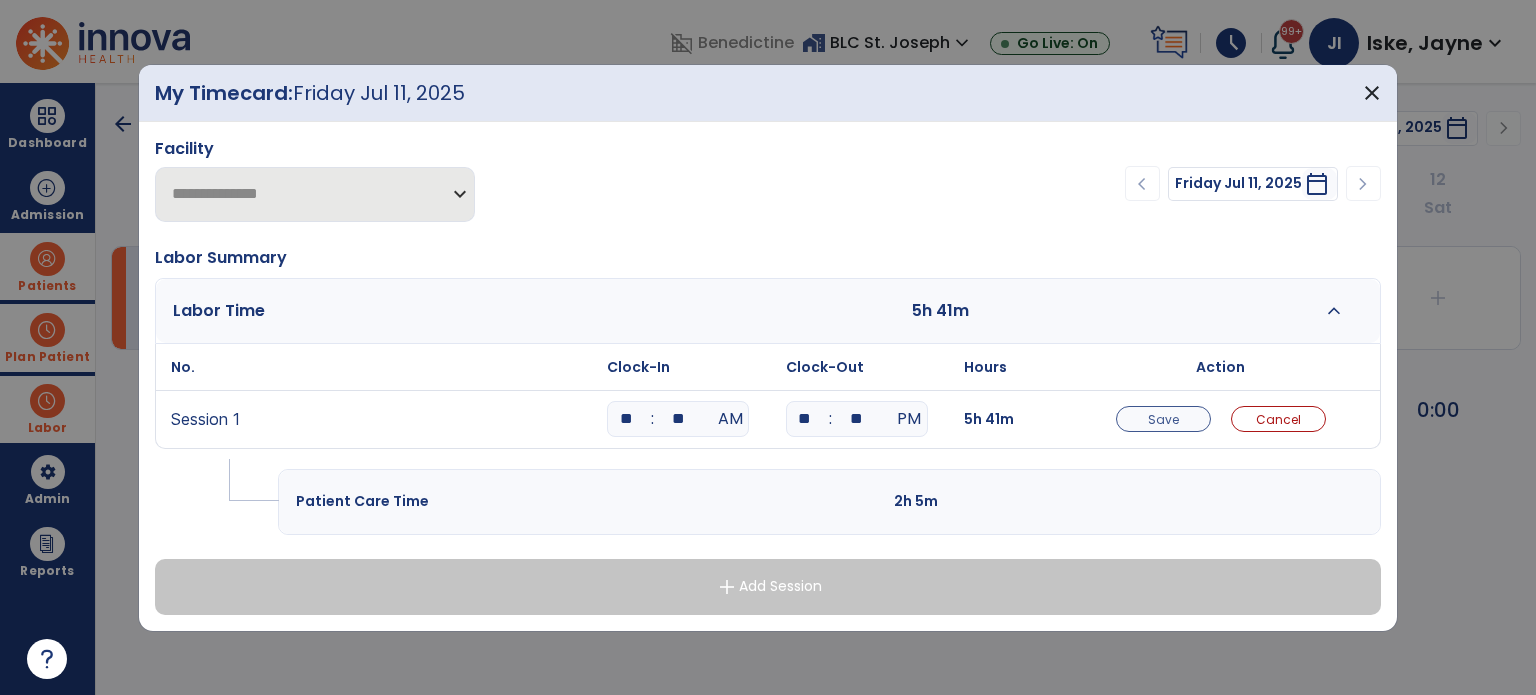 type on "**" 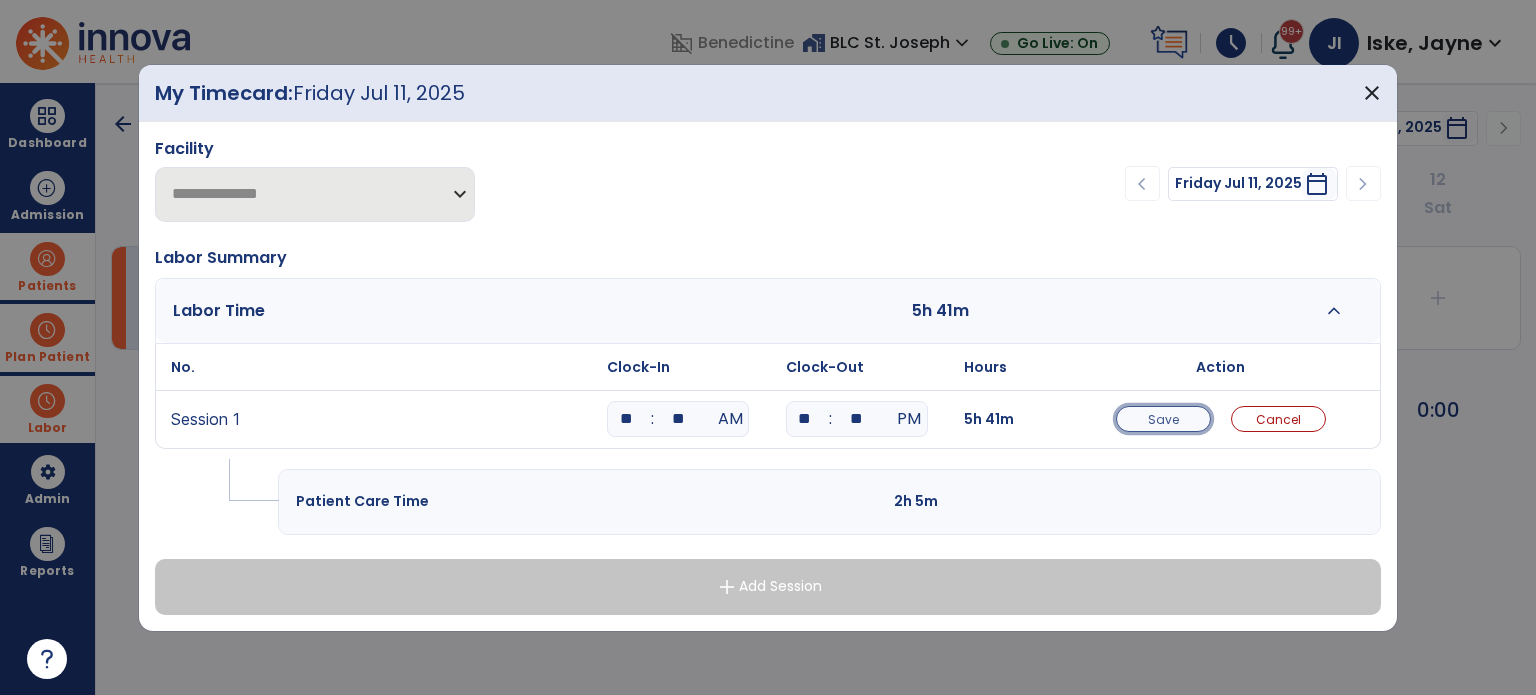 click on "Save" at bounding box center [1163, 419] 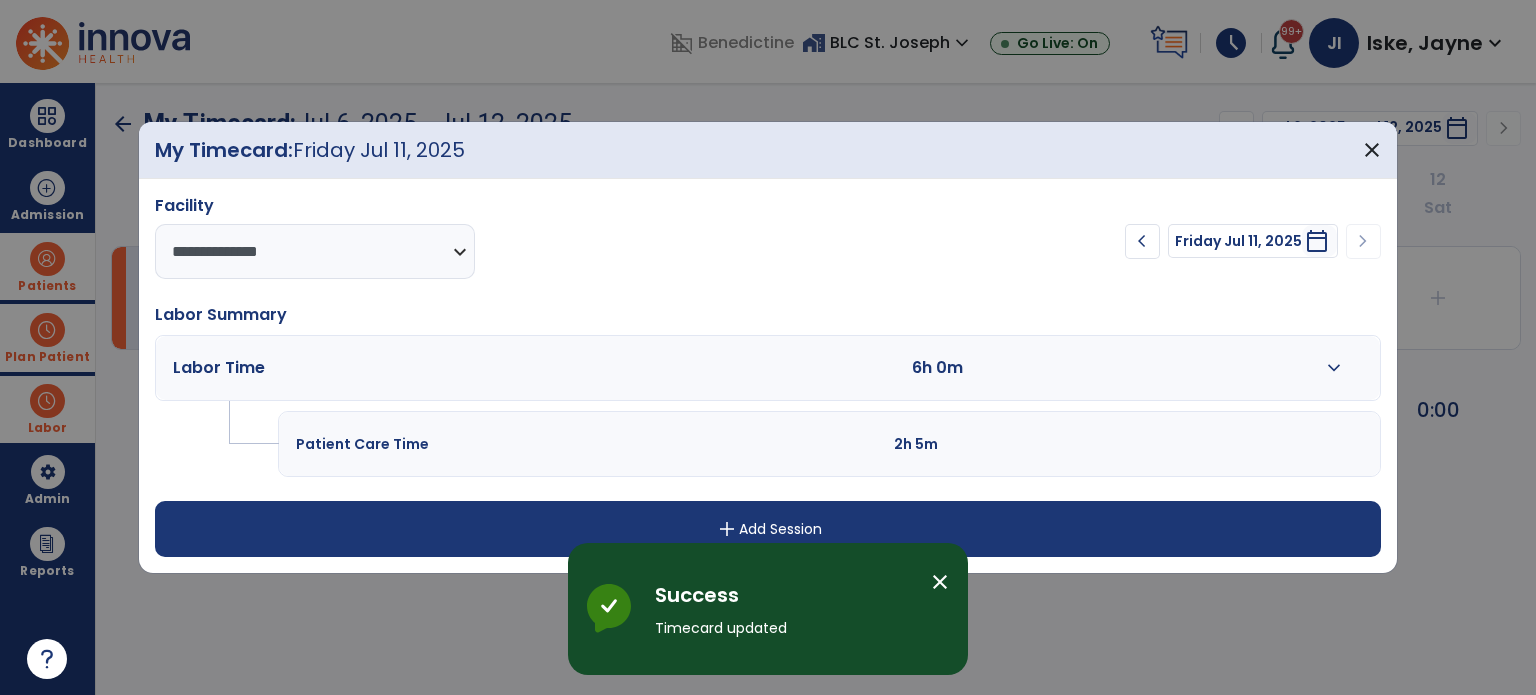 click on "add  Add Session" at bounding box center [768, 529] 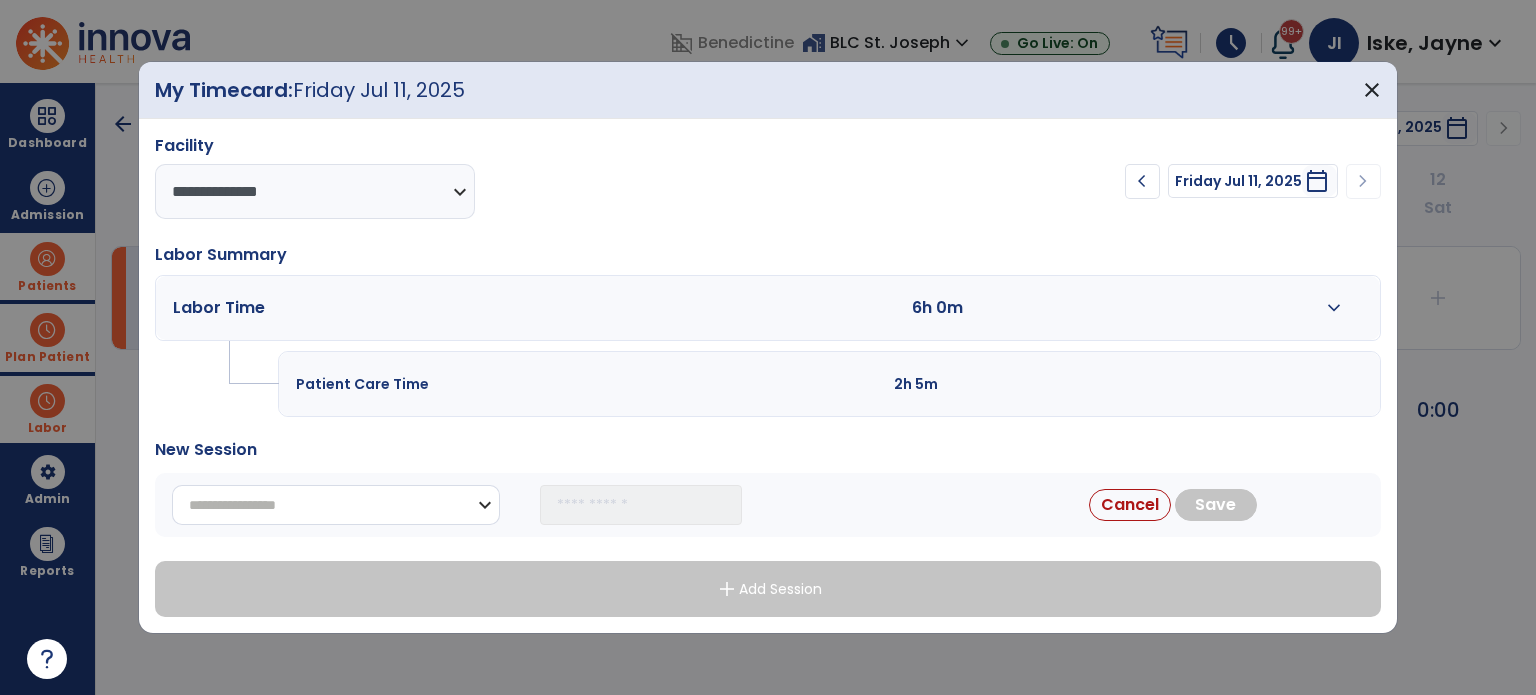 drag, startPoint x: 356, startPoint y: 501, endPoint x: 355, endPoint y: 484, distance: 17.029387 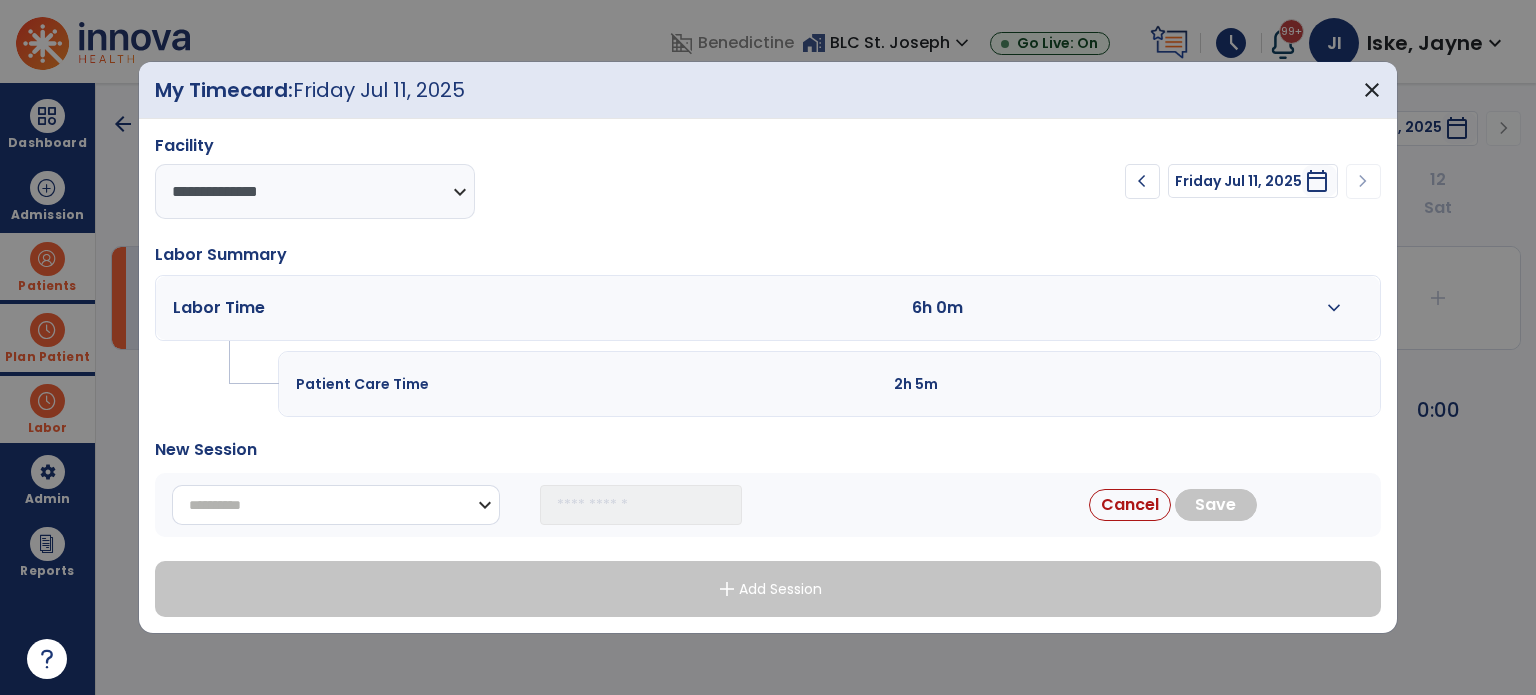 click on "**********" at bounding box center [336, 505] 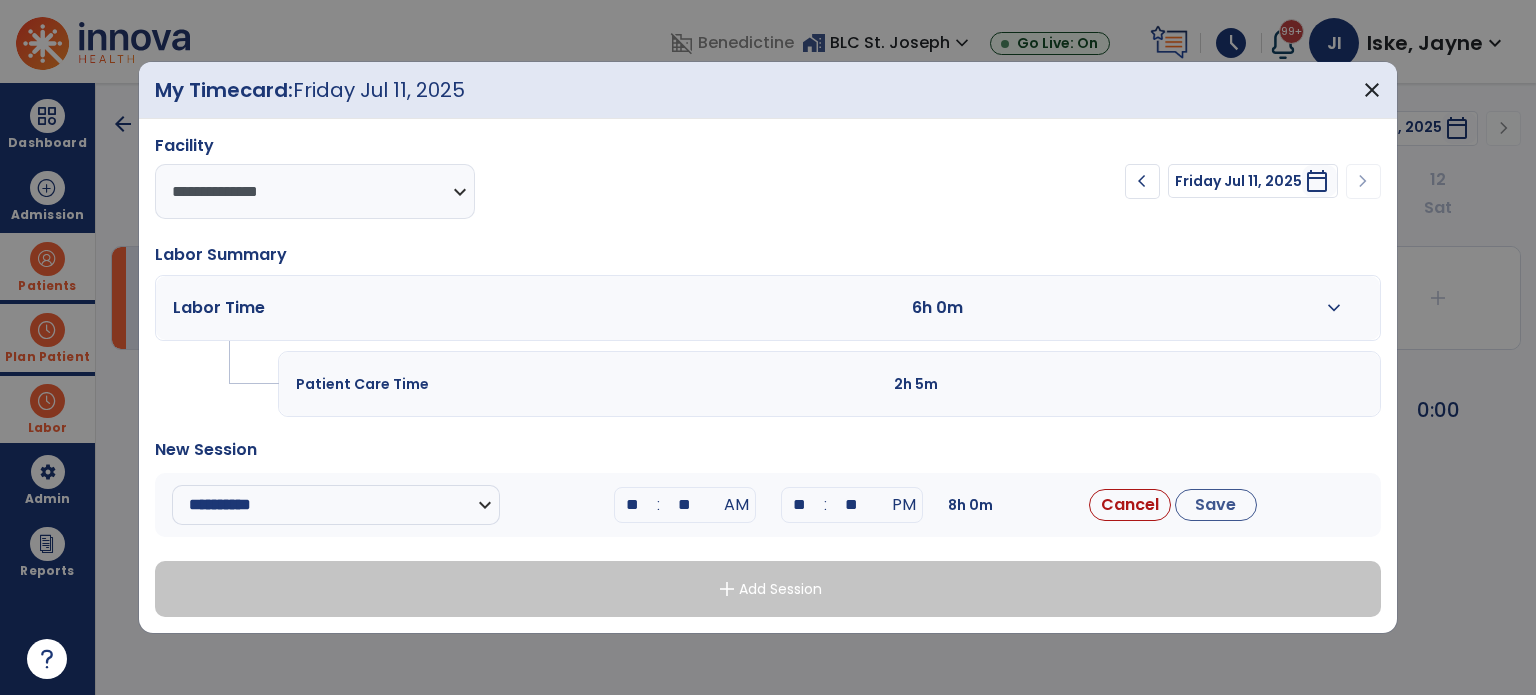 drag, startPoint x: 644, startPoint y: 500, endPoint x: 570, endPoint y: 487, distance: 75.13322 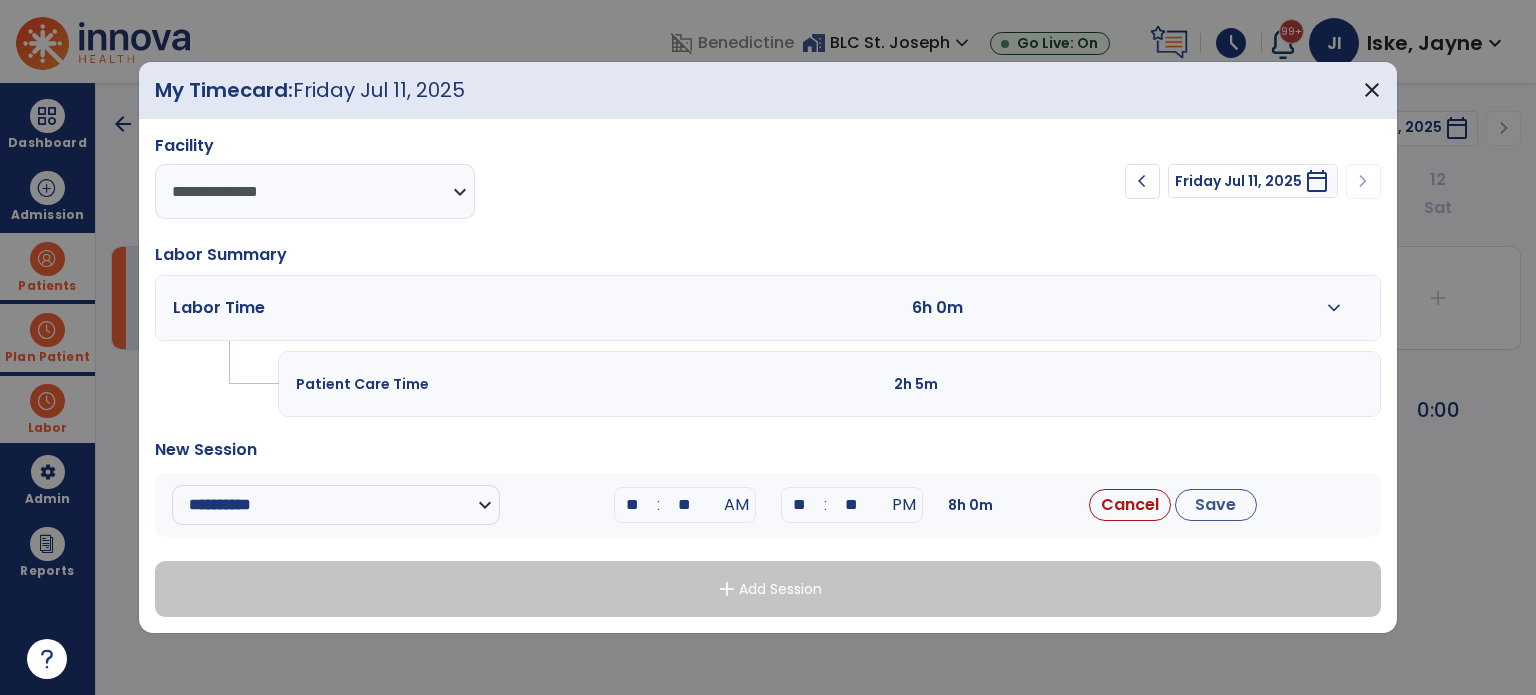 type on "**" 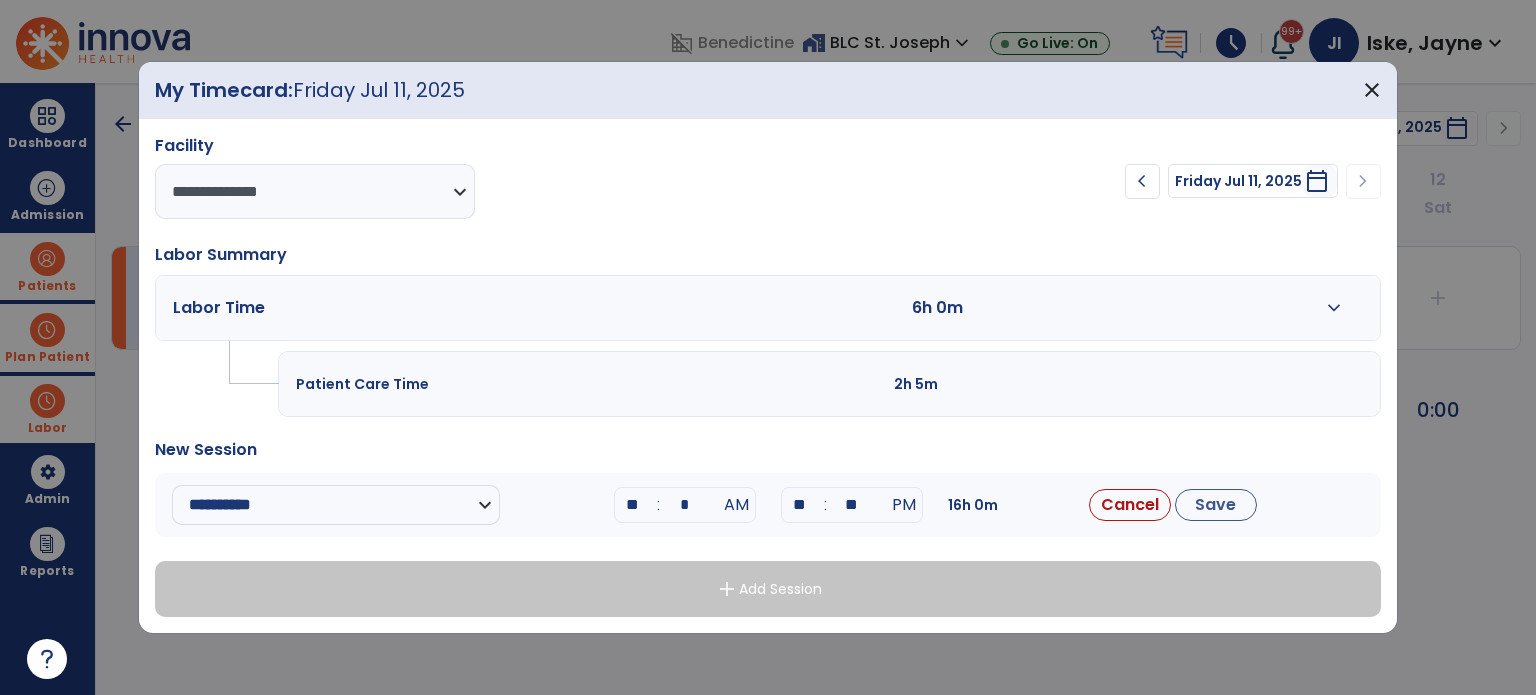 type on "**" 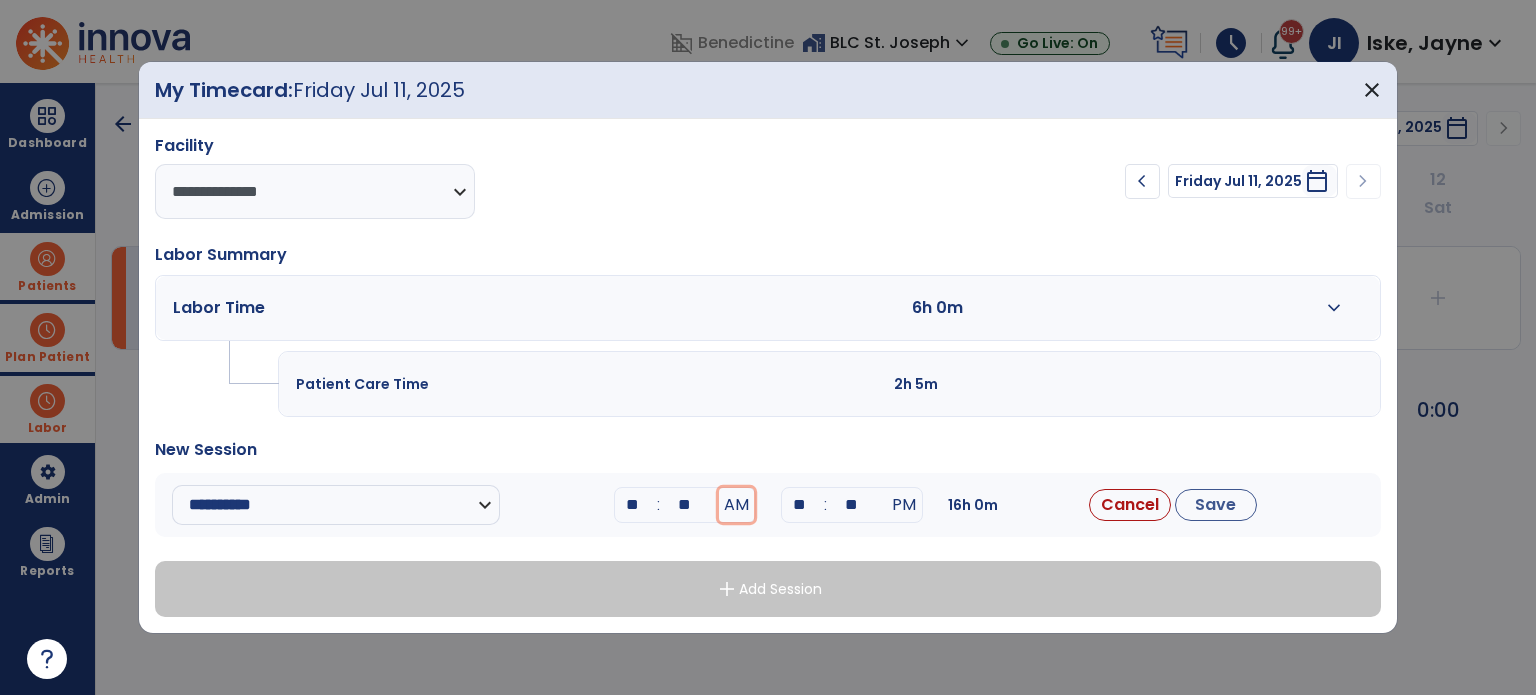 type 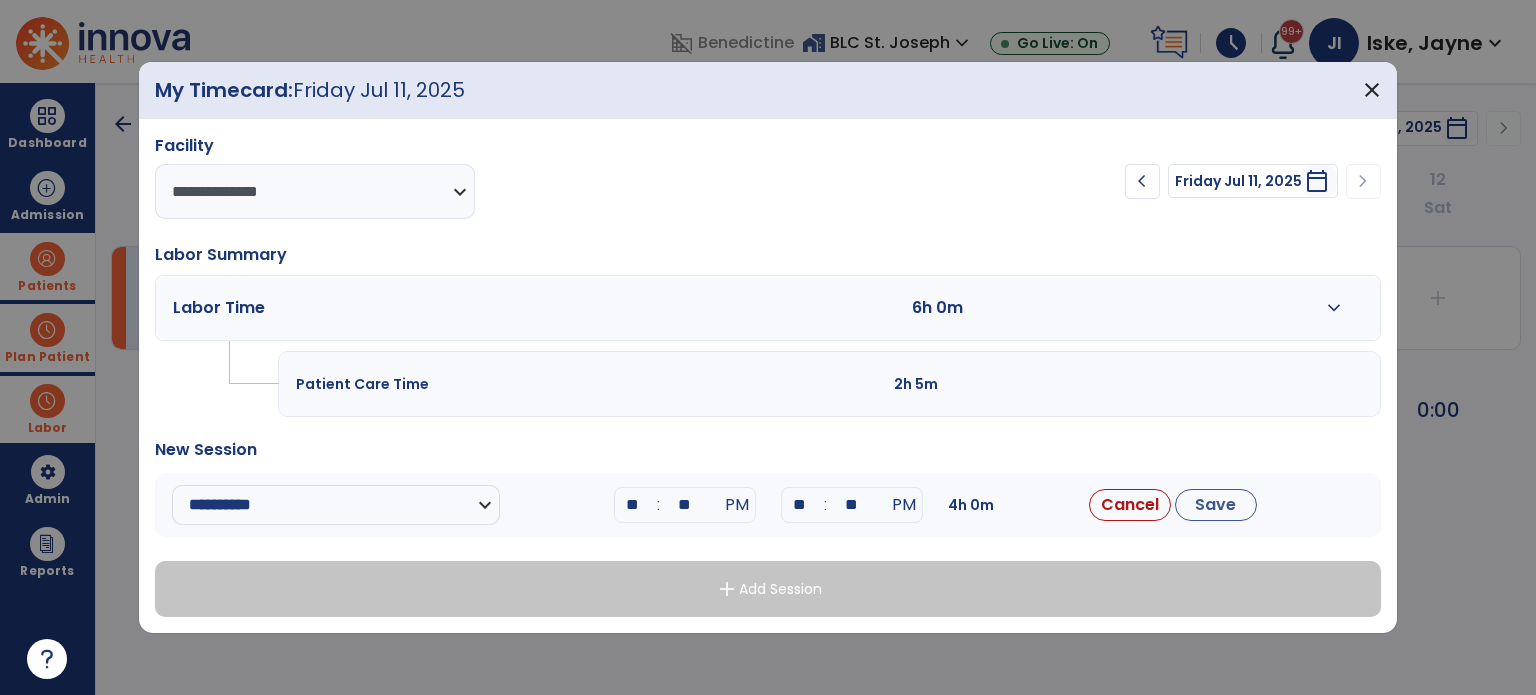 type on "**" 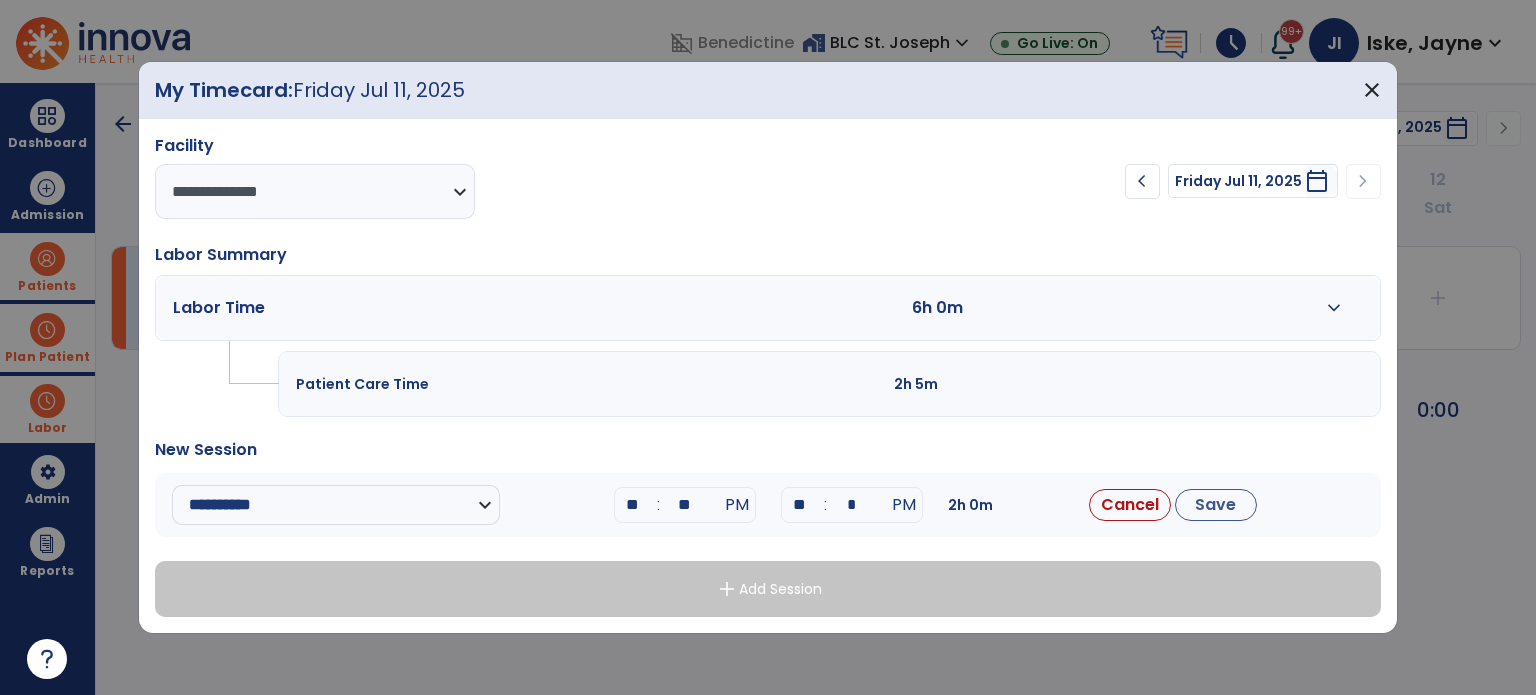 type on "**" 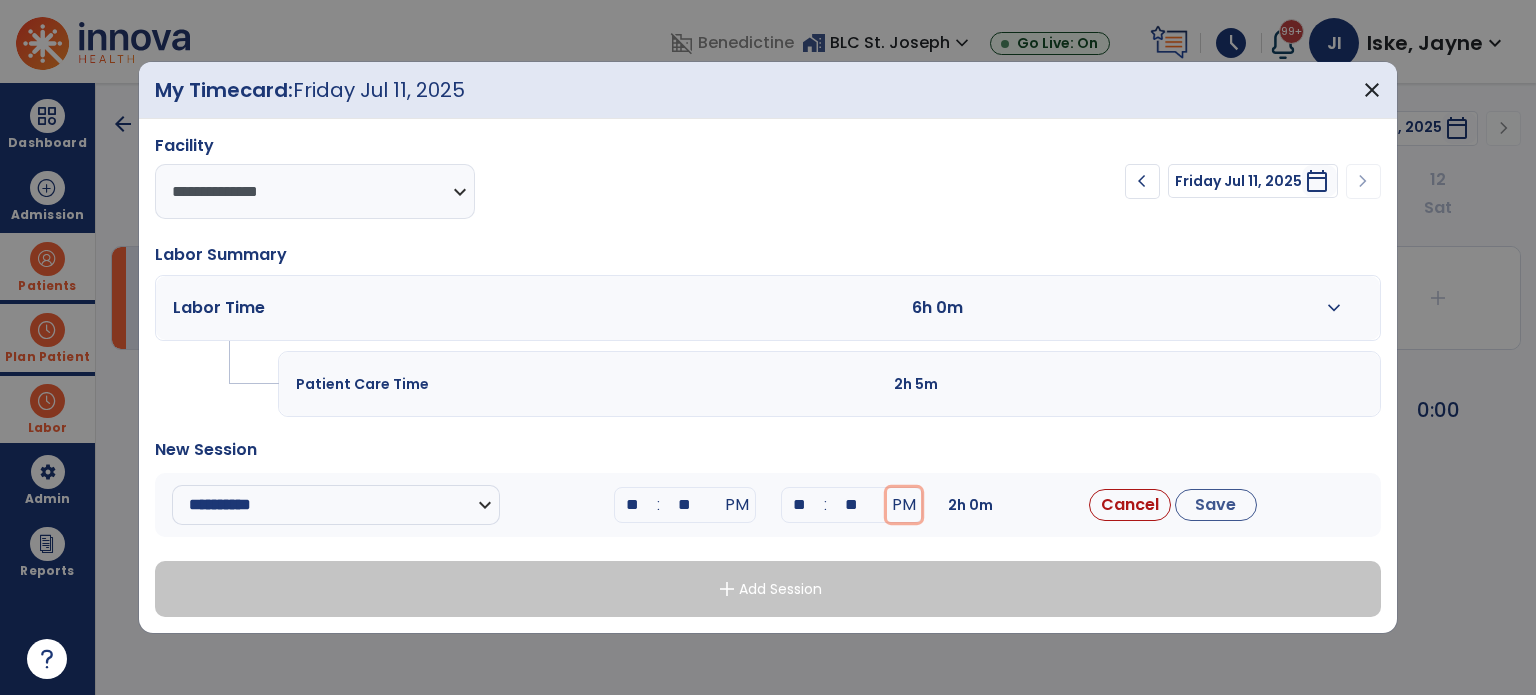 type 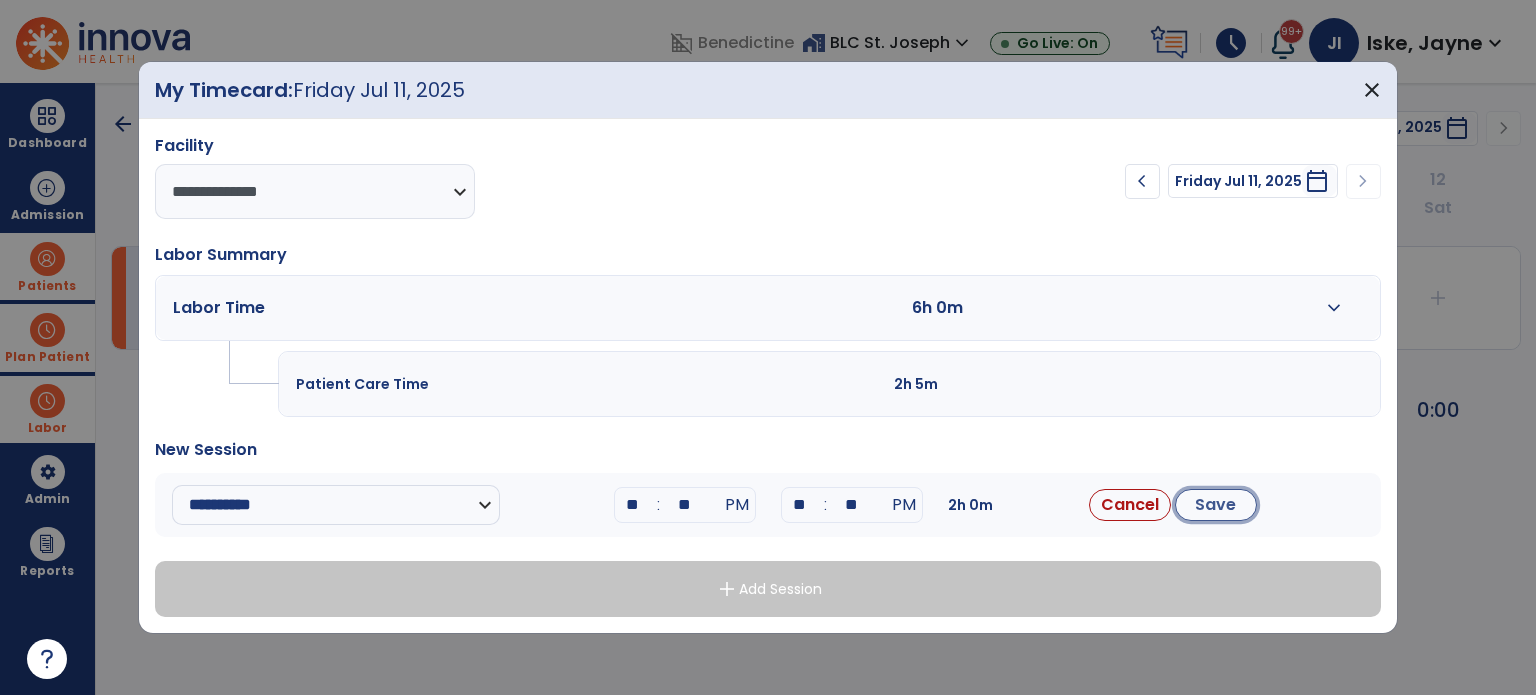 click on "Save" at bounding box center [1216, 505] 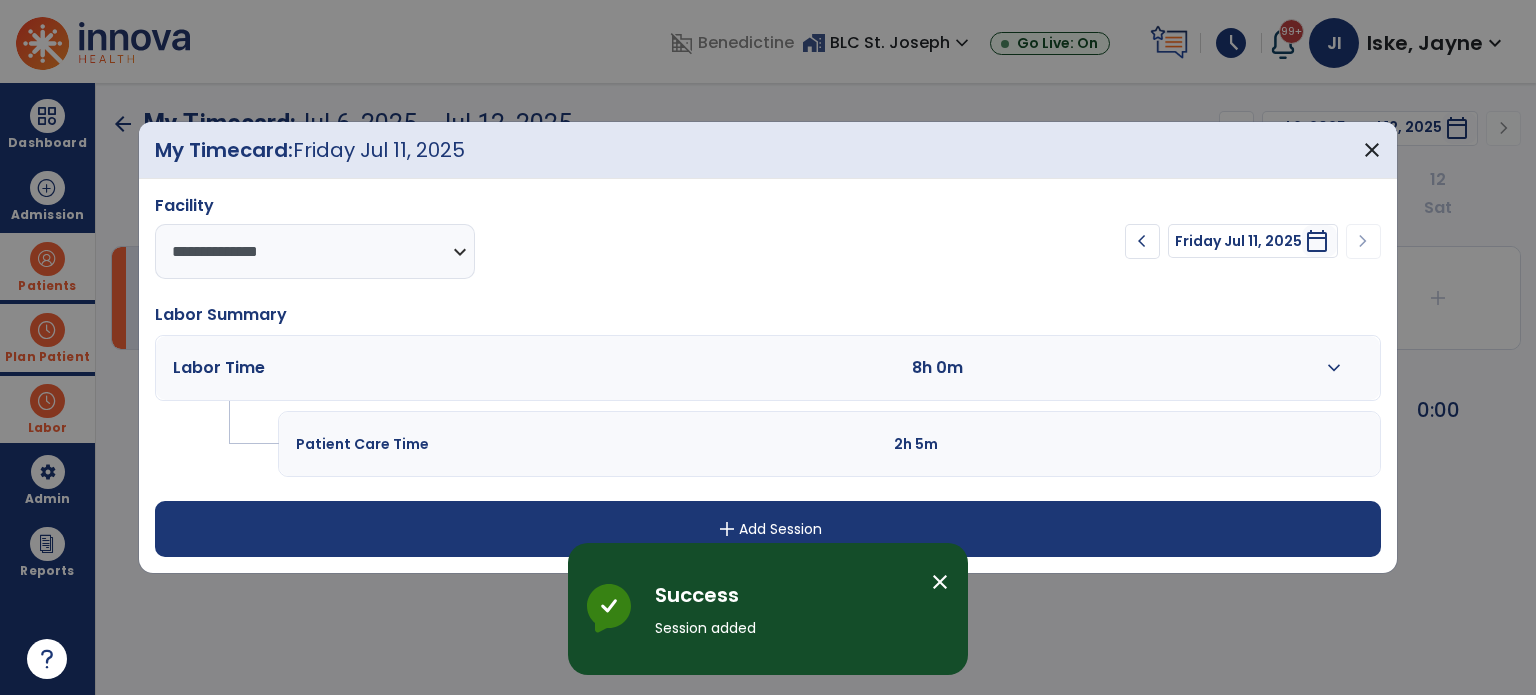 click on "add  Add Session" at bounding box center (768, 529) 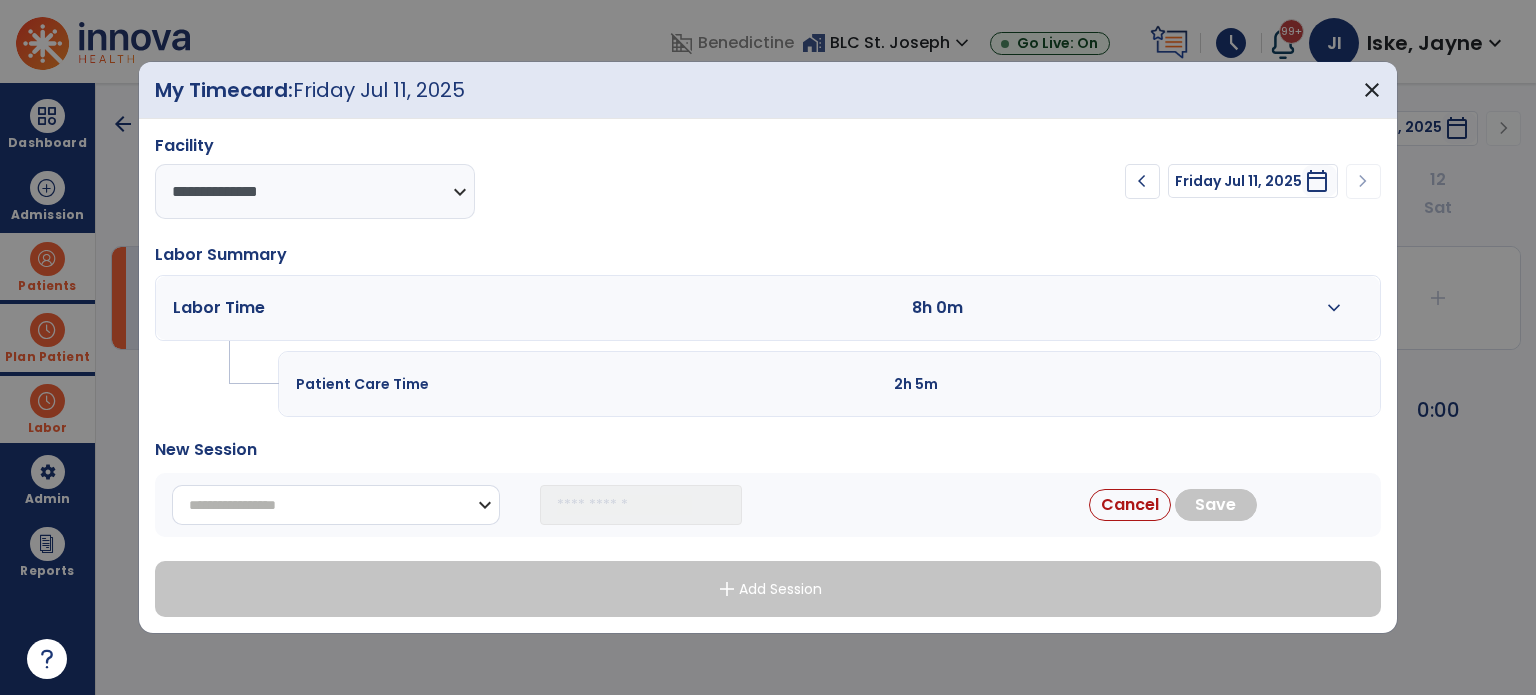 click on "**********" at bounding box center [336, 505] 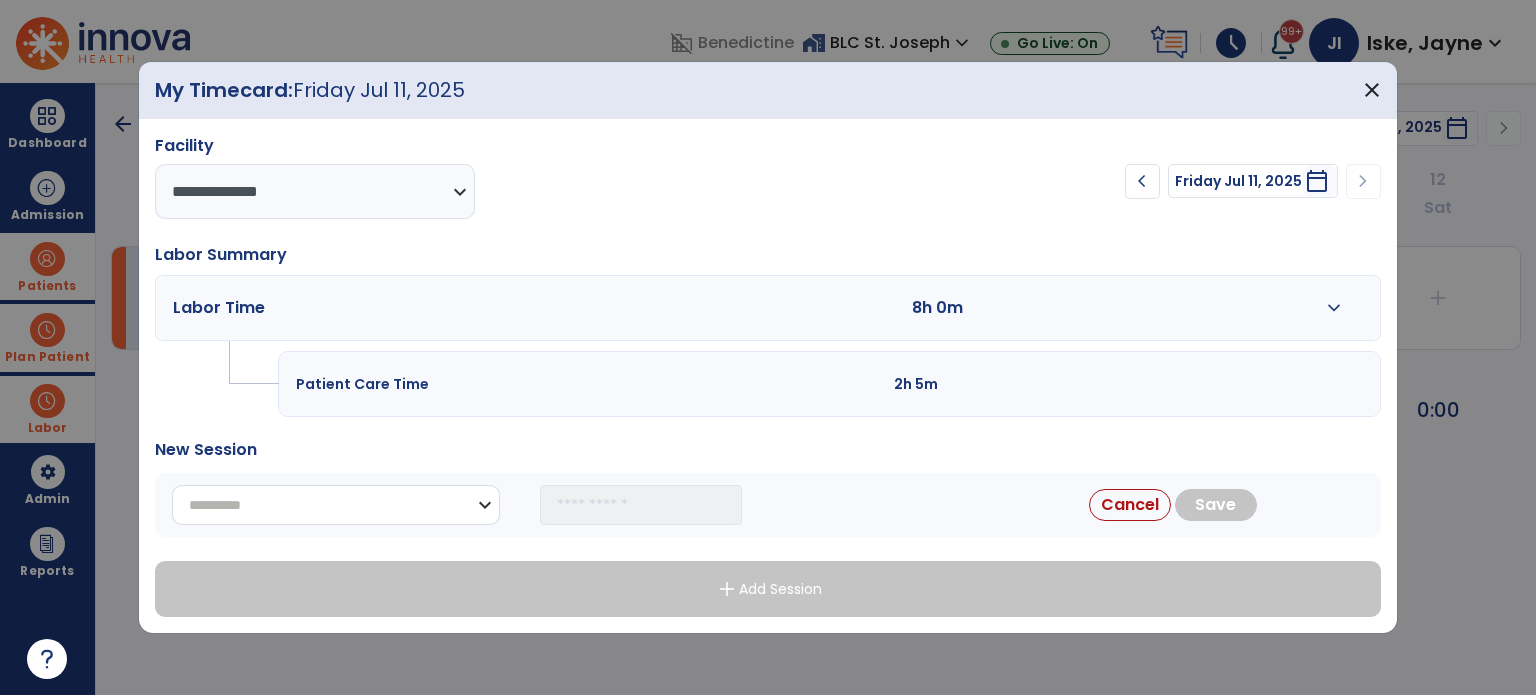 click on "**********" at bounding box center (336, 505) 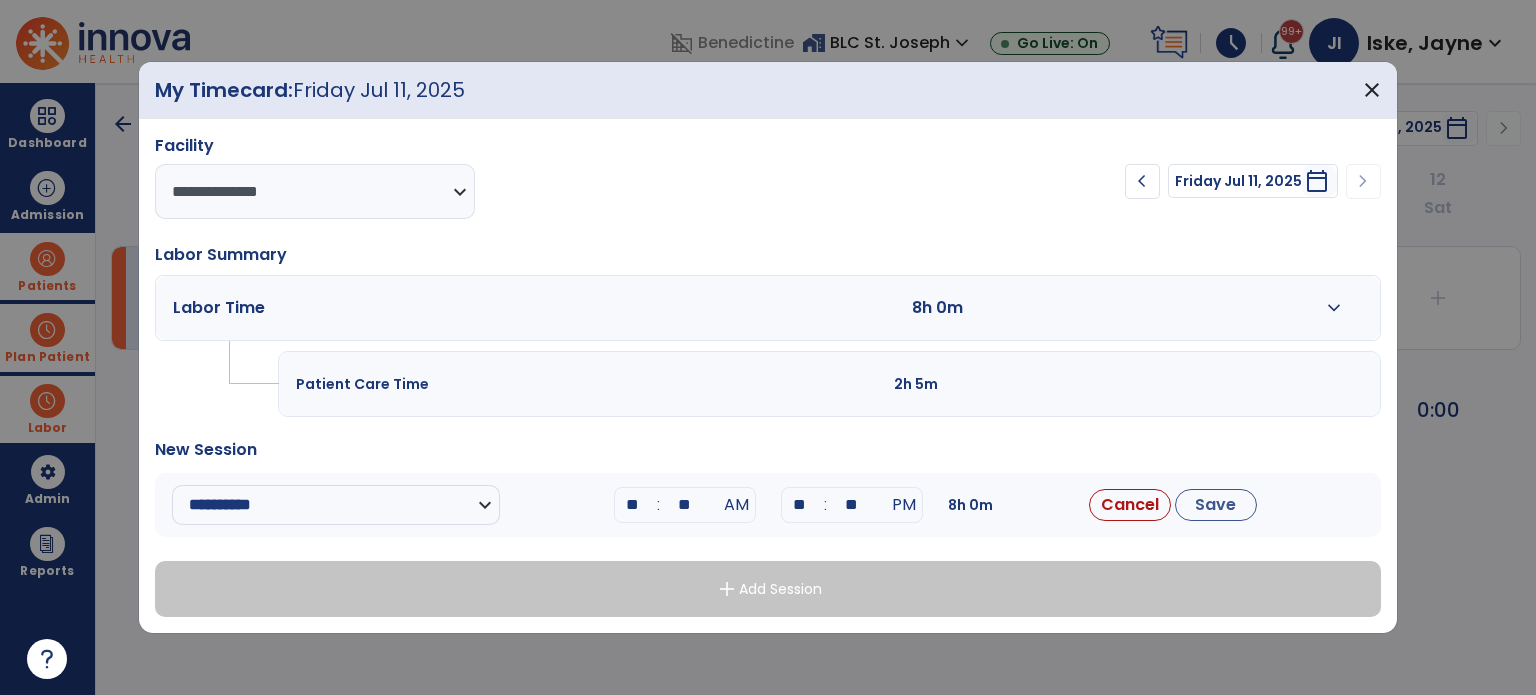 drag, startPoint x: 640, startPoint y: 499, endPoint x: 540, endPoint y: 490, distance: 100.40418 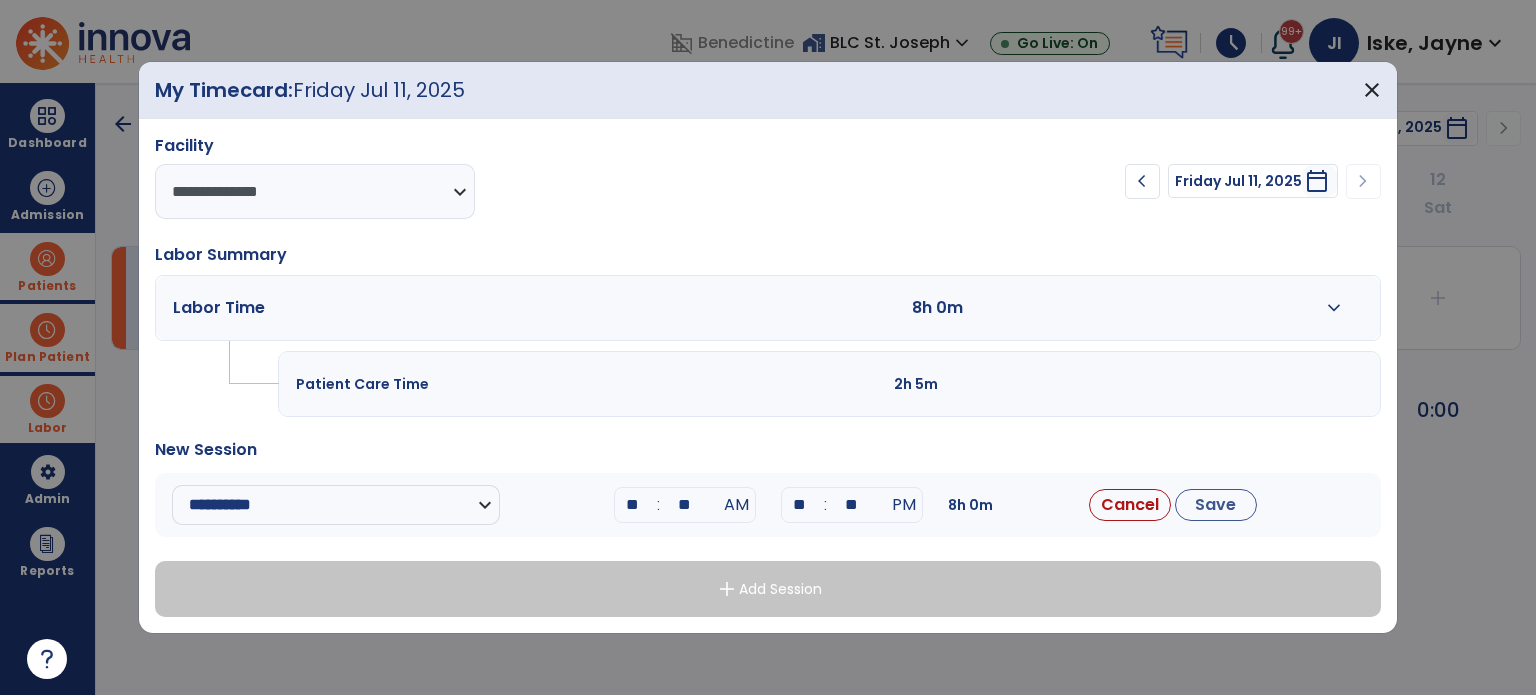 type on "**" 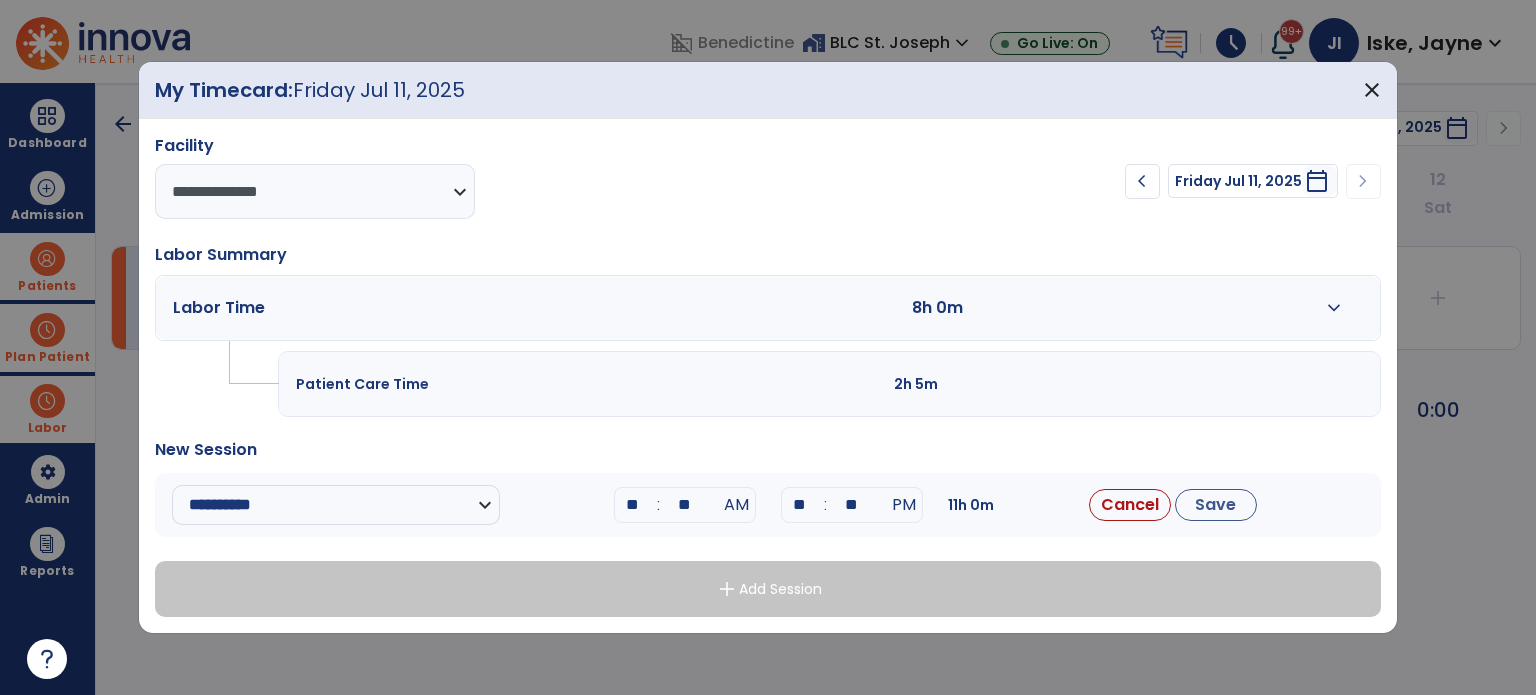 type on "**" 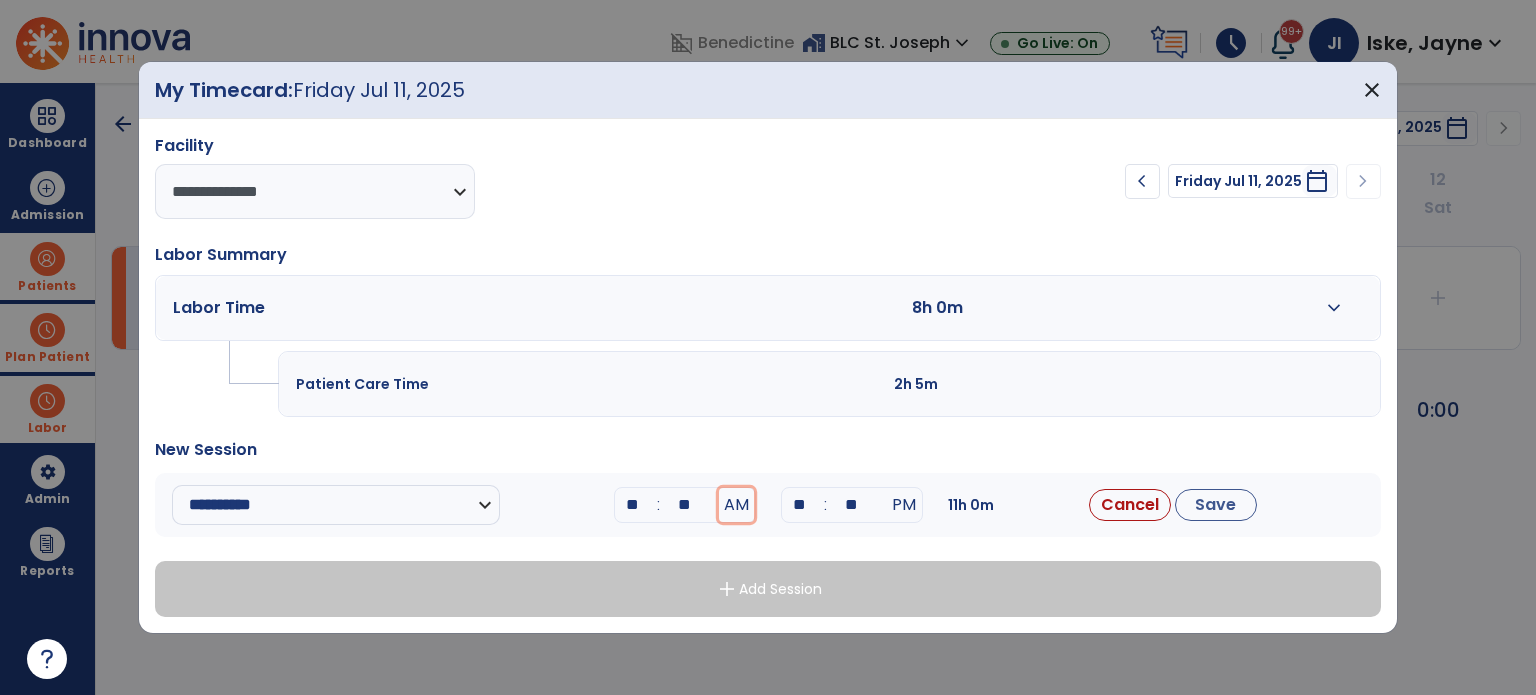 type 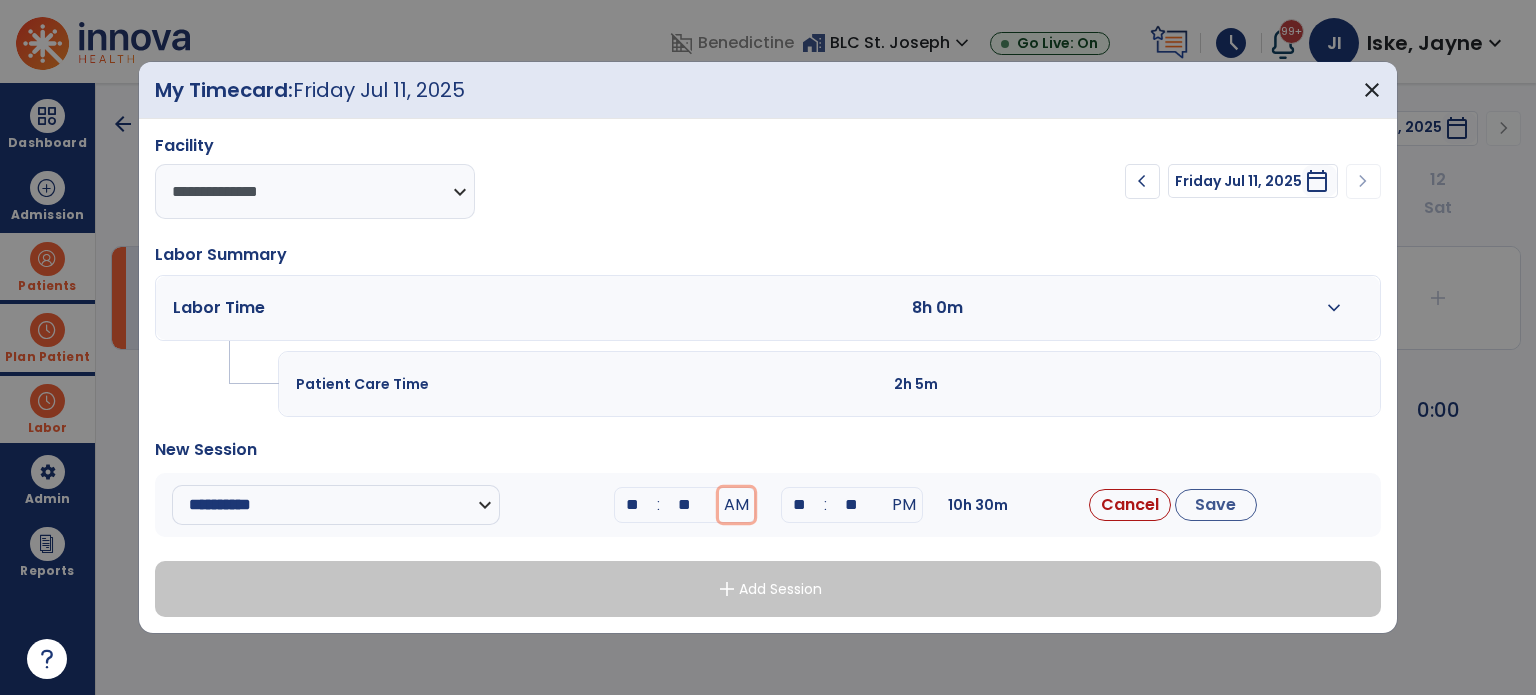 click on "AM" at bounding box center [736, 505] 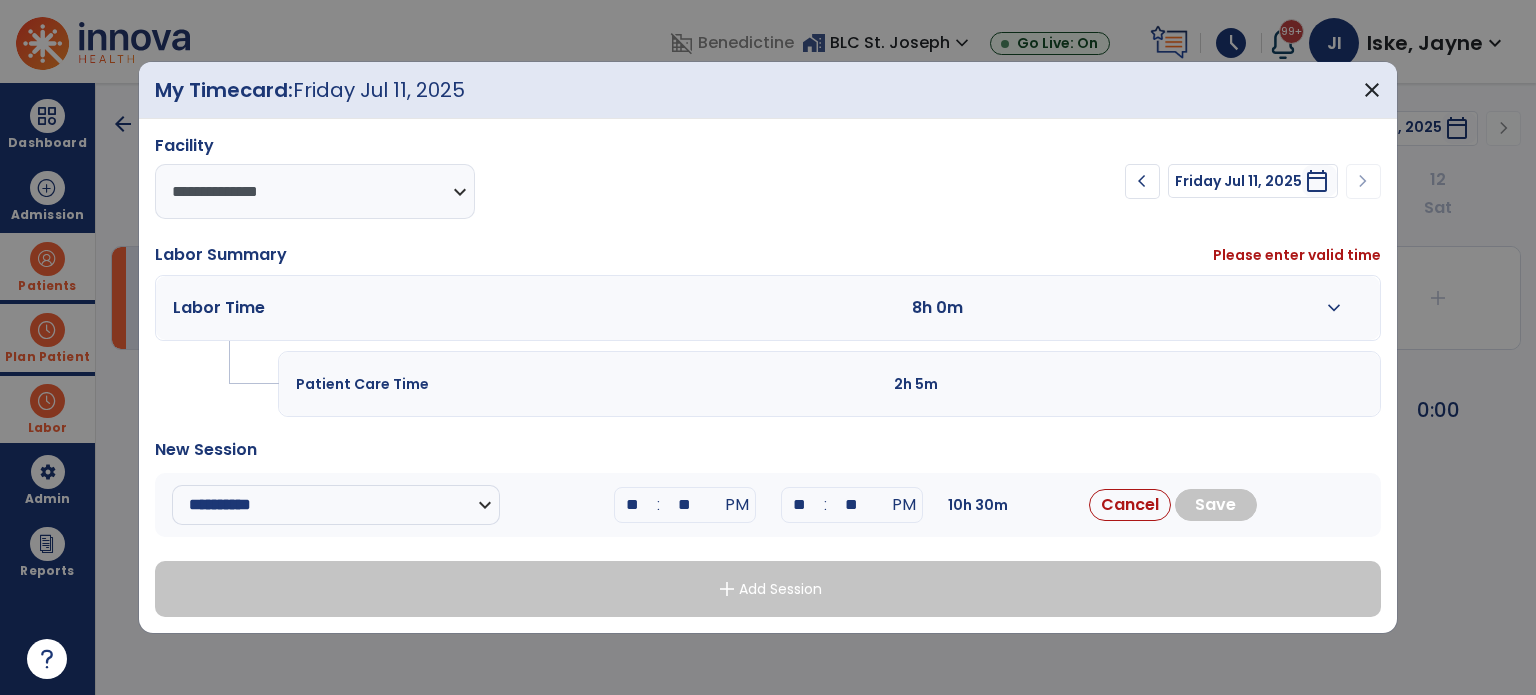 type on "**" 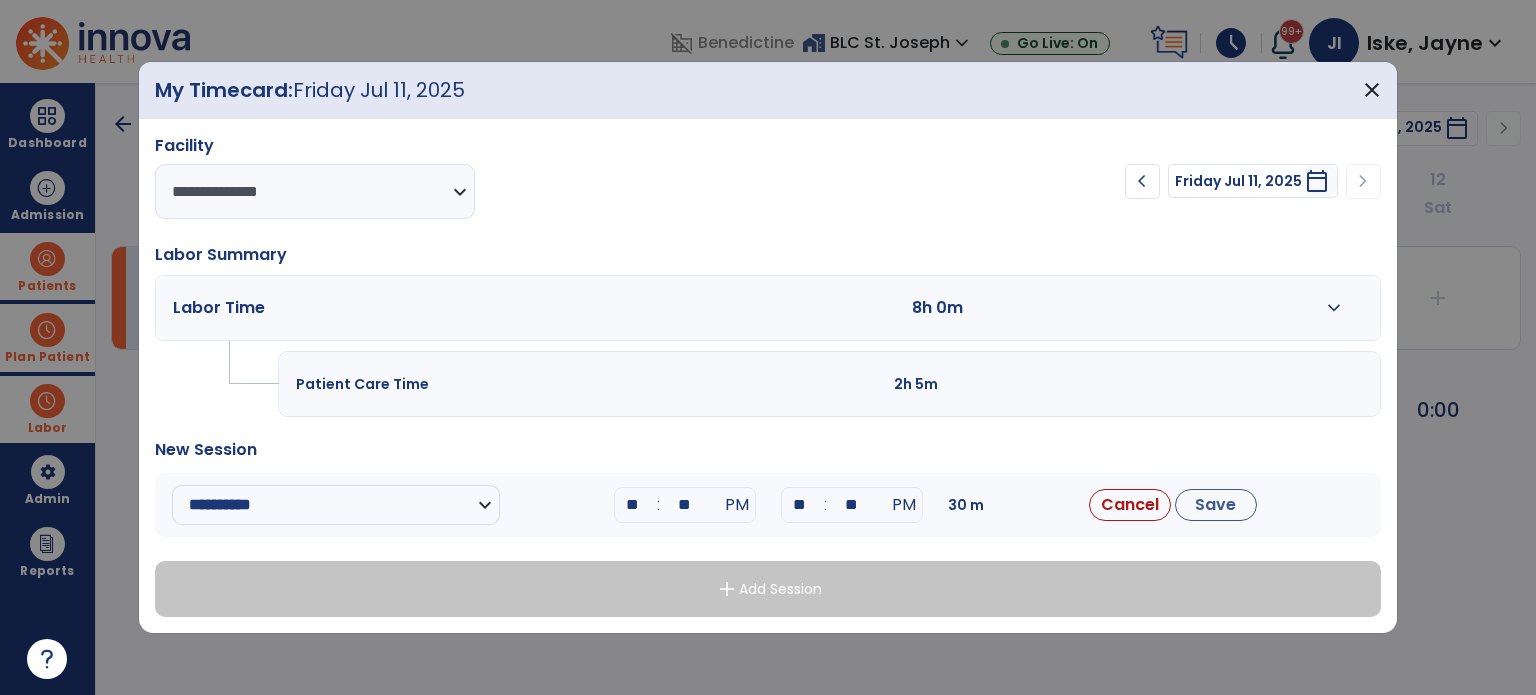 type on "**" 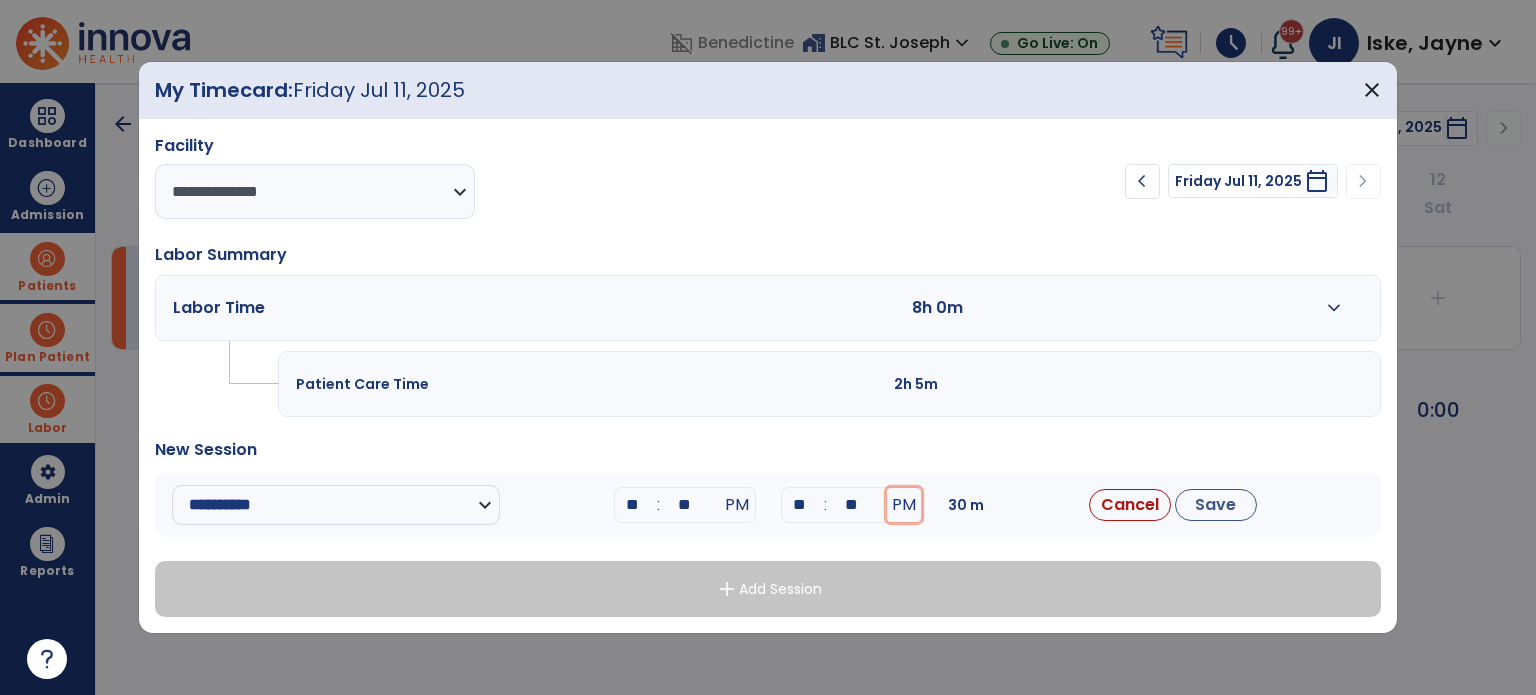 type 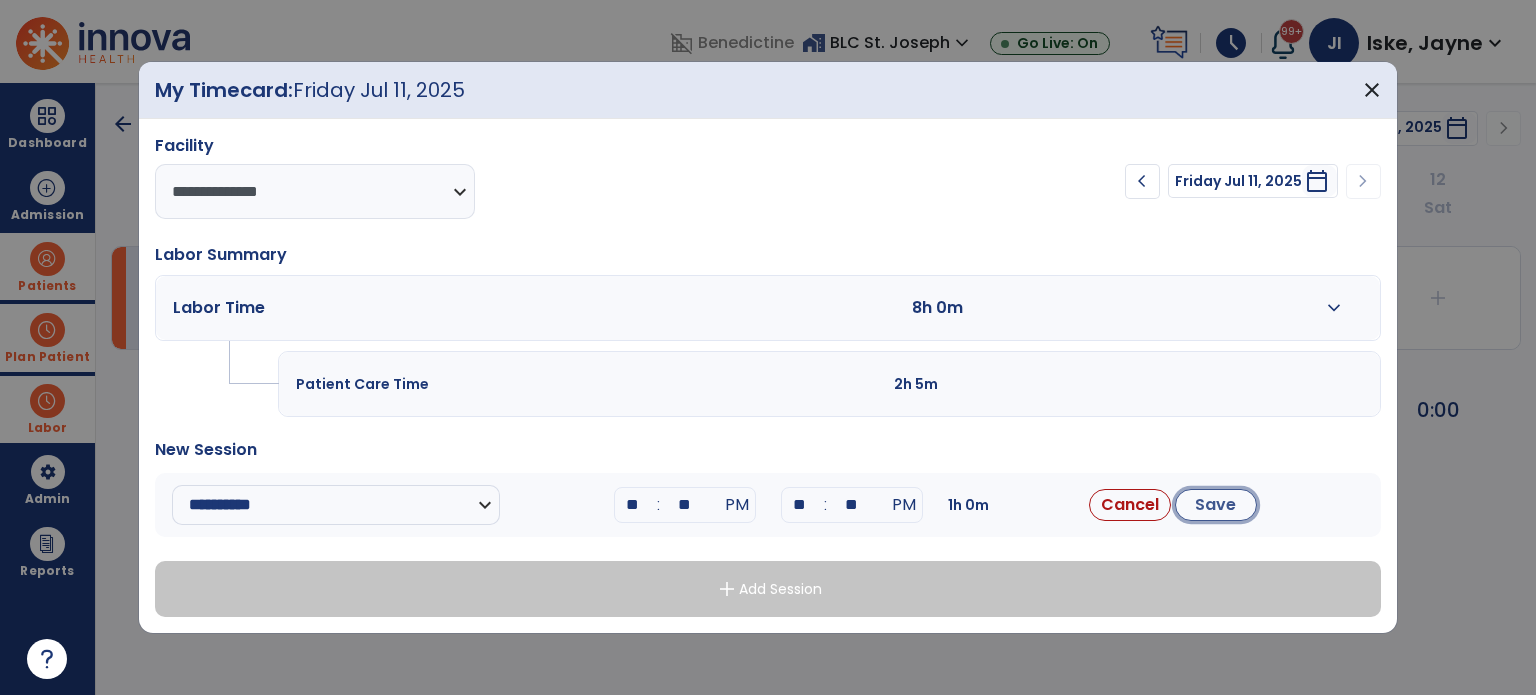 click on "Save" at bounding box center [1216, 505] 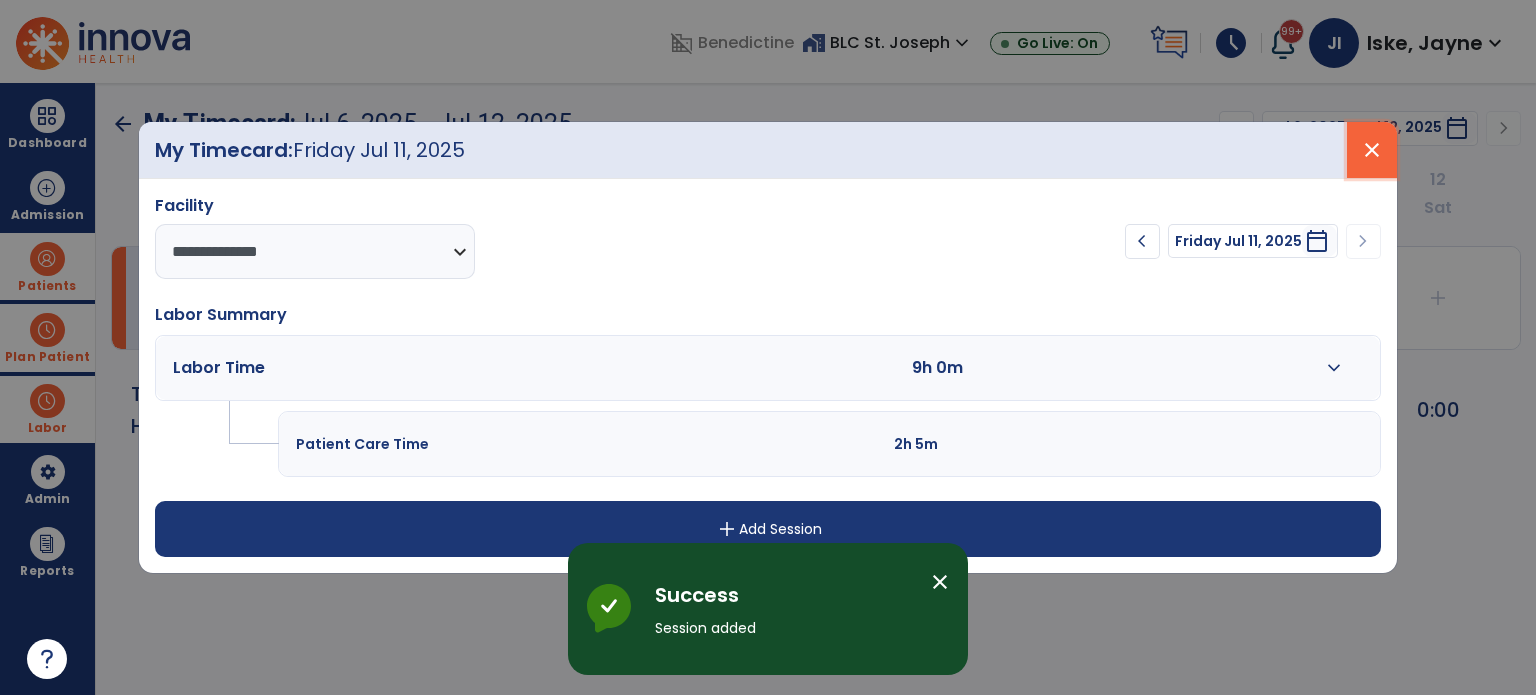 click on "close" at bounding box center (1372, 150) 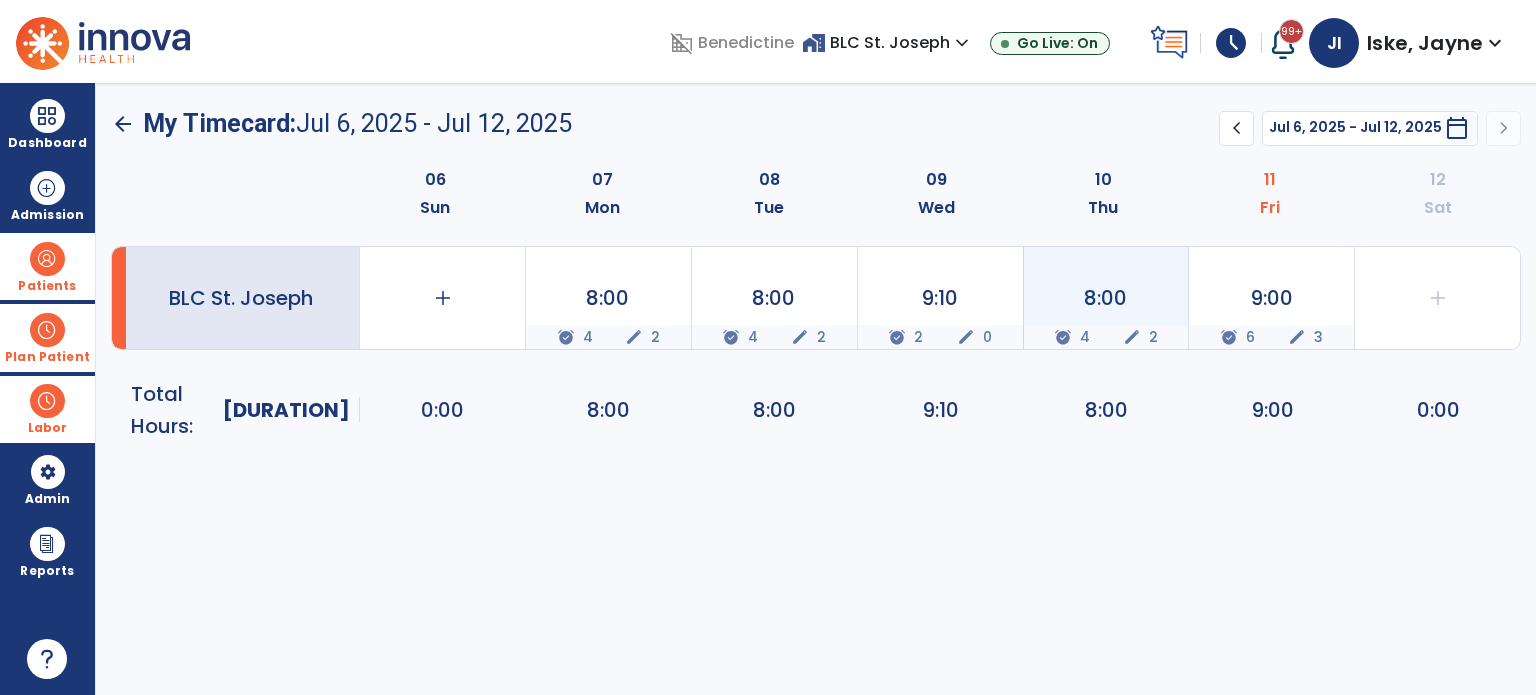 click on "8:00  alarm_on 4 edit 2" 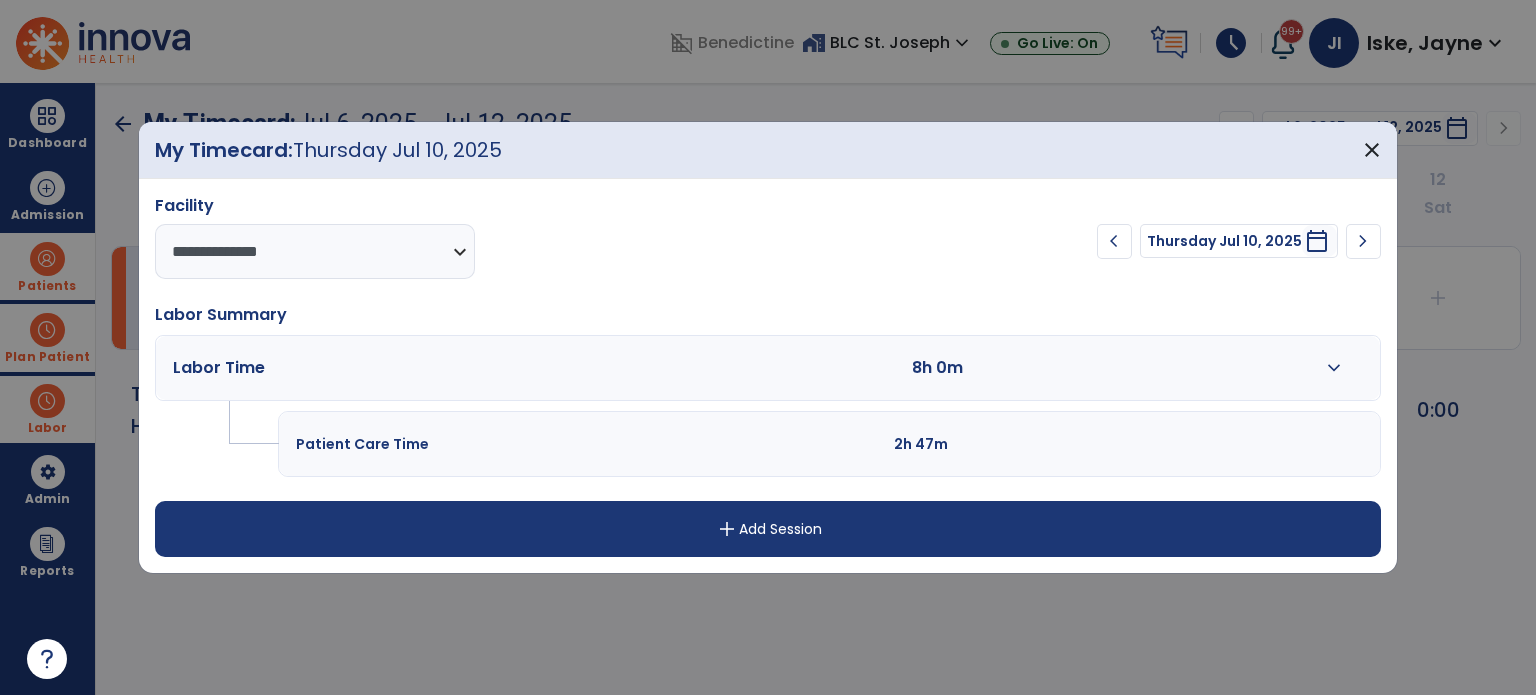 click on "add  Add Session" at bounding box center [768, 529] 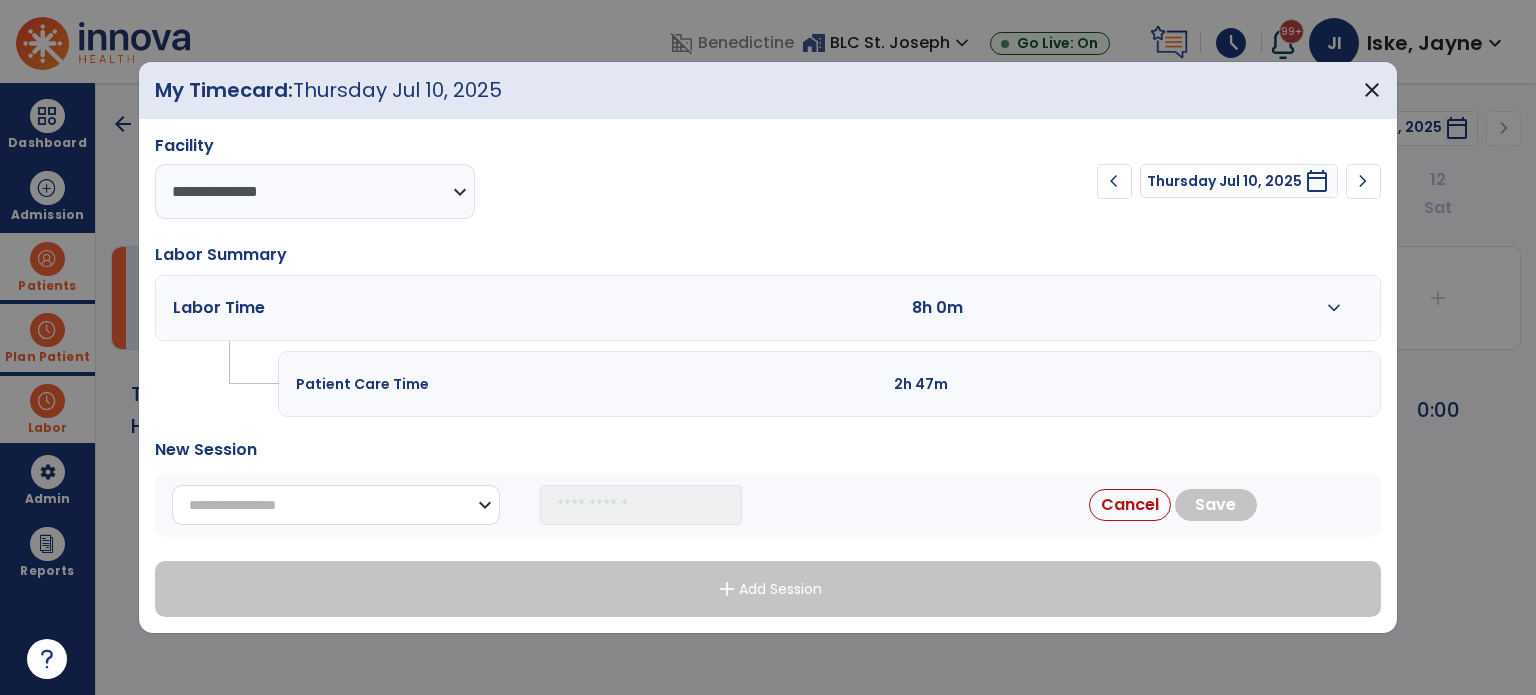 drag, startPoint x: 483, startPoint y: 503, endPoint x: 439, endPoint y: 515, distance: 45.607018 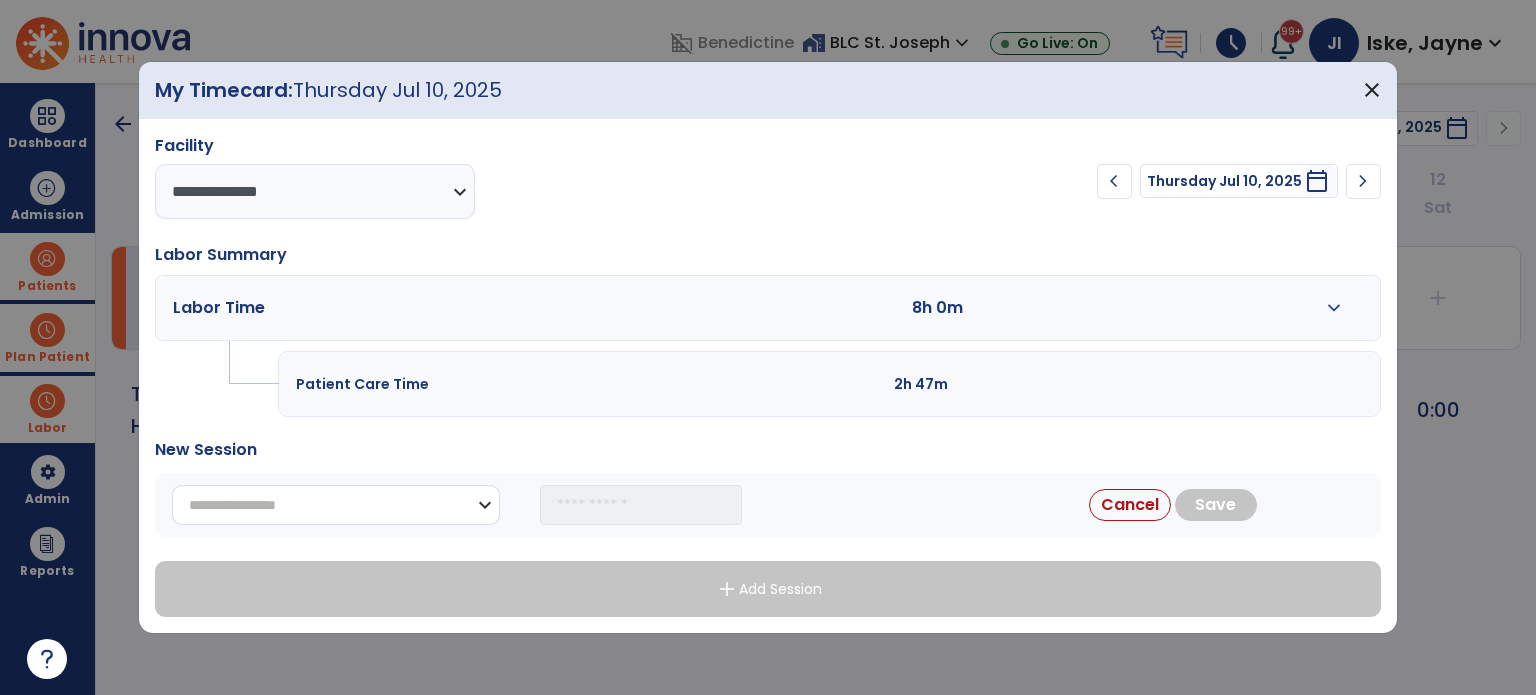 click on "**********" at bounding box center (336, 505) 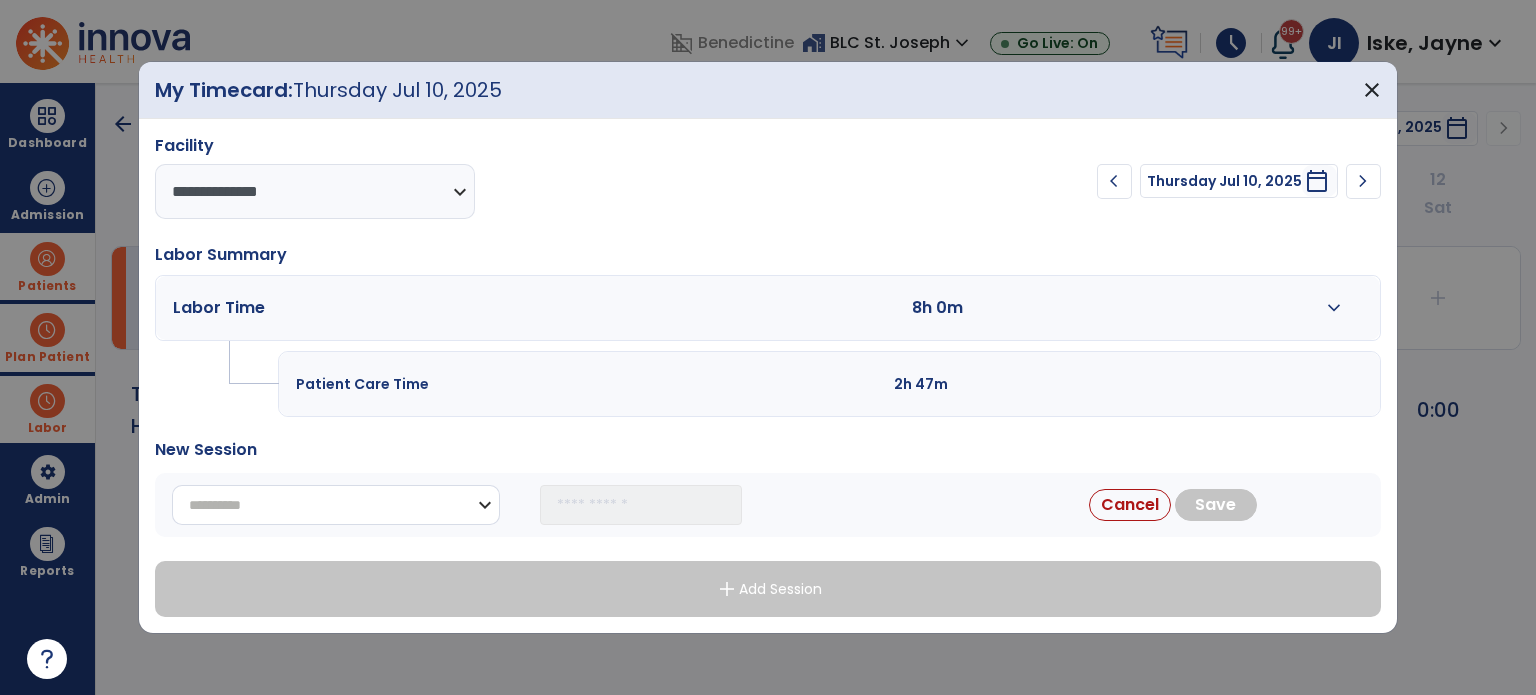 click on "**********" at bounding box center (336, 505) 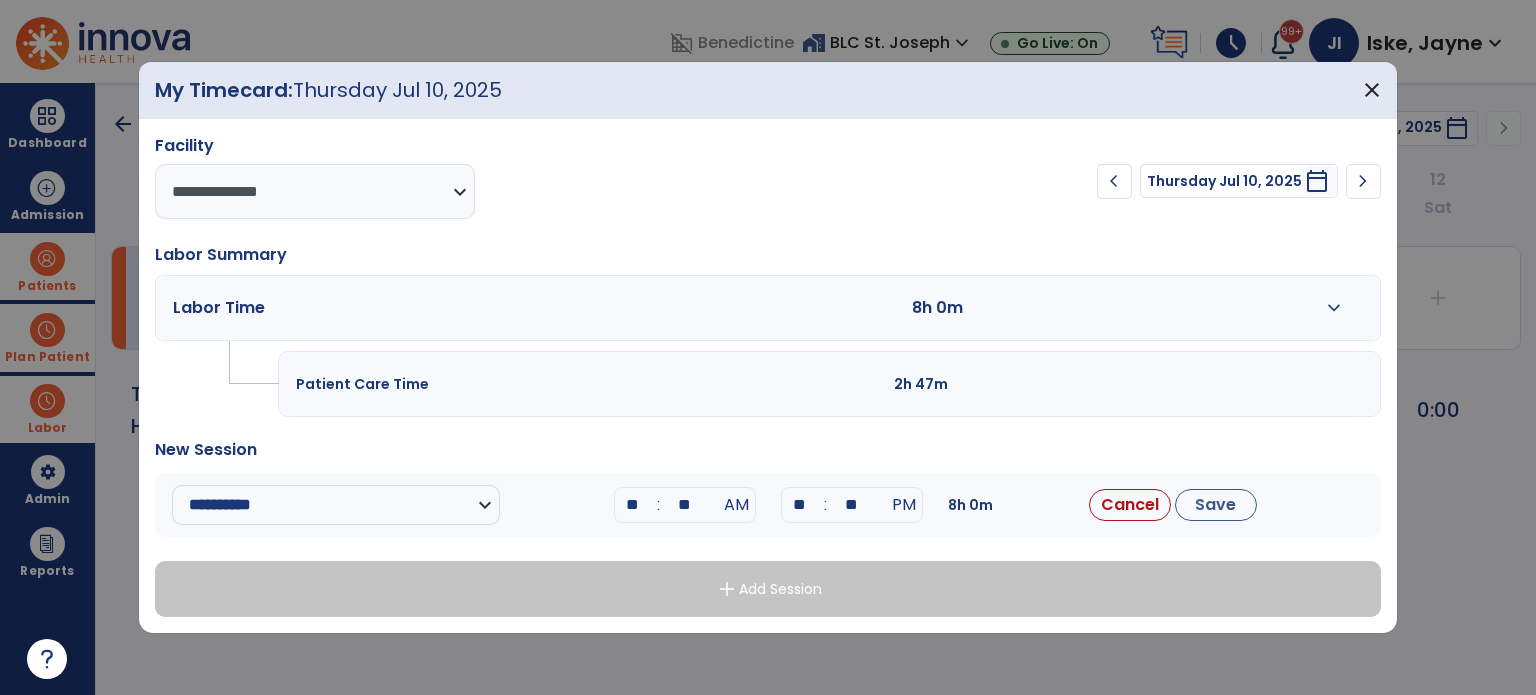 drag, startPoint x: 645, startPoint y: 504, endPoint x: 566, endPoint y: 498, distance: 79.22752 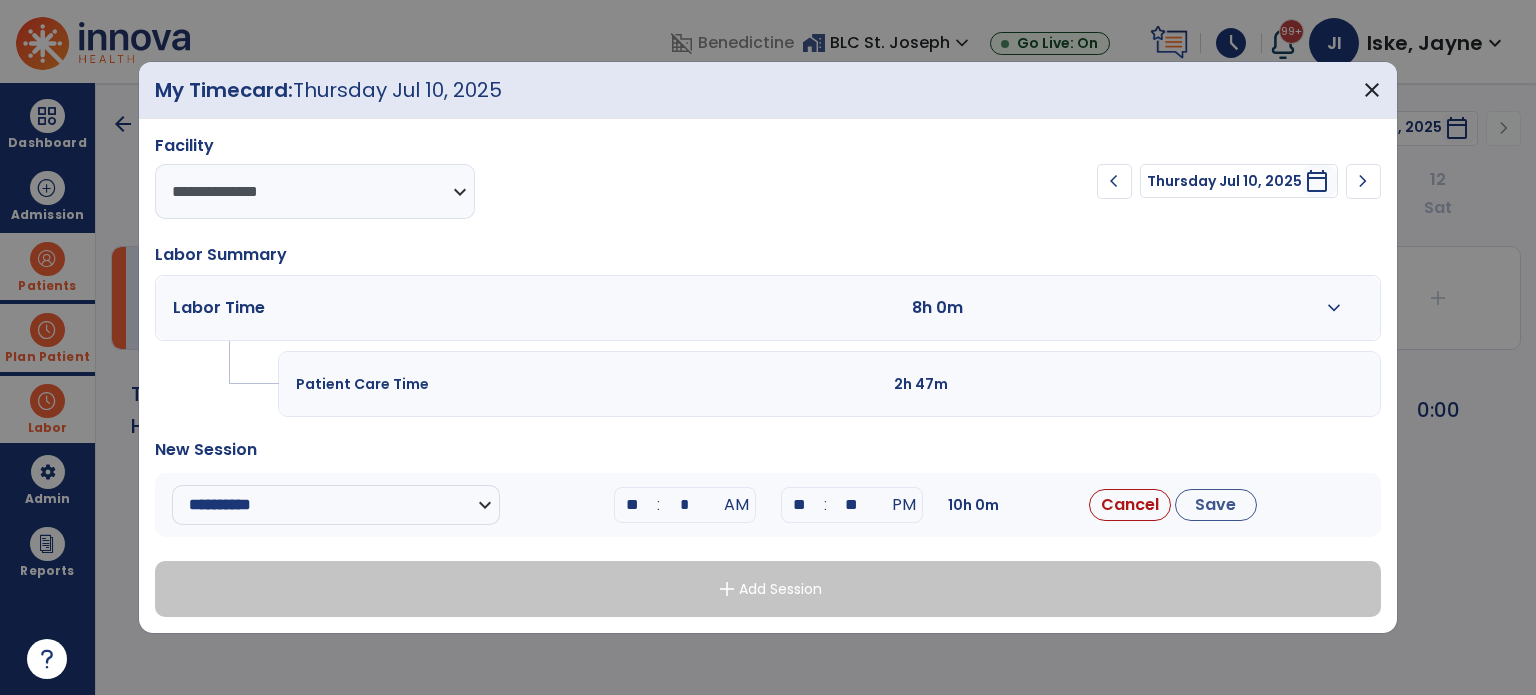 type on "**" 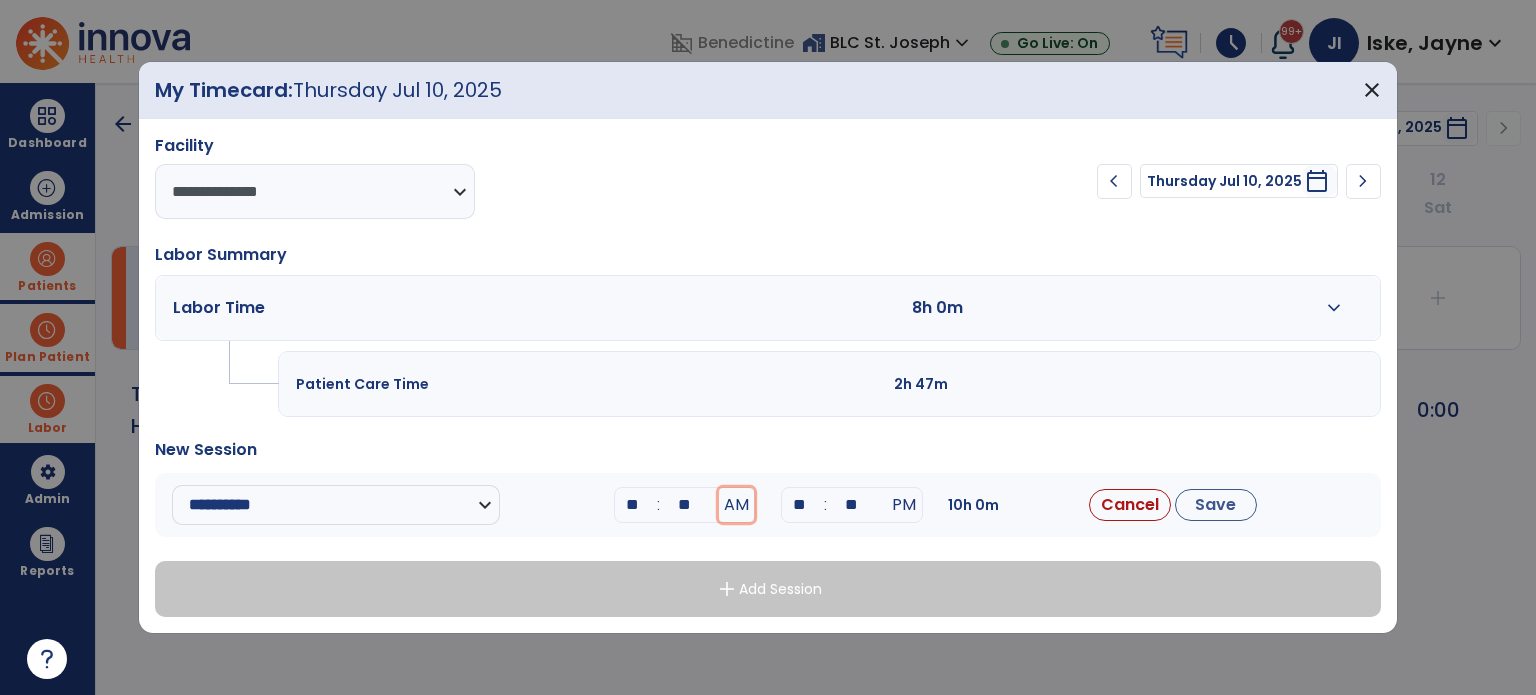 type 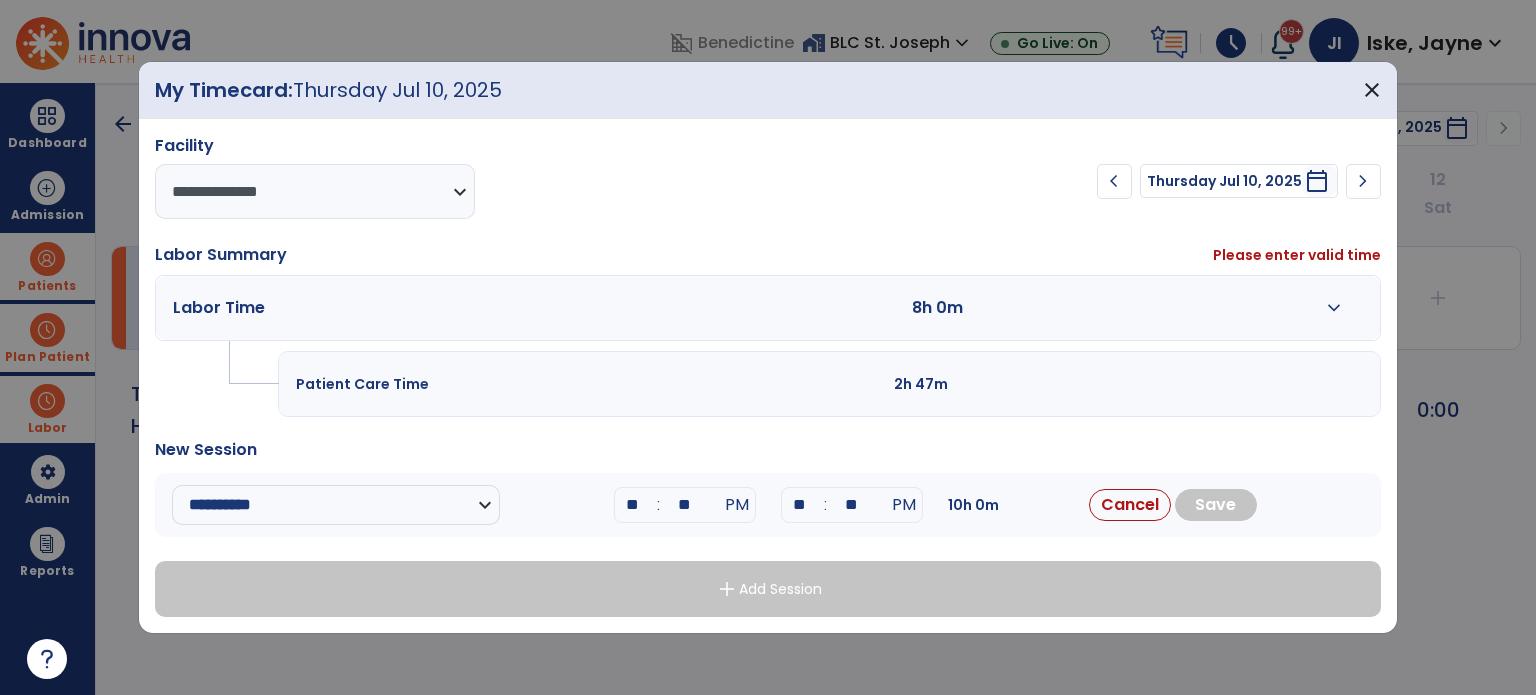 type on "**" 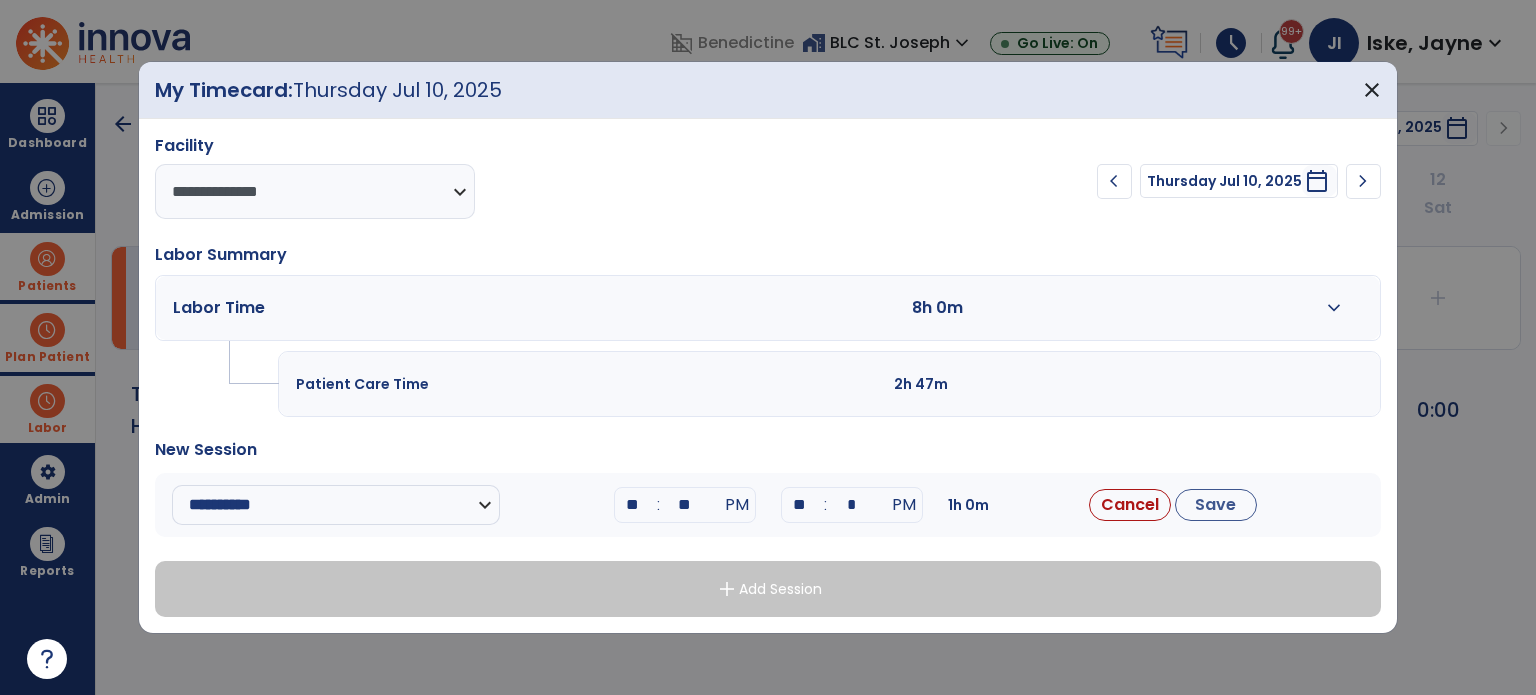 type on "**" 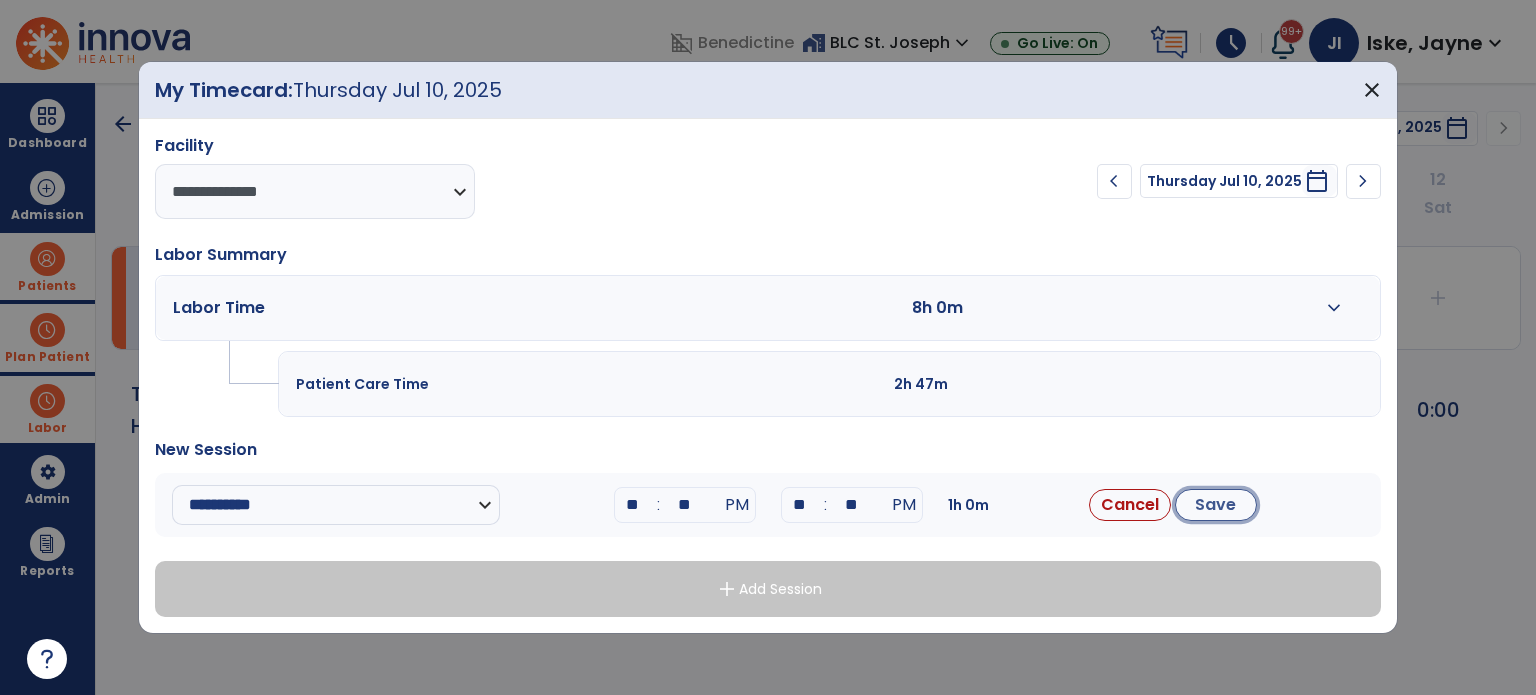 click on "Save" at bounding box center [1216, 505] 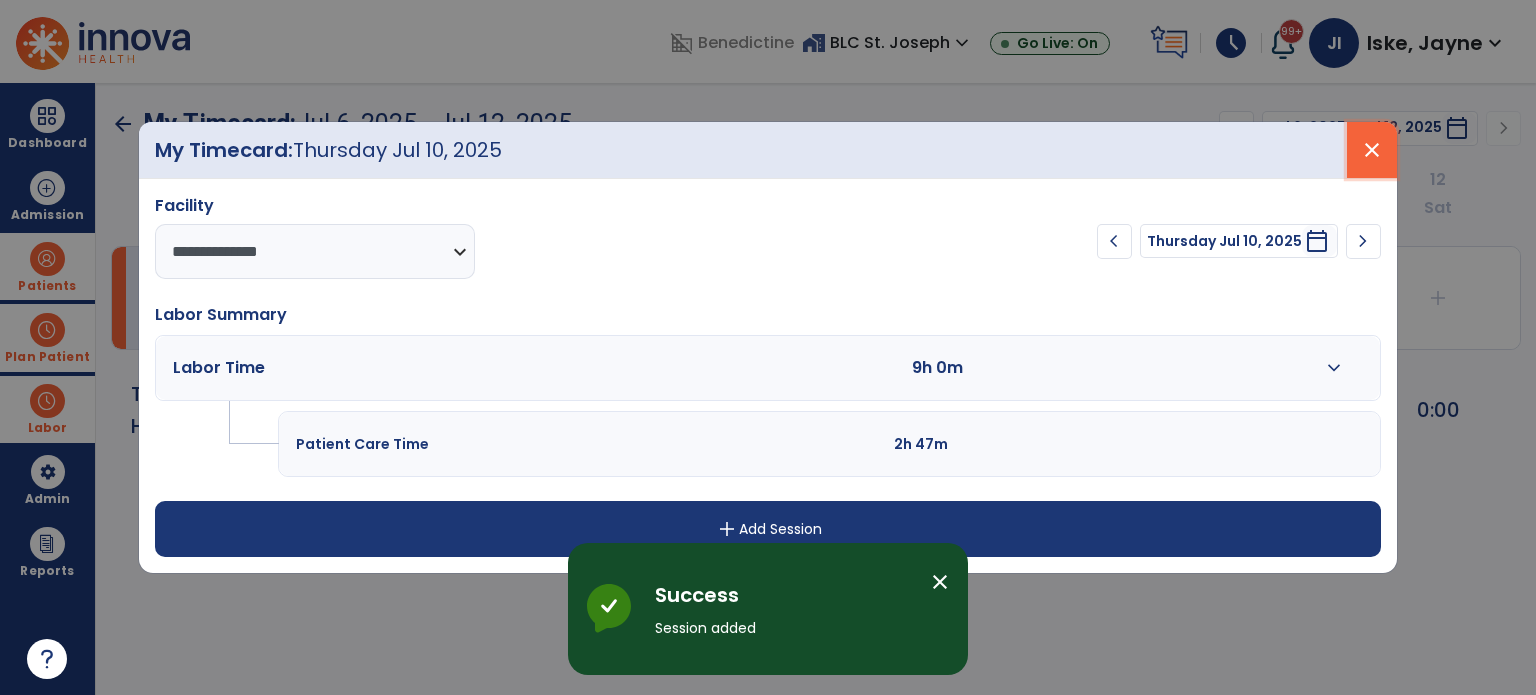 click on "close" at bounding box center [1372, 150] 